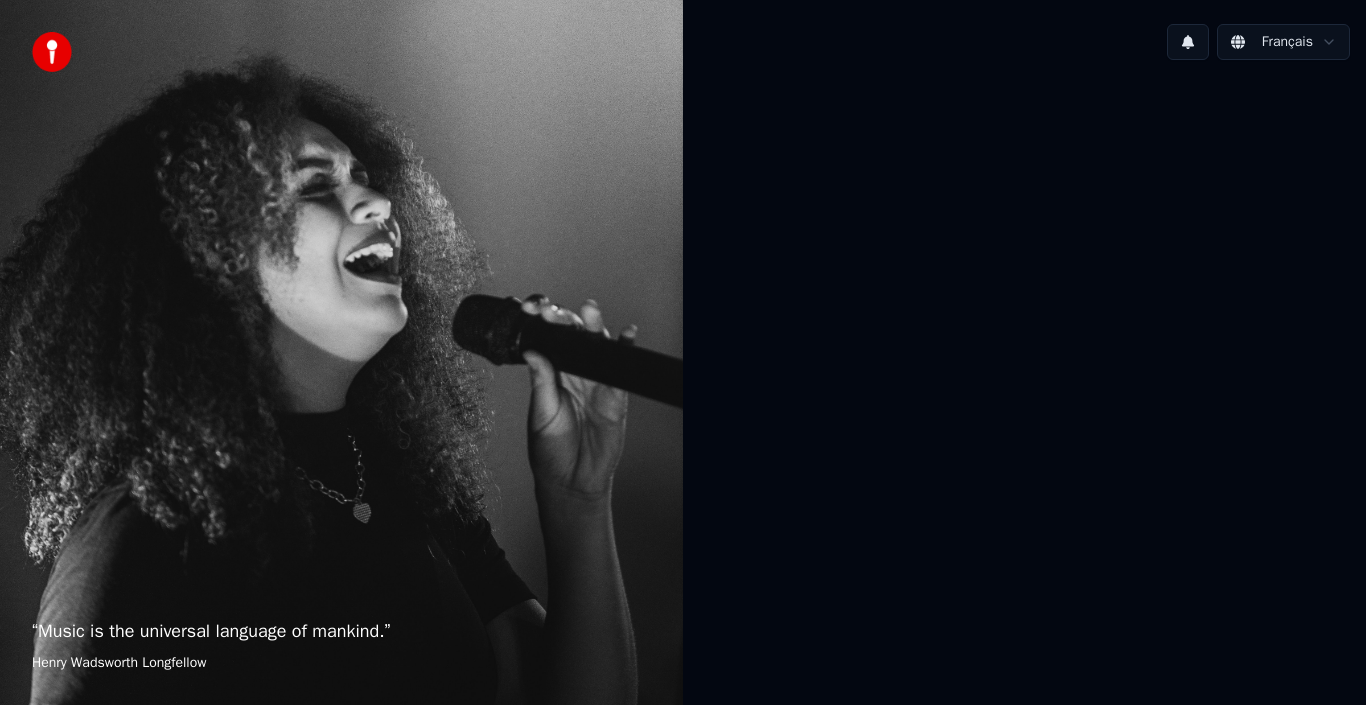 scroll, scrollTop: 0, scrollLeft: 0, axis: both 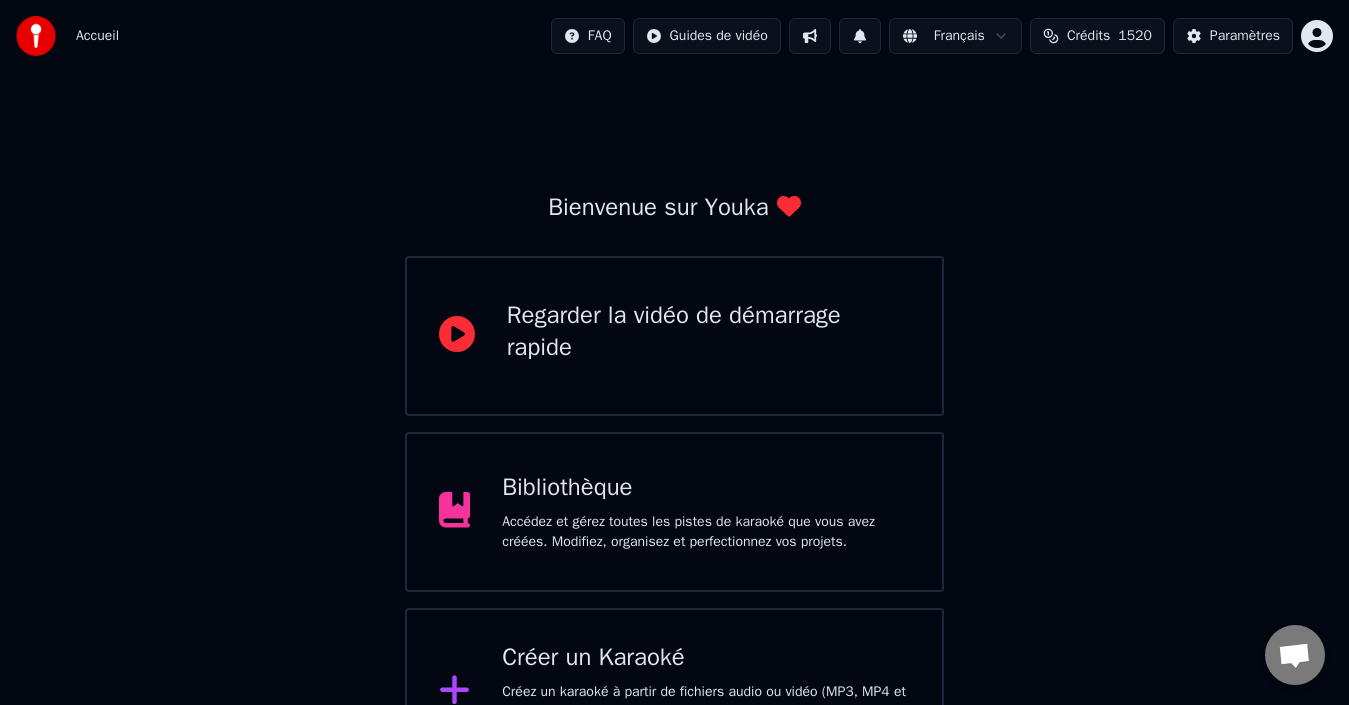click on "Créer un Karaoké" at bounding box center [706, 658] 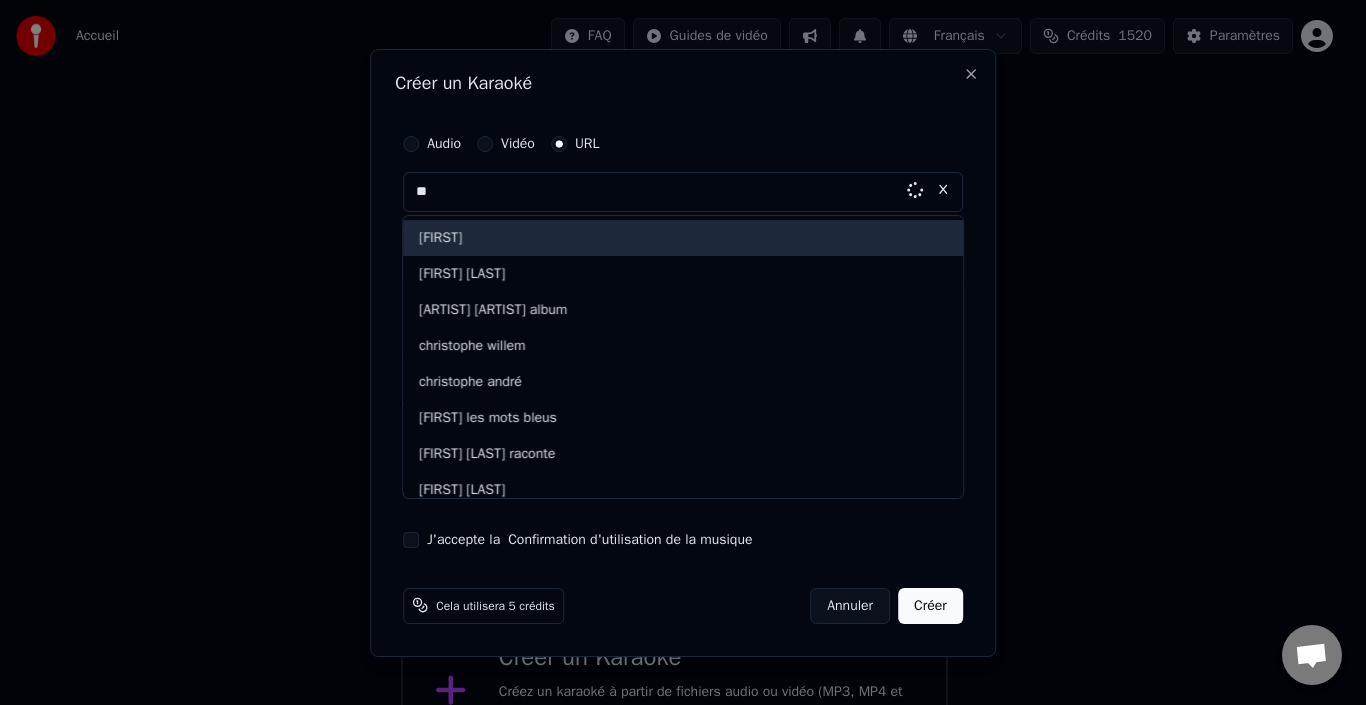 type on "*" 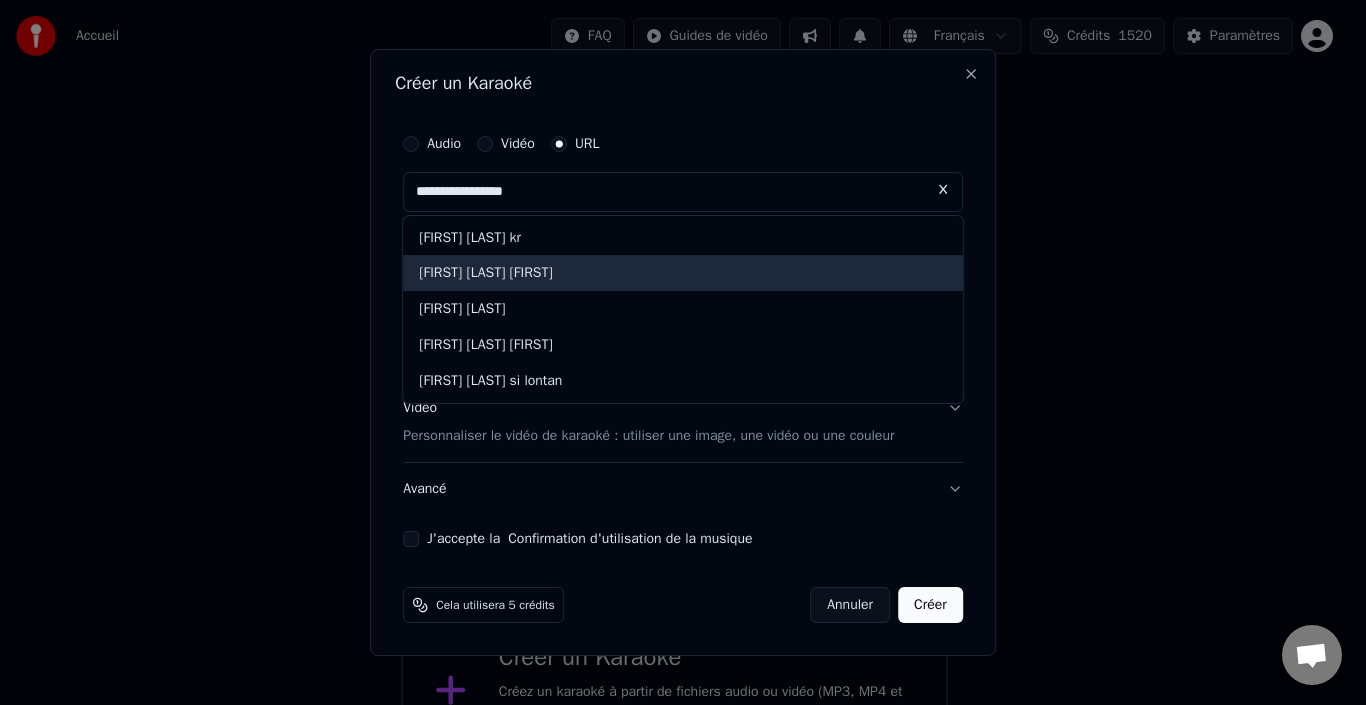 click on "[FIRST] [LAST] [FIRST]" at bounding box center [683, 274] 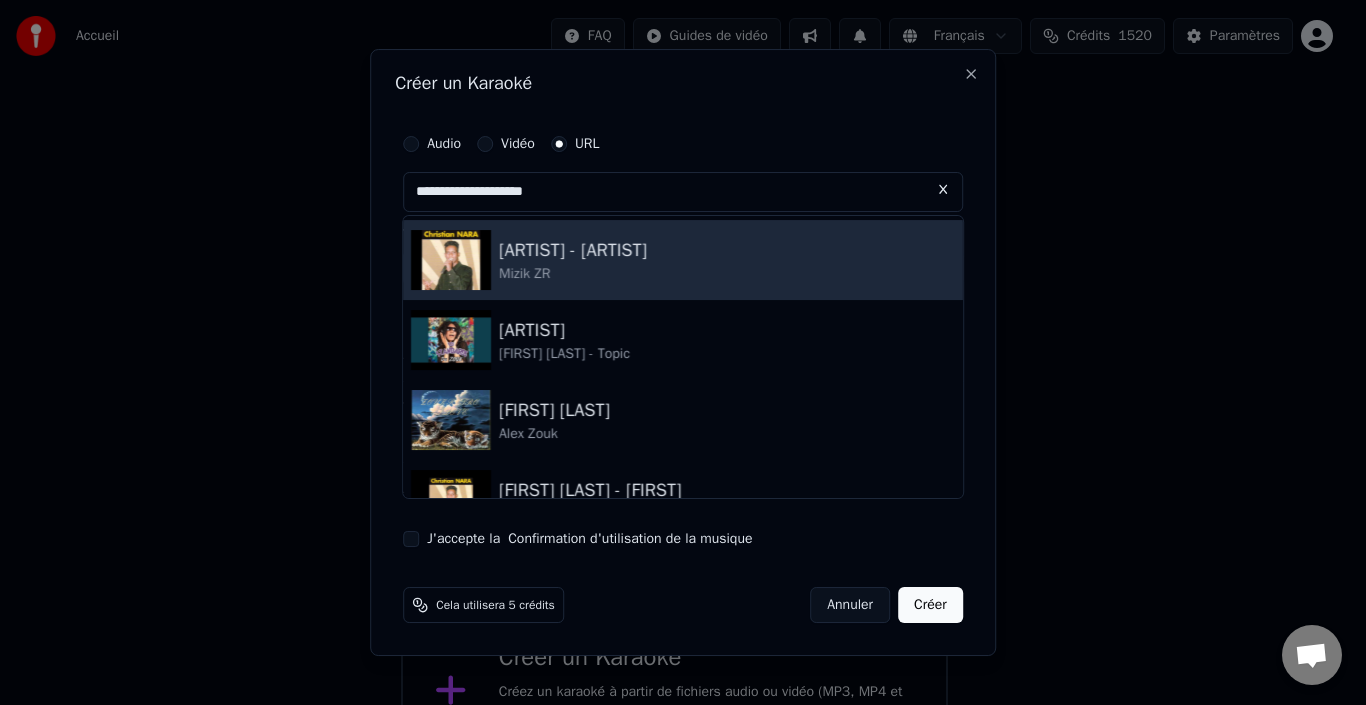 click on "[ARTIST] - [ARTIST]" at bounding box center [573, 250] 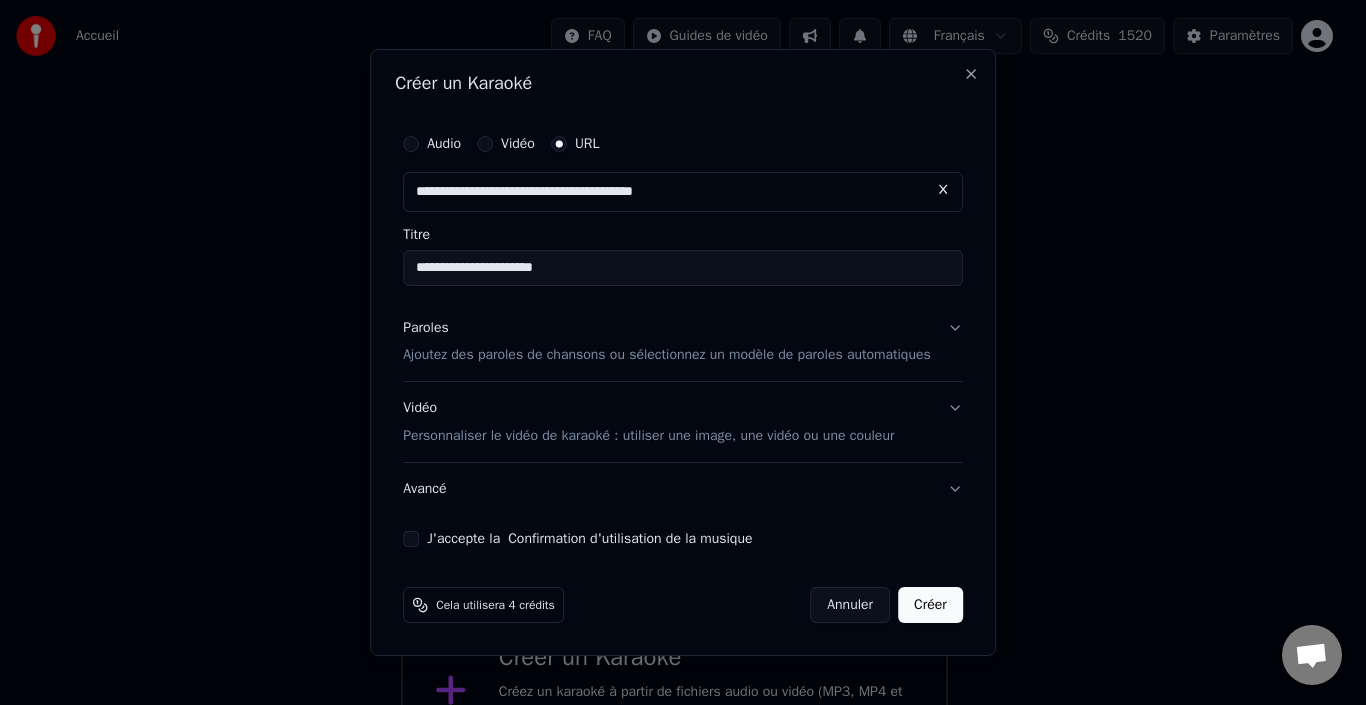 click on "J'accepte la   Confirmation d'utilisation de la musique" at bounding box center [411, 539] 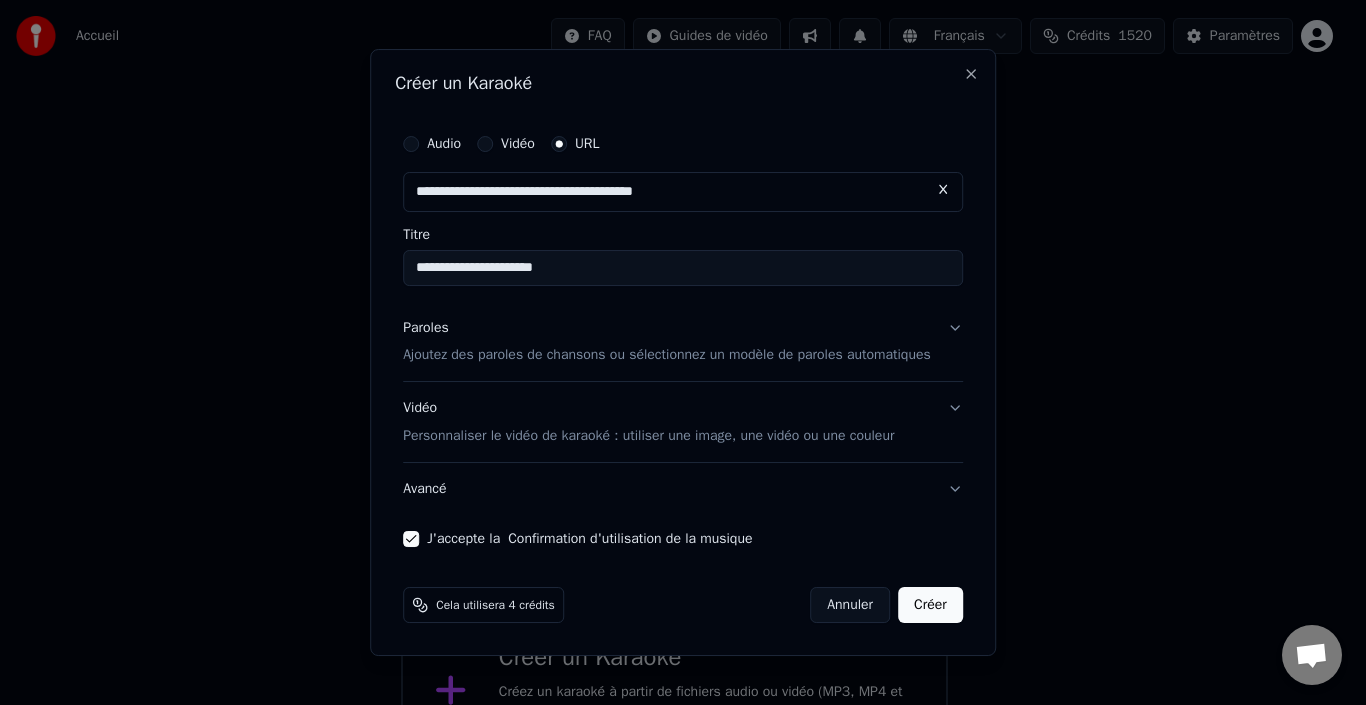 click on "Créer" at bounding box center (930, 605) 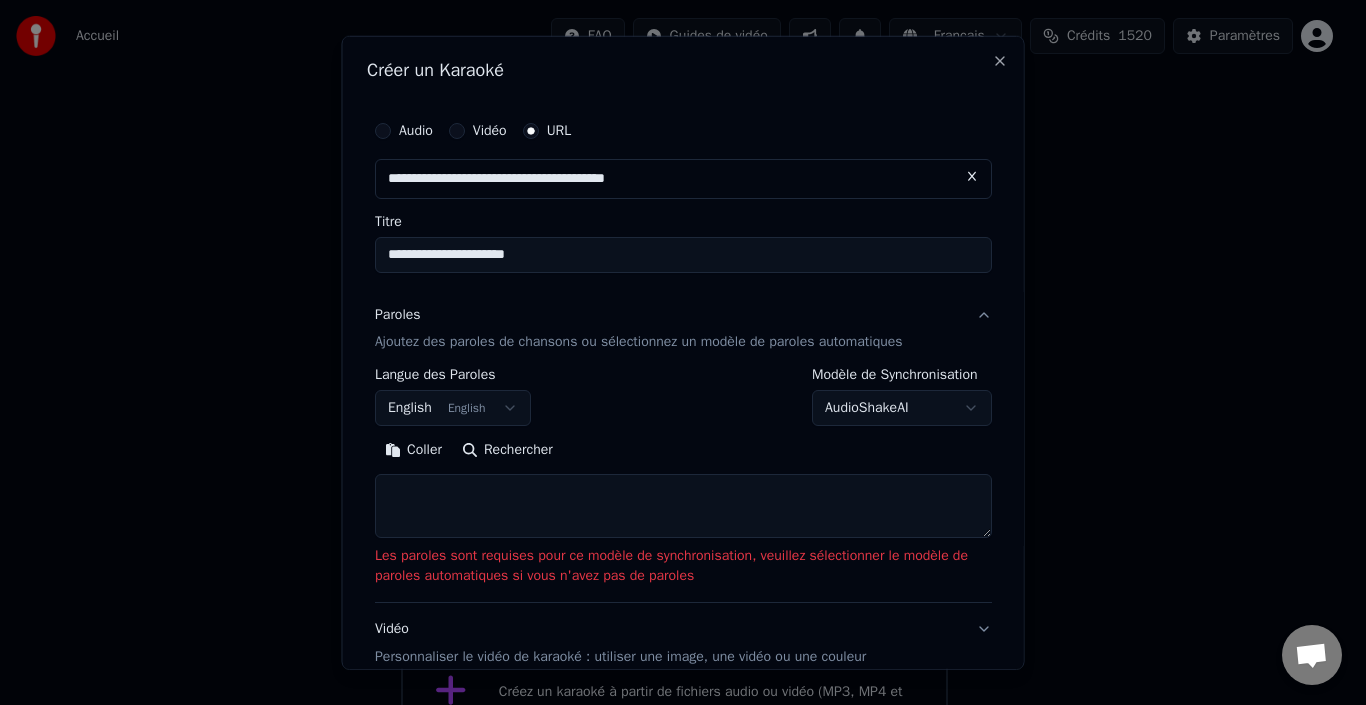 click on "English English" at bounding box center [453, 408] 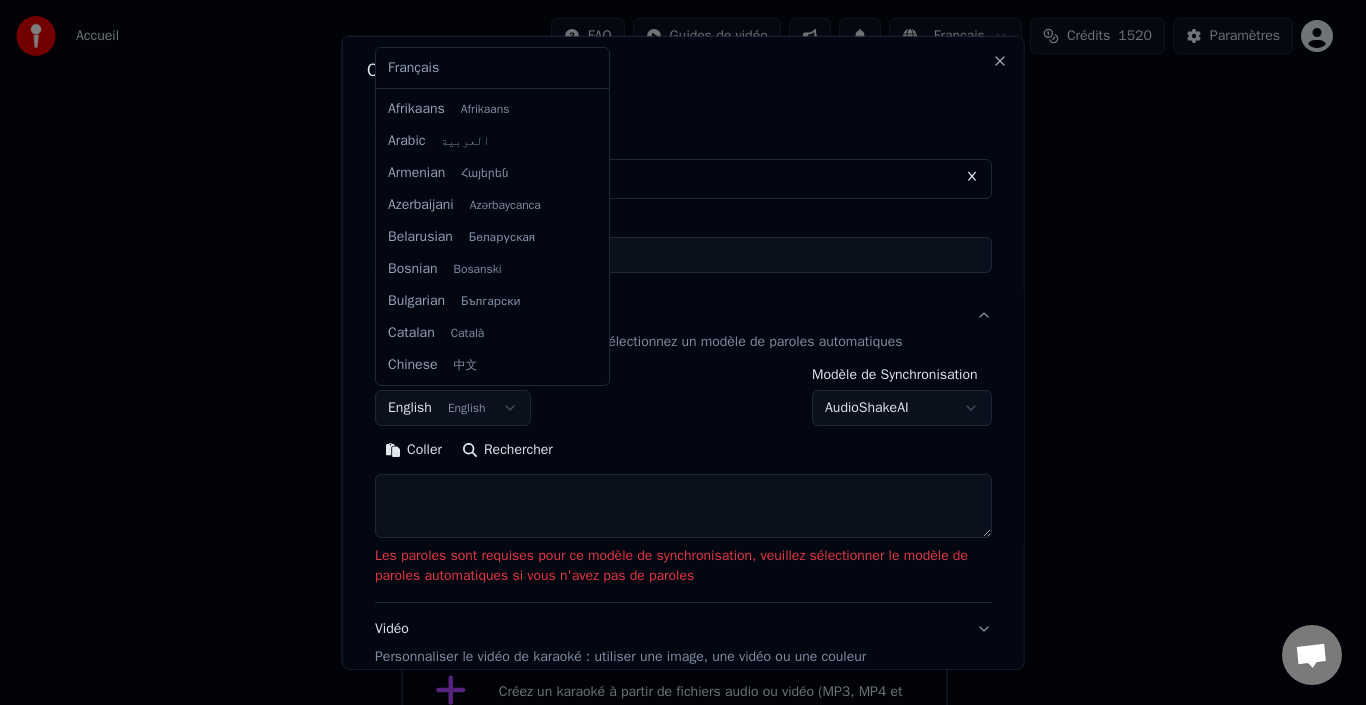 scroll, scrollTop: 160, scrollLeft: 0, axis: vertical 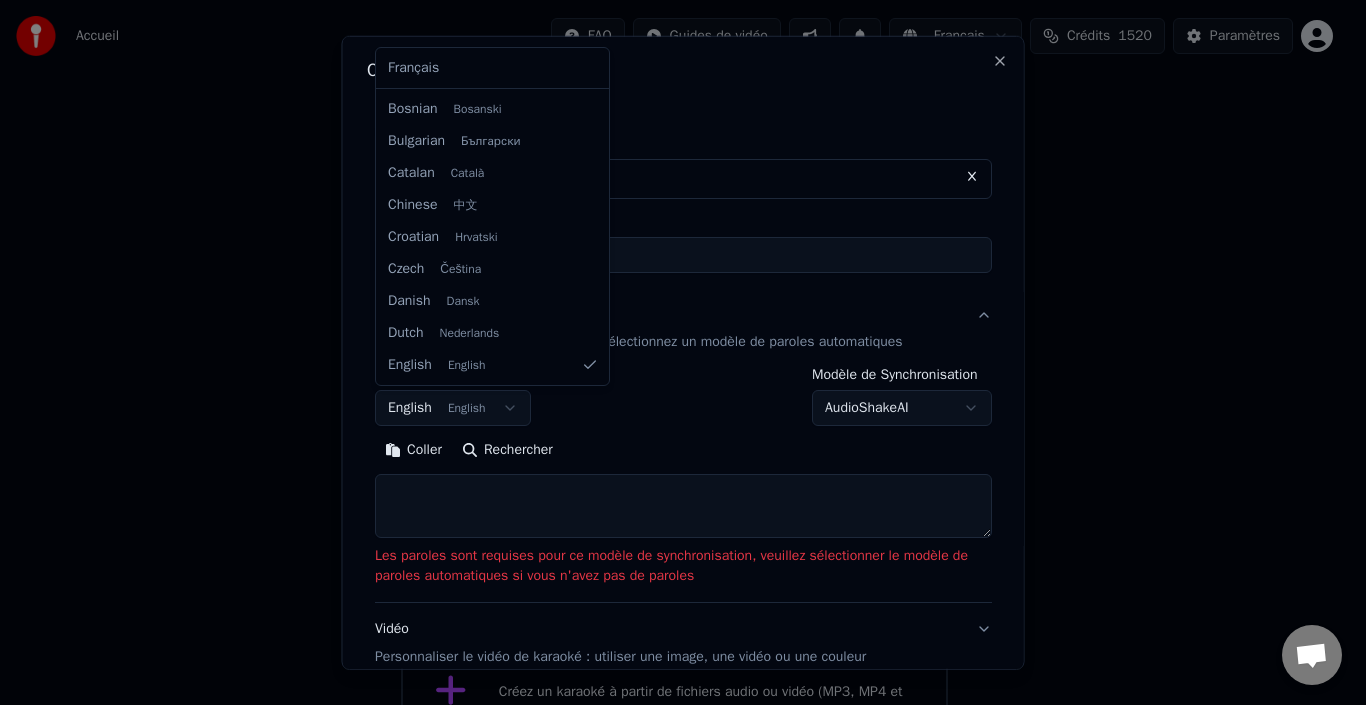 select on "**" 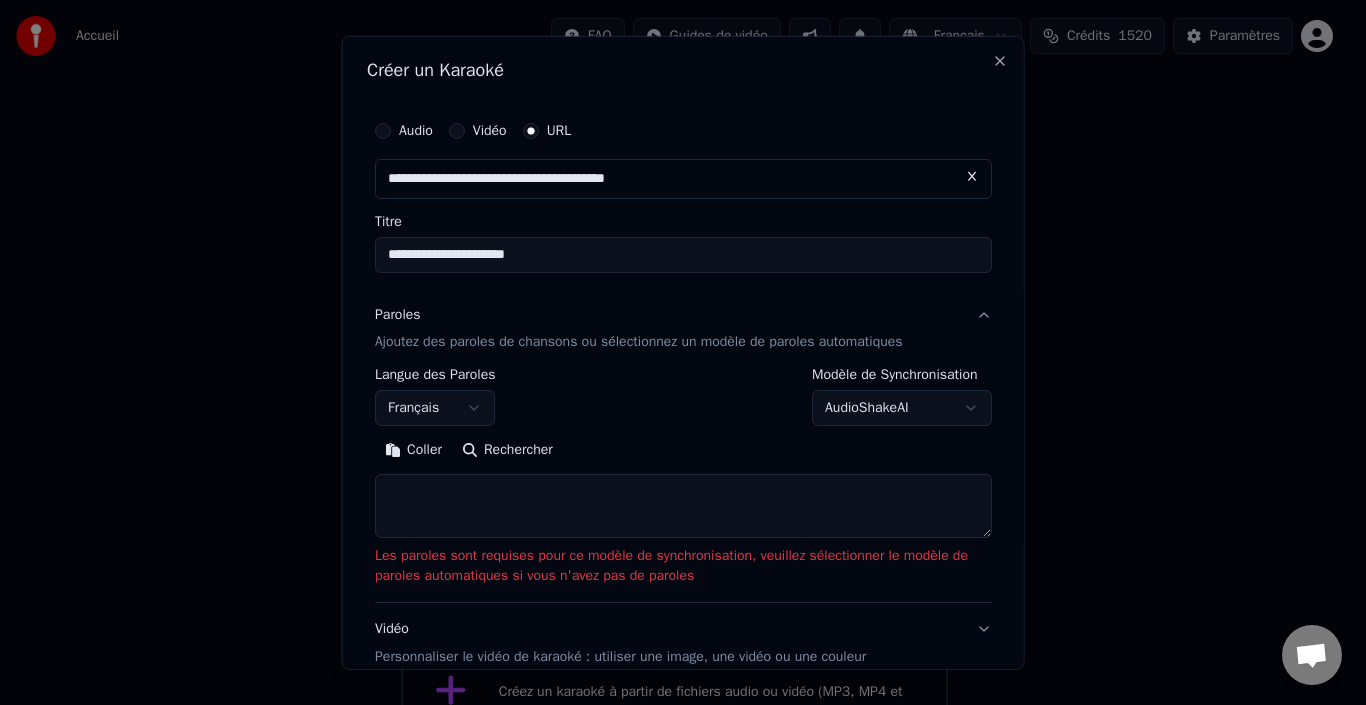click on "AudioShakeAI" at bounding box center [902, 408] 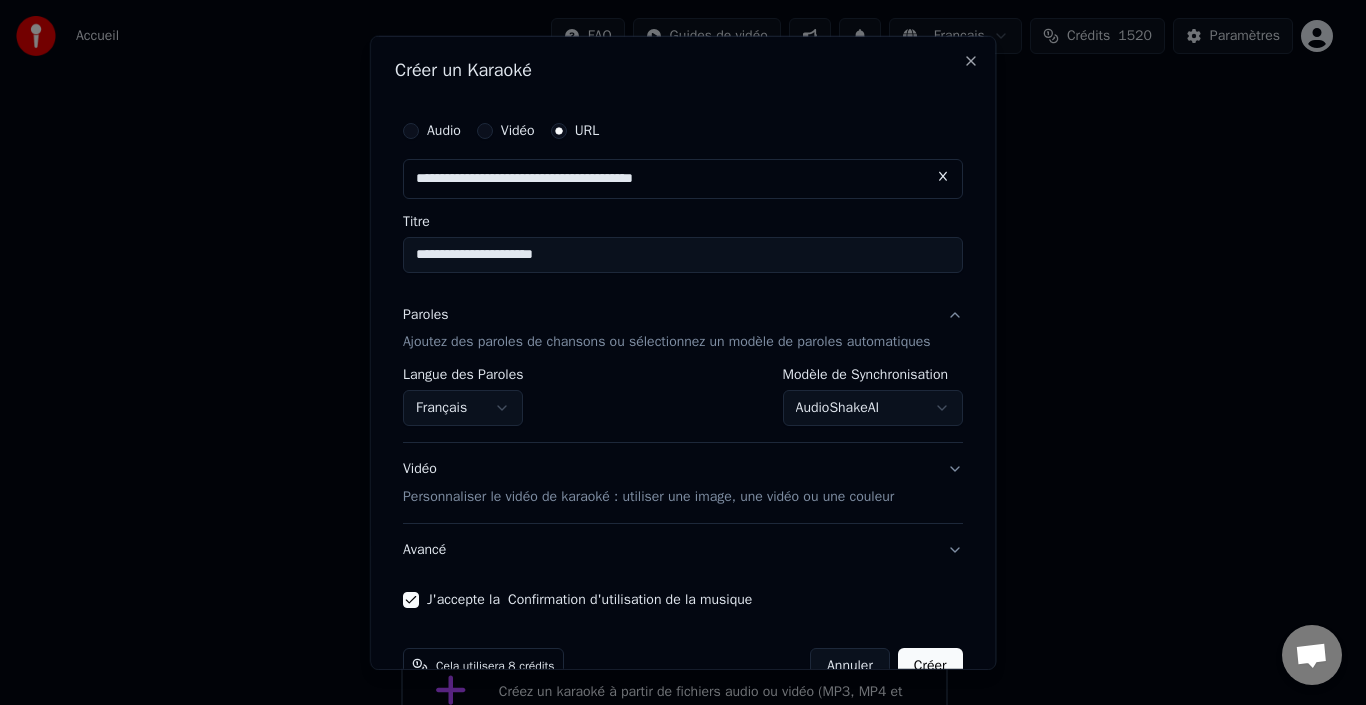 scroll, scrollTop: 47, scrollLeft: 0, axis: vertical 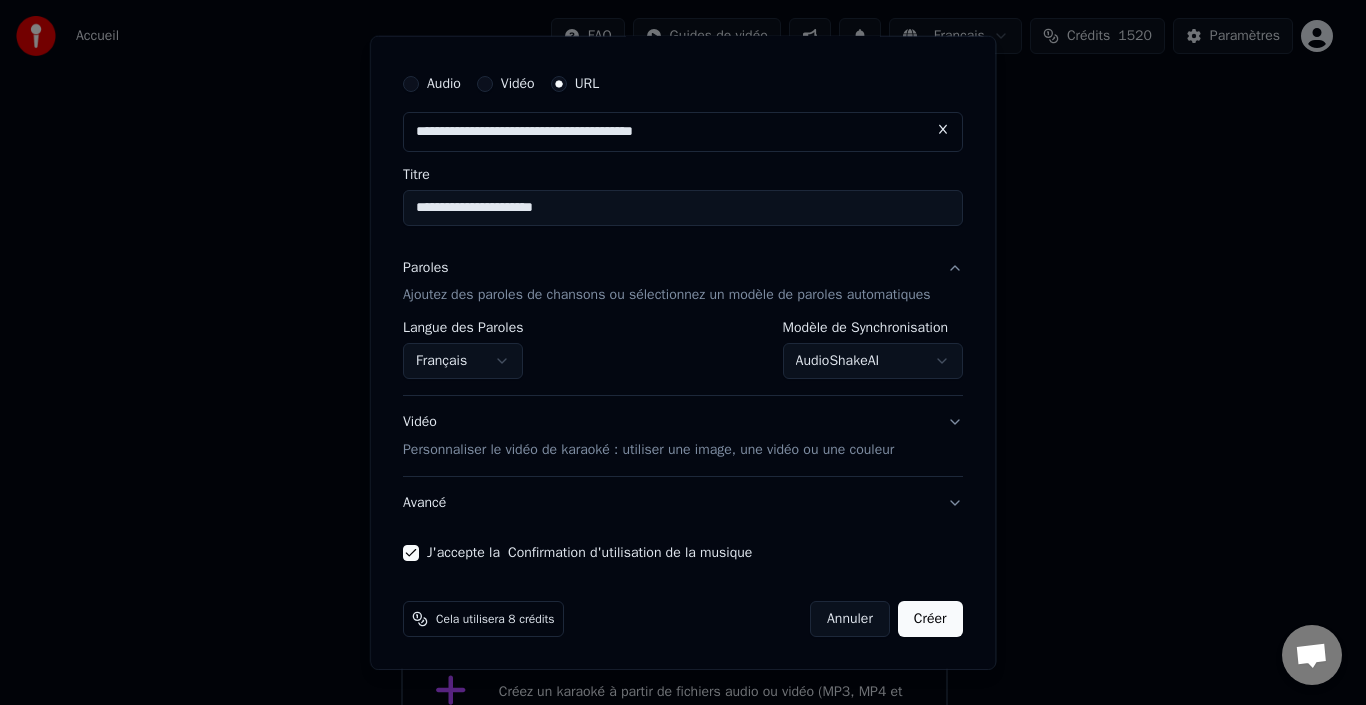 click on "AudioShakeAI" at bounding box center (873, 361) 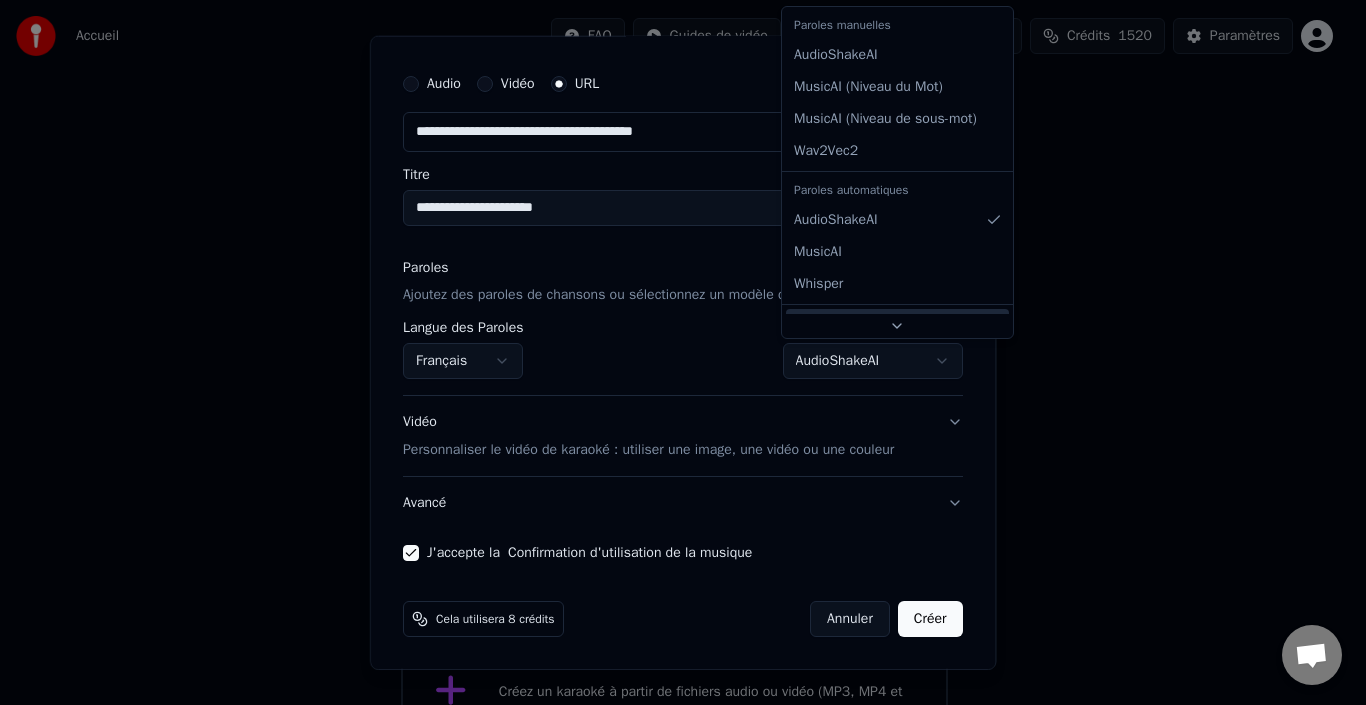 scroll, scrollTop: 31, scrollLeft: 0, axis: vertical 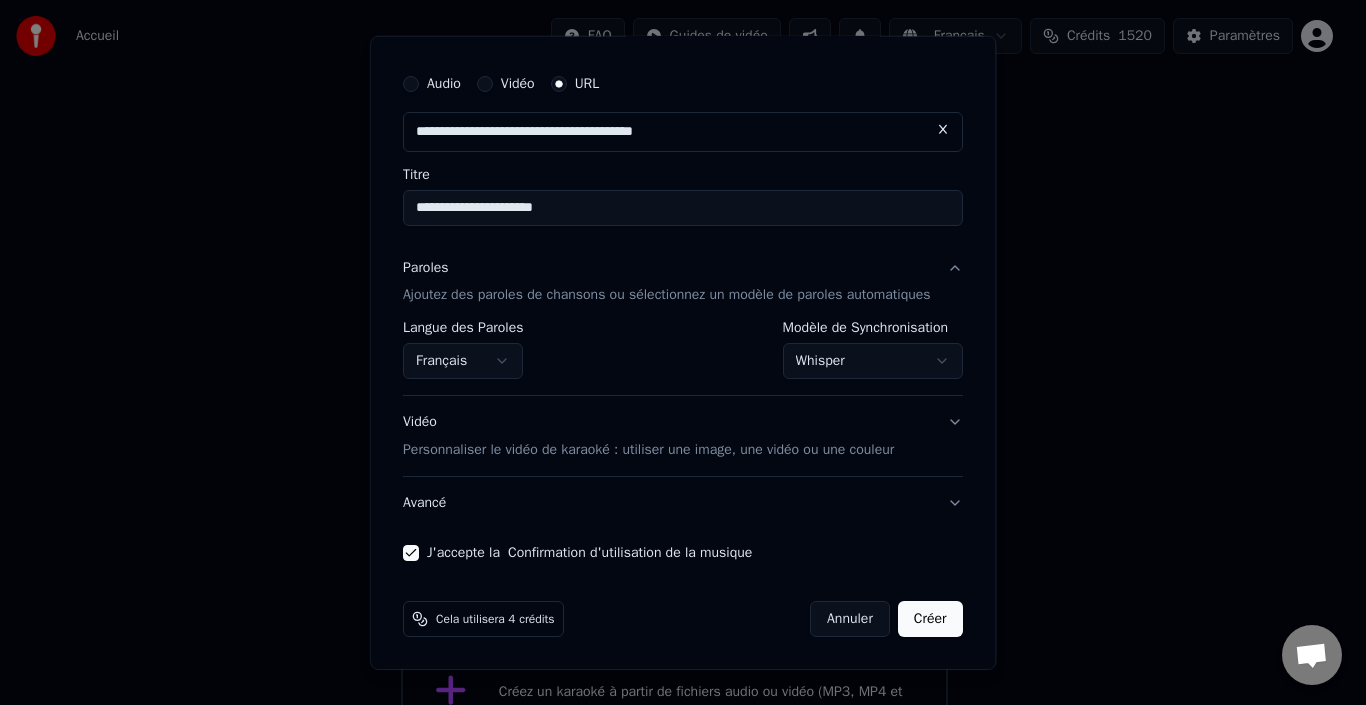 click on "Whisper" at bounding box center (873, 361) 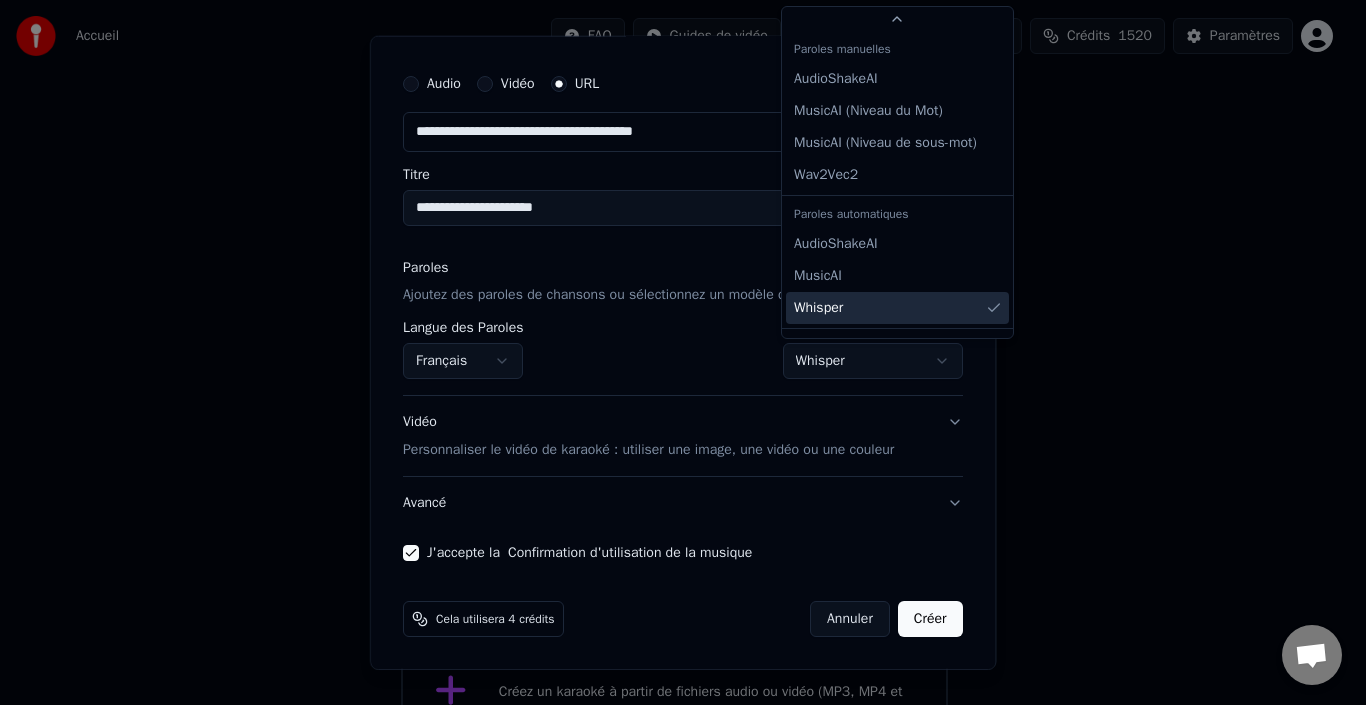 scroll, scrollTop: 31, scrollLeft: 0, axis: vertical 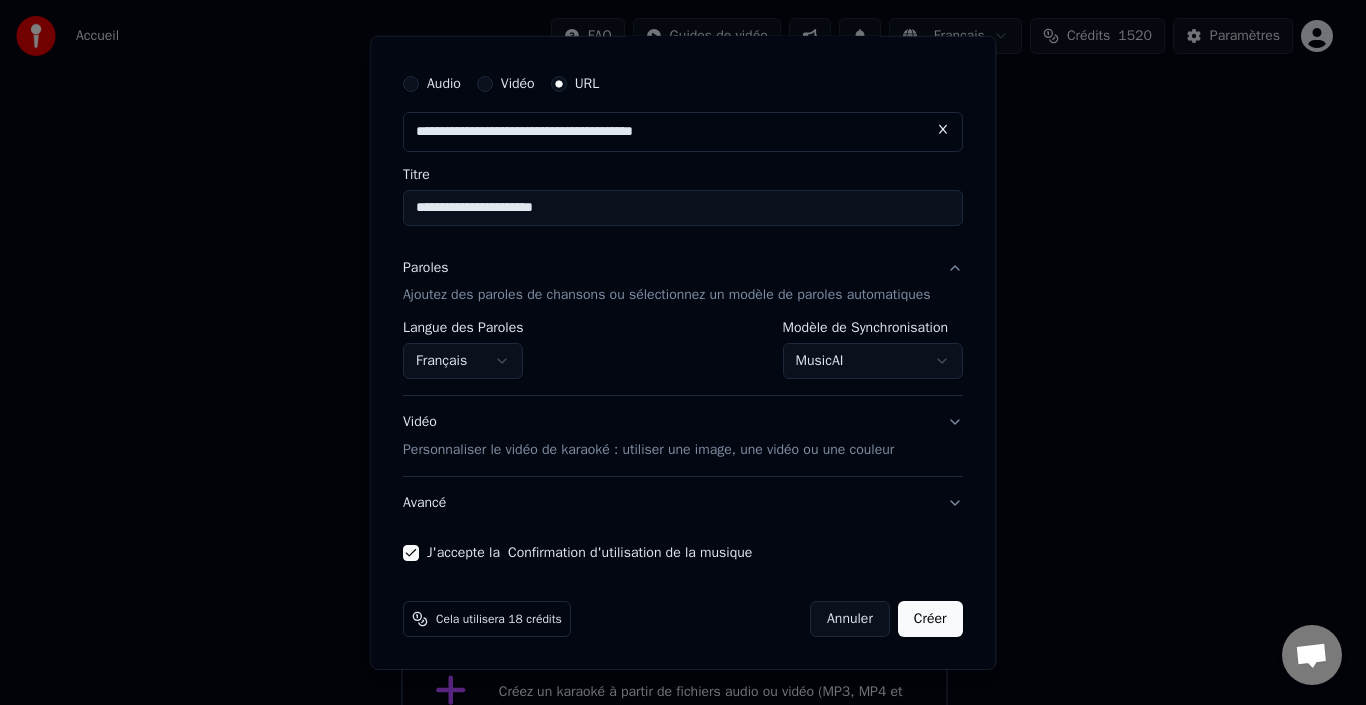 click on "MusicAI" at bounding box center [873, 361] 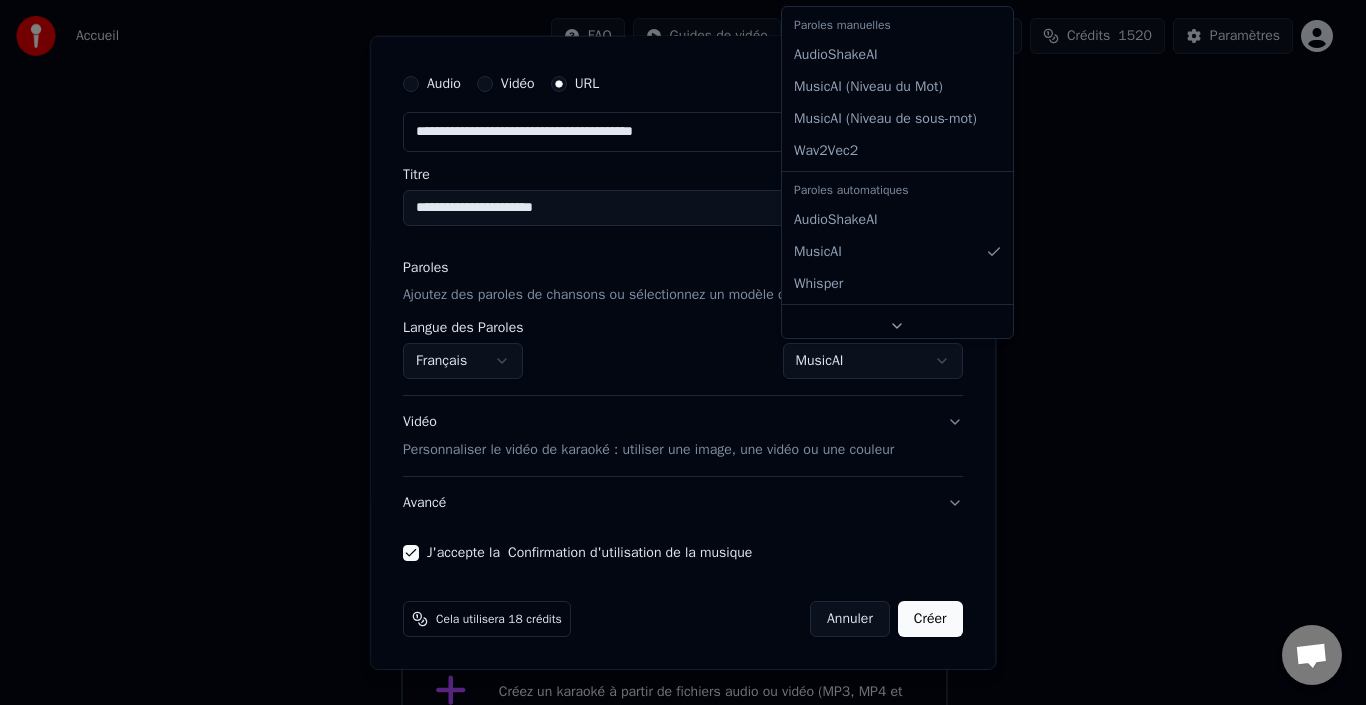 select on "*******" 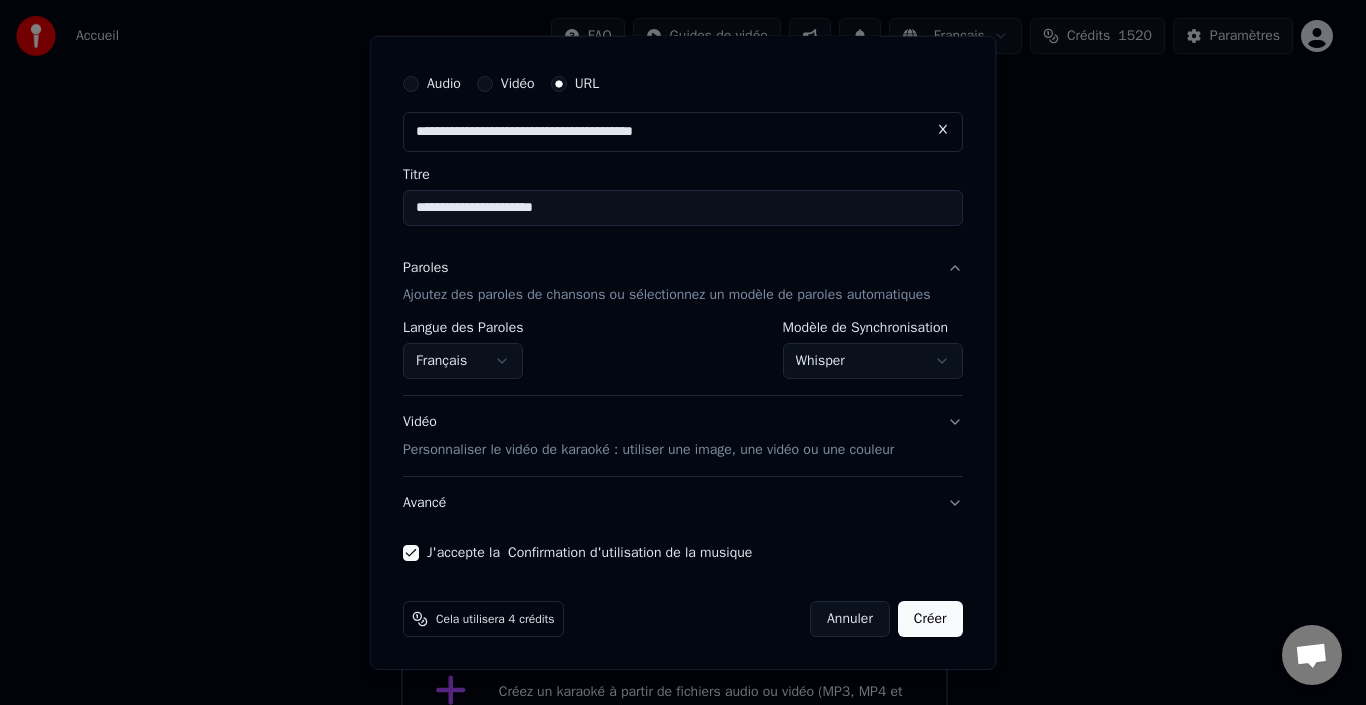 click on "Créer" at bounding box center (930, 619) 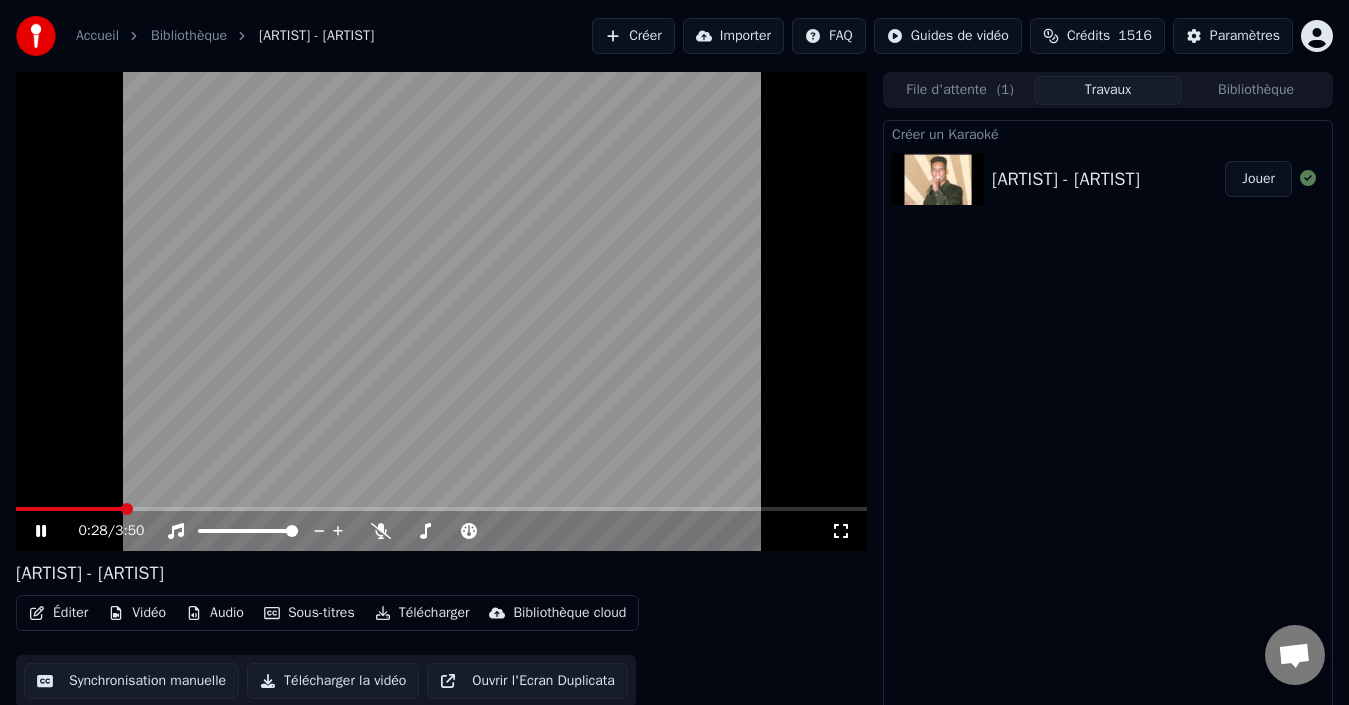 click 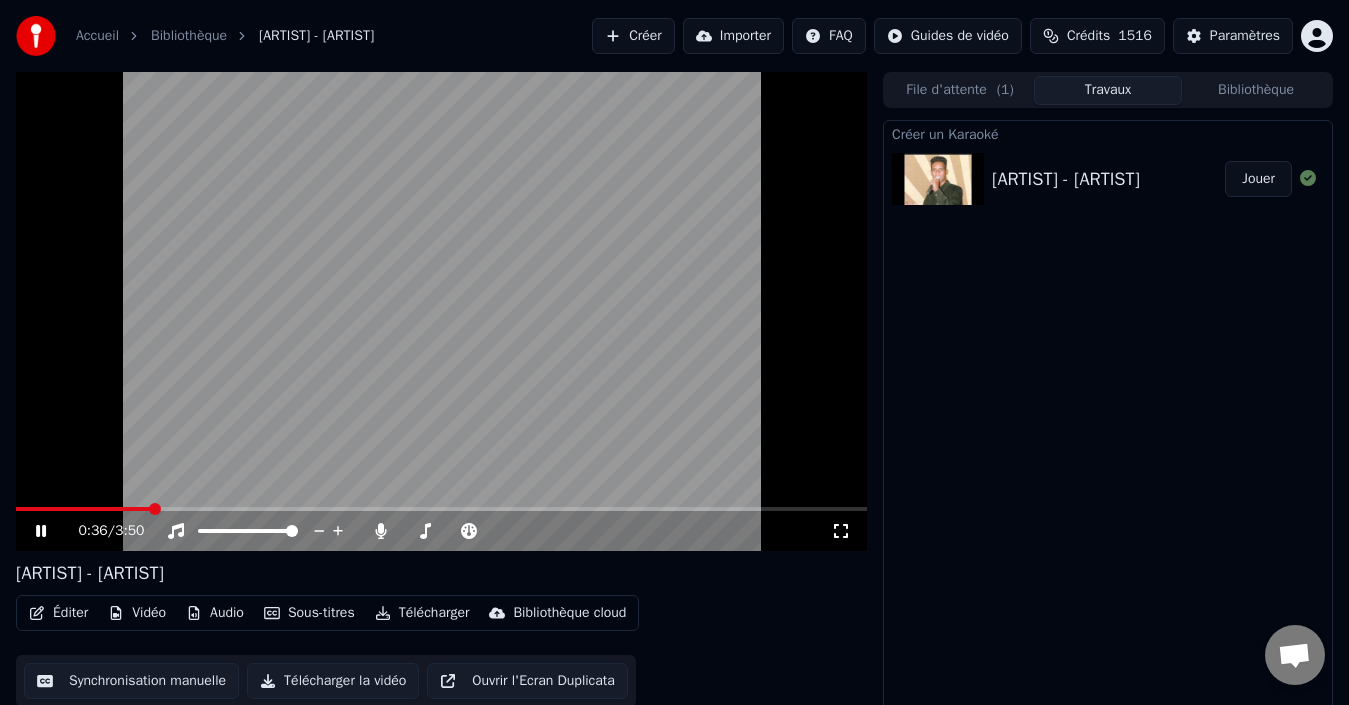 click at bounding box center (83, 509) 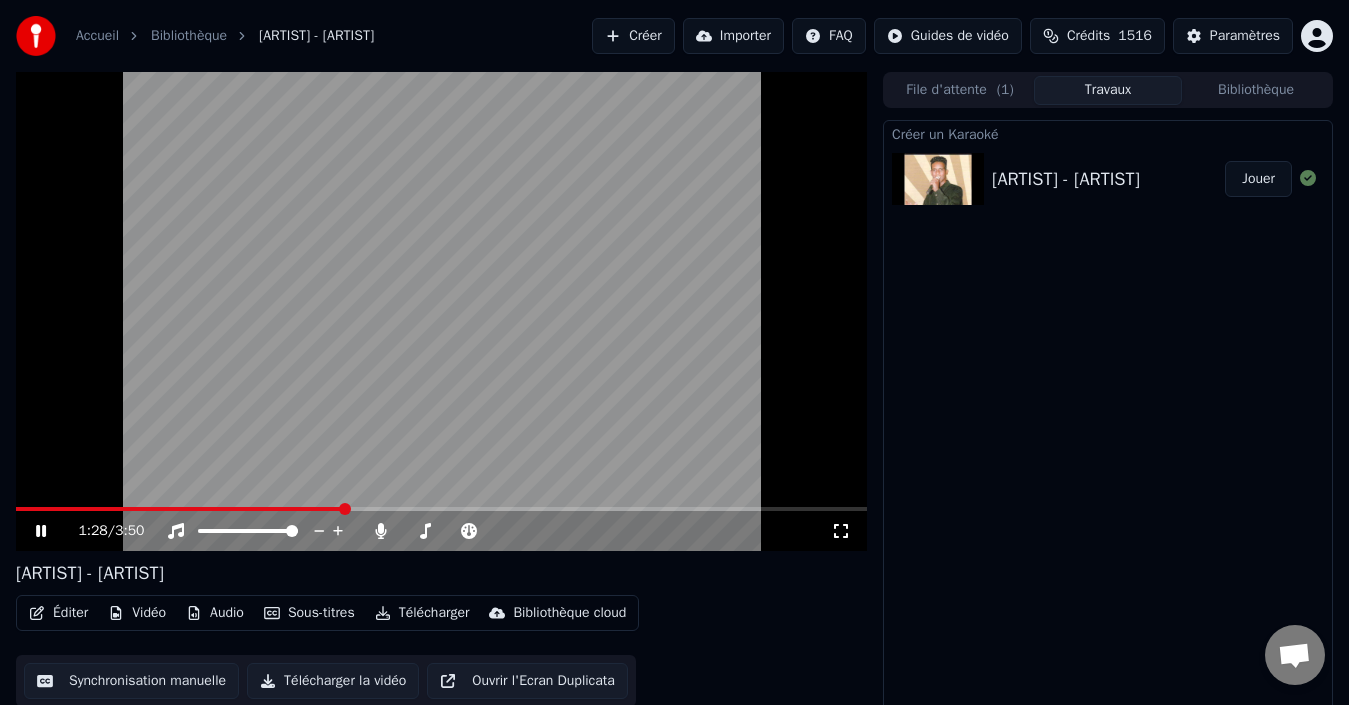 click 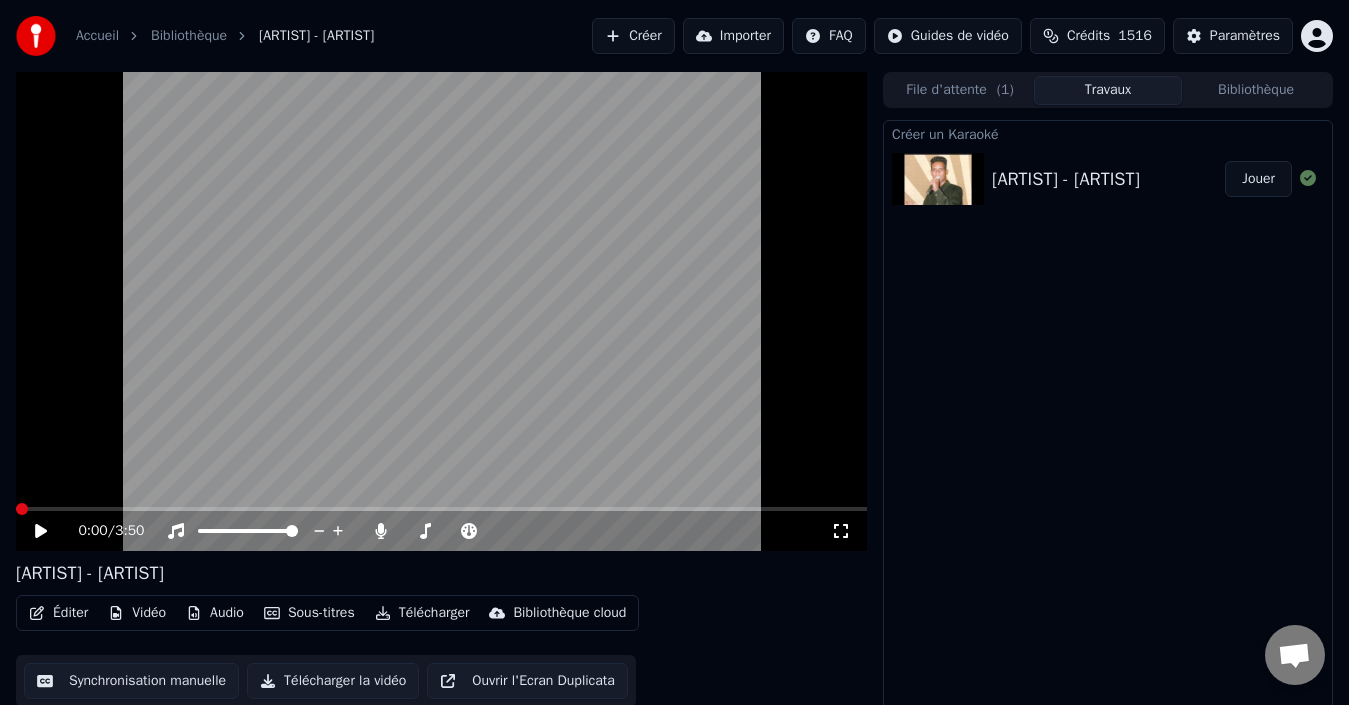 click at bounding box center [16, 509] 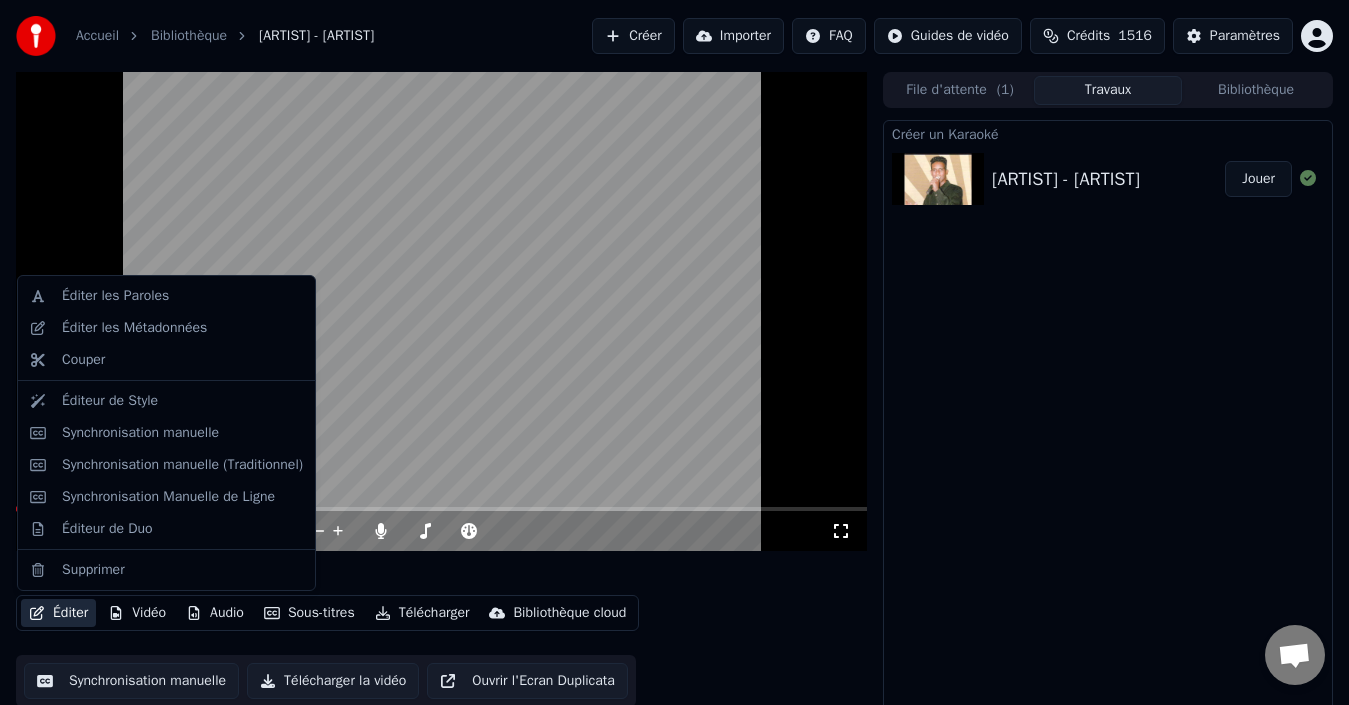 click on "Éditer" at bounding box center [58, 613] 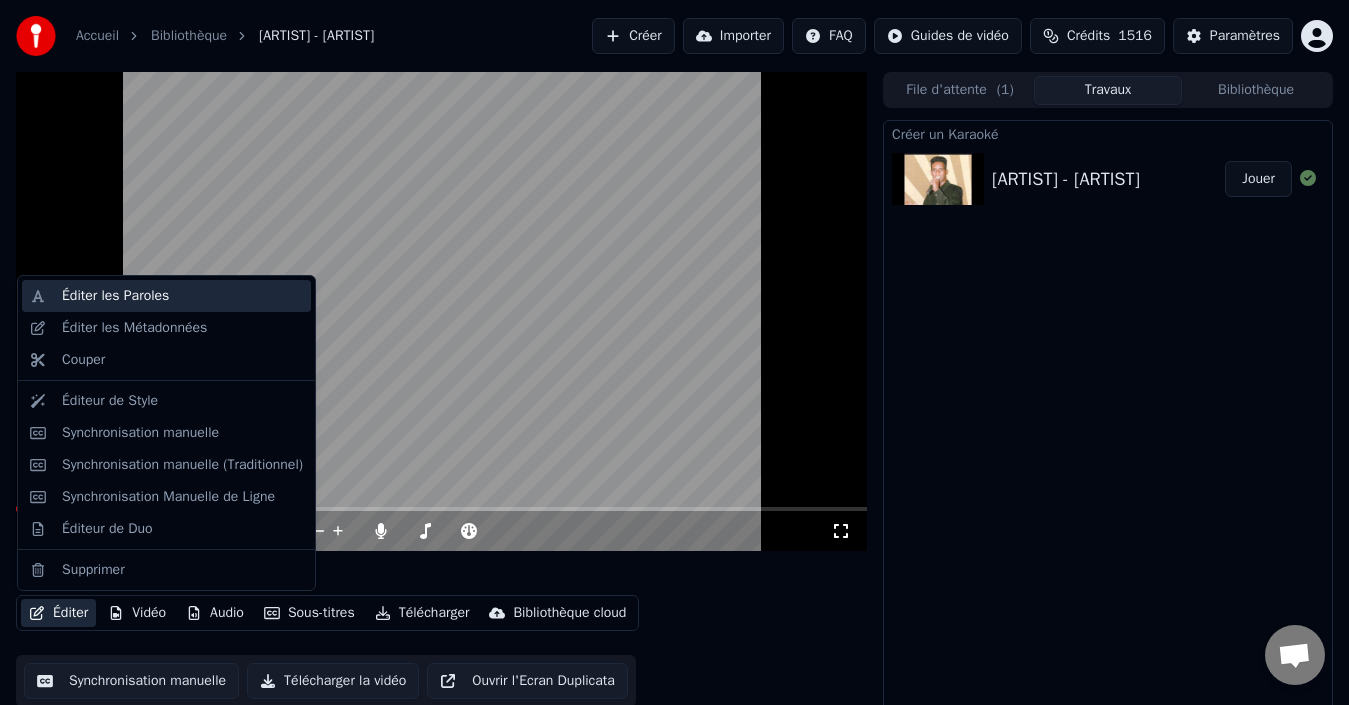 click on "Éditer les Paroles" at bounding box center (182, 296) 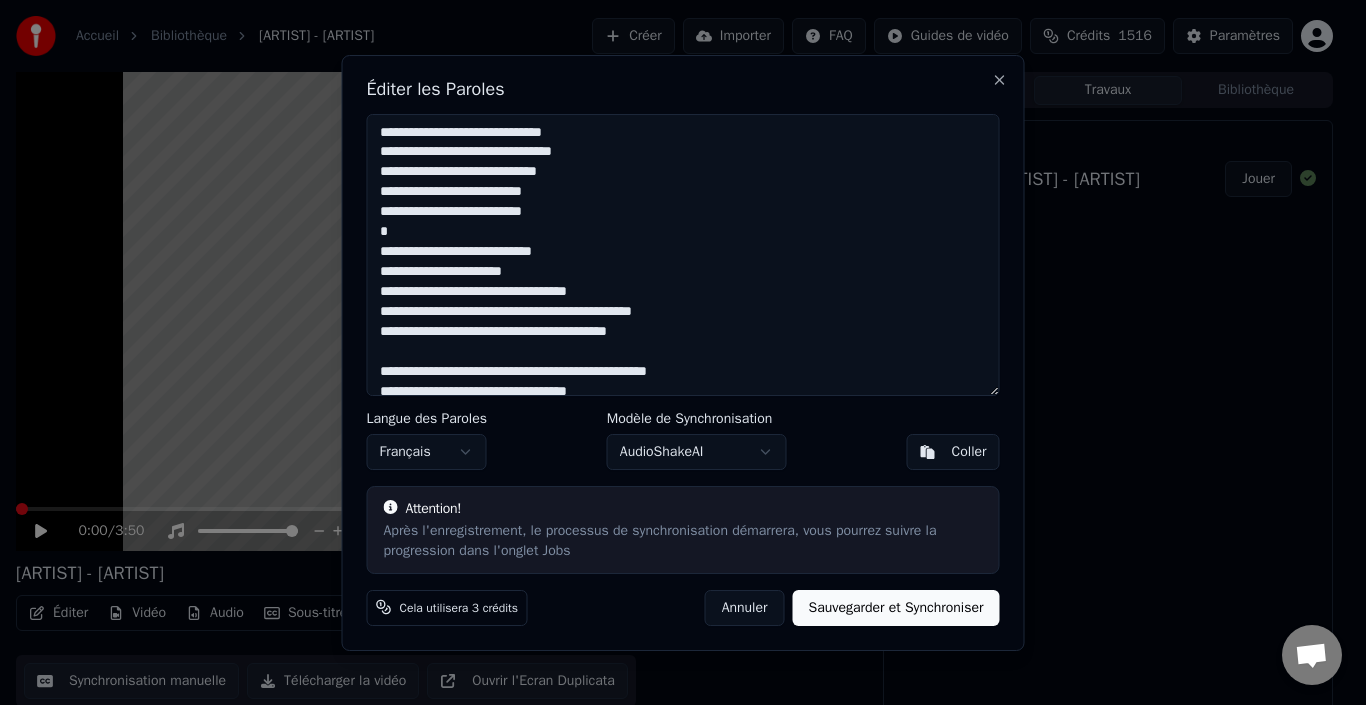 click on "**********" at bounding box center (683, 255) 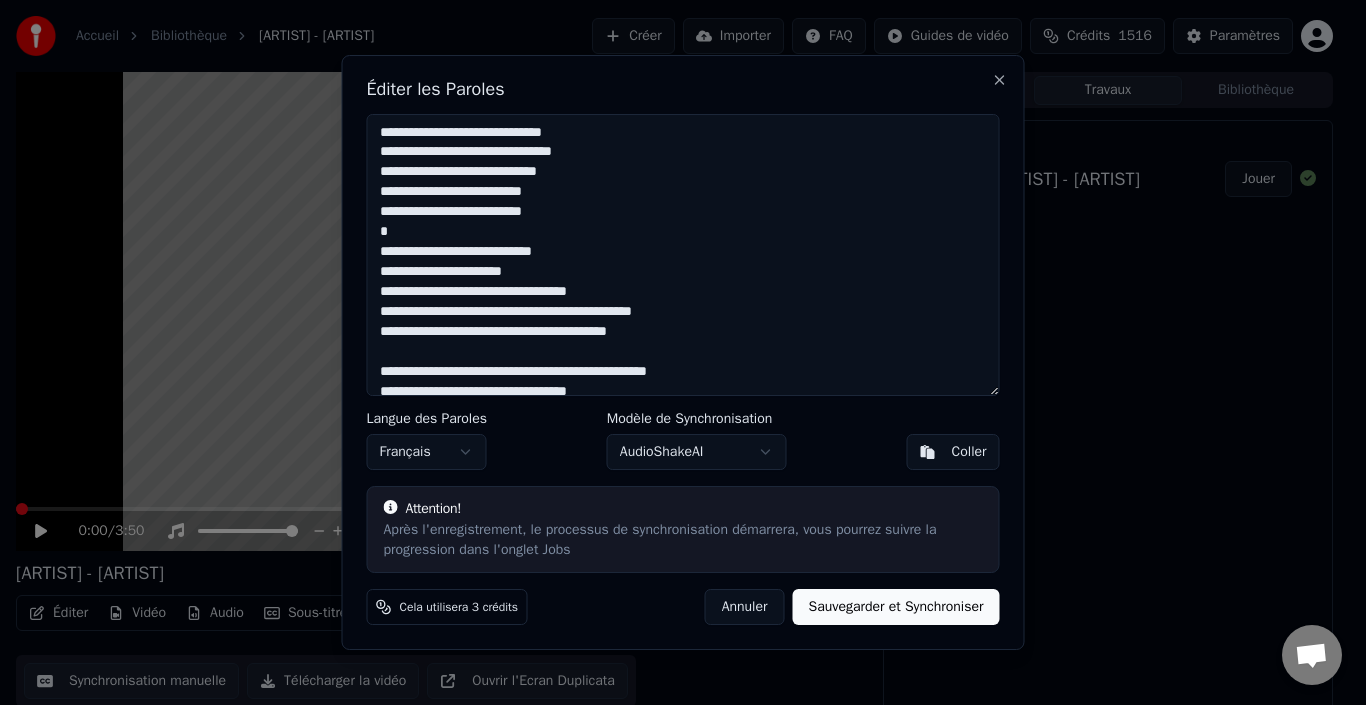 click on "**********" at bounding box center [683, 255] 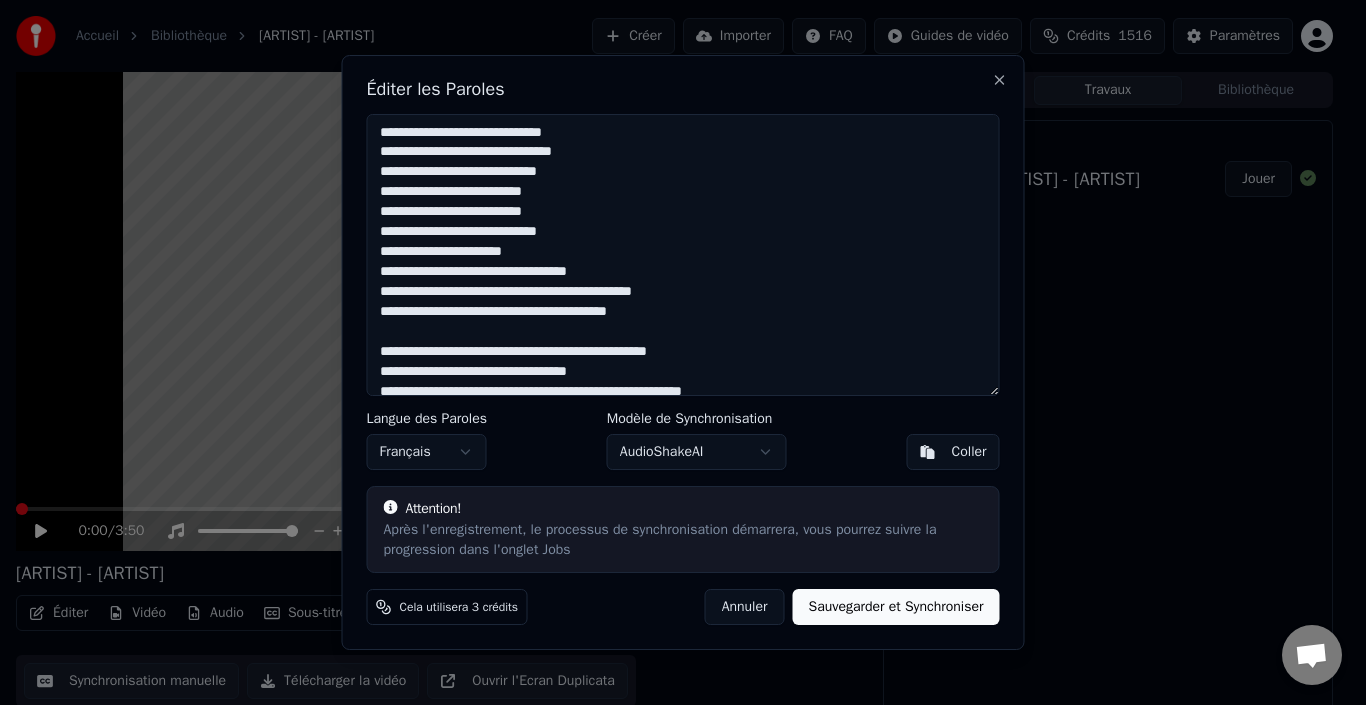 click on "**********" at bounding box center [683, 255] 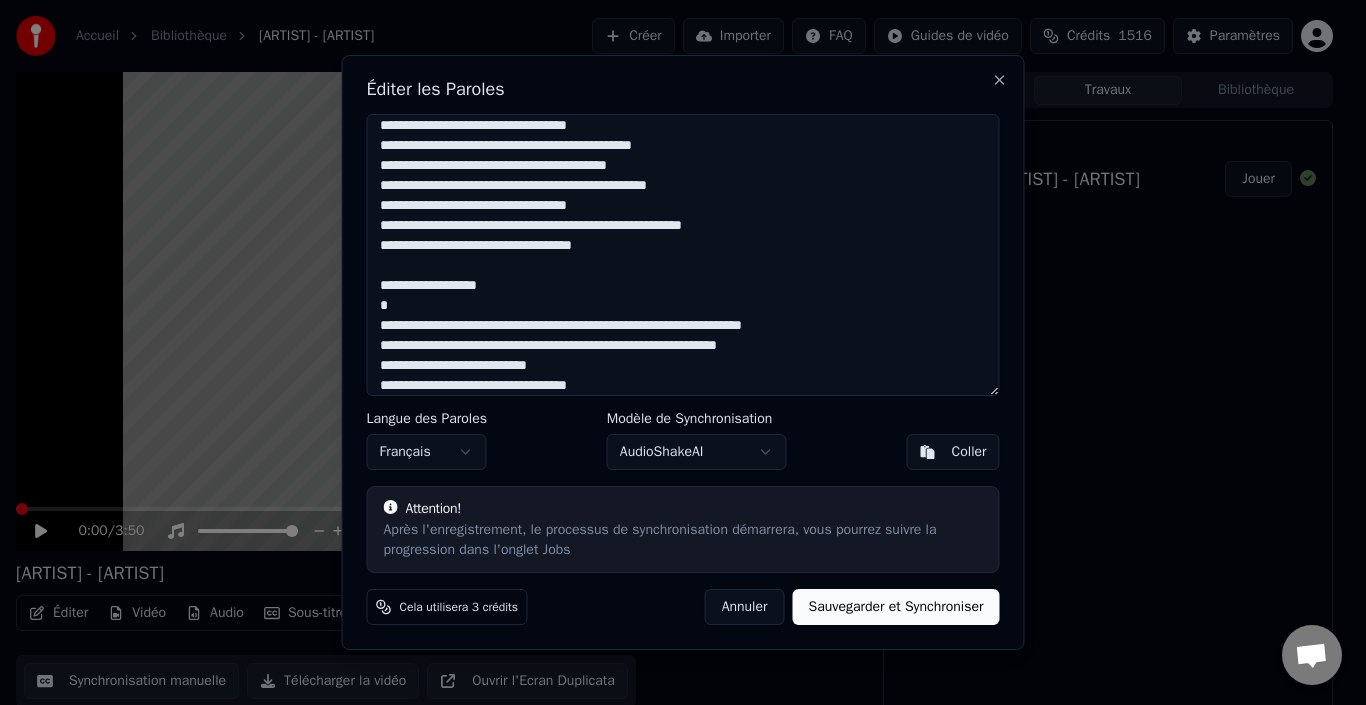 scroll, scrollTop: 156, scrollLeft: 0, axis: vertical 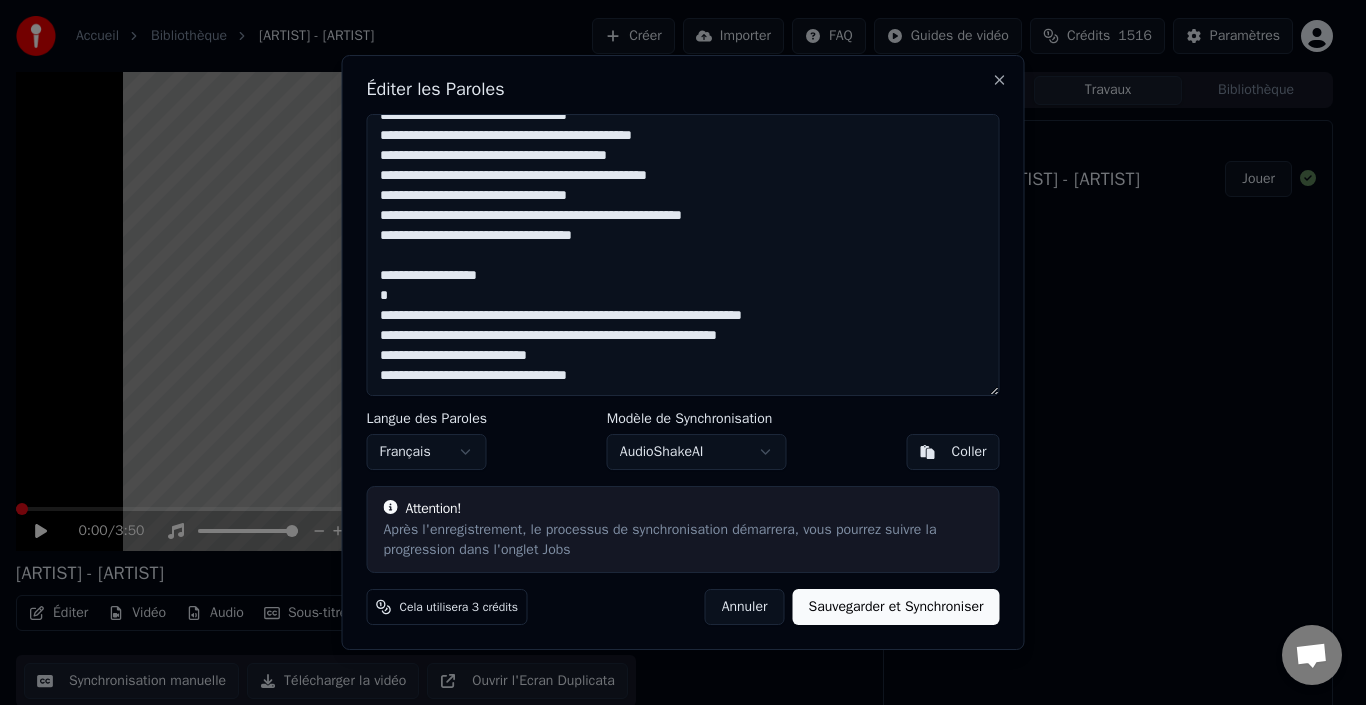 click on "**********" at bounding box center [683, 255] 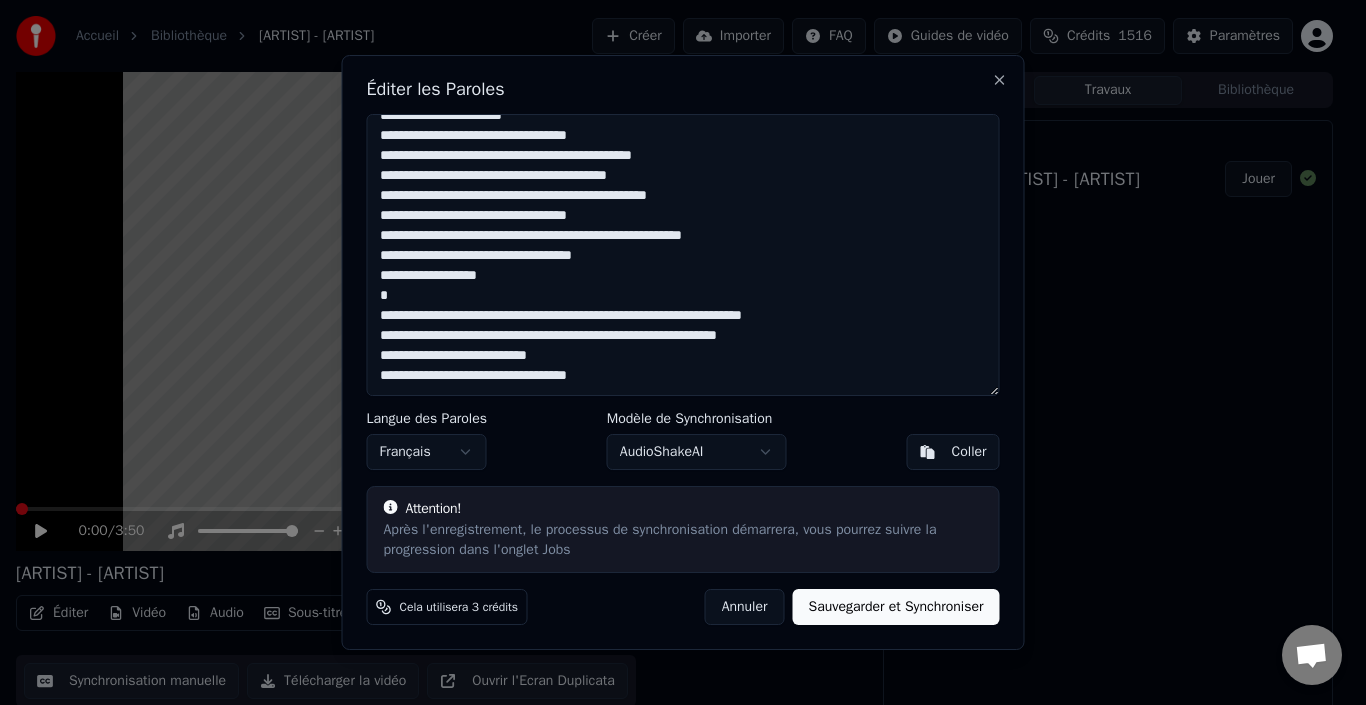 scroll, scrollTop: 136, scrollLeft: 0, axis: vertical 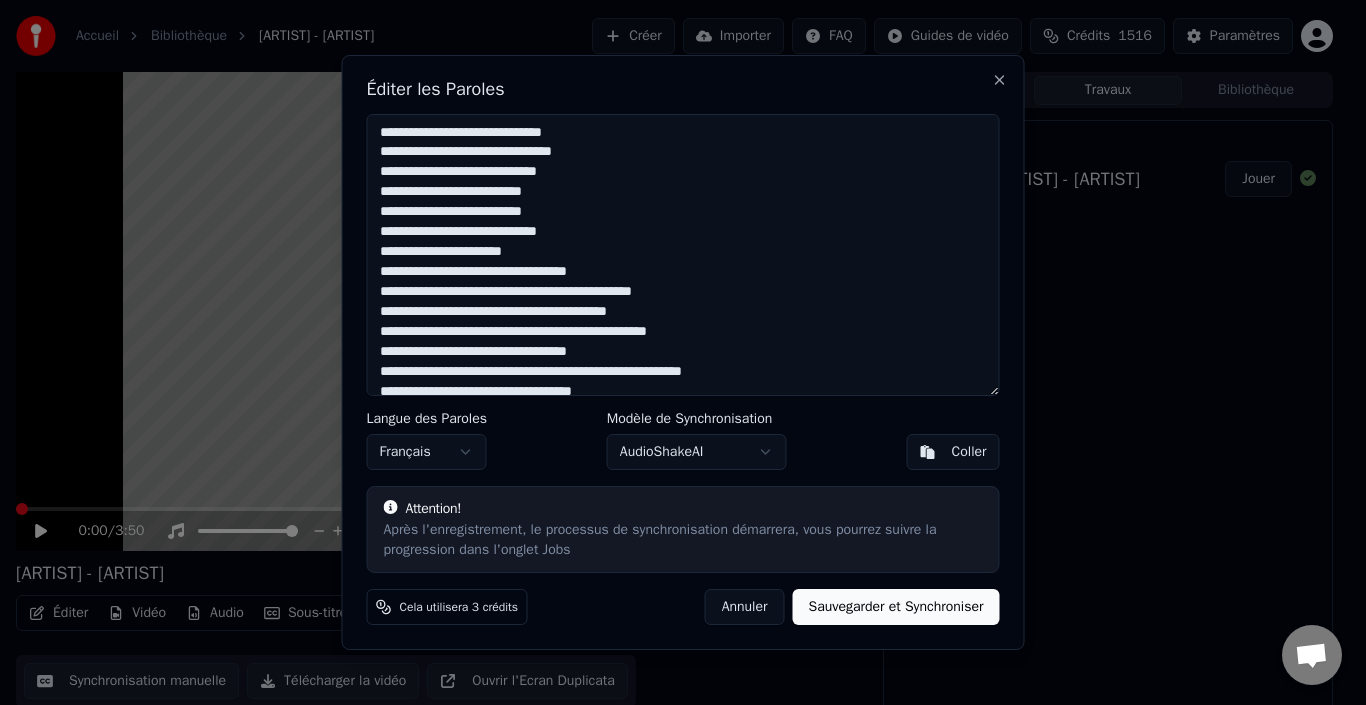 click on "**********" at bounding box center (683, 255) 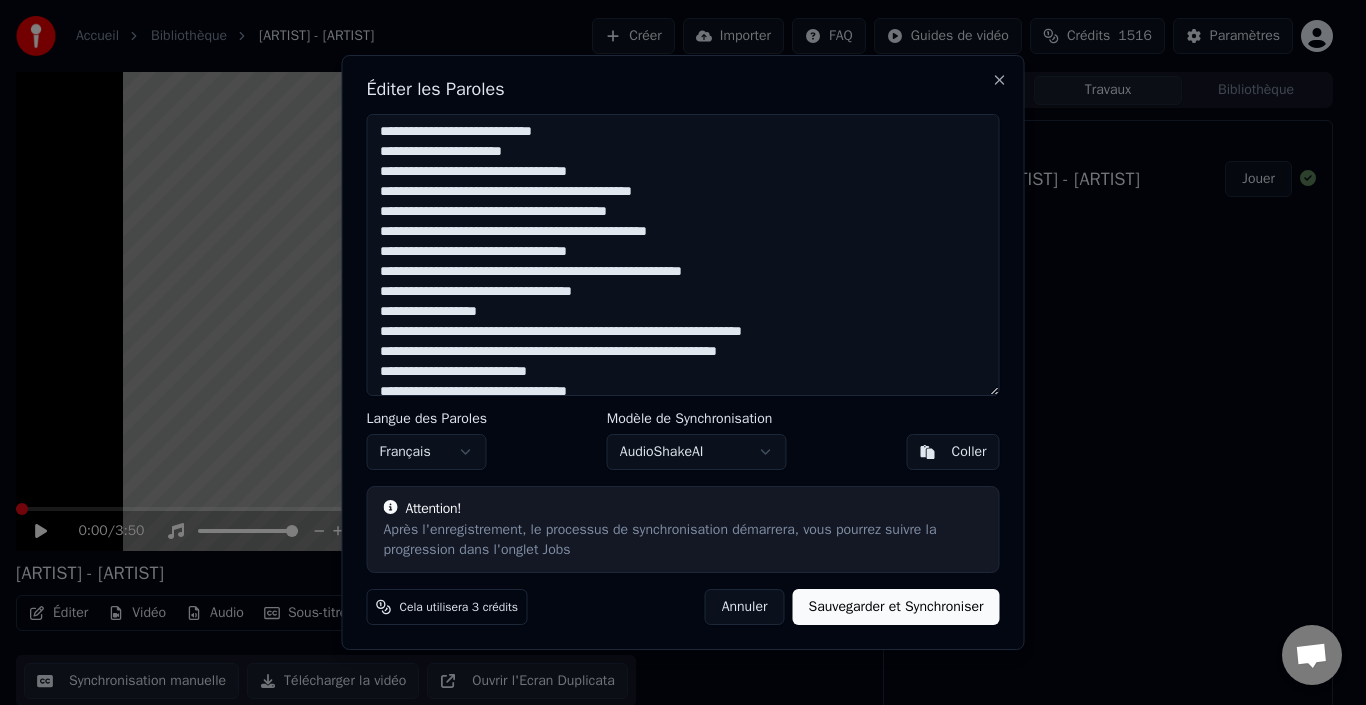scroll, scrollTop: 116, scrollLeft: 0, axis: vertical 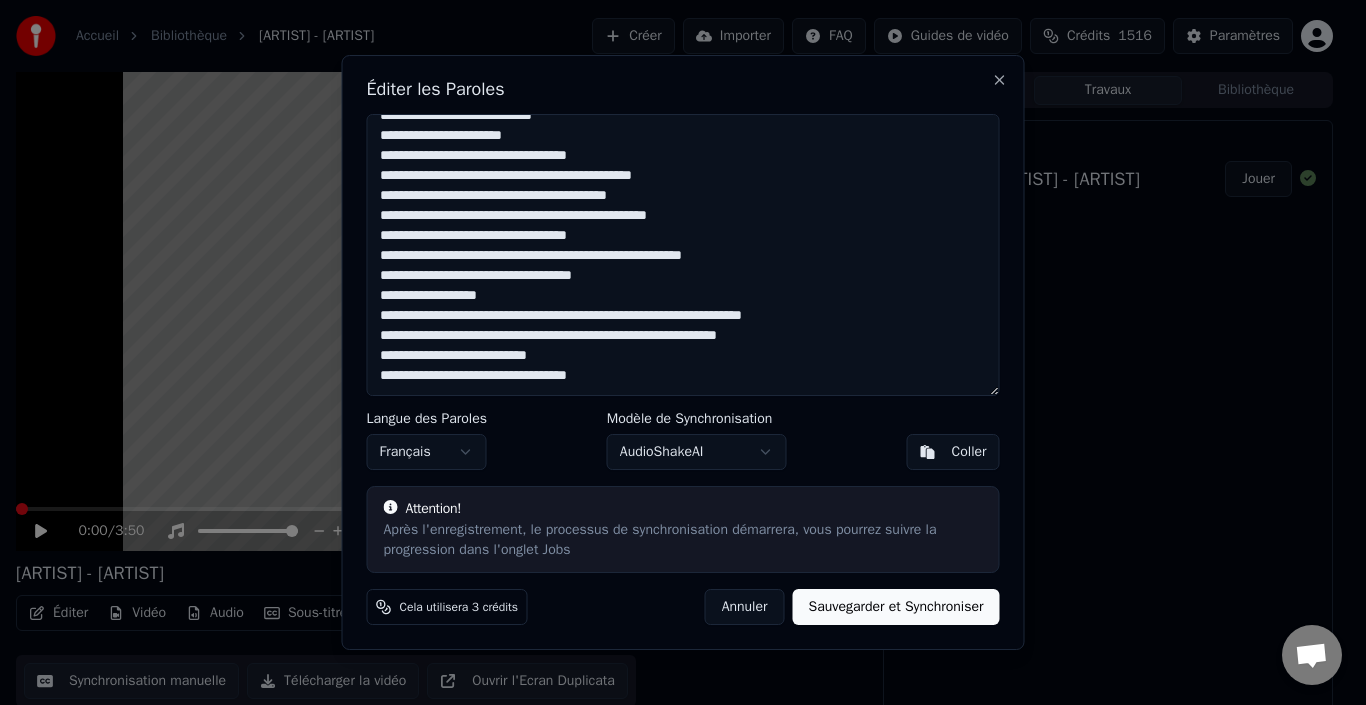 click on "**********" at bounding box center [683, 255] 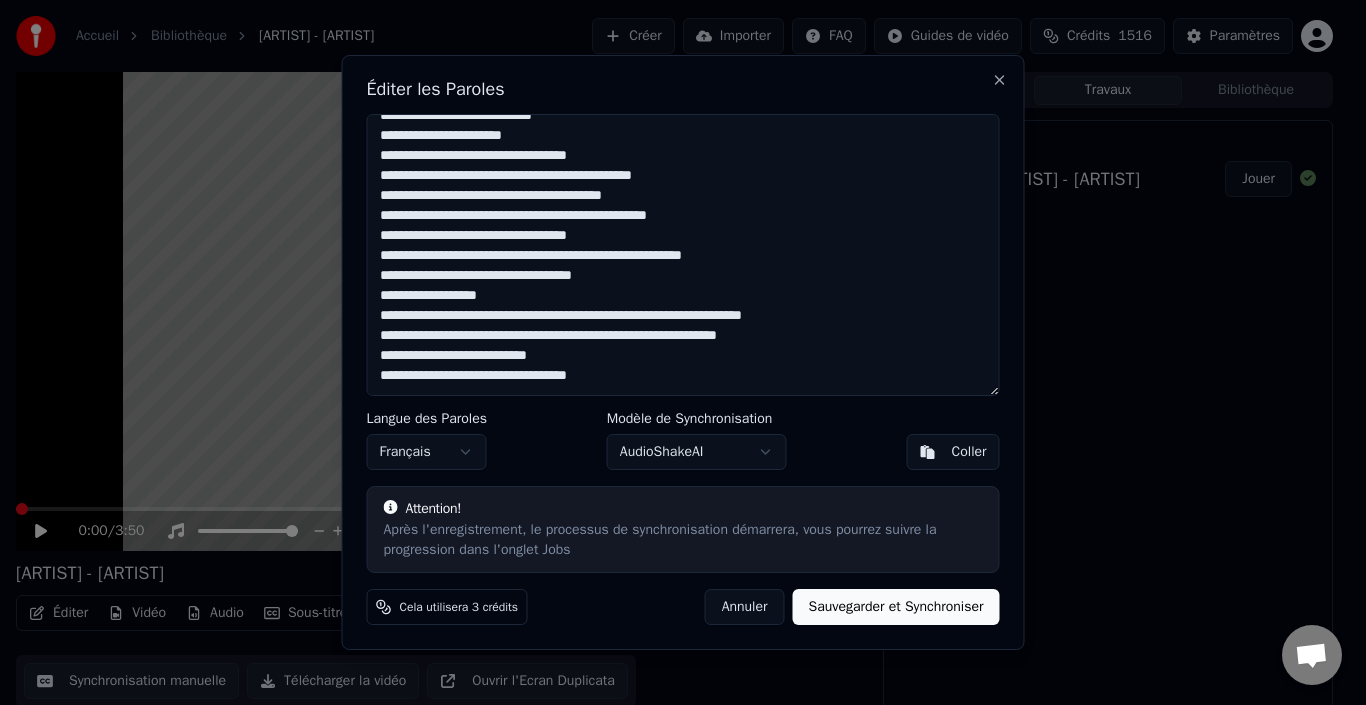 scroll, scrollTop: 0, scrollLeft: 0, axis: both 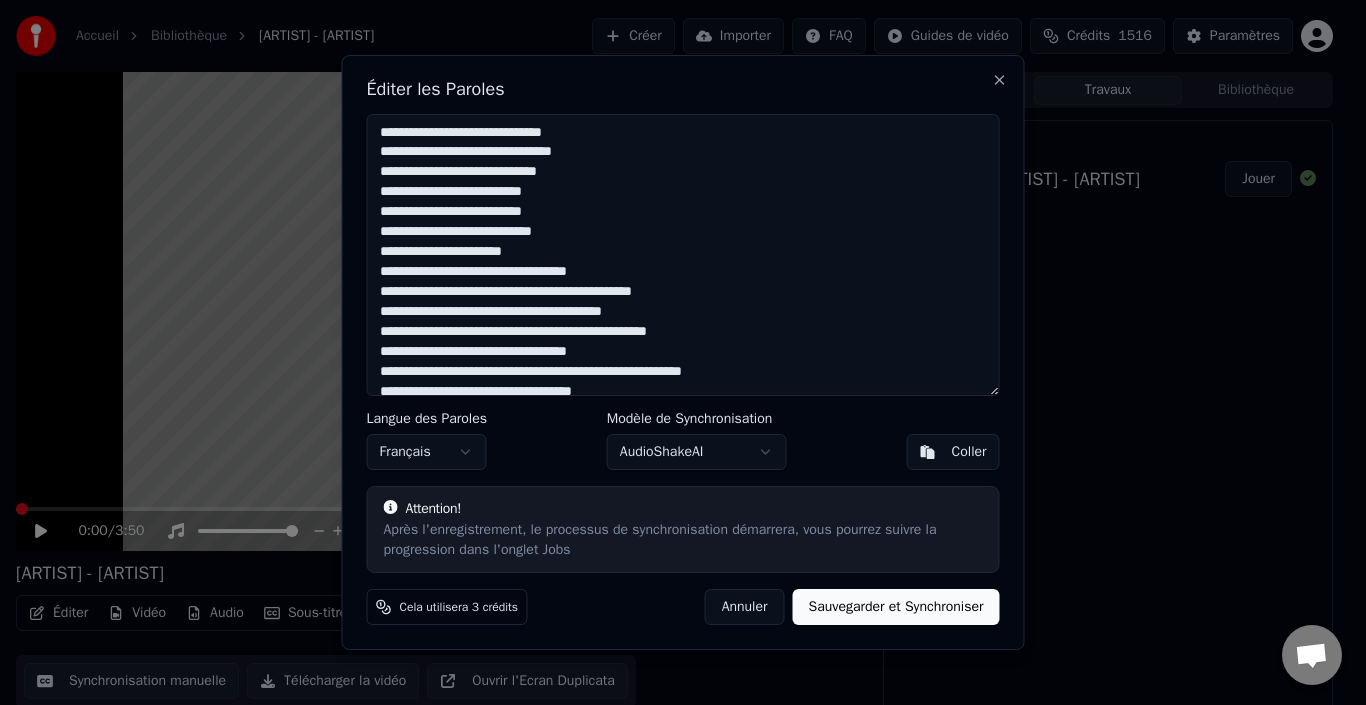 click on "**********" at bounding box center (683, 255) 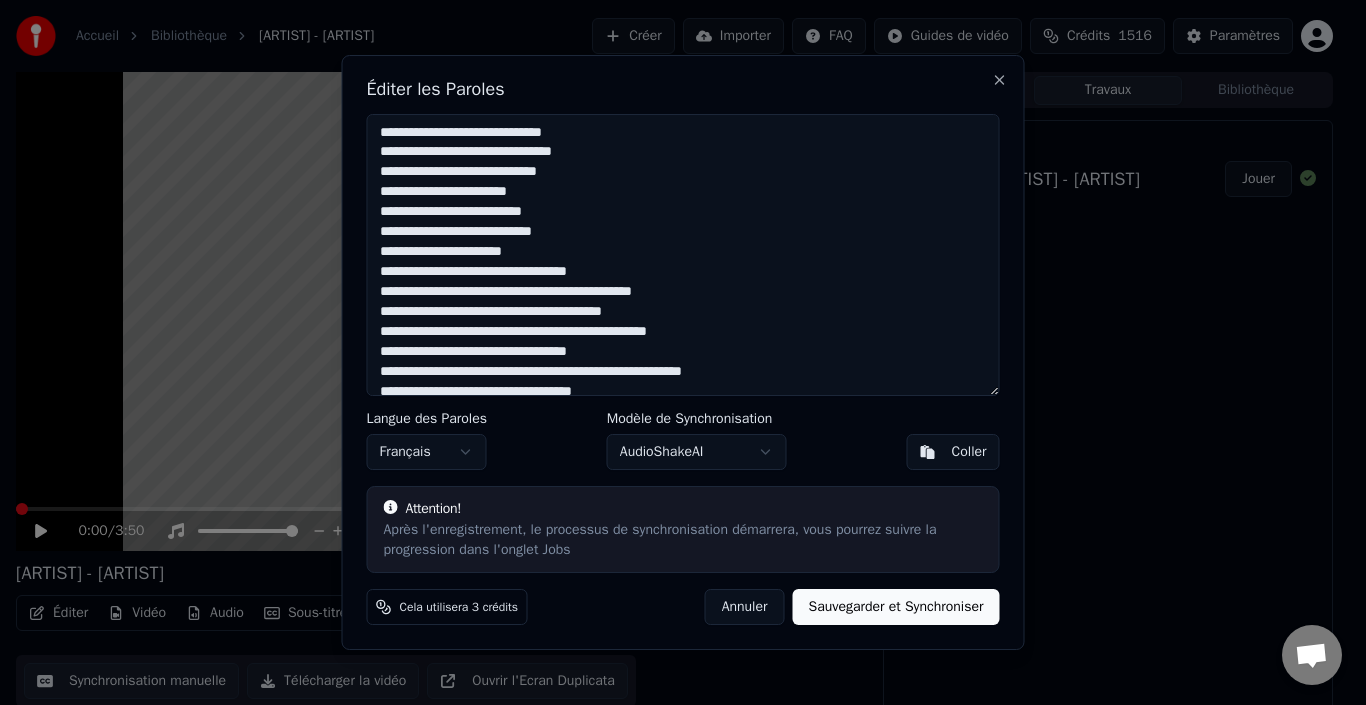 click on "**********" at bounding box center (683, 255) 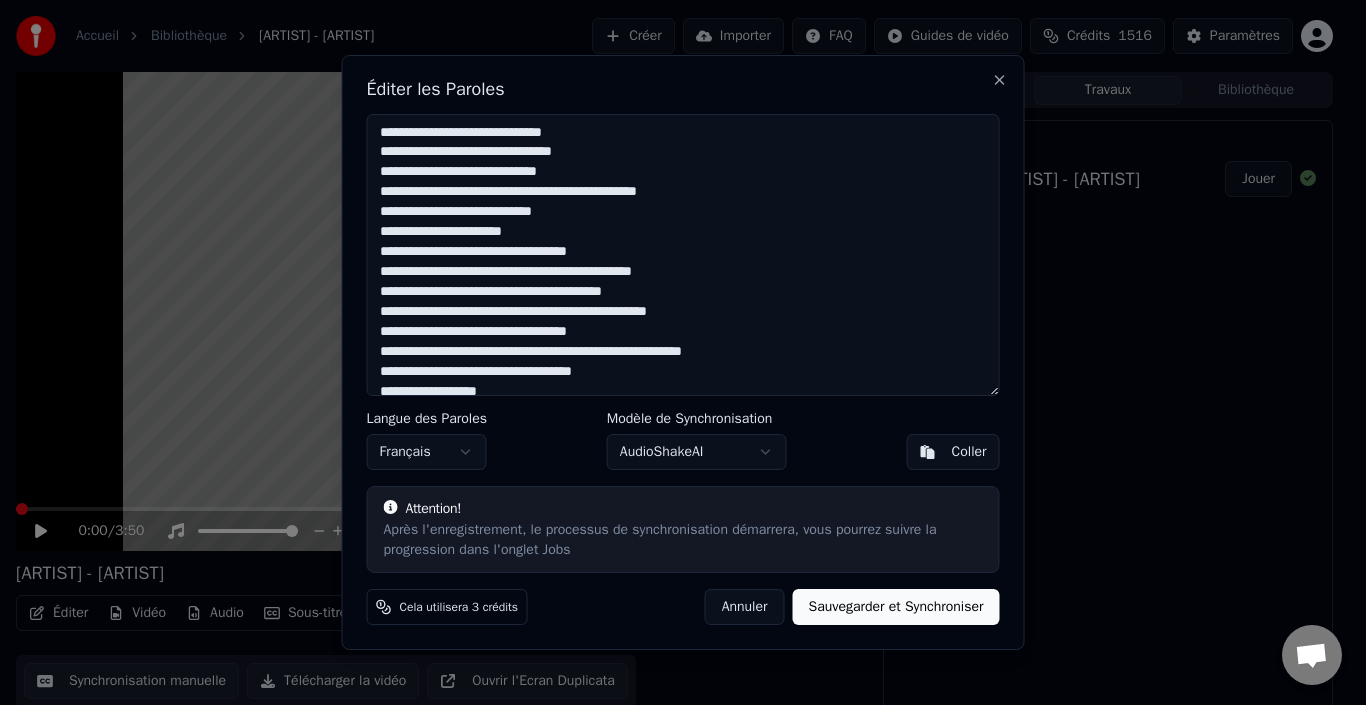 click on "**********" at bounding box center [683, 255] 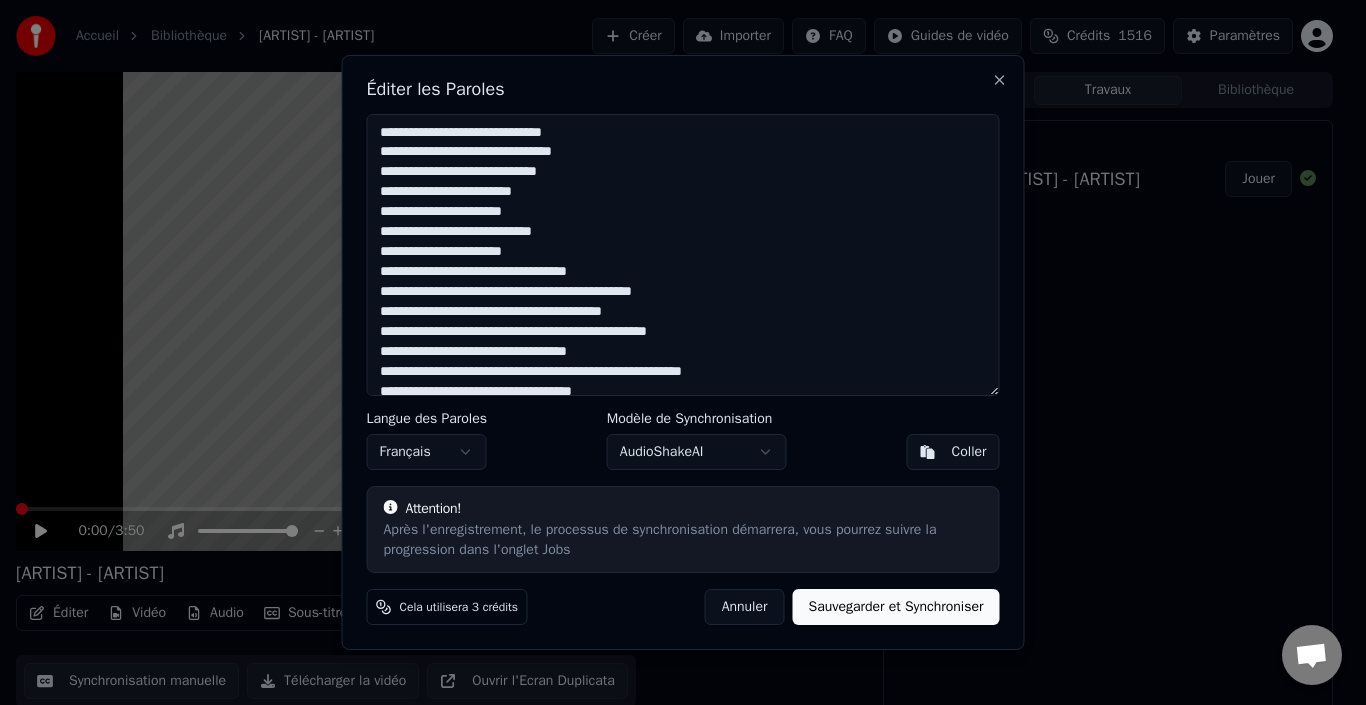 click on "**********" at bounding box center (683, 255) 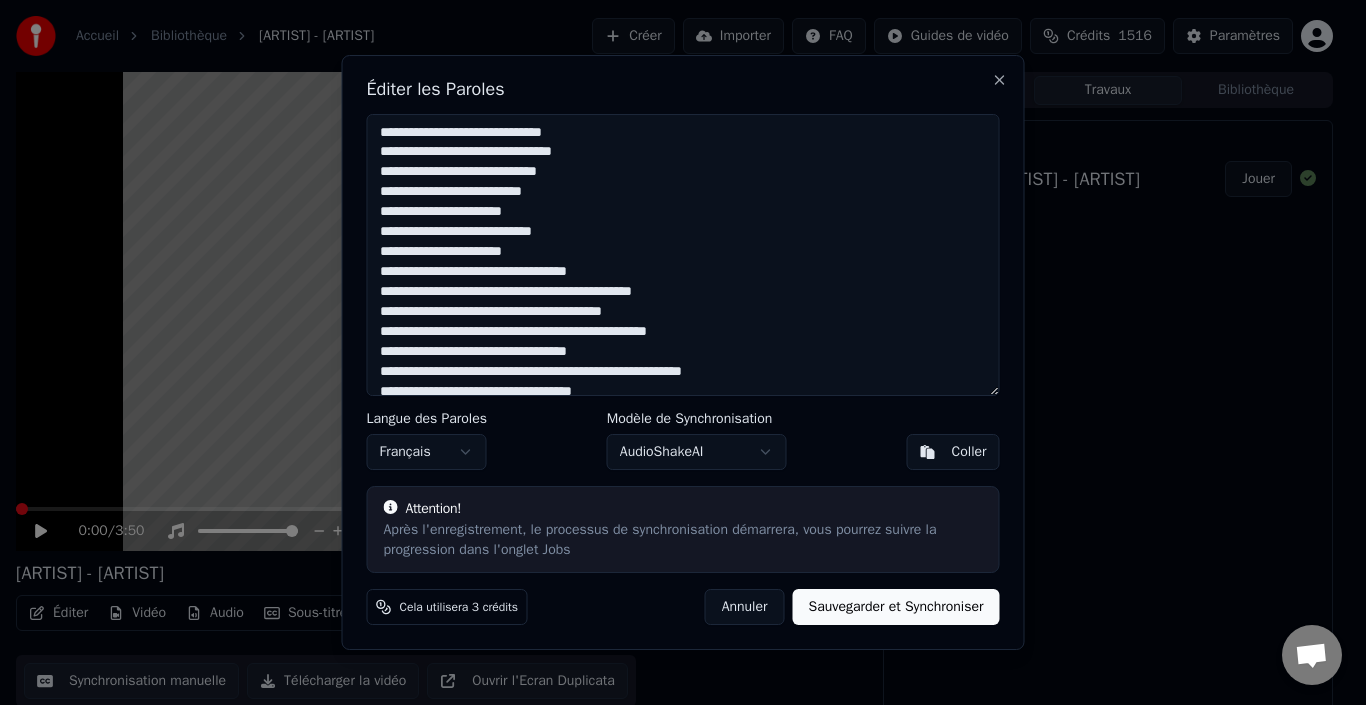 click on "**********" at bounding box center (683, 255) 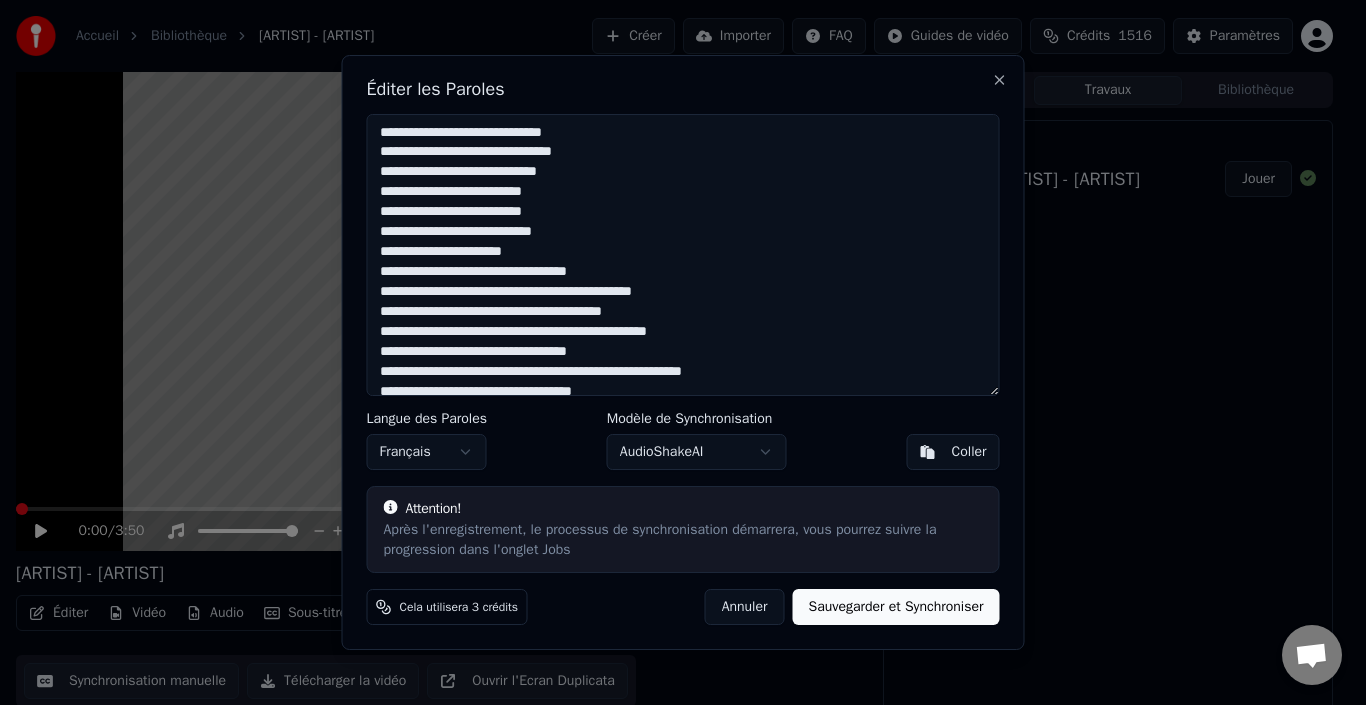 click on "**********" at bounding box center (683, 255) 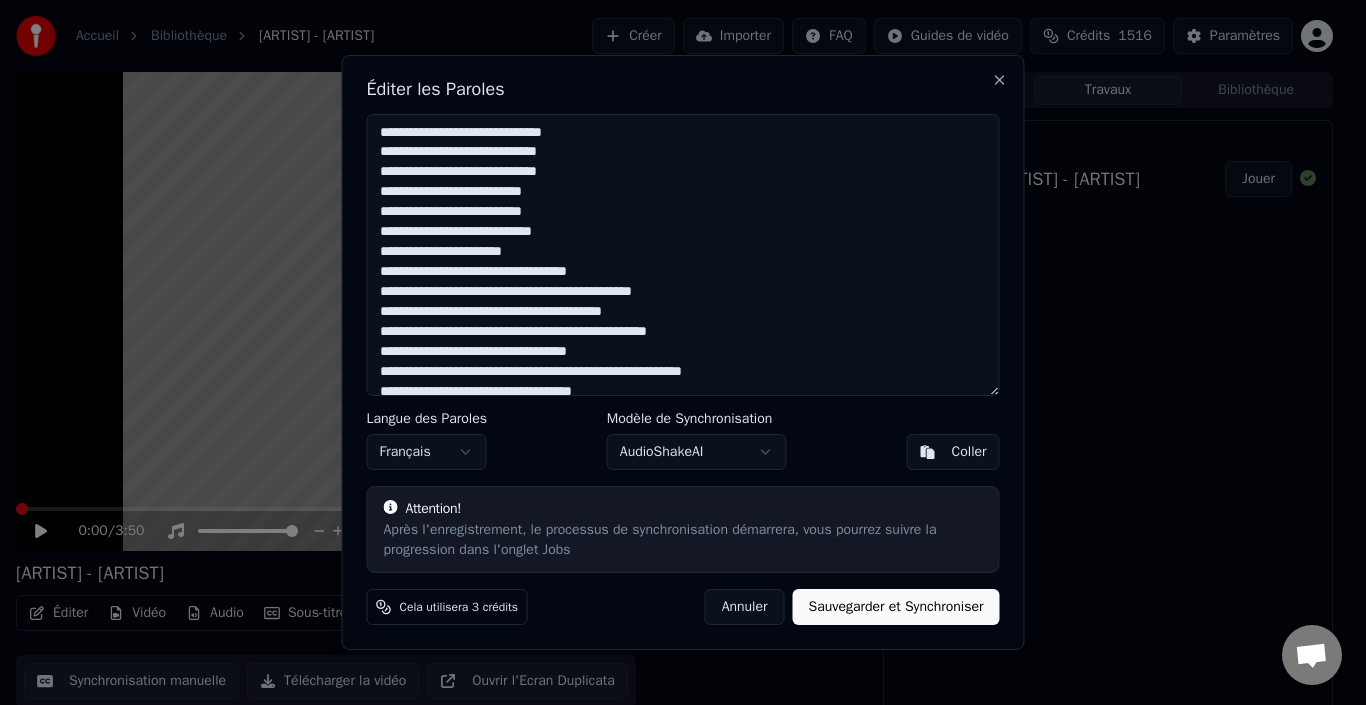 click on "**********" at bounding box center (683, 255) 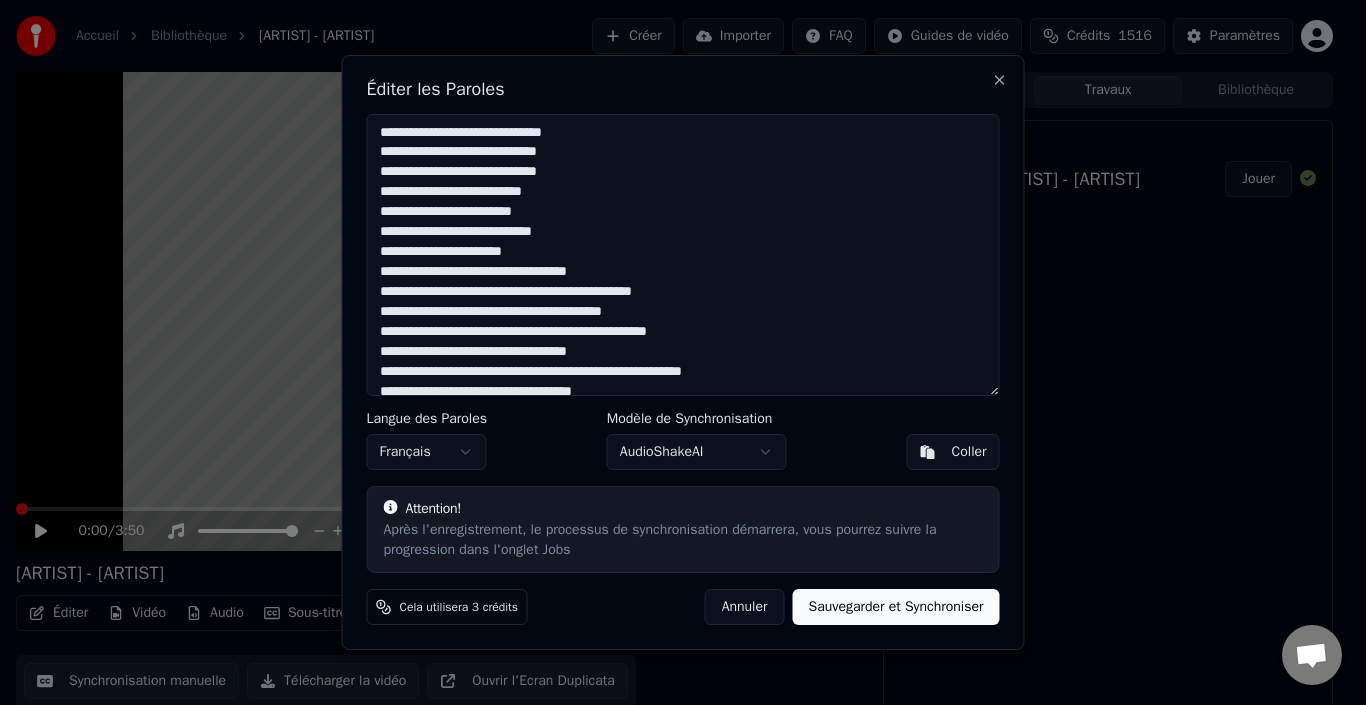 click on "**********" at bounding box center (683, 255) 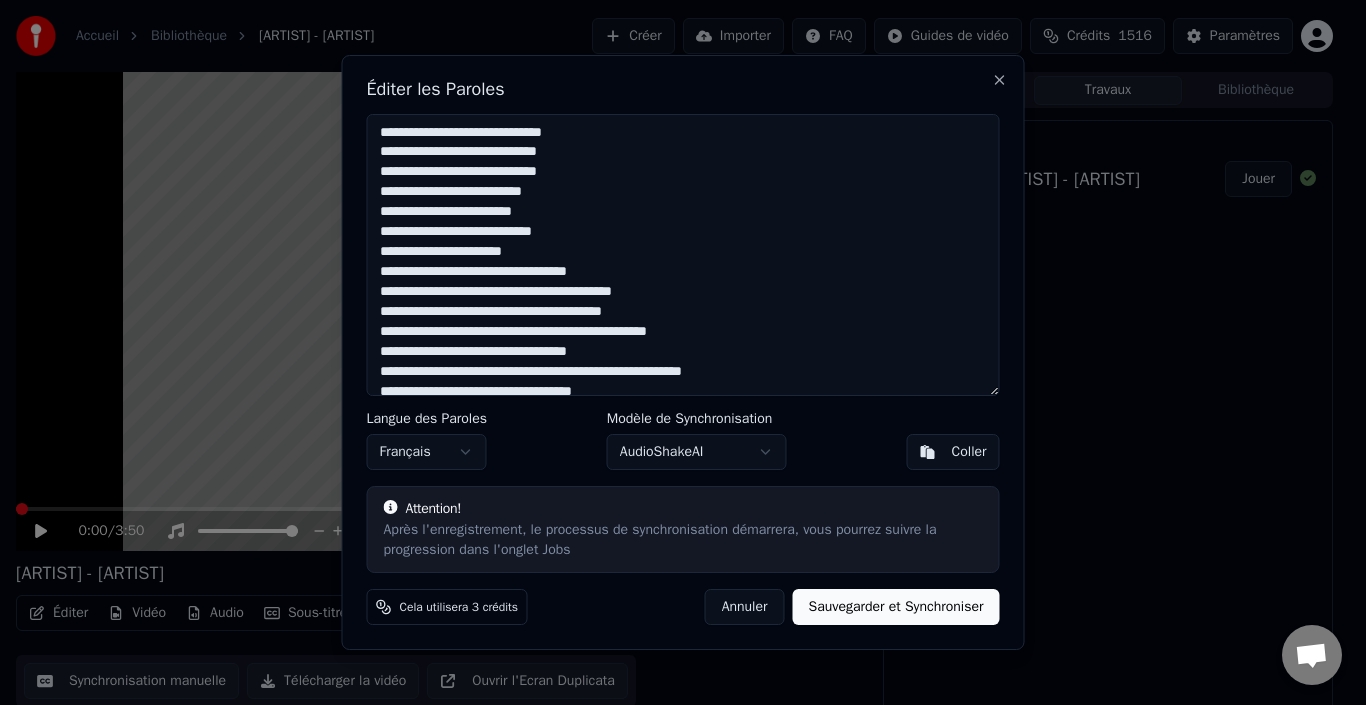 click on "**********" at bounding box center [683, 255] 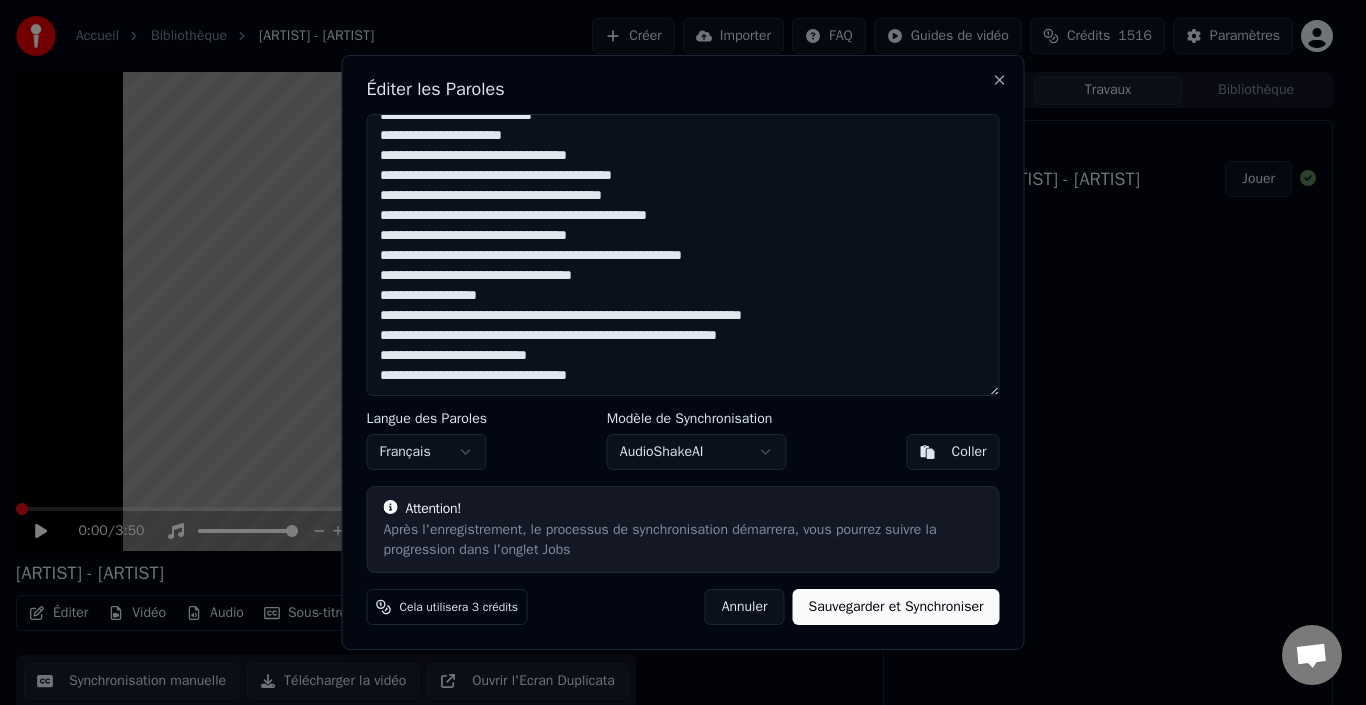 scroll, scrollTop: 16, scrollLeft: 0, axis: vertical 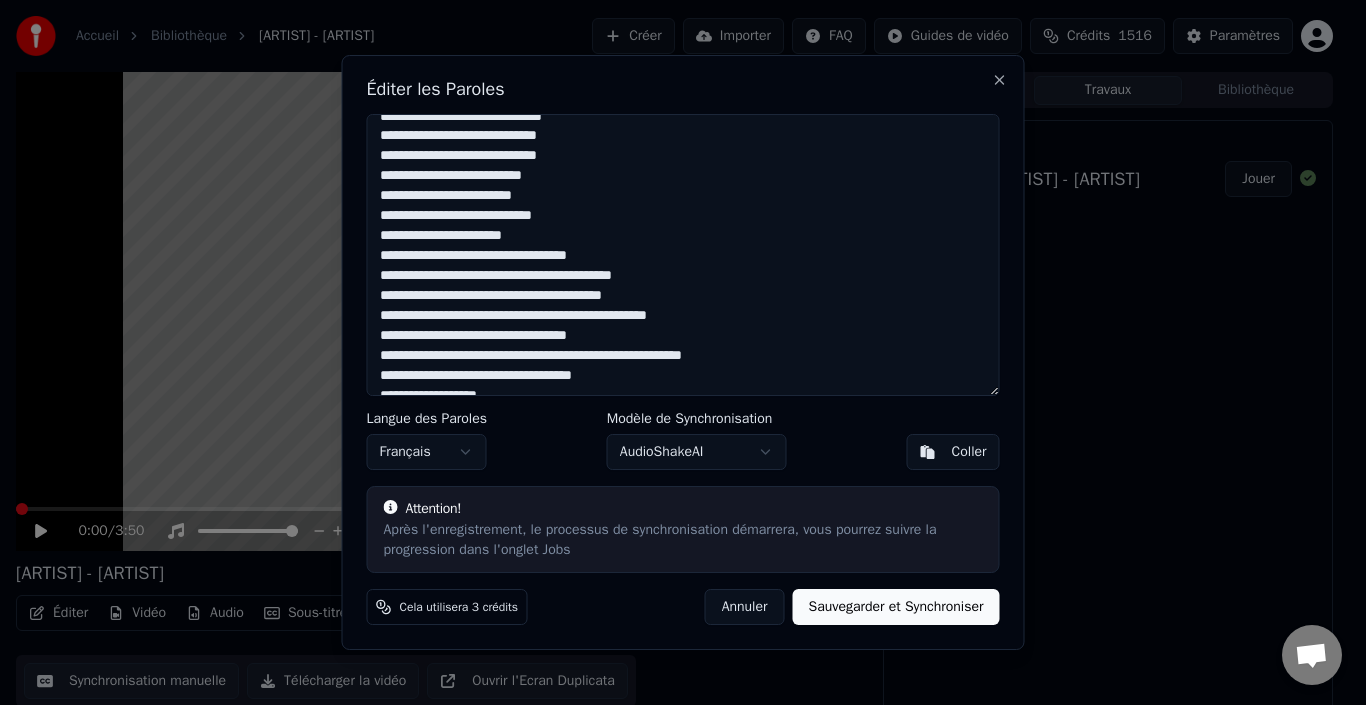 click on "**********" at bounding box center [683, 255] 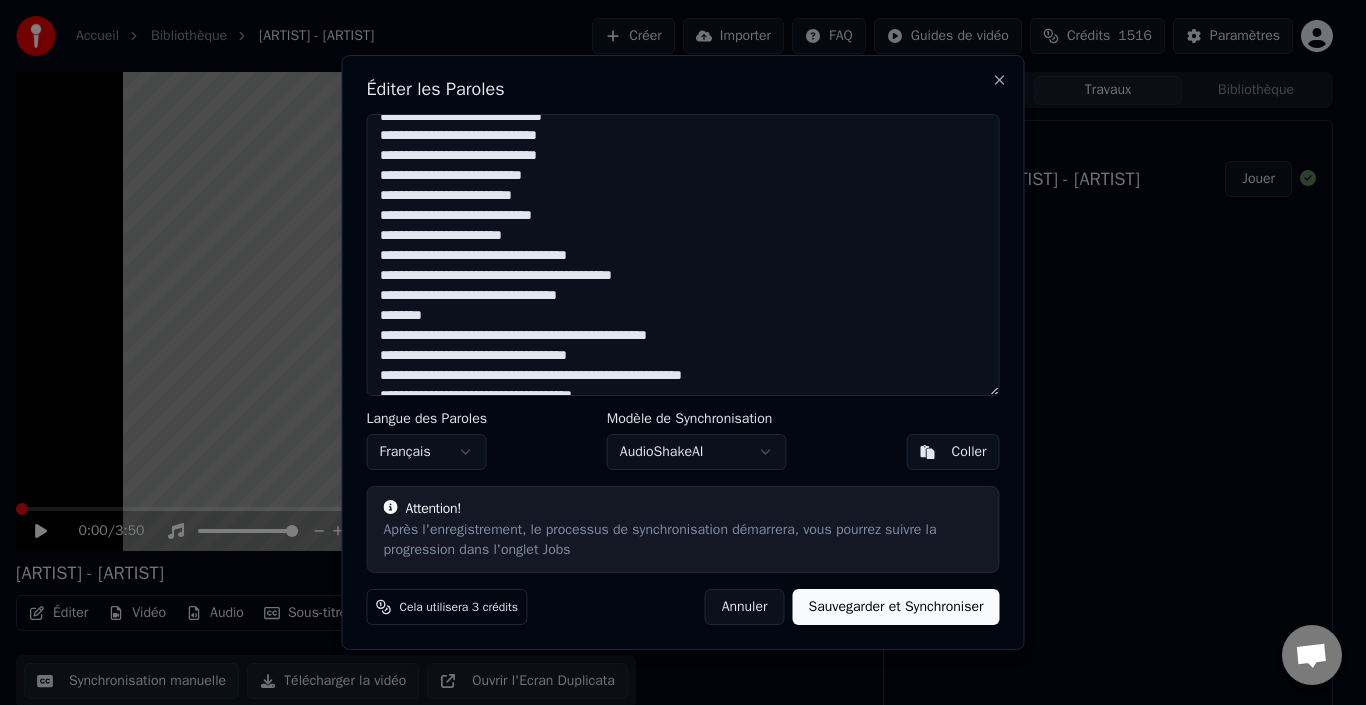 scroll, scrollTop: 116, scrollLeft: 0, axis: vertical 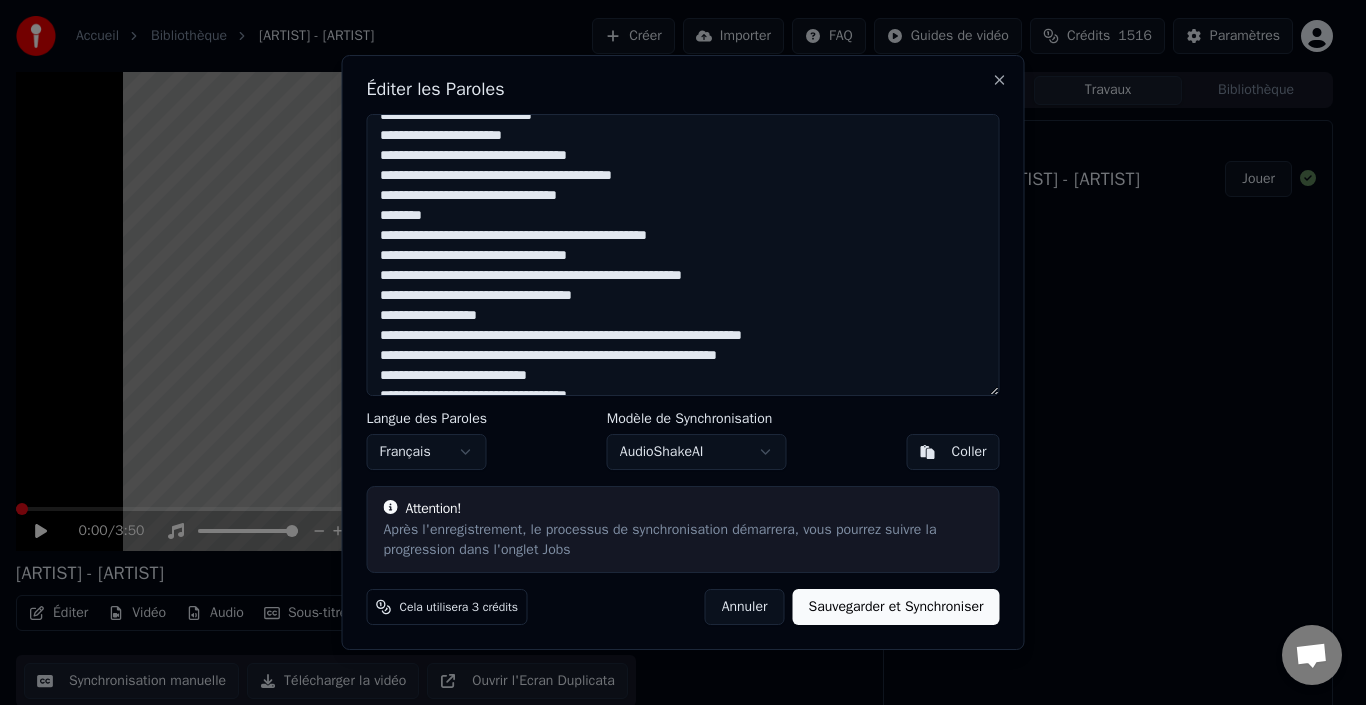 drag, startPoint x: 716, startPoint y: 278, endPoint x: 729, endPoint y: 280, distance: 13.152946 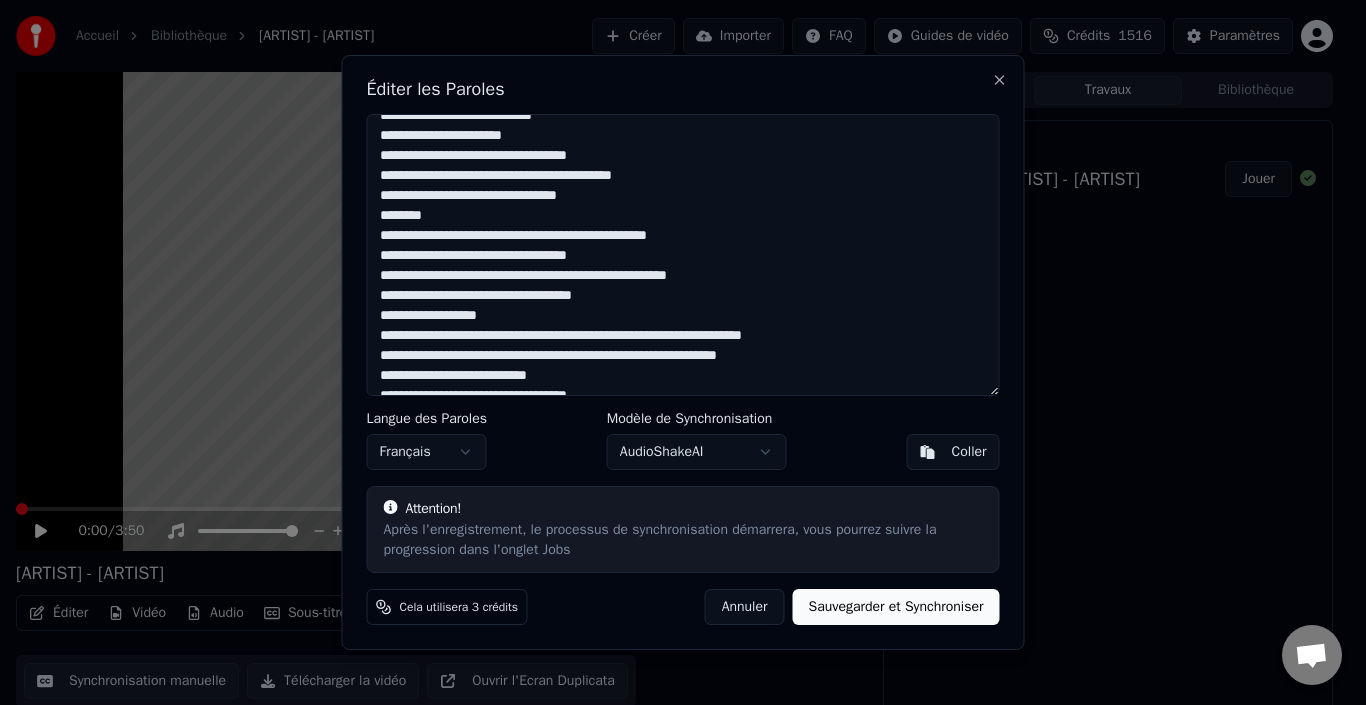 click on "**********" at bounding box center [683, 255] 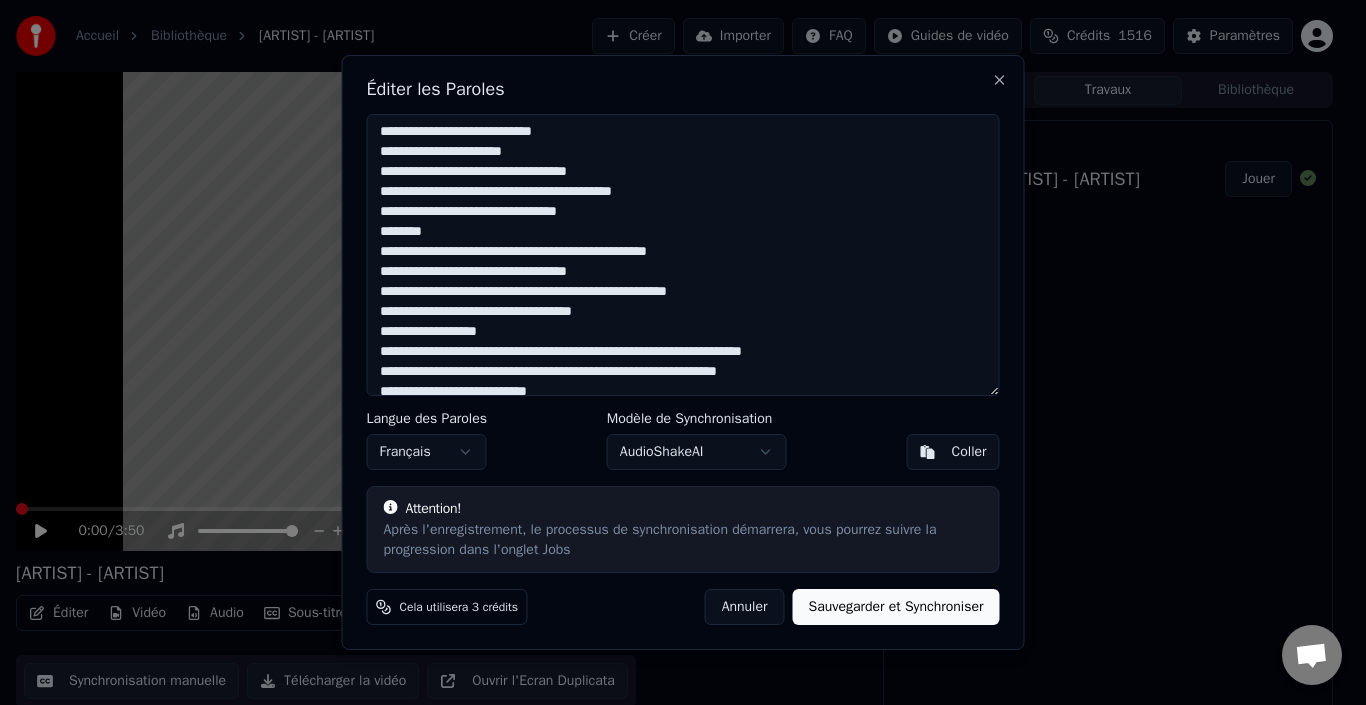 scroll, scrollTop: 136, scrollLeft: 0, axis: vertical 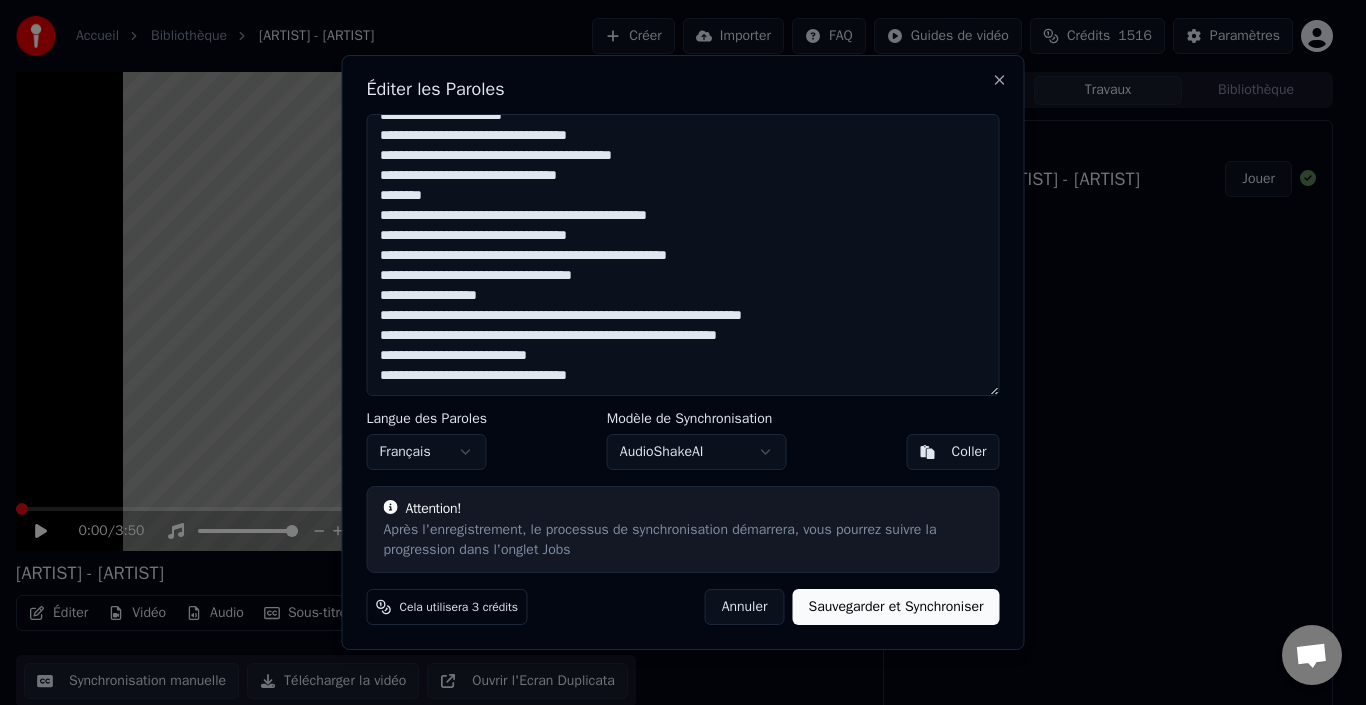 click on "**********" at bounding box center (683, 255) 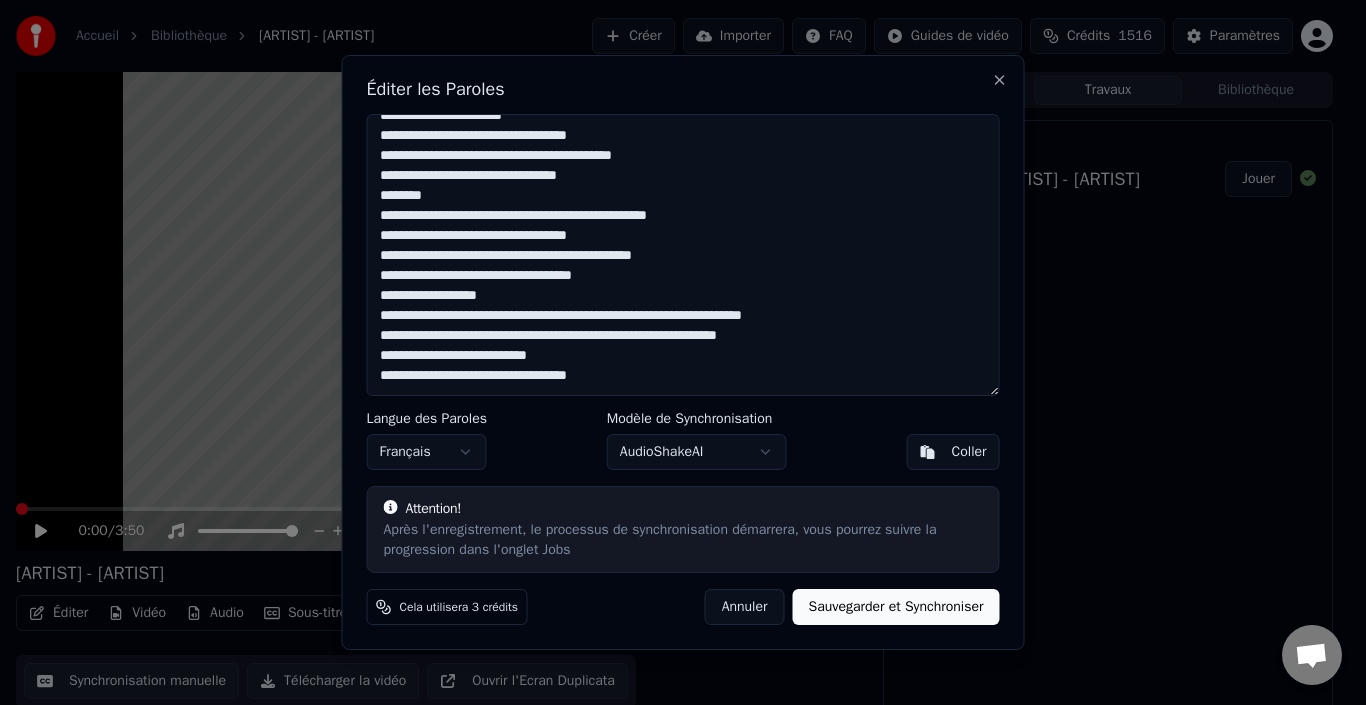 drag, startPoint x: 696, startPoint y: 255, endPoint x: 663, endPoint y: 267, distance: 35.1141 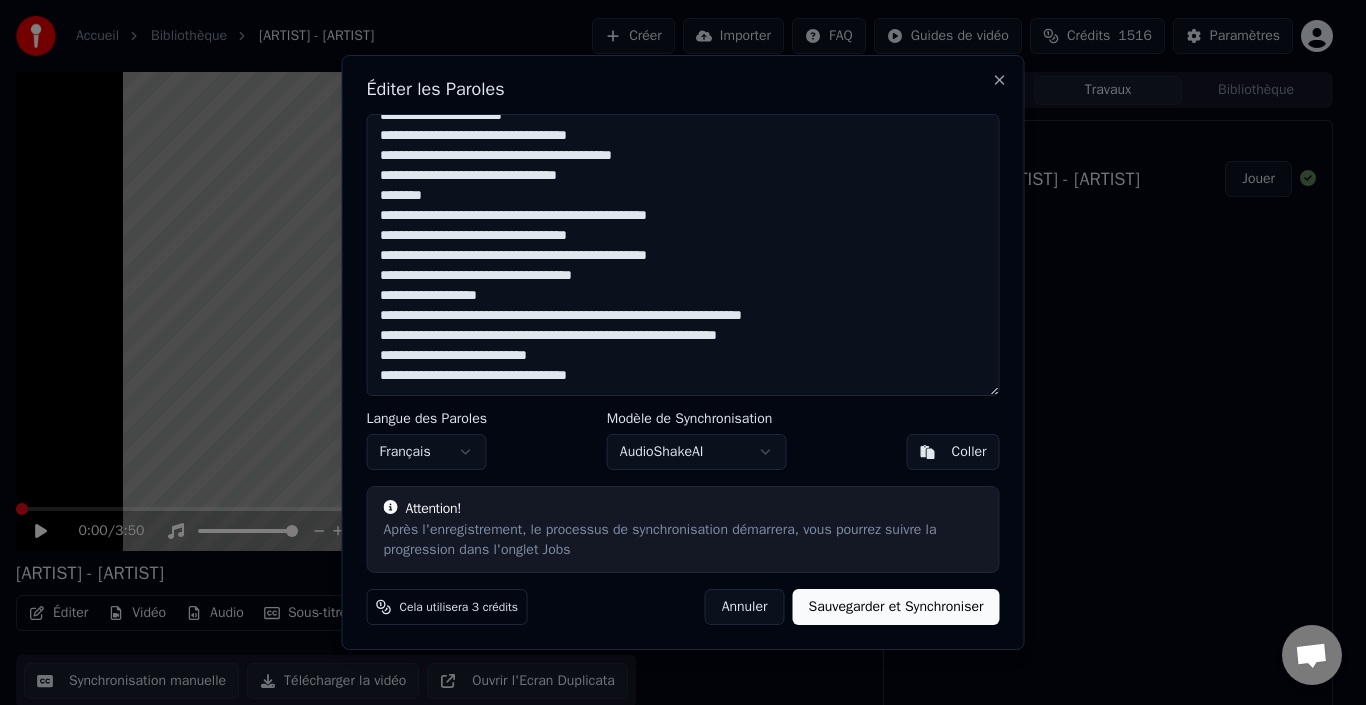 click on "**********" at bounding box center [683, 255] 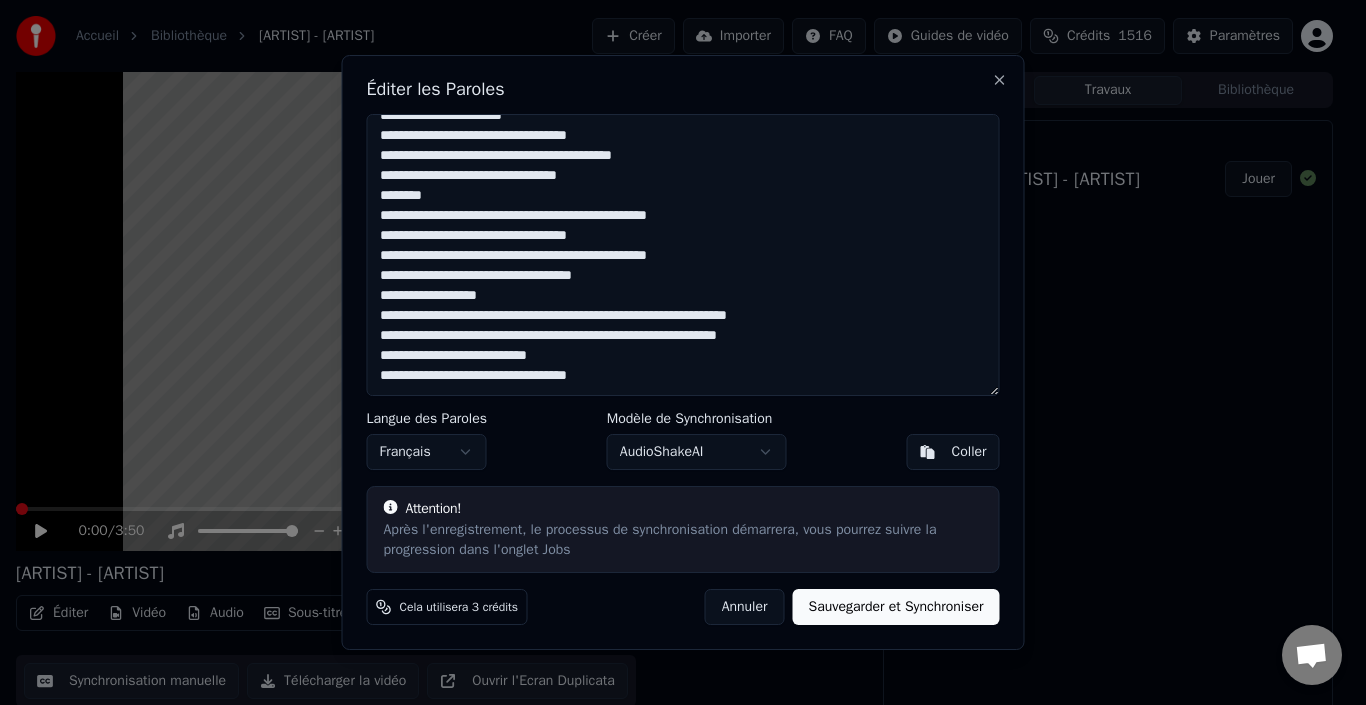 click on "**********" at bounding box center (683, 255) 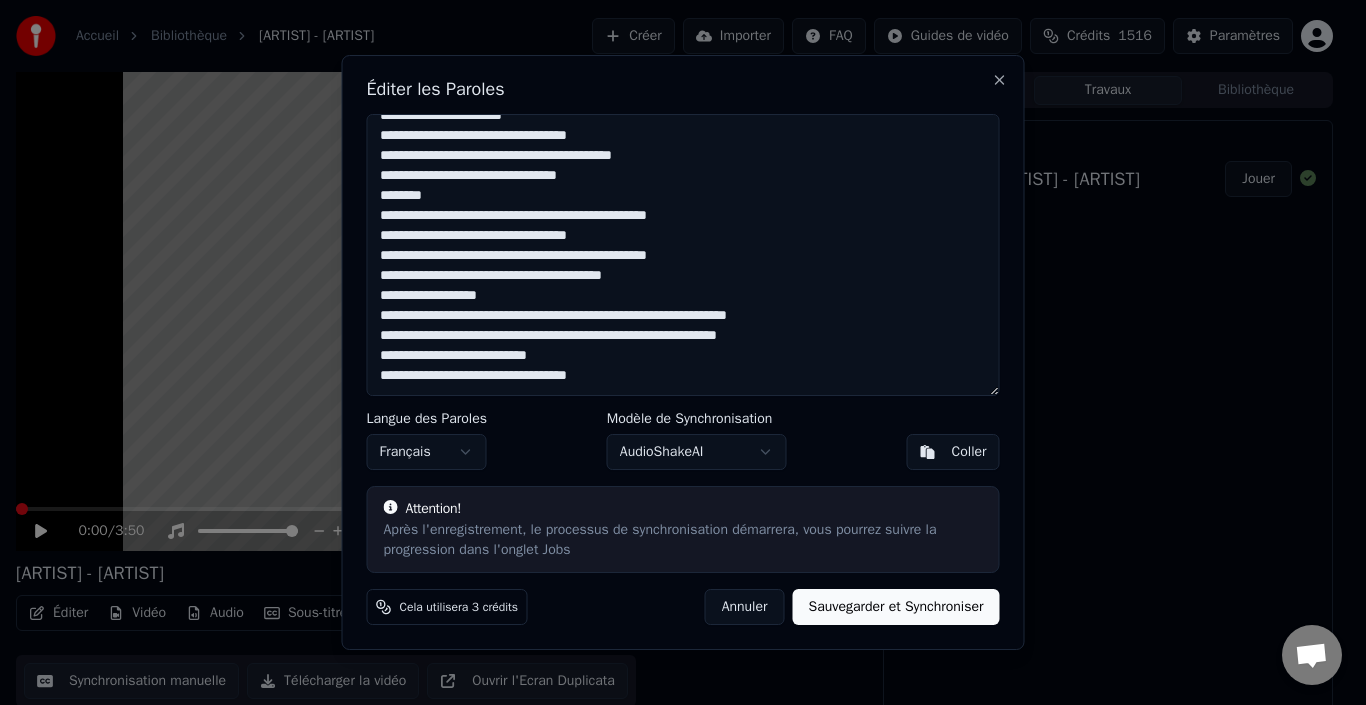click on "**********" at bounding box center (683, 255) 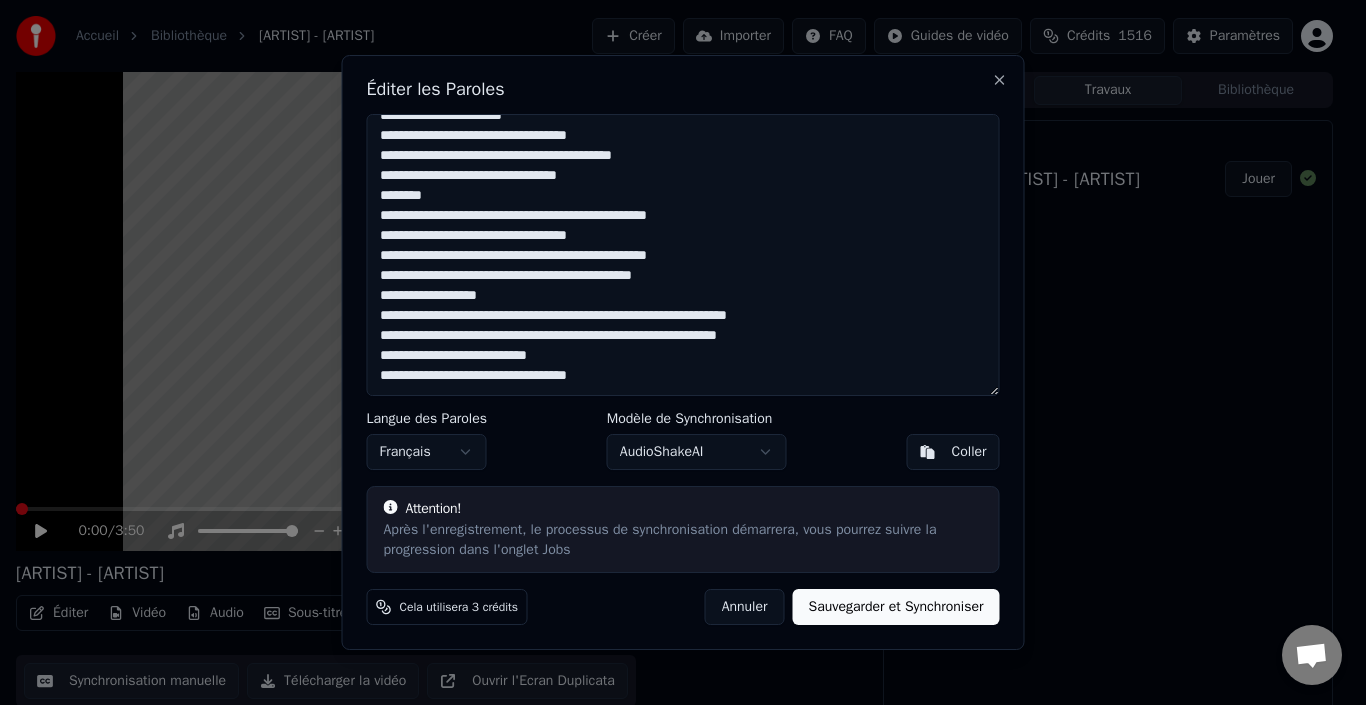 click on "**********" at bounding box center [683, 255] 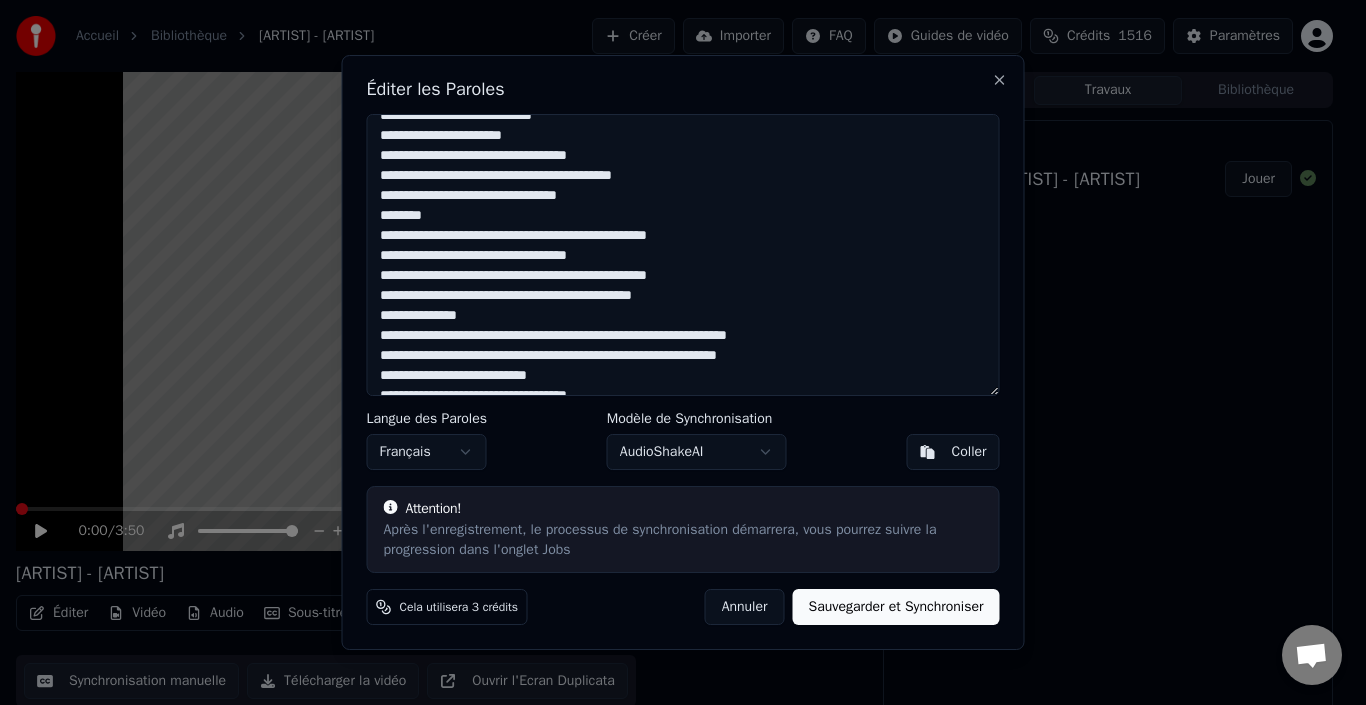 scroll, scrollTop: 136, scrollLeft: 0, axis: vertical 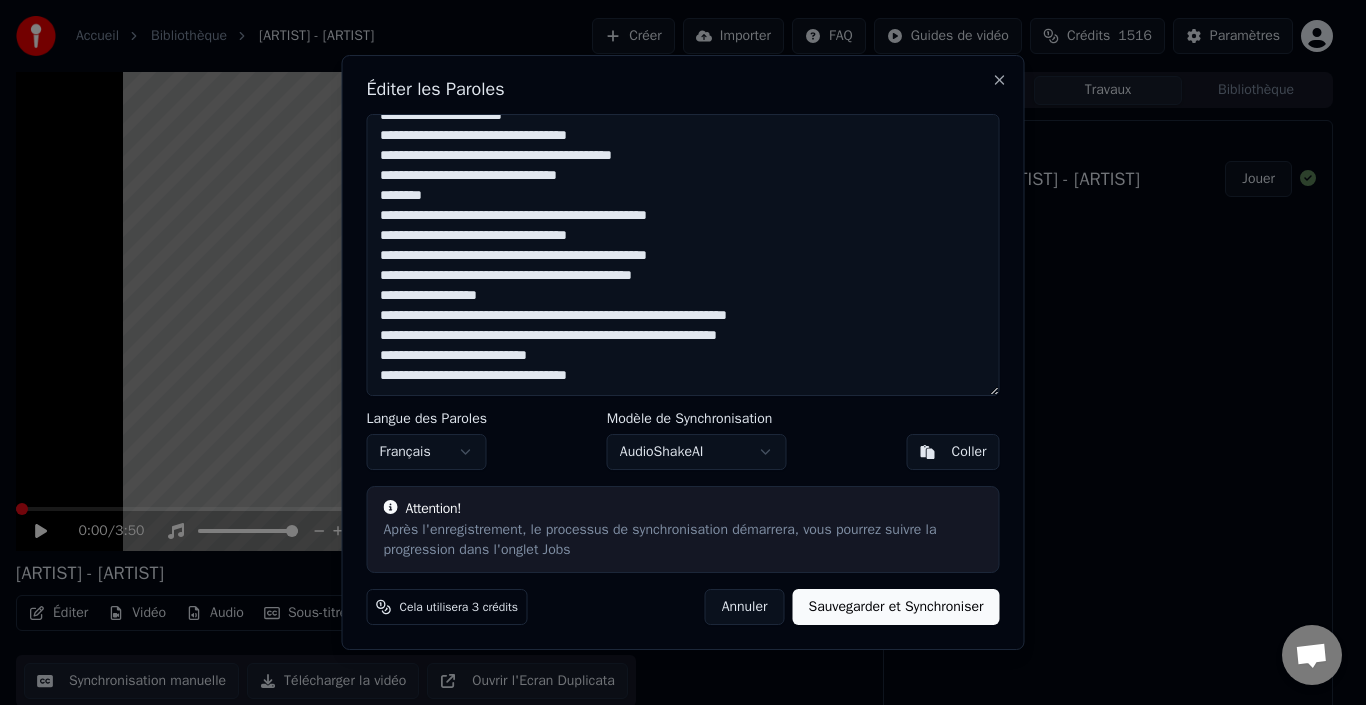 click on "**********" at bounding box center [683, 255] 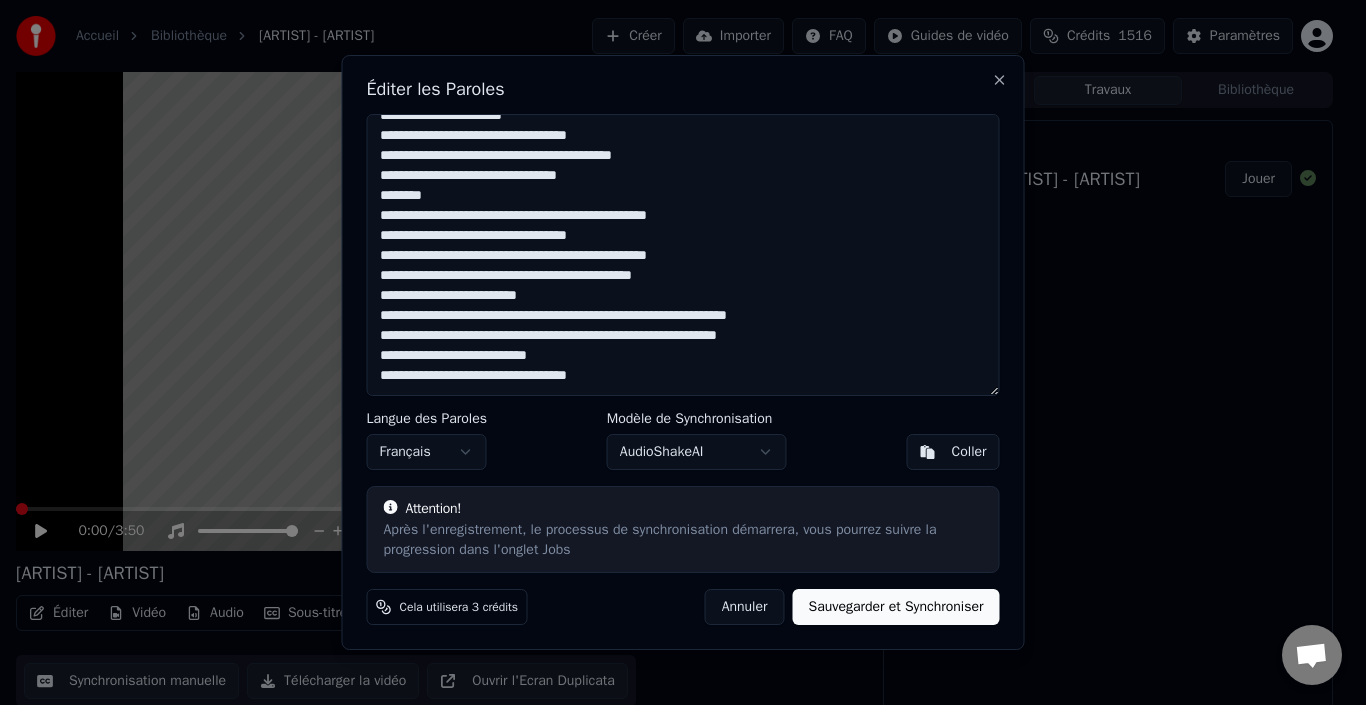 click on "**********" at bounding box center [683, 255] 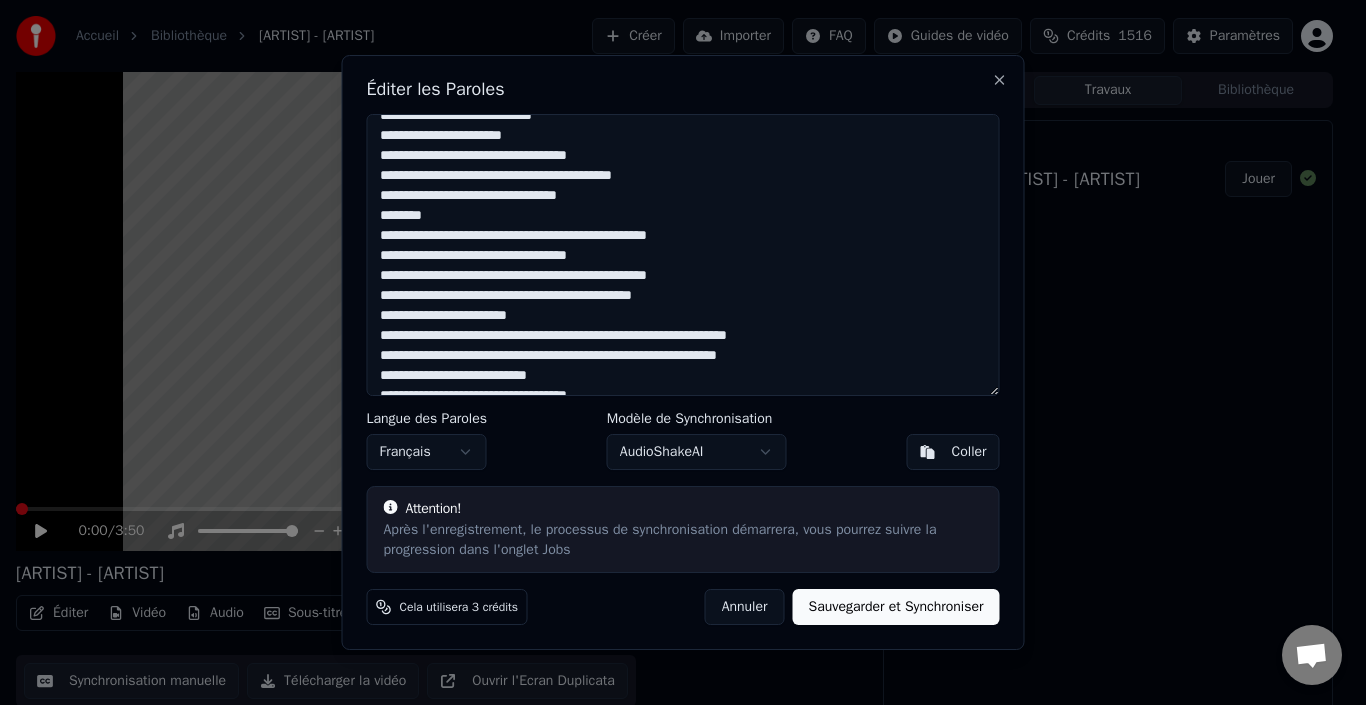 scroll, scrollTop: 136, scrollLeft: 0, axis: vertical 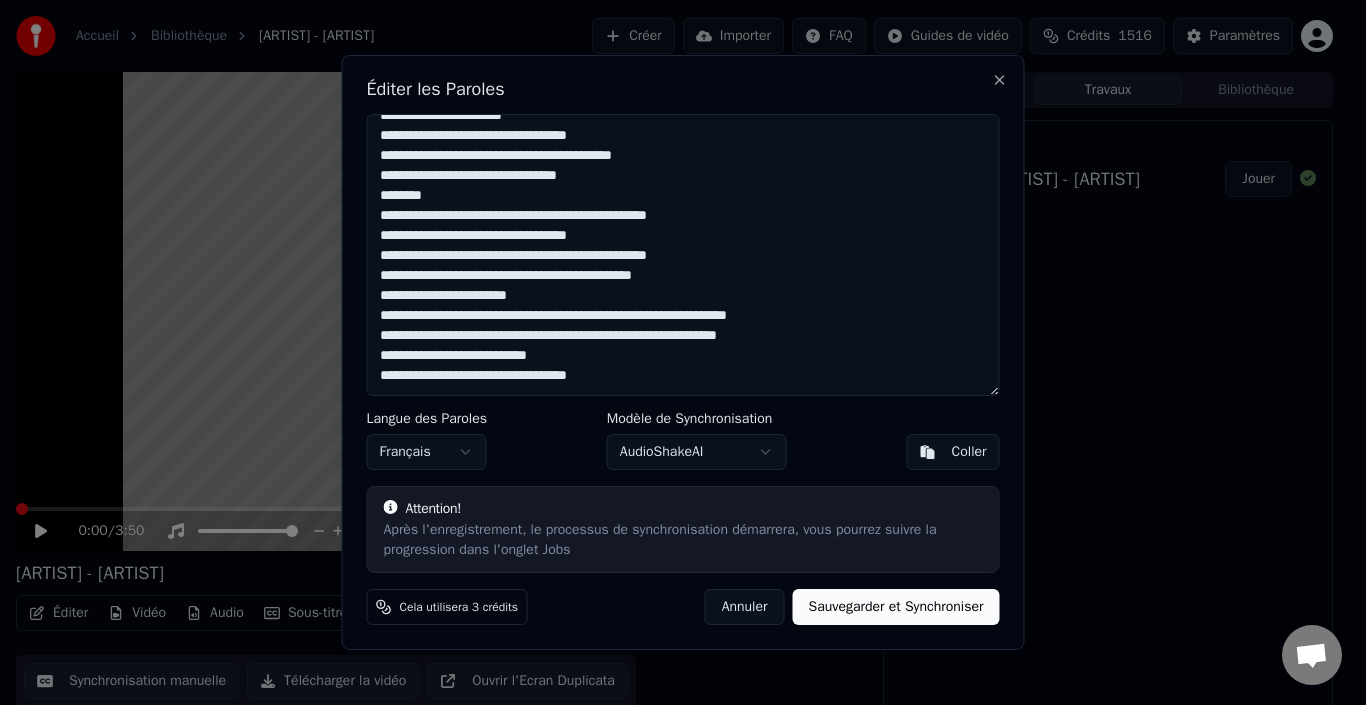 click on "**********" at bounding box center (683, 255) 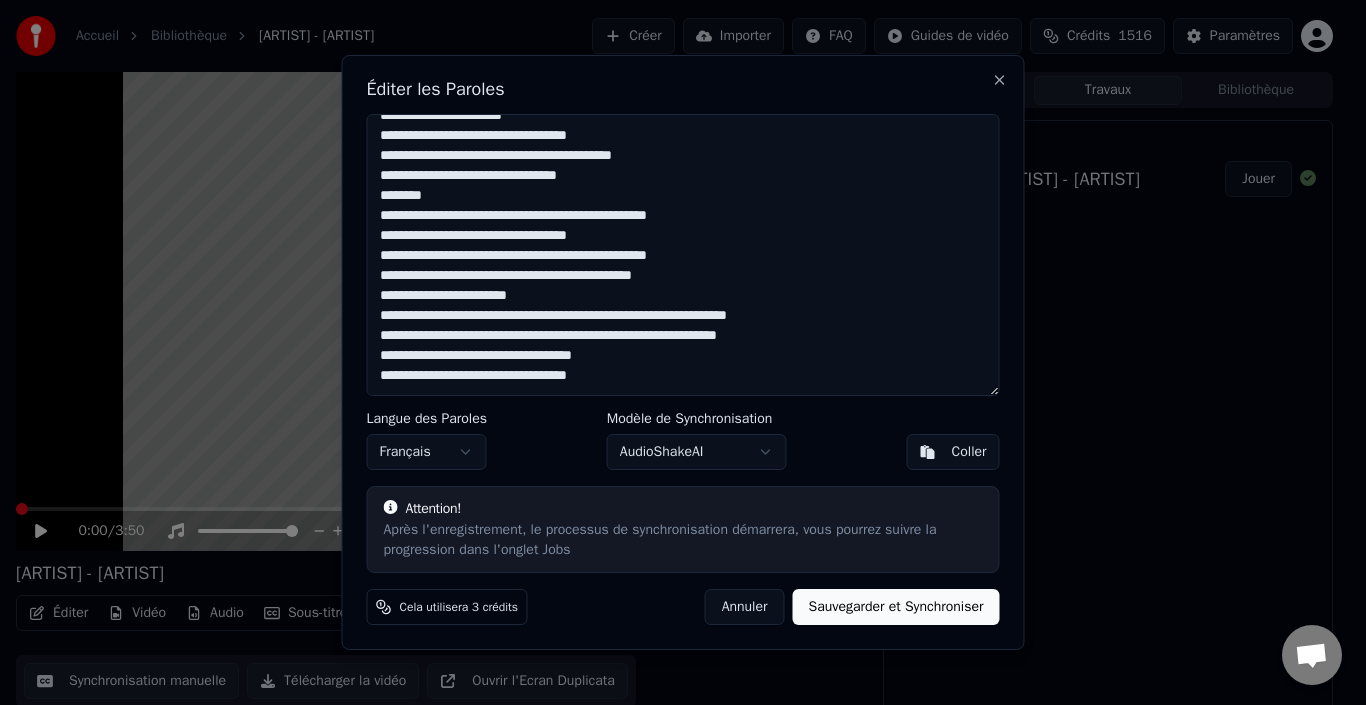 click on "**********" at bounding box center [683, 255] 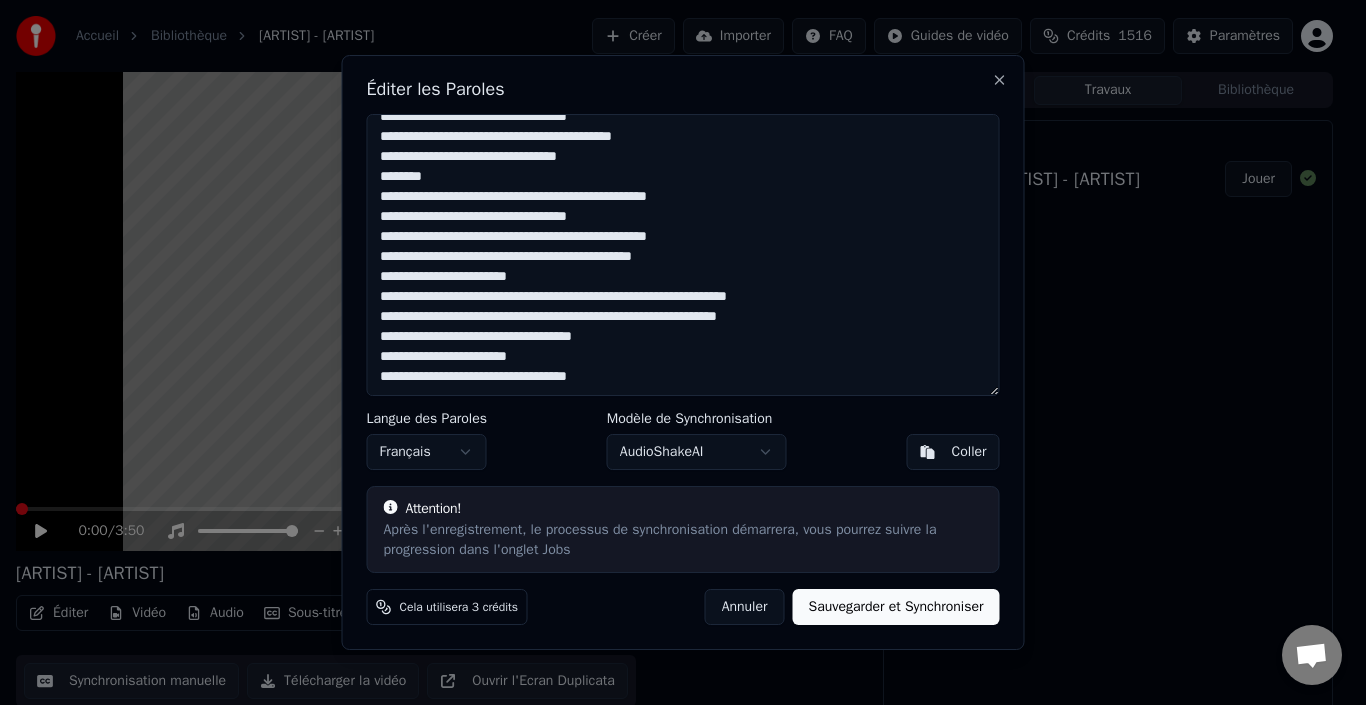 scroll, scrollTop: 156, scrollLeft: 0, axis: vertical 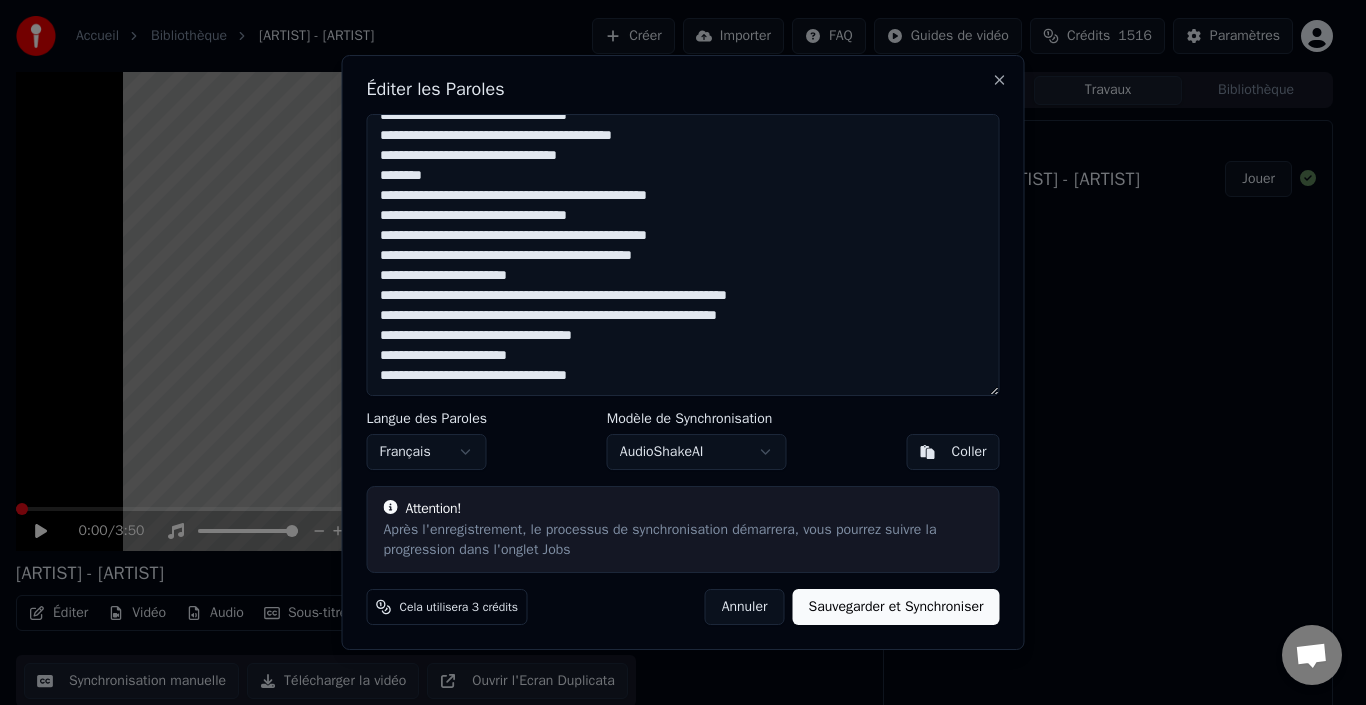 click on "**********" at bounding box center [683, 255] 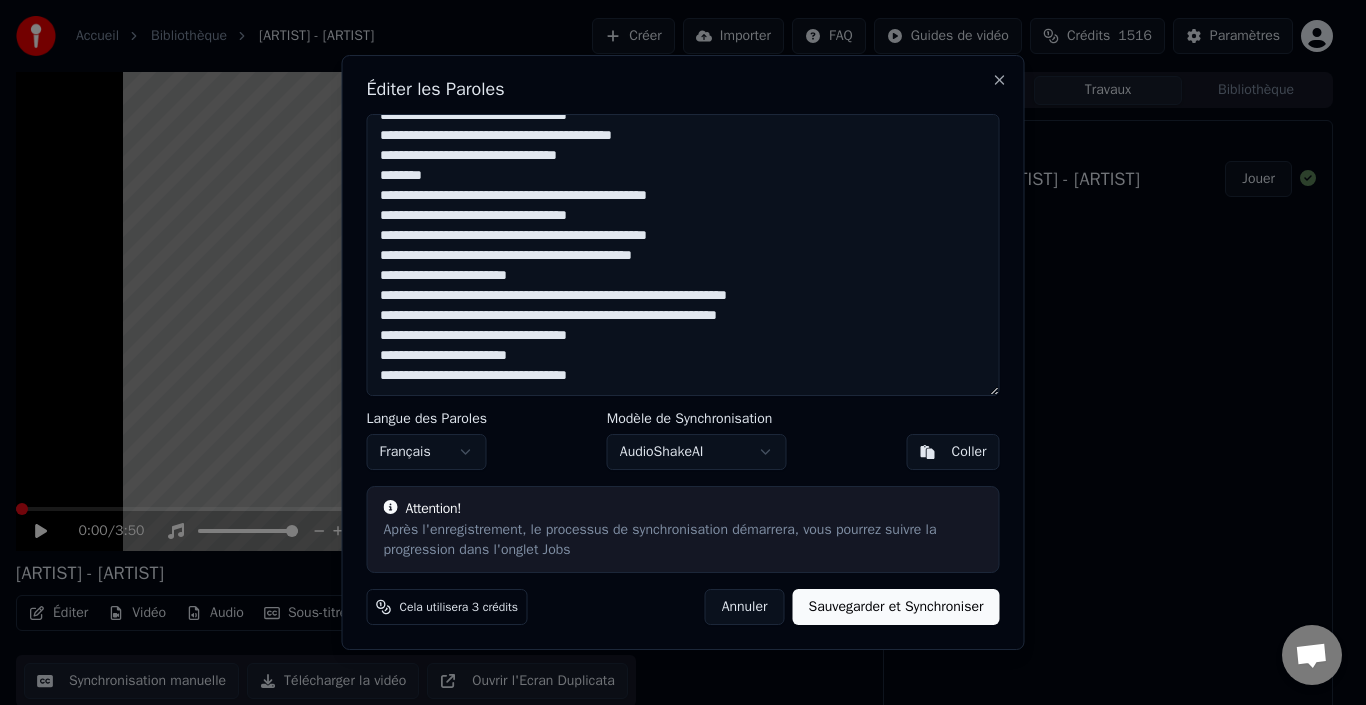 click on "**********" at bounding box center (683, 255) 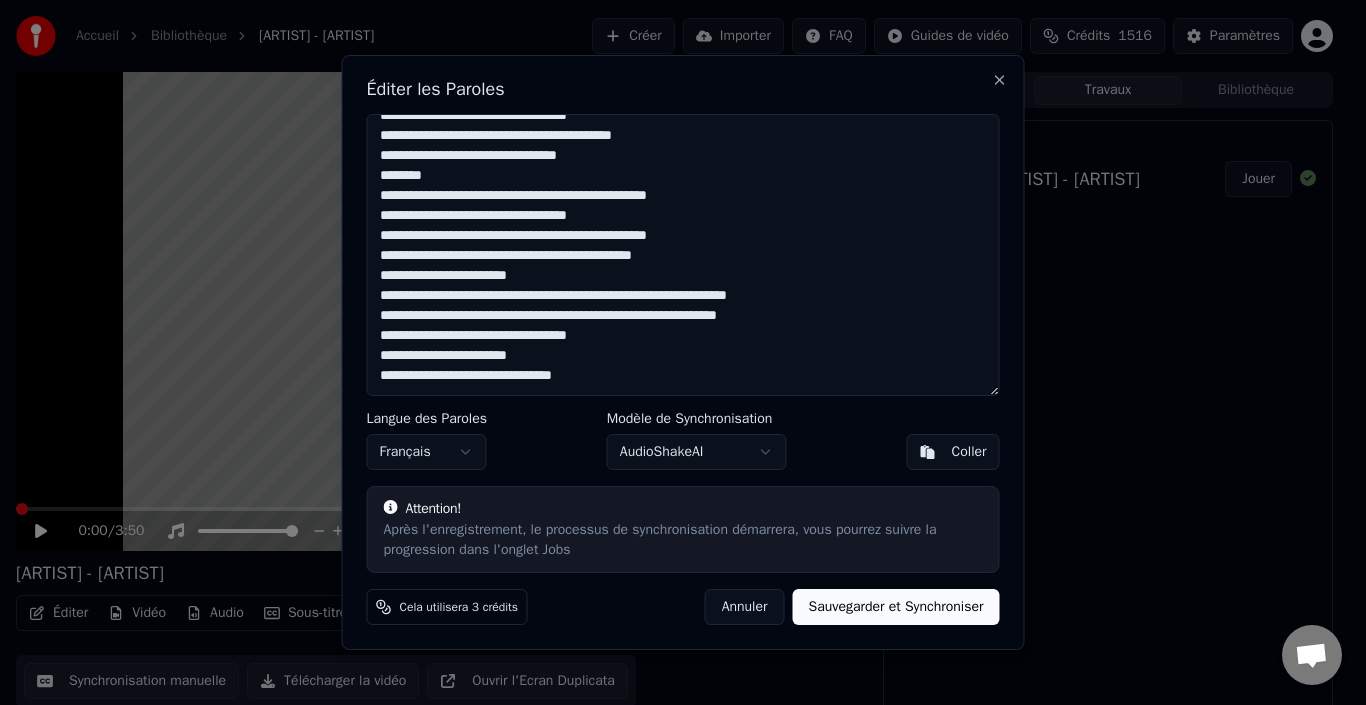 click on "**********" at bounding box center (683, 255) 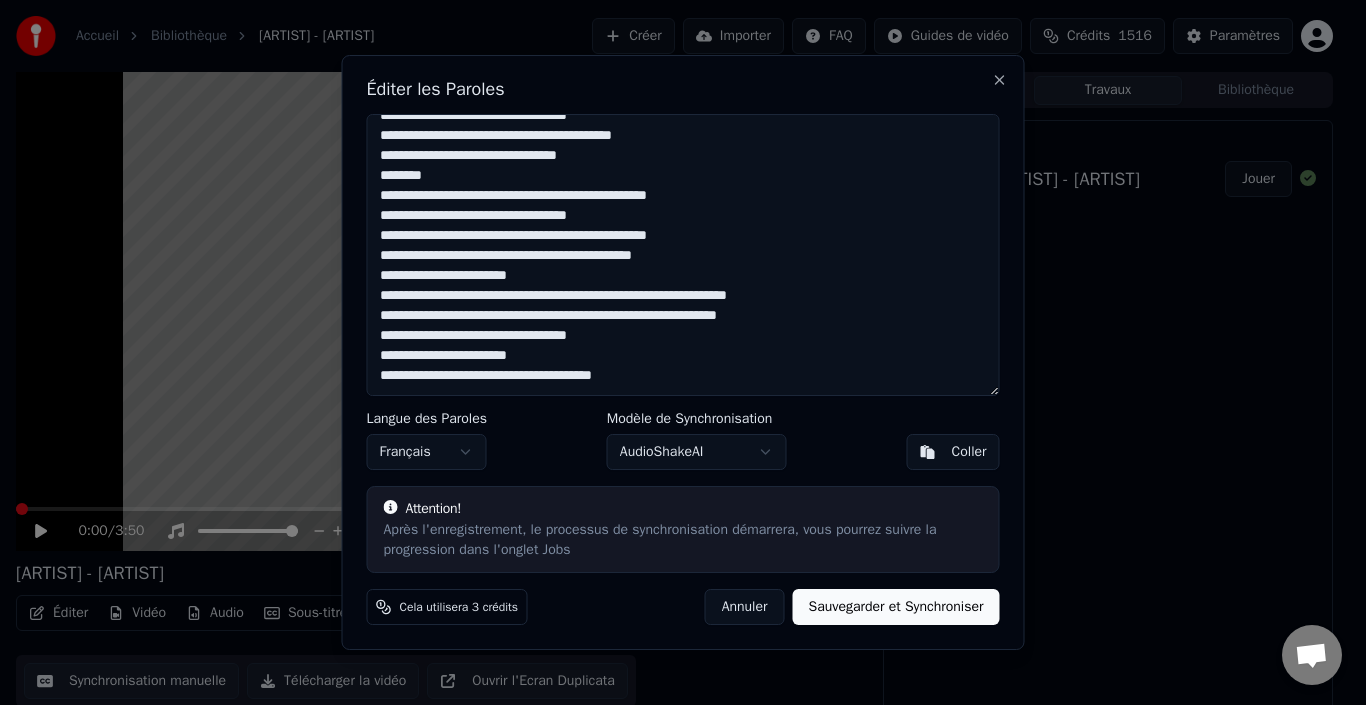 click on "**********" at bounding box center (683, 255) 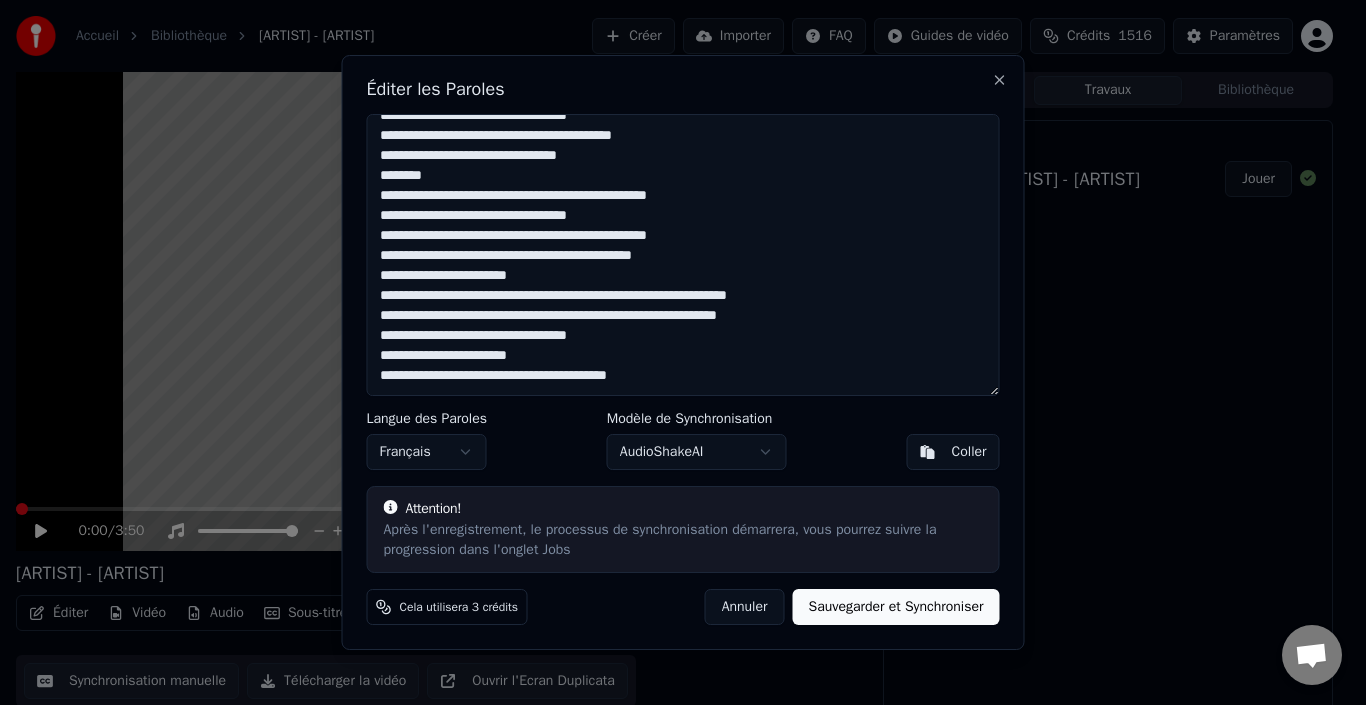 click on "**********" at bounding box center (683, 255) 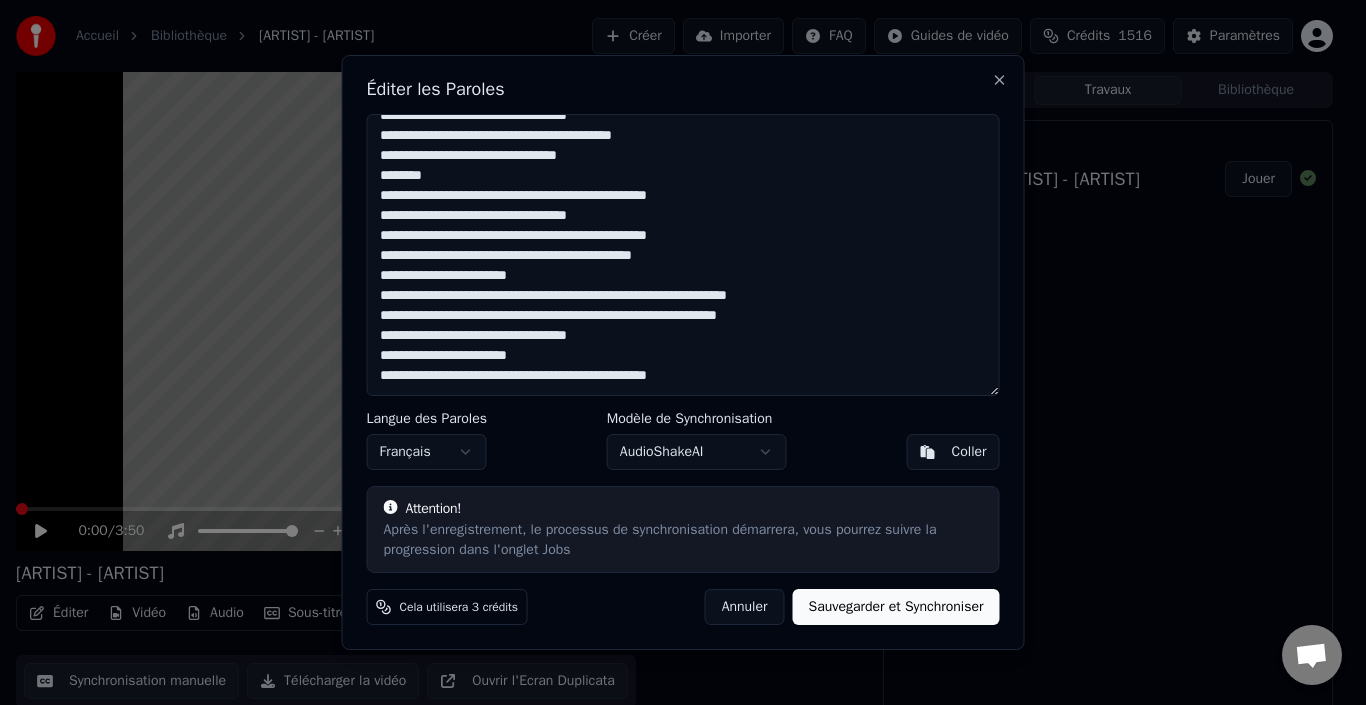 click on "**********" at bounding box center (683, 255) 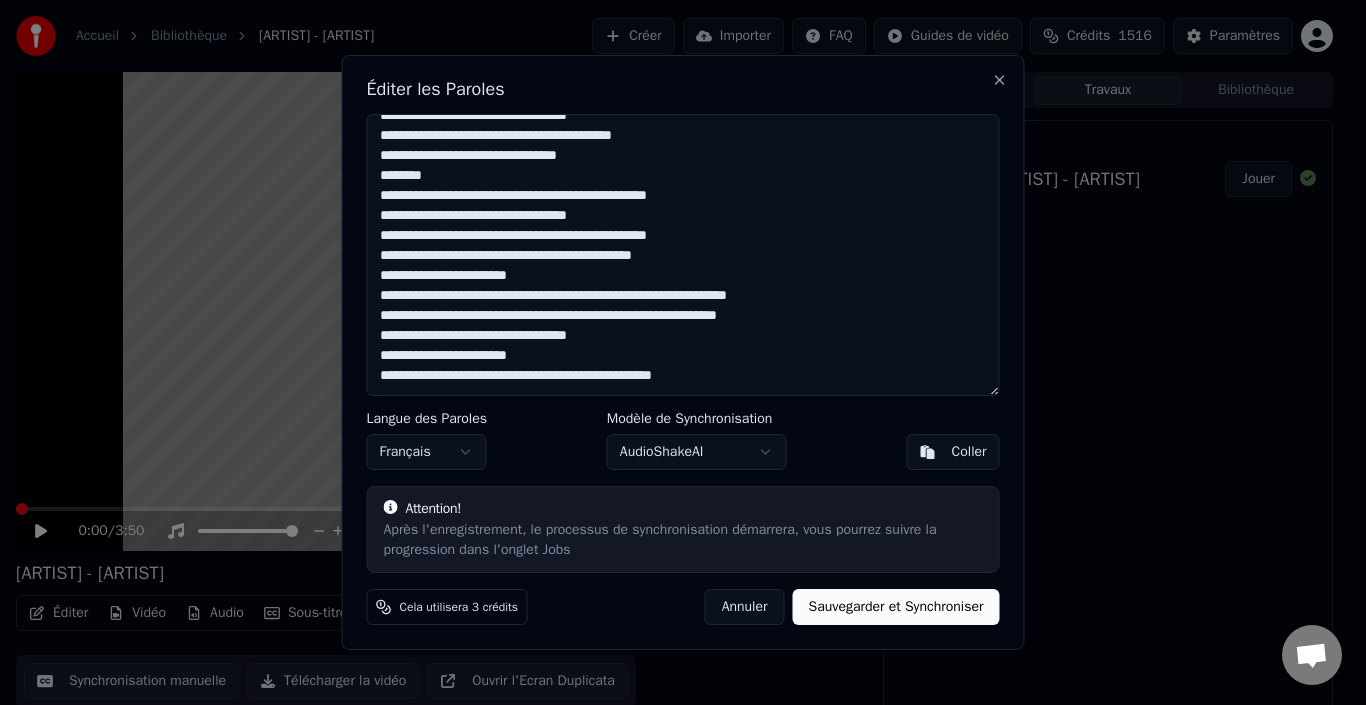 scroll, scrollTop: 167, scrollLeft: 0, axis: vertical 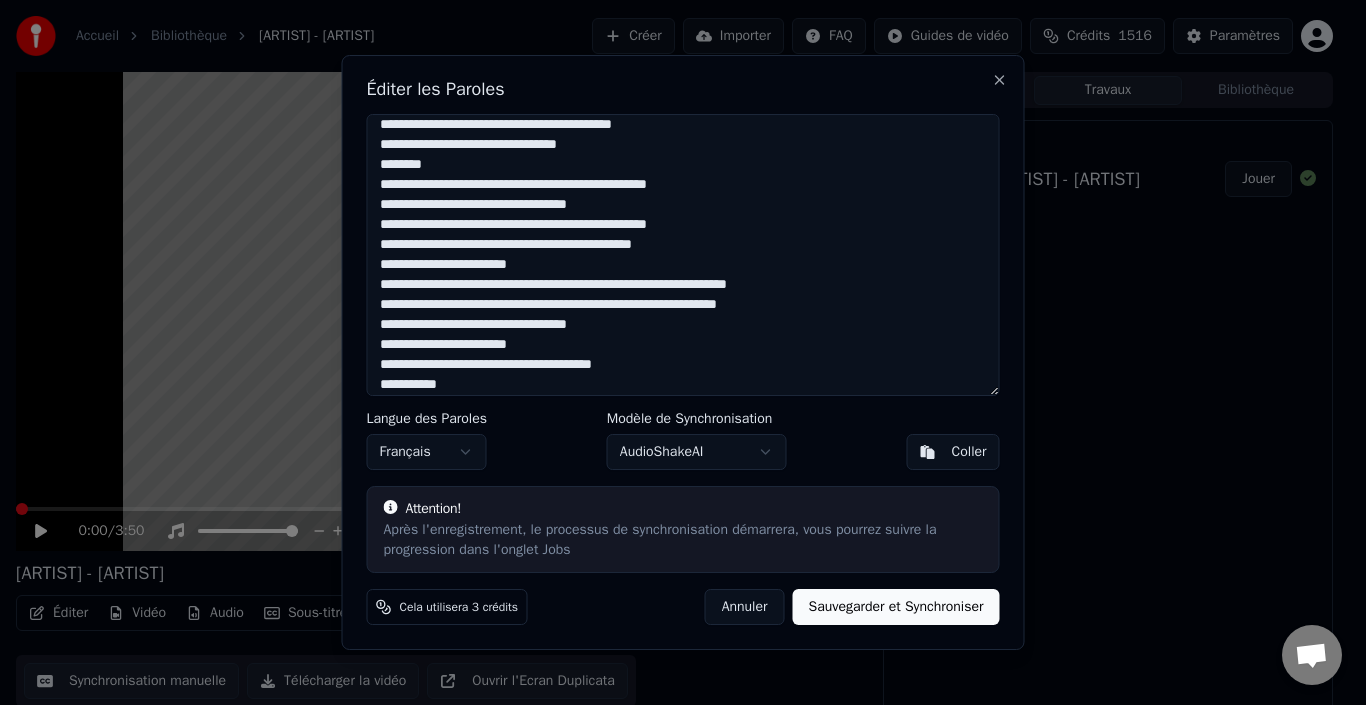 click on "**********" at bounding box center (683, 255) 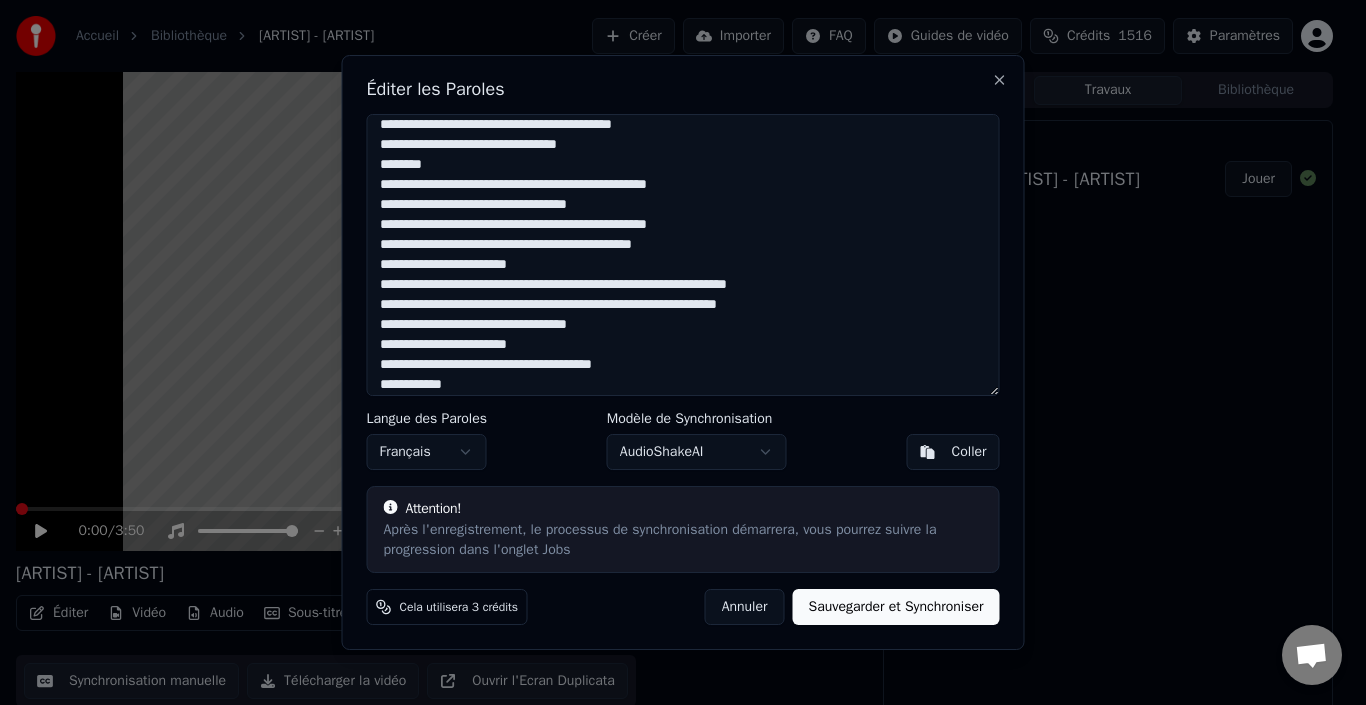 click on "**********" at bounding box center [683, 255] 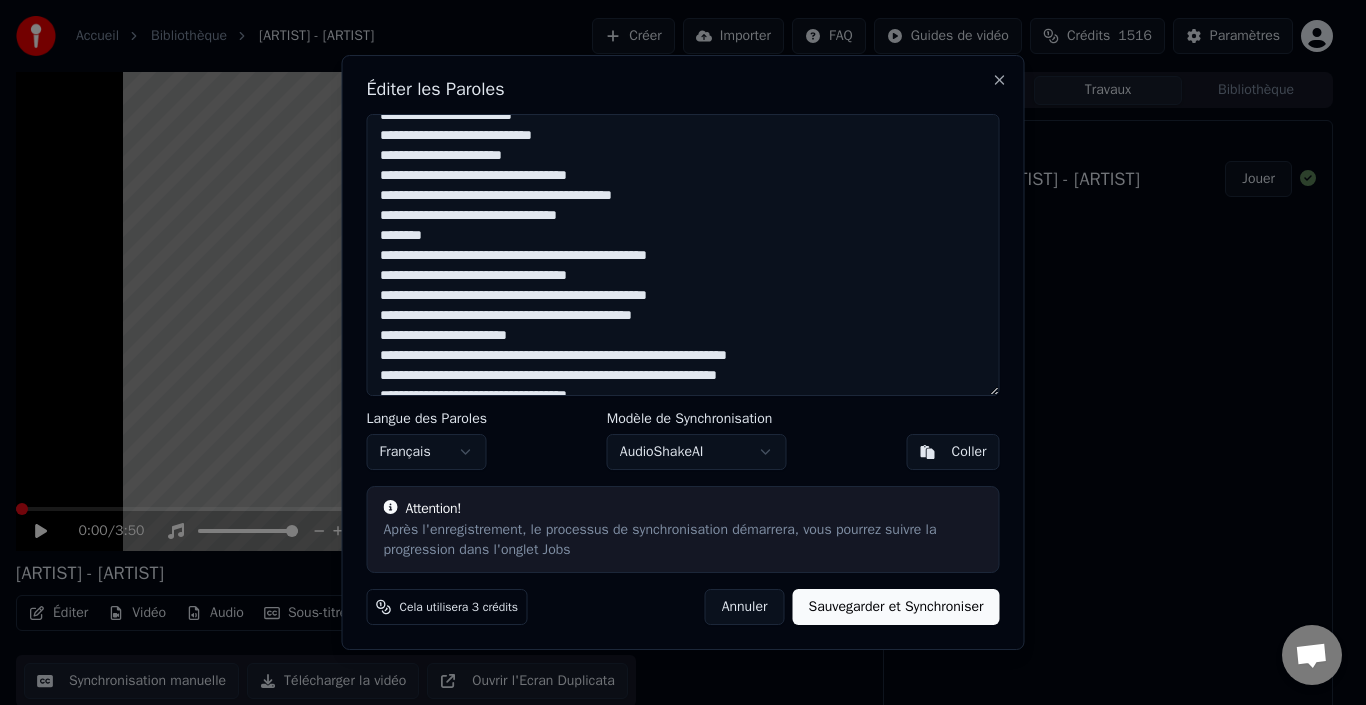 scroll, scrollTop: 196, scrollLeft: 0, axis: vertical 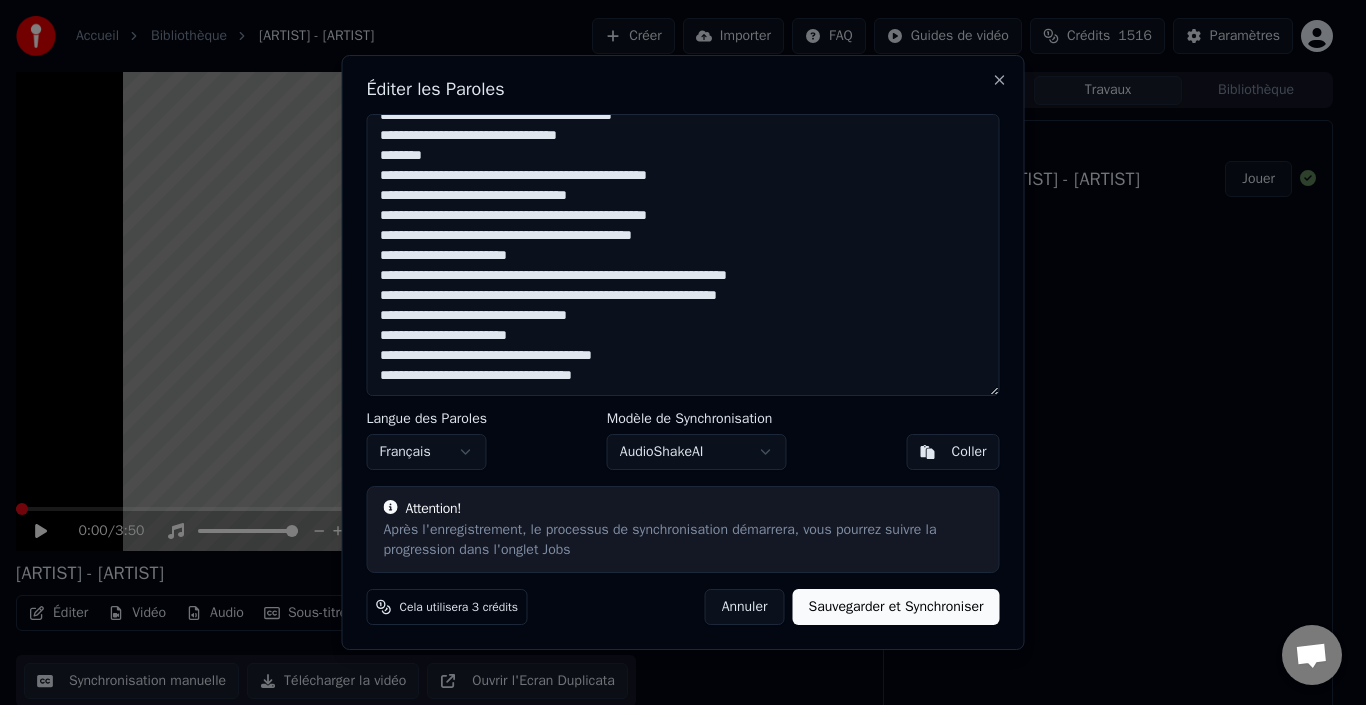 click on "**********" at bounding box center [683, 255] 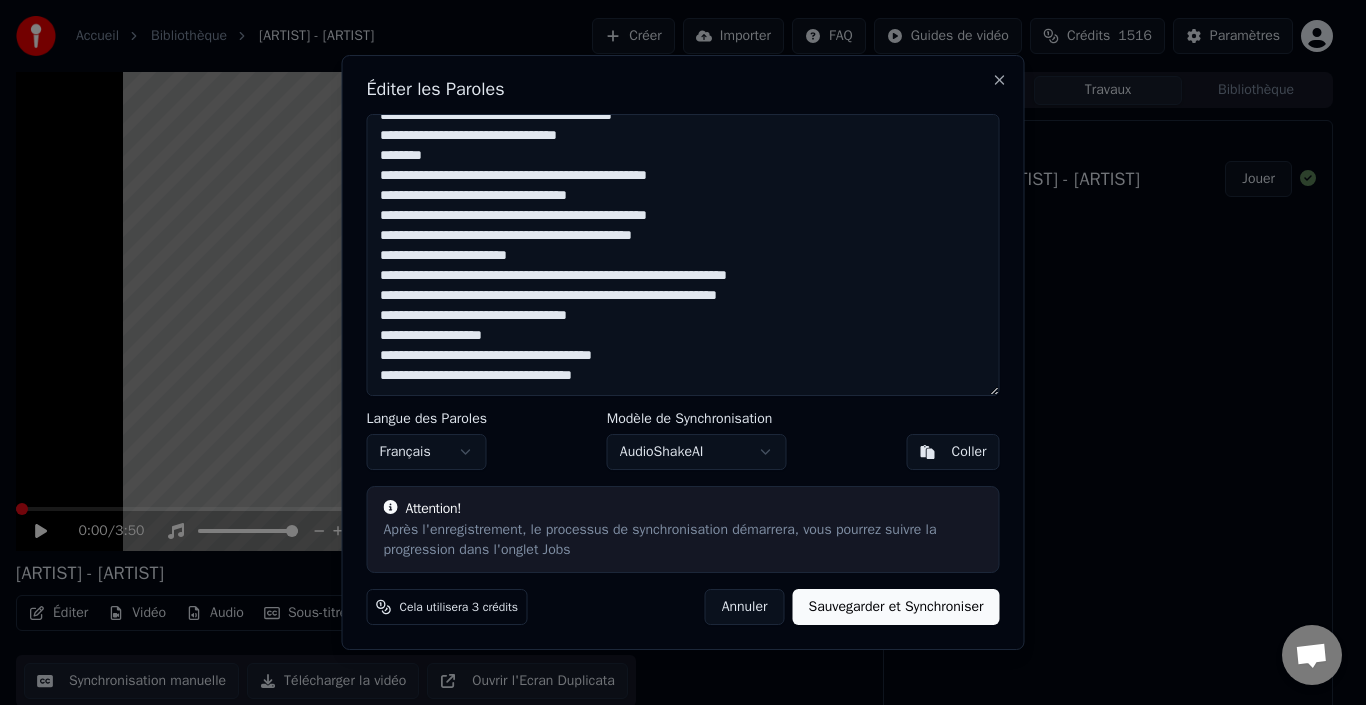 click on "**********" at bounding box center [683, 255] 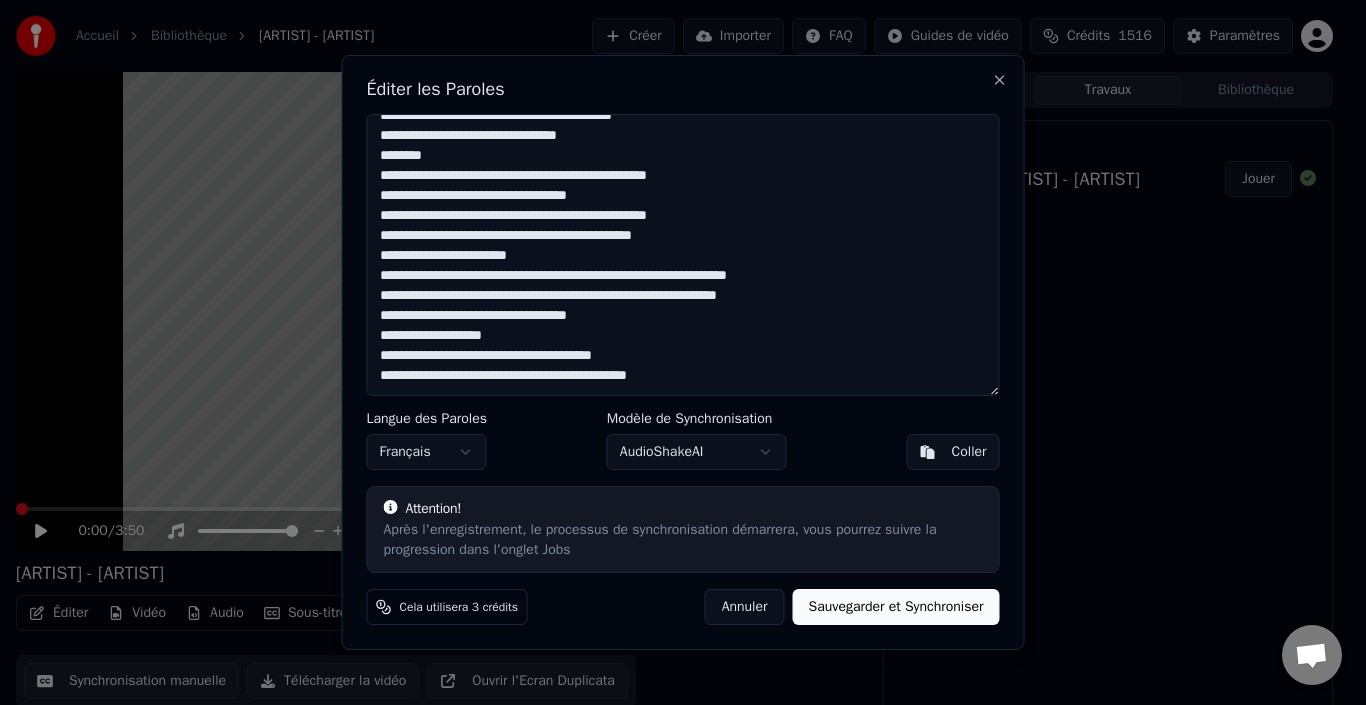 scroll, scrollTop: 96, scrollLeft: 0, axis: vertical 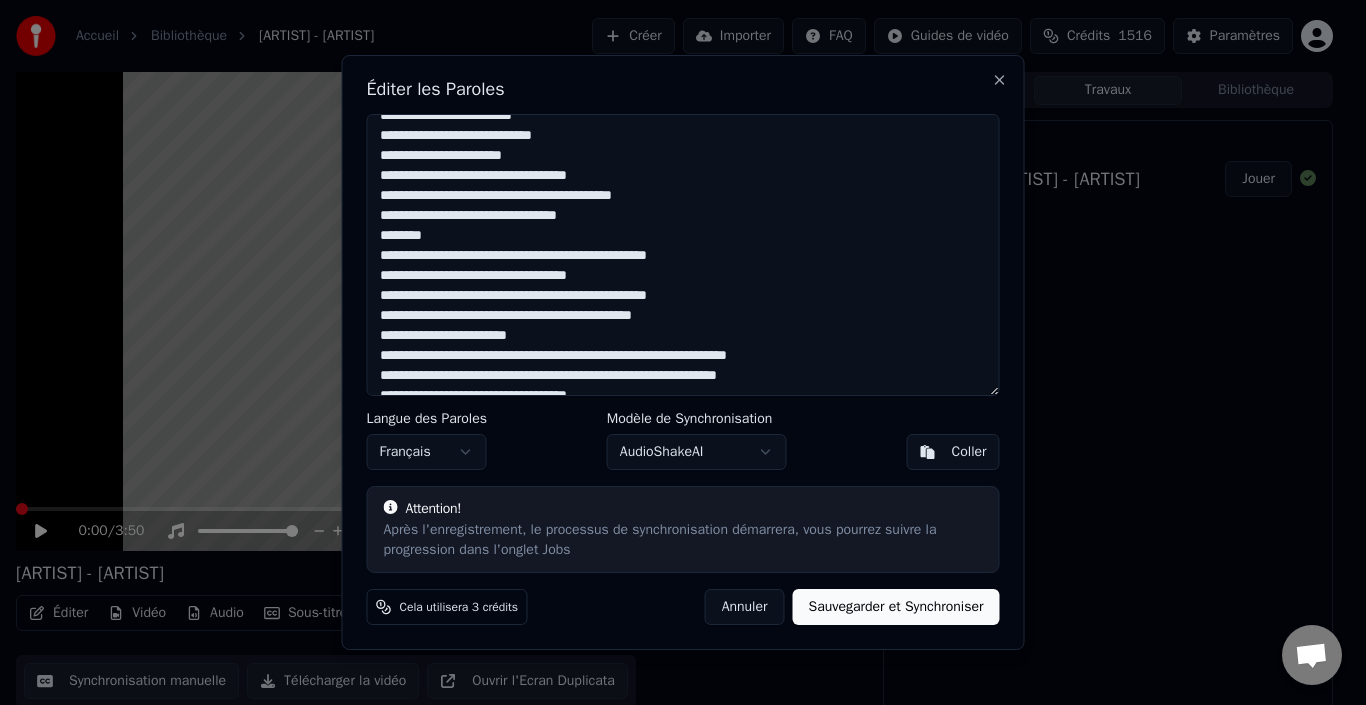 click on "Sauvegarder et Synchroniser" at bounding box center [895, 607] 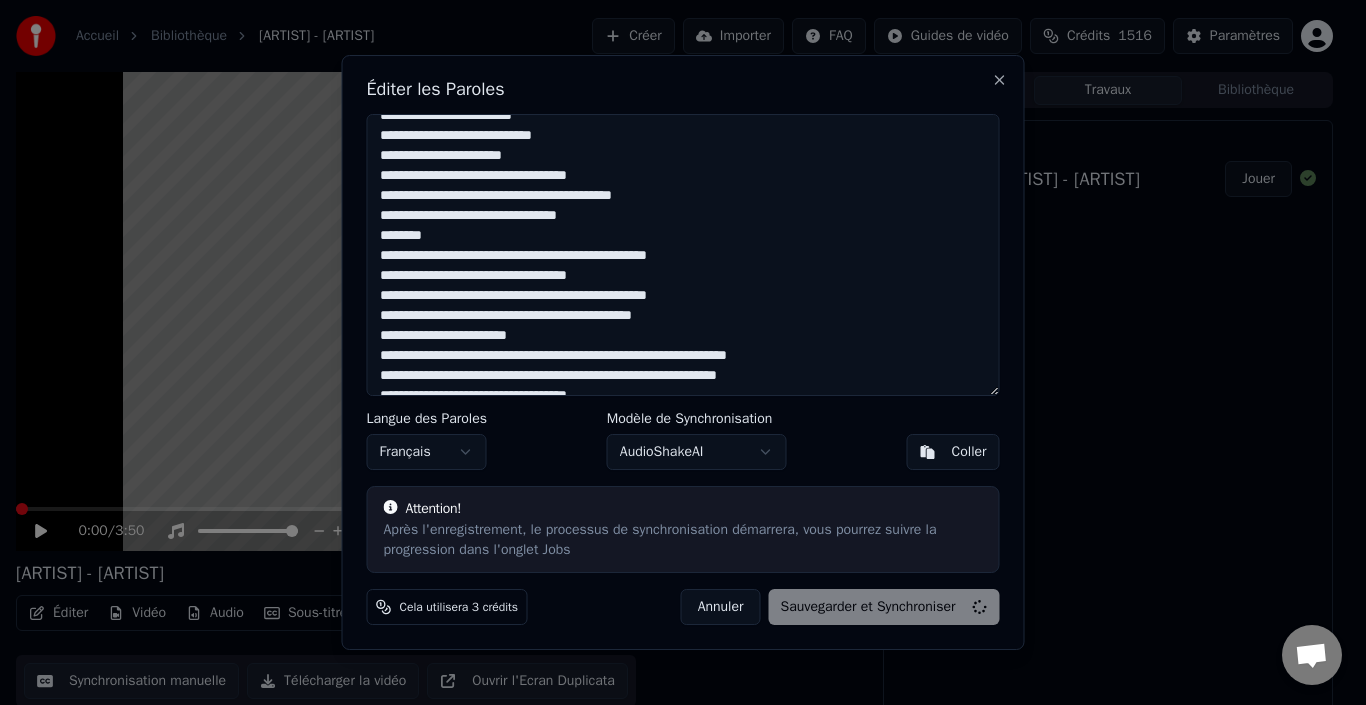 type on "**********" 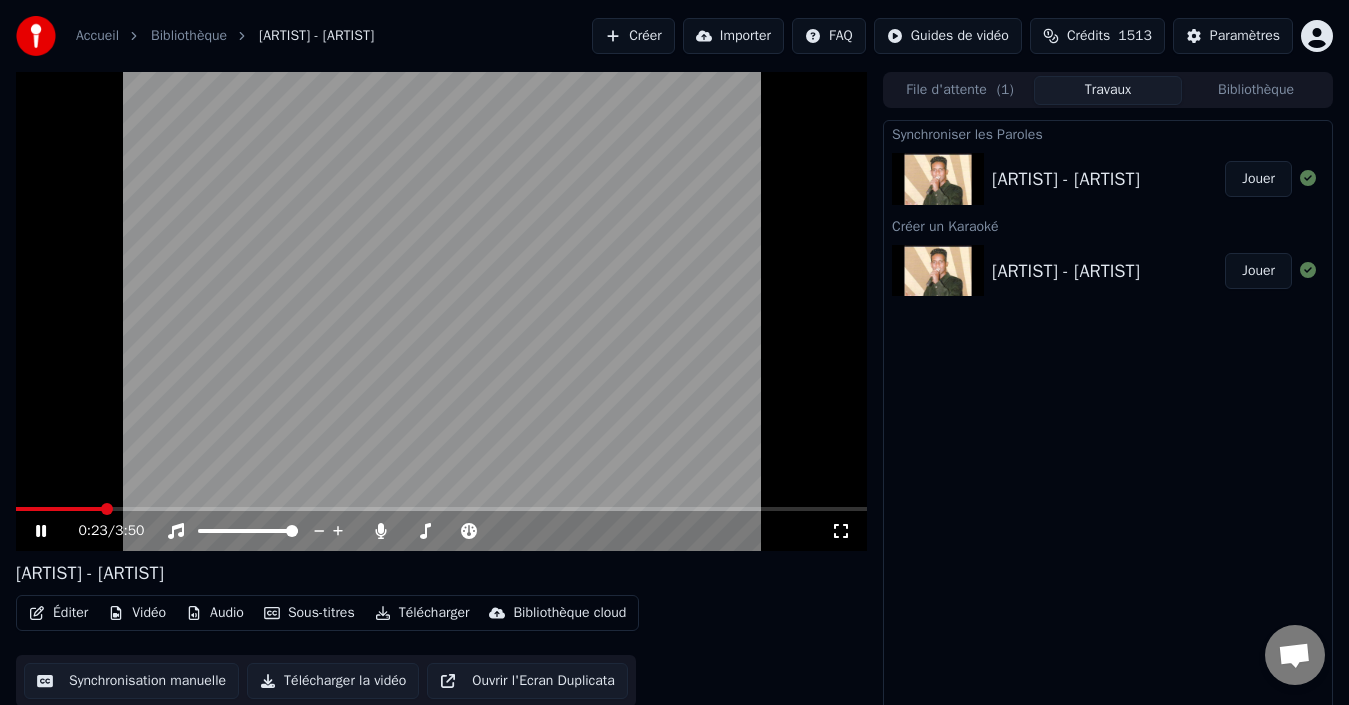 click at bounding box center [59, 509] 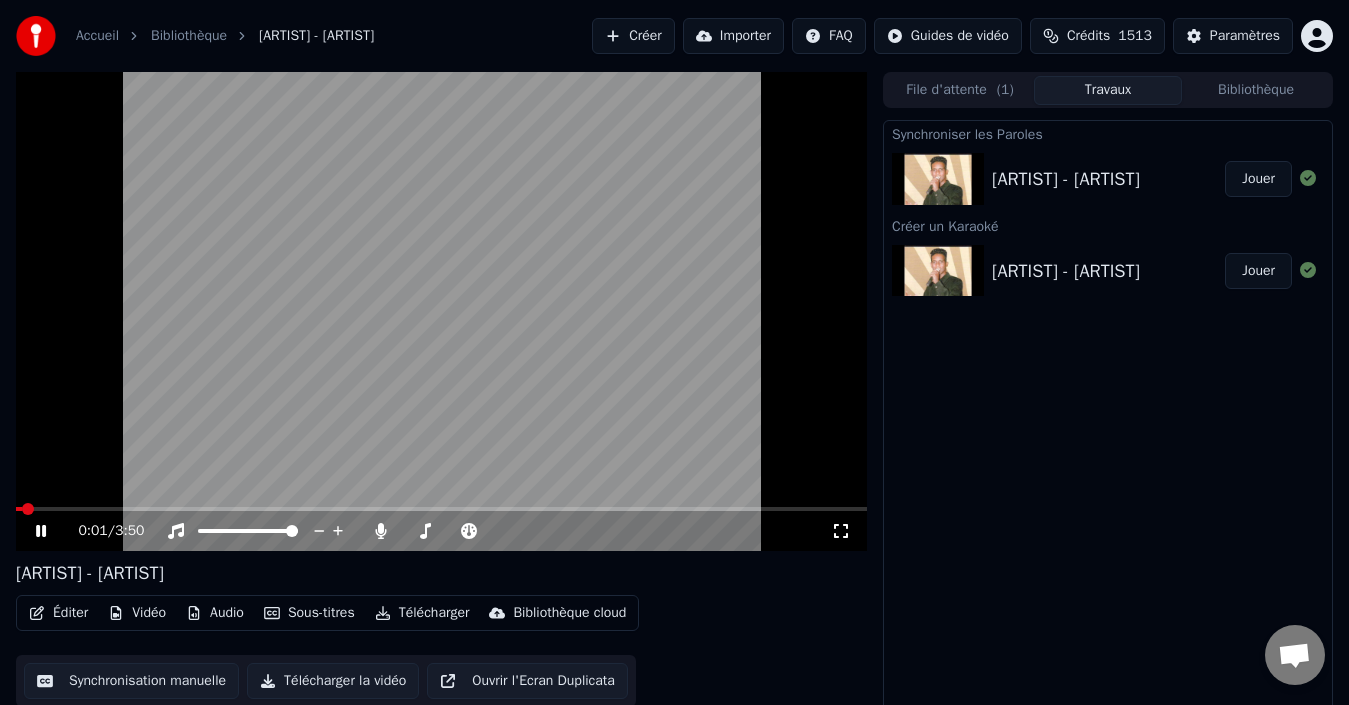 drag, startPoint x: 21, startPoint y: 505, endPoint x: 0, endPoint y: 505, distance: 21 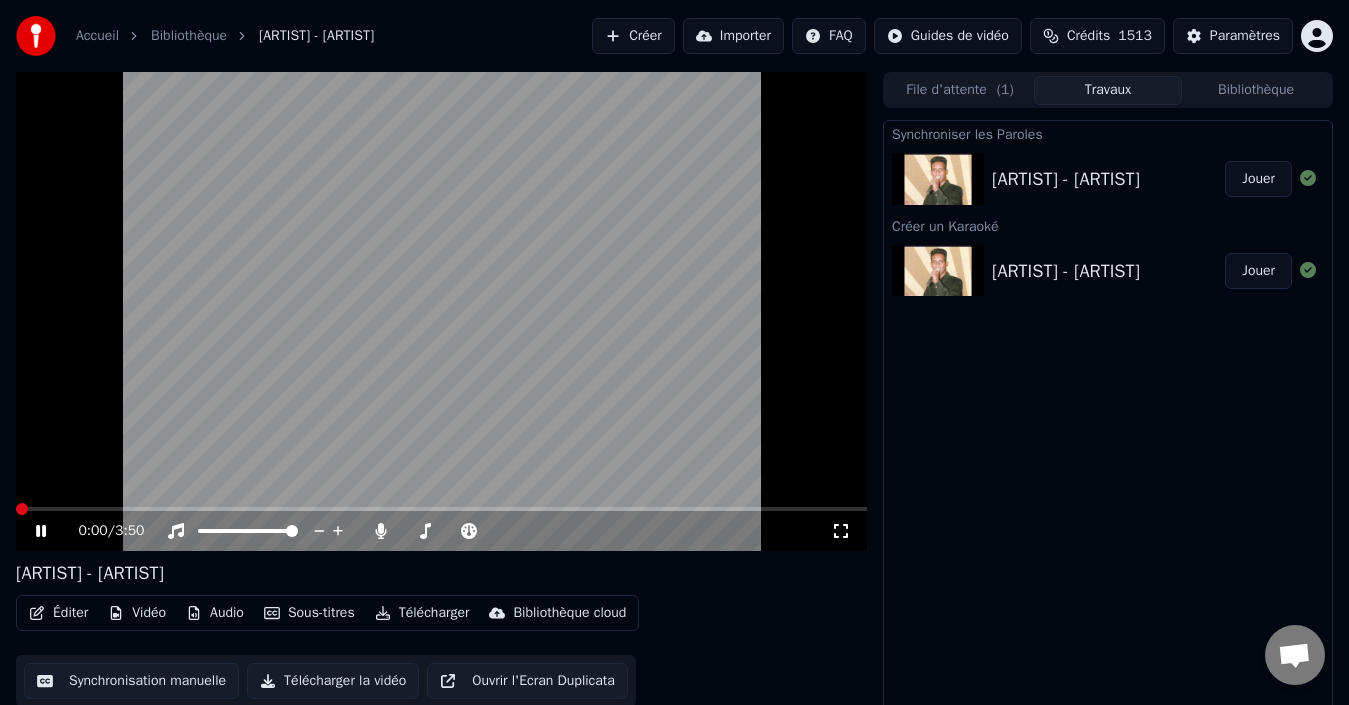 click at bounding box center (22, 509) 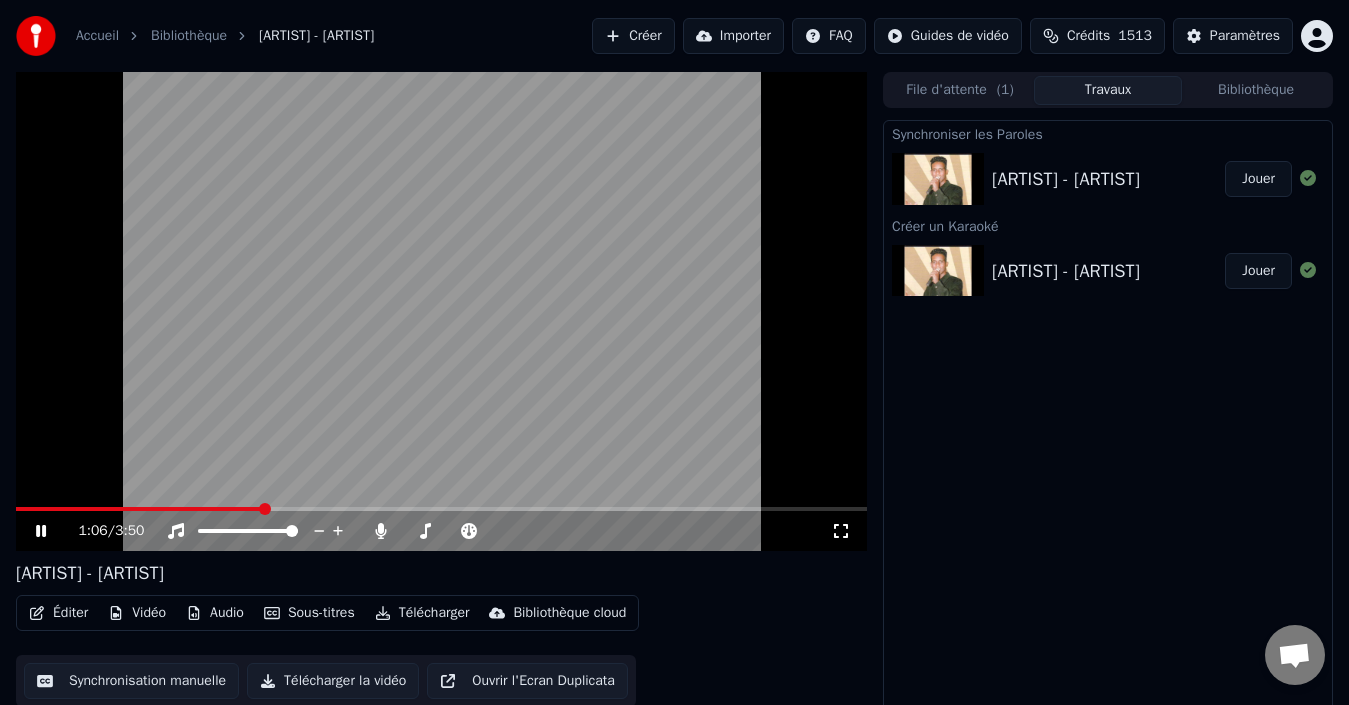 click 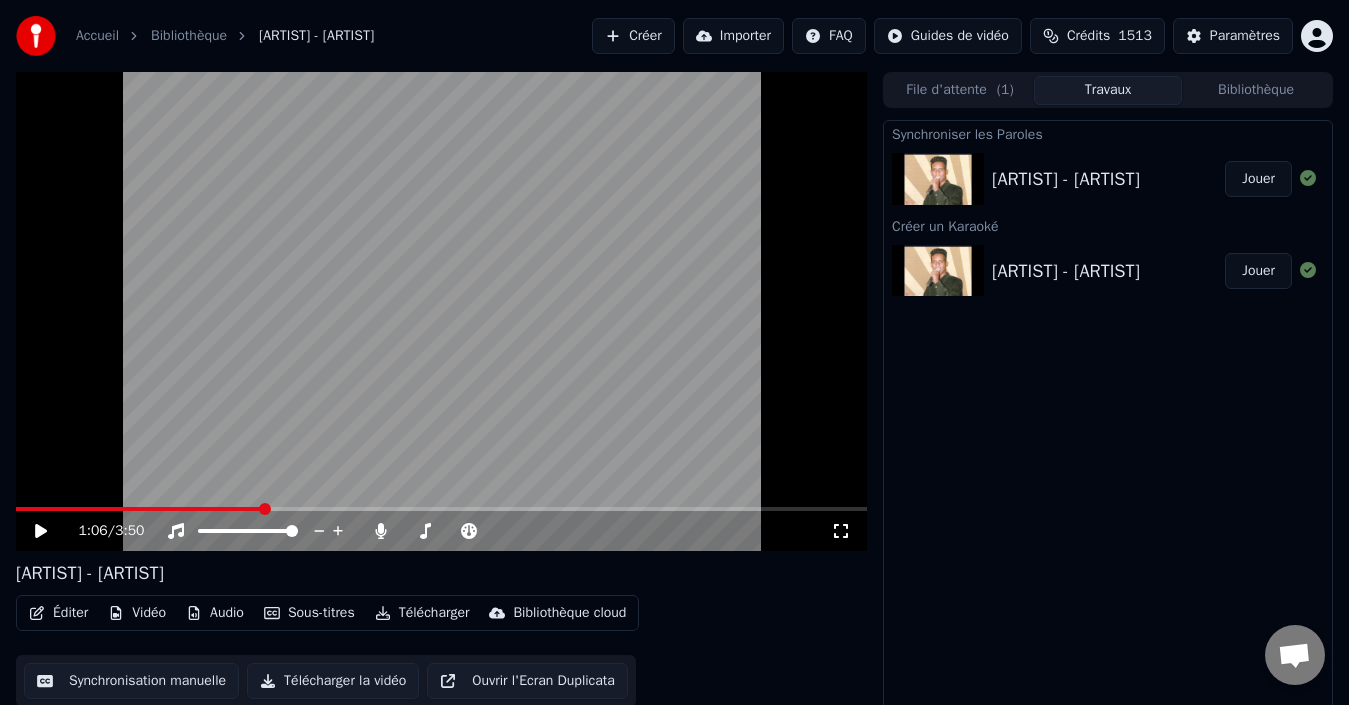 click at bounding box center (139, 509) 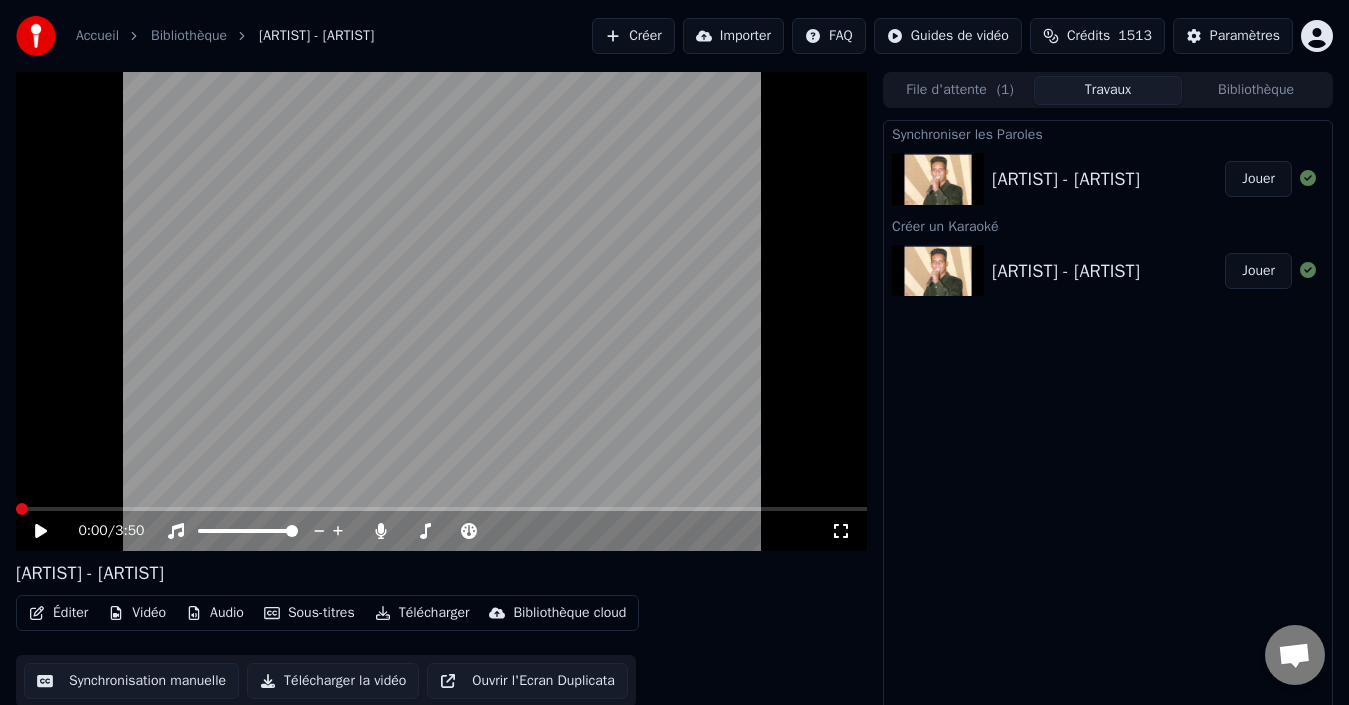 click on "Jouer" at bounding box center (1258, 179) 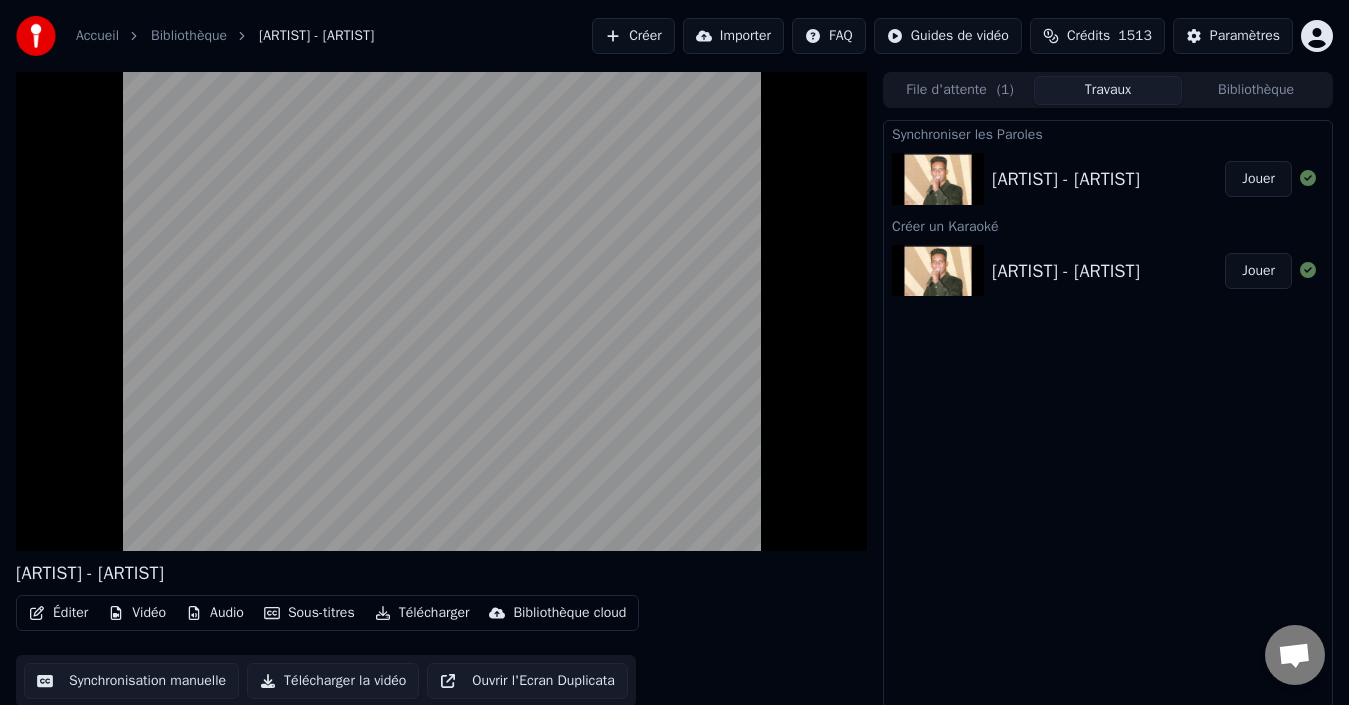 click on "Audio" at bounding box center [215, 613] 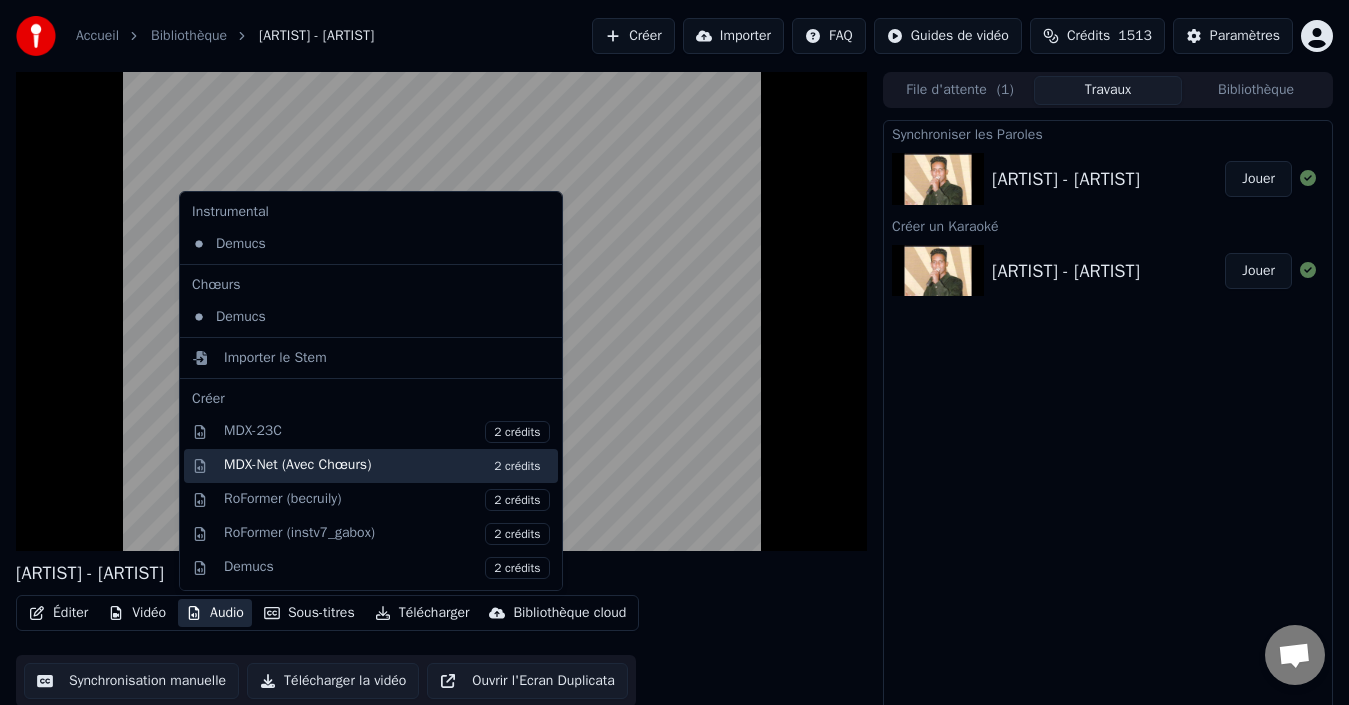 click on "MDX-Net (Avec Chœurs) 2 crédits" at bounding box center [387, 466] 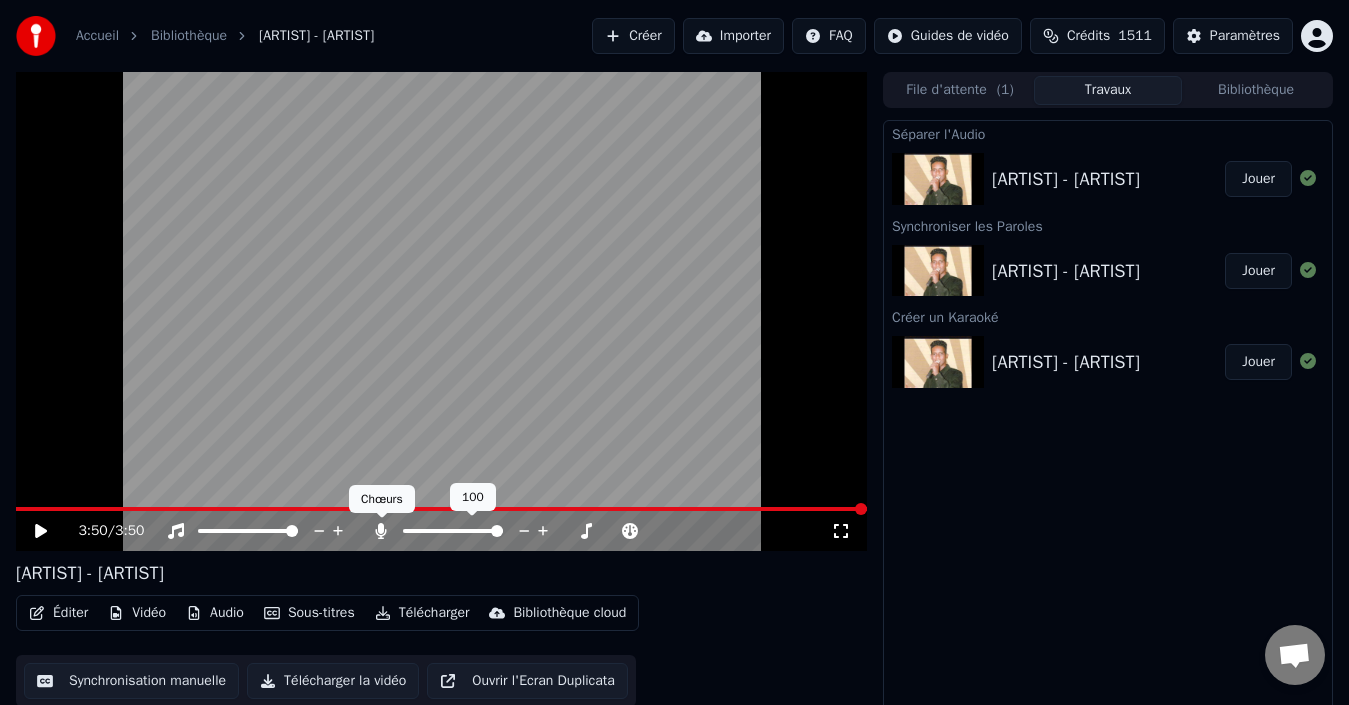 click 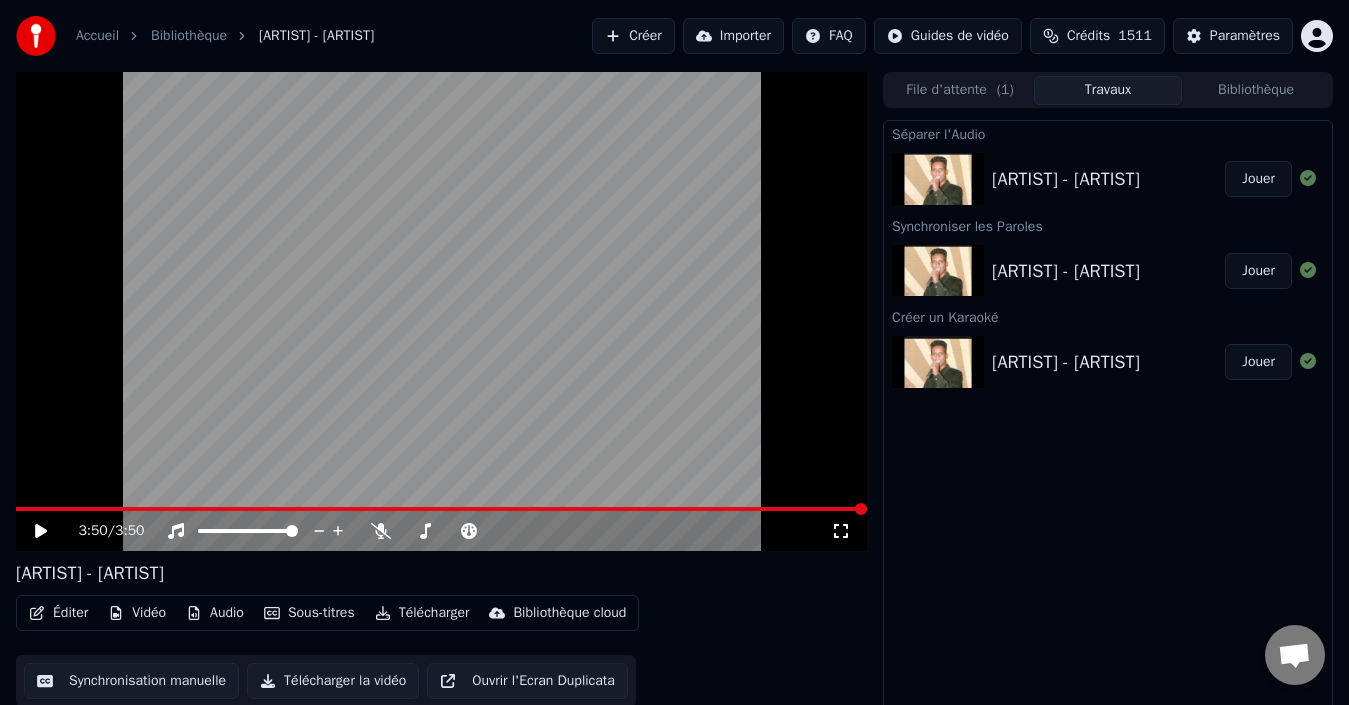 click on "Audio" at bounding box center [215, 613] 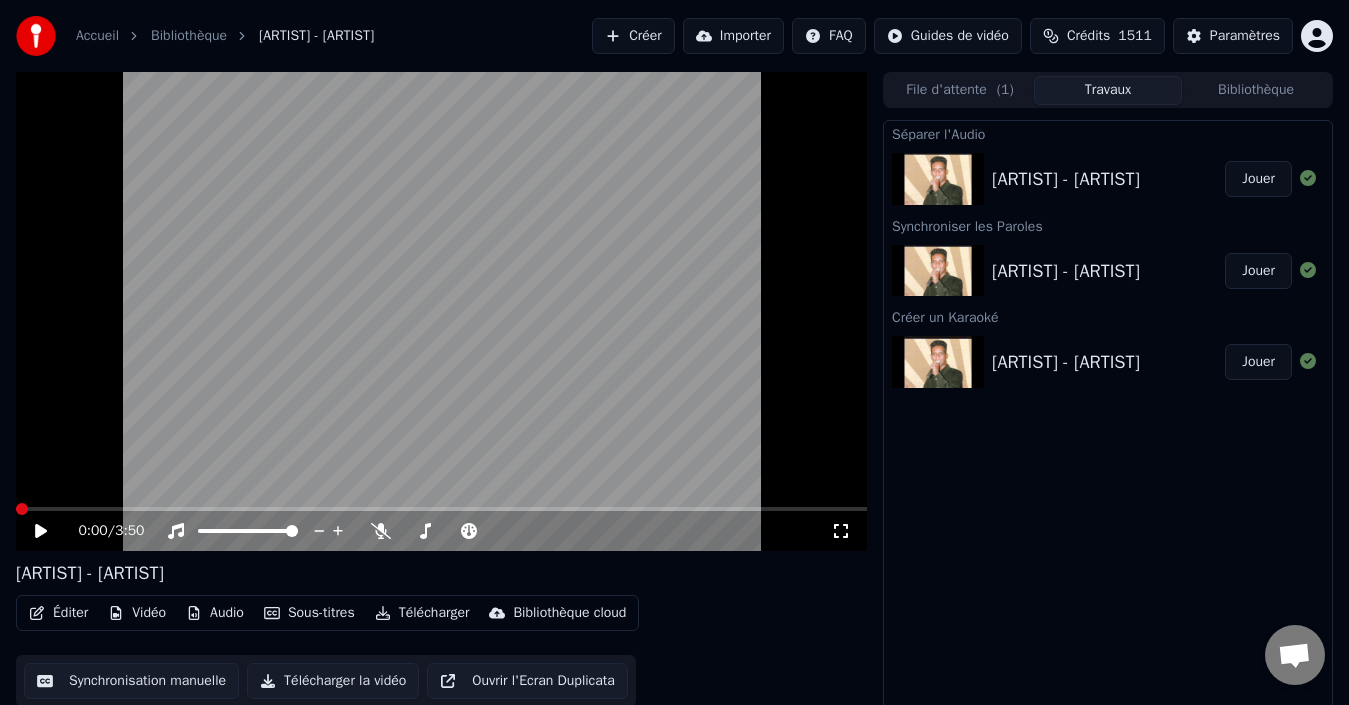 click 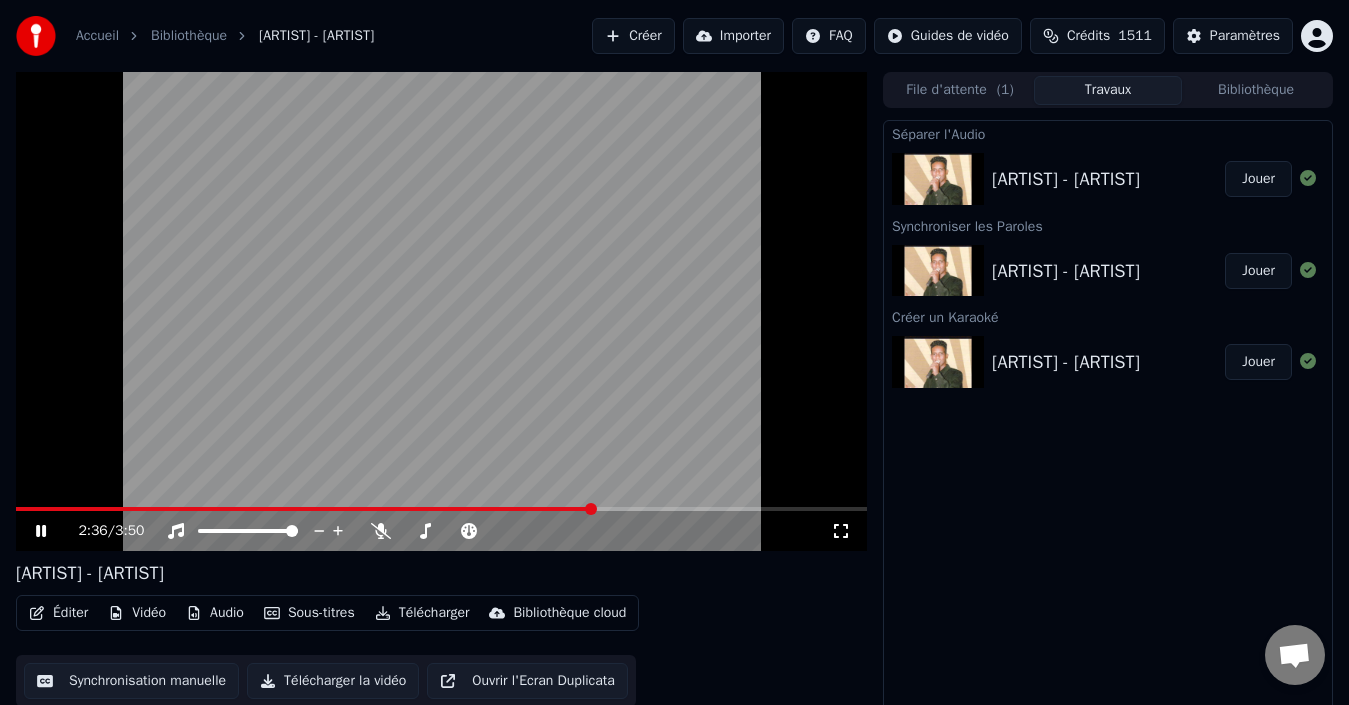 click 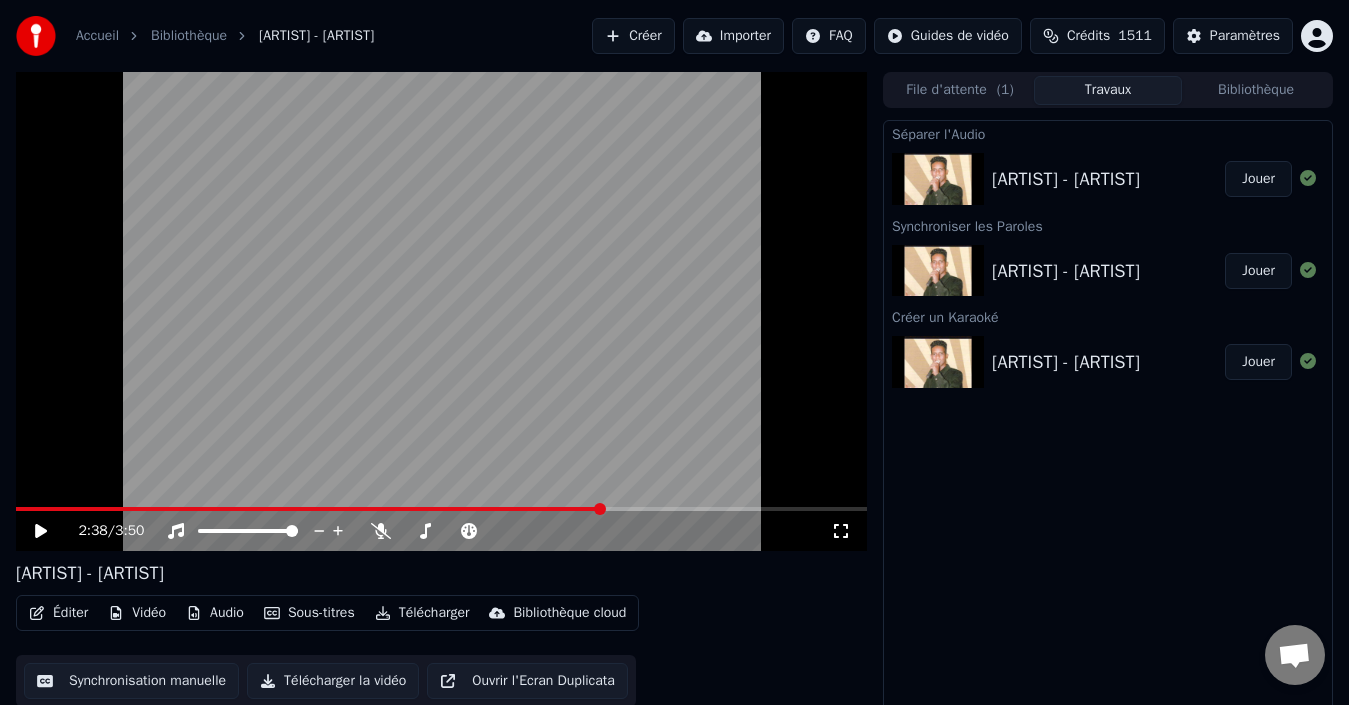 click on "Éditer" at bounding box center [58, 613] 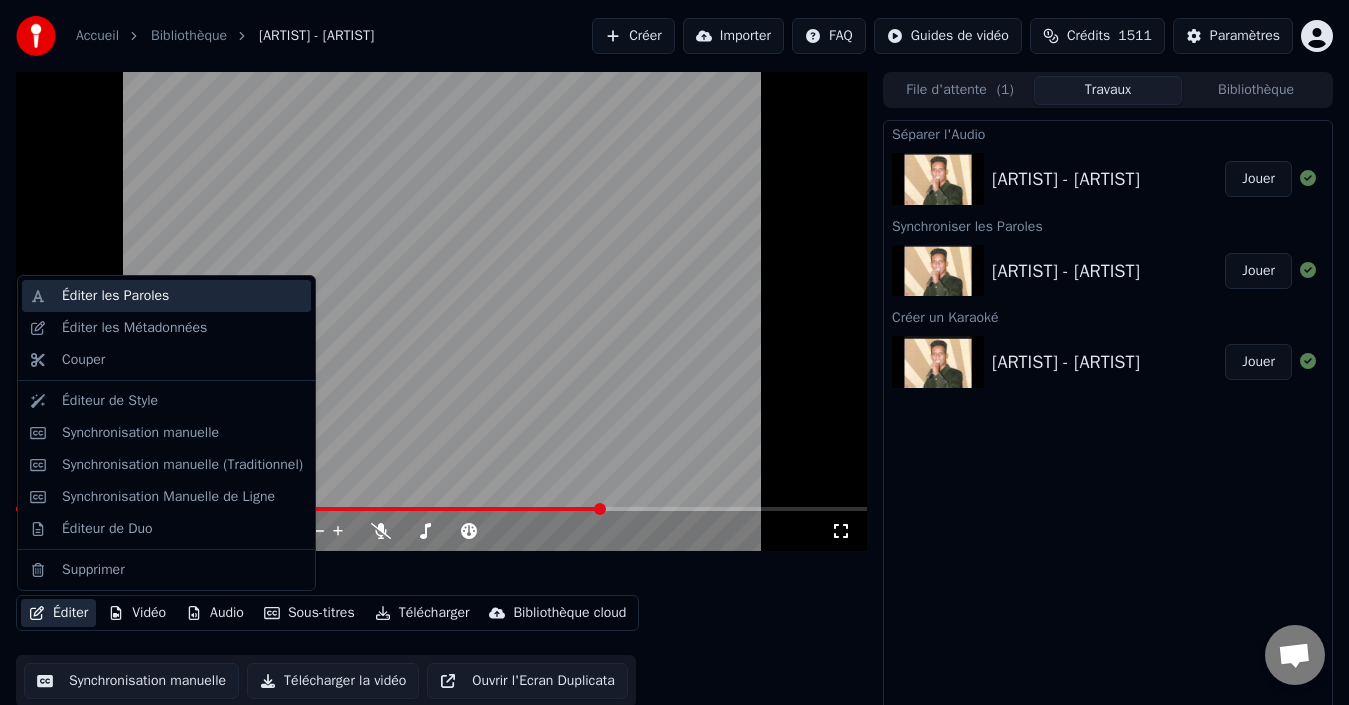 click on "Éditer les Paroles" at bounding box center [115, 296] 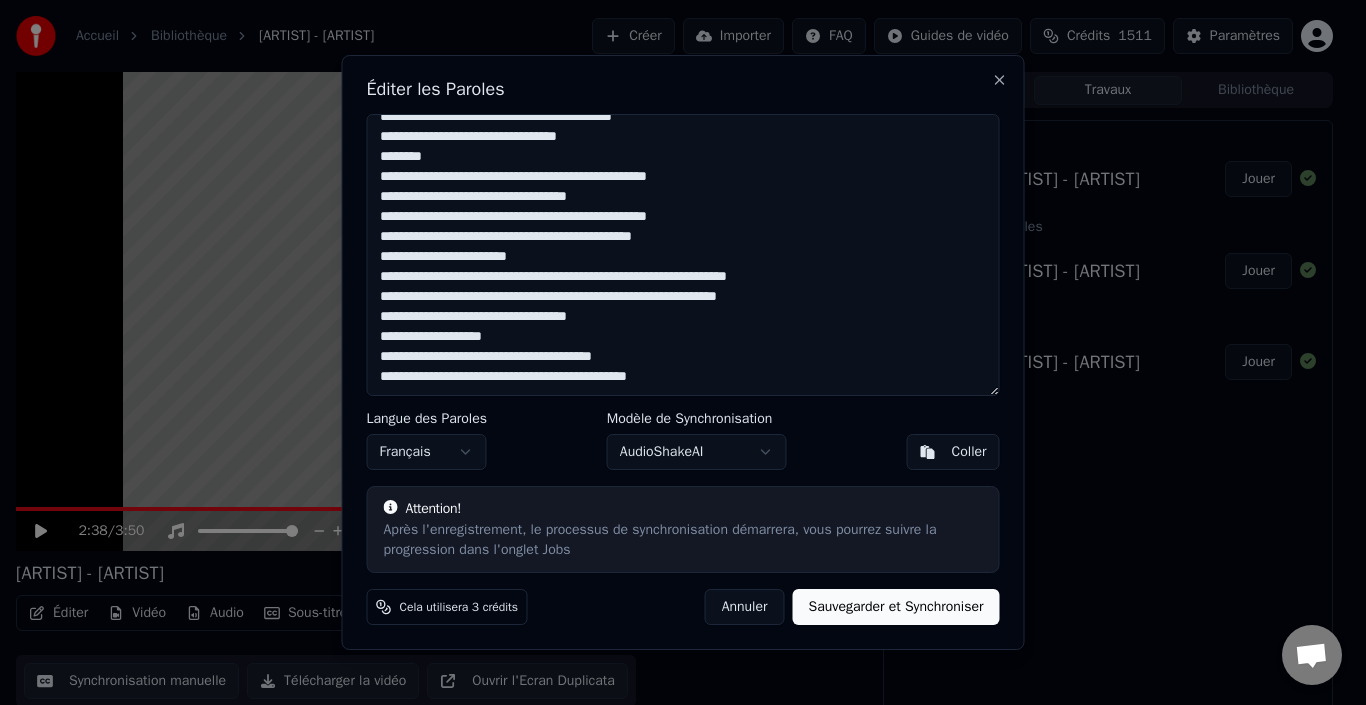scroll, scrollTop: 196, scrollLeft: 0, axis: vertical 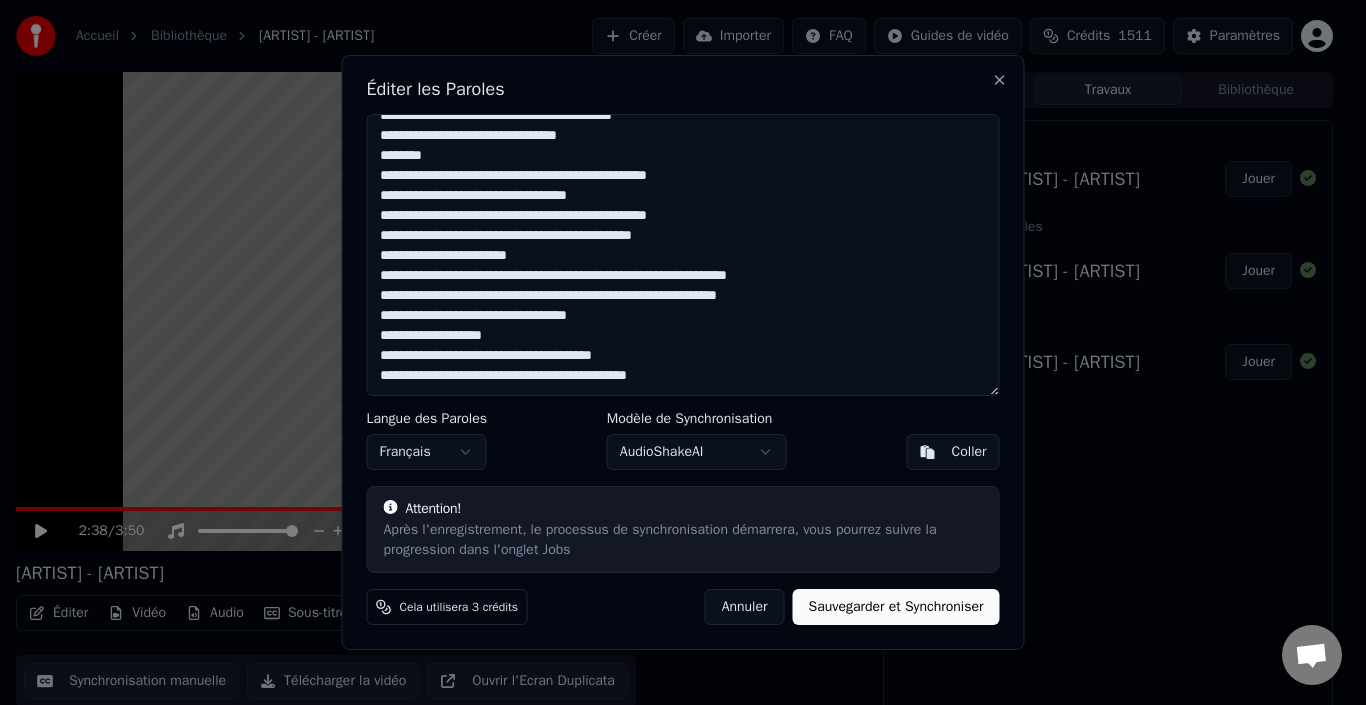 click on "**********" at bounding box center [683, 255] 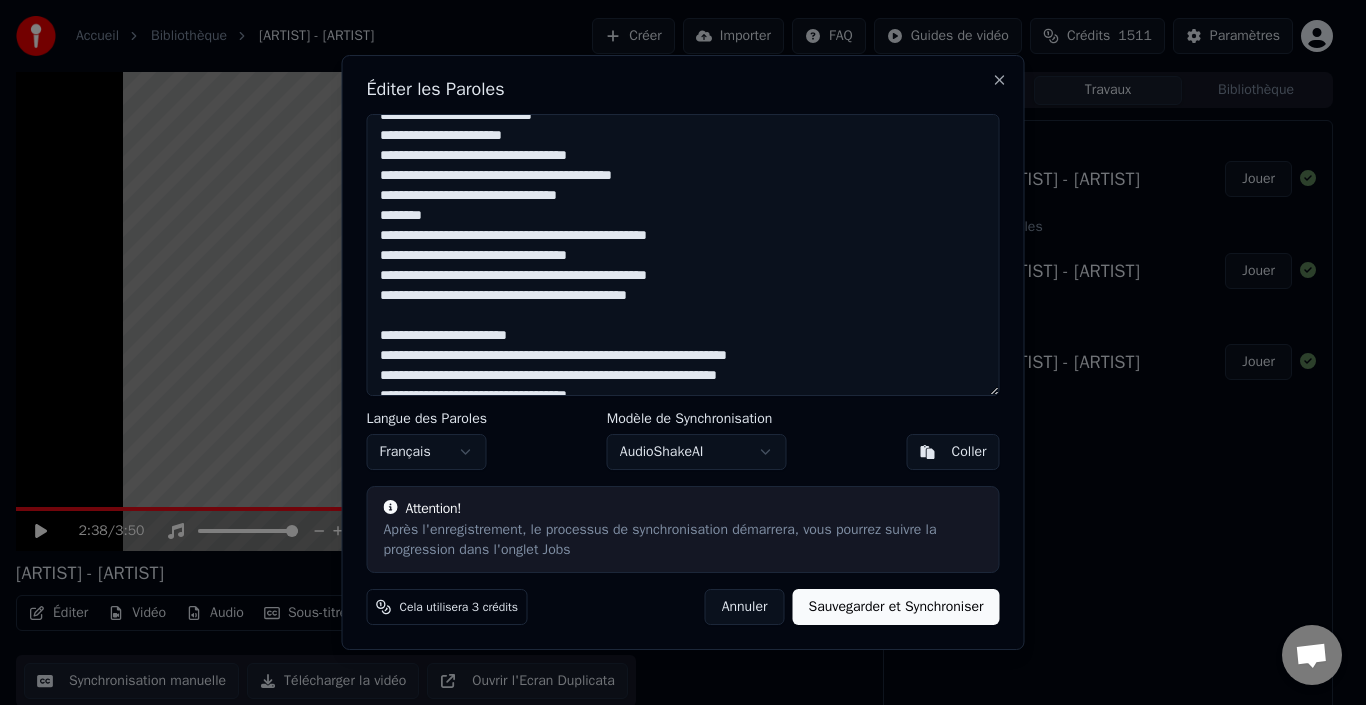 scroll, scrollTop: 216, scrollLeft: 0, axis: vertical 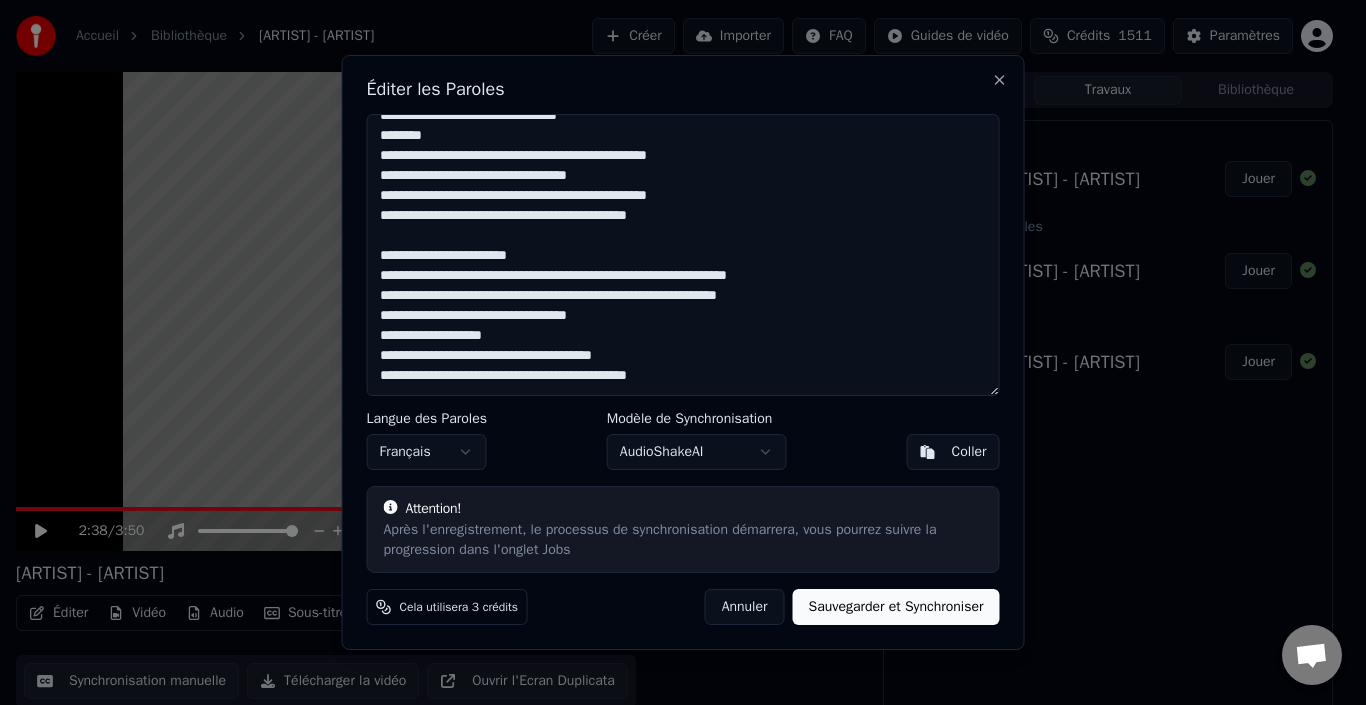 click on "Sauvegarder et Synchroniser" at bounding box center (895, 607) 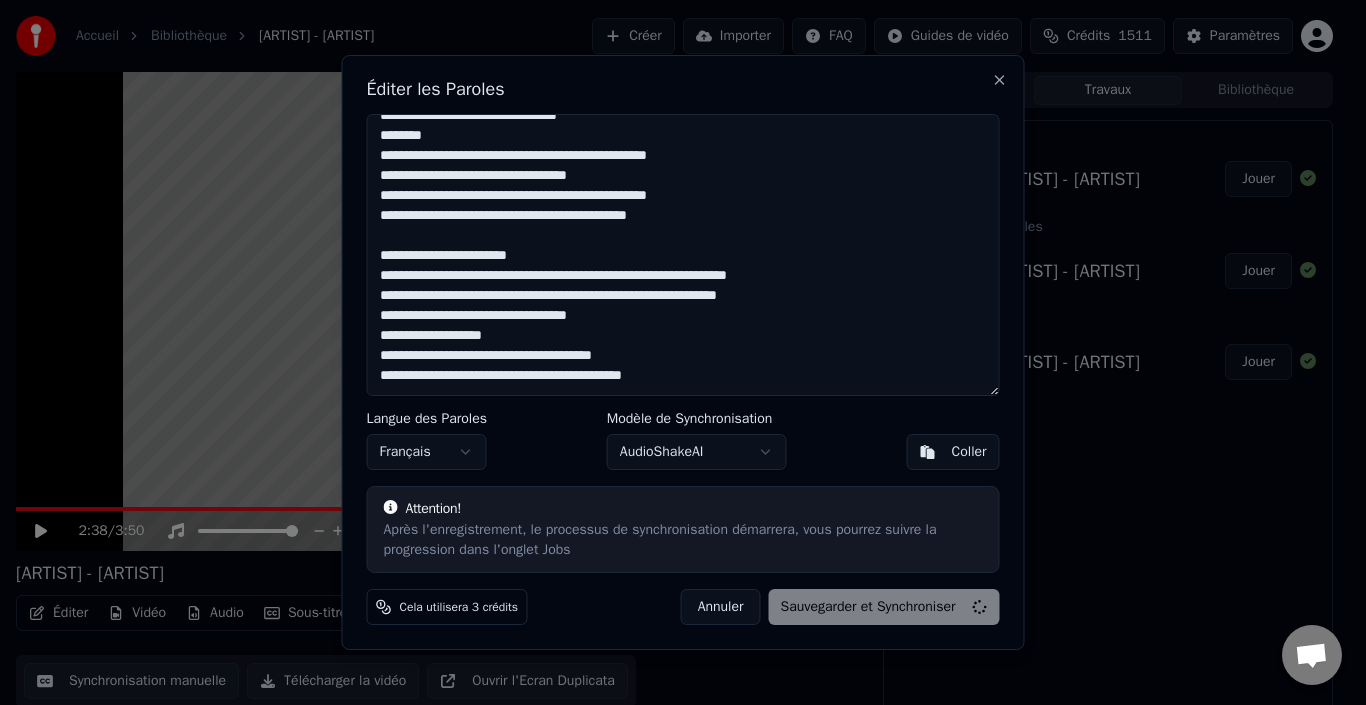 type on "**********" 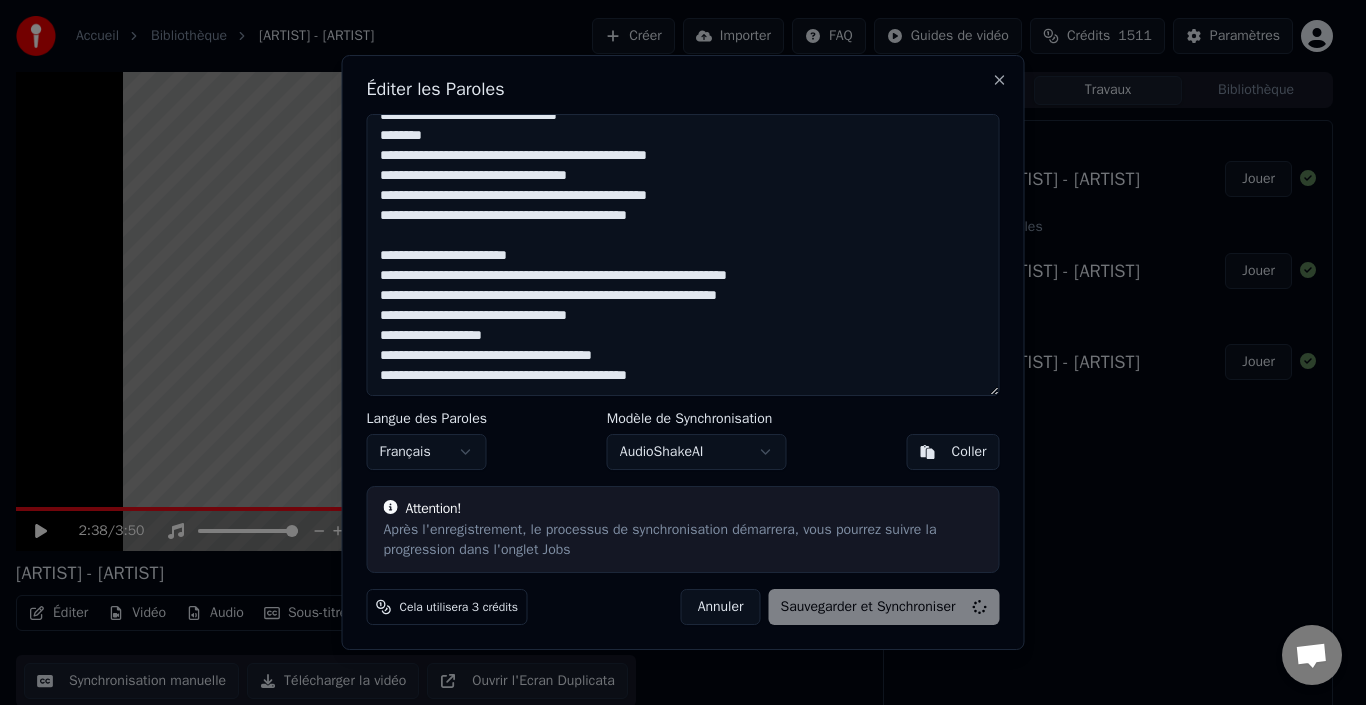 scroll, scrollTop: 216, scrollLeft: 0, axis: vertical 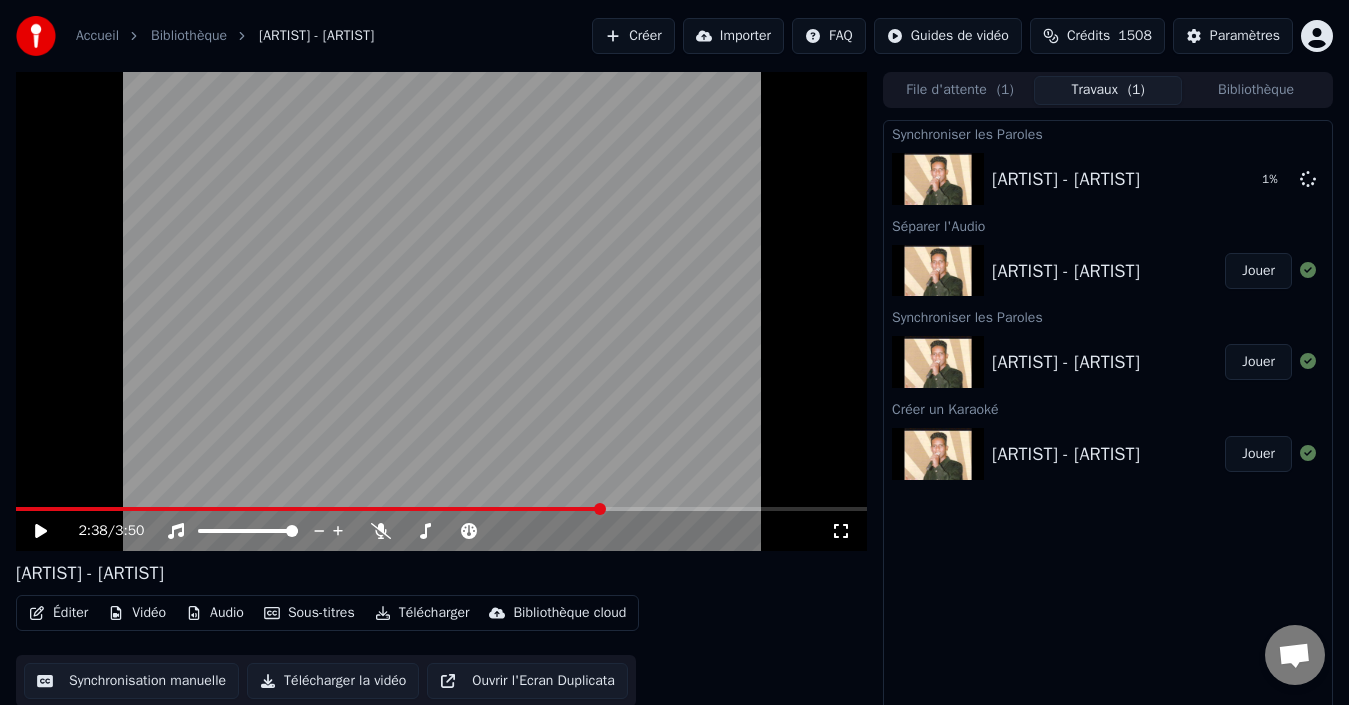 click on "[ARTIST] - [ARTIST]" at bounding box center [90, 573] 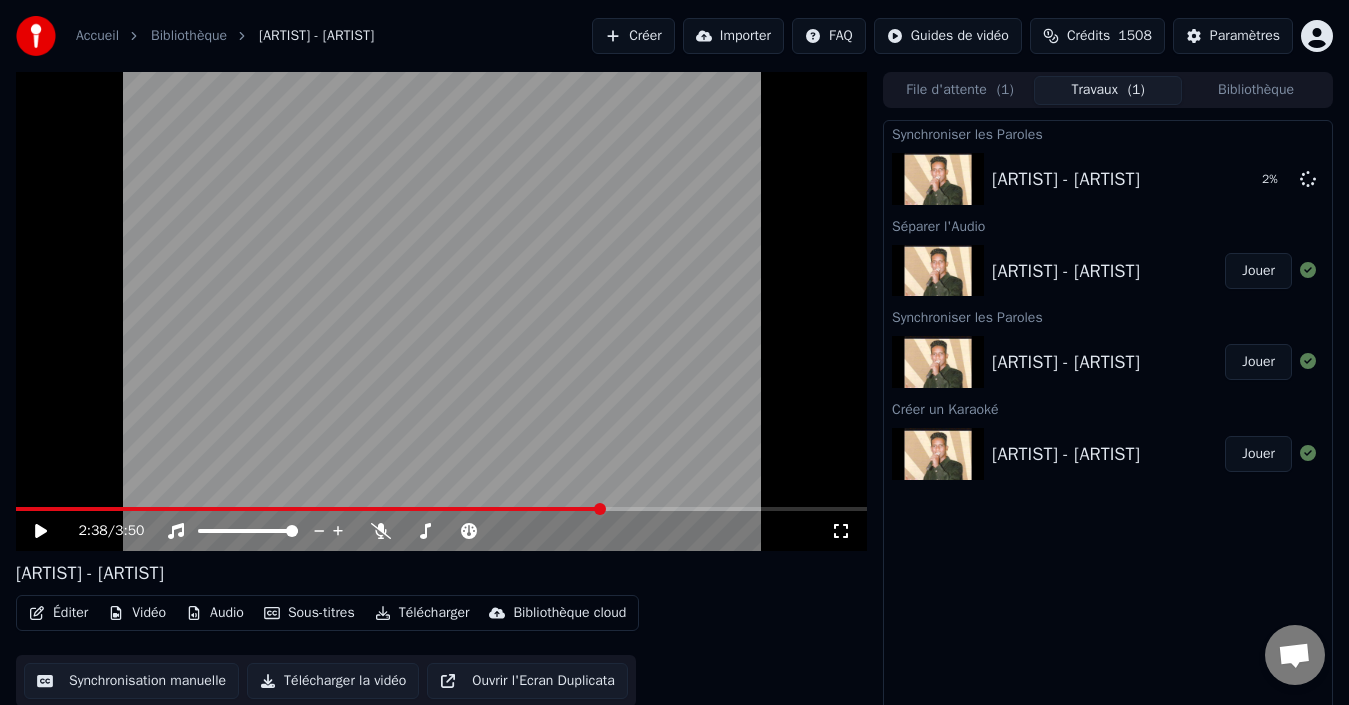 click on "Éditer" at bounding box center [58, 613] 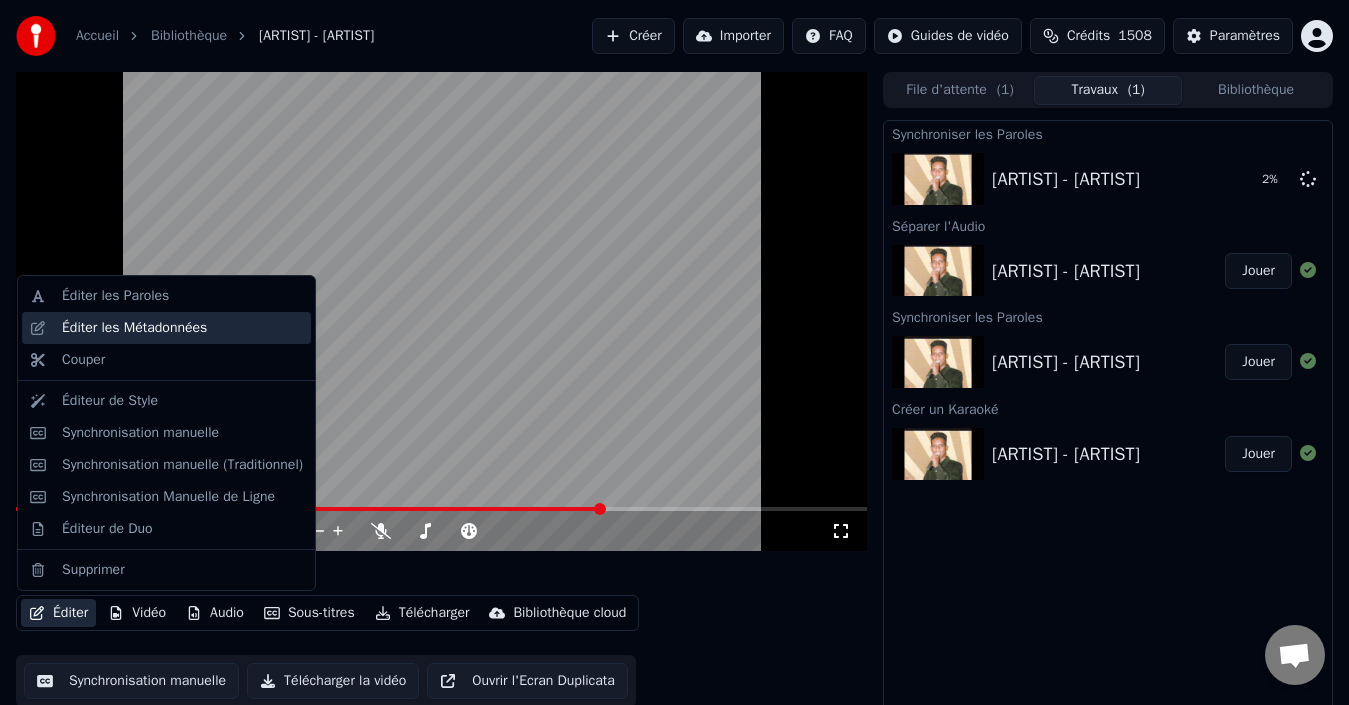 click on "Éditer les Métadonnées" at bounding box center (134, 328) 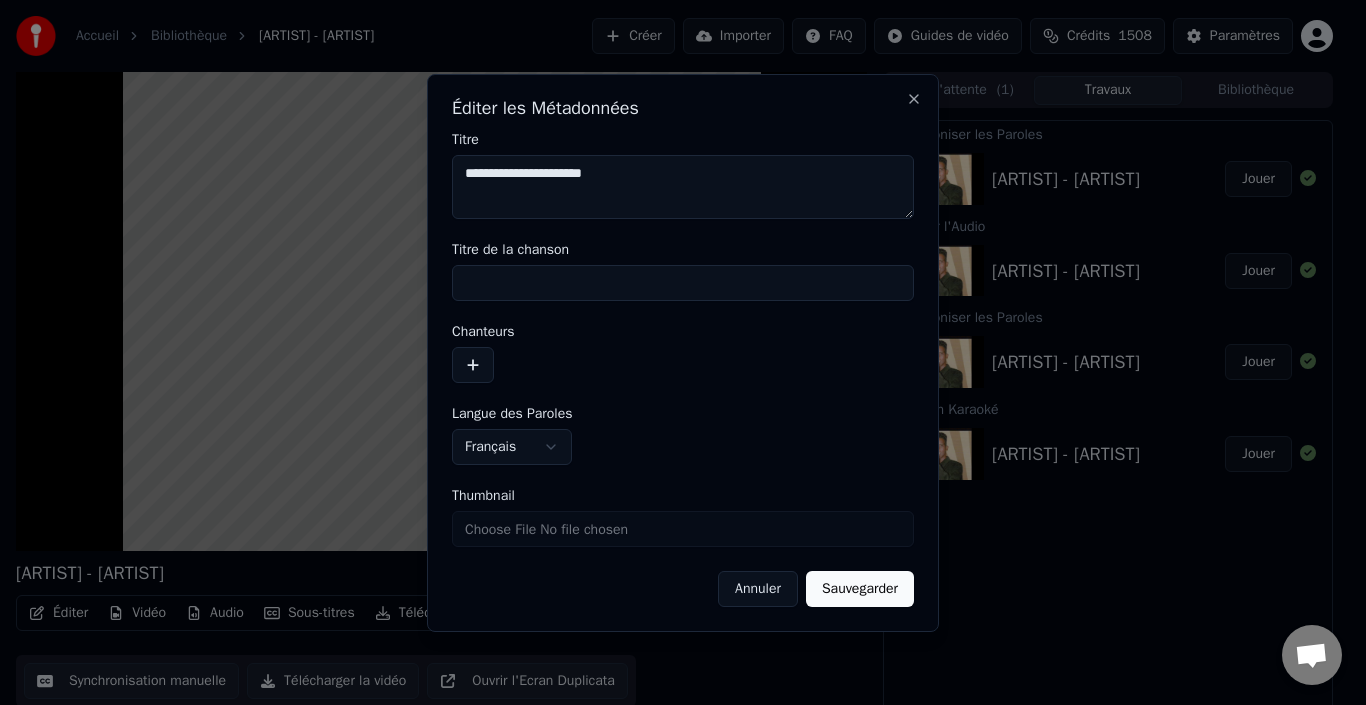 click on "**********" at bounding box center (683, 187) 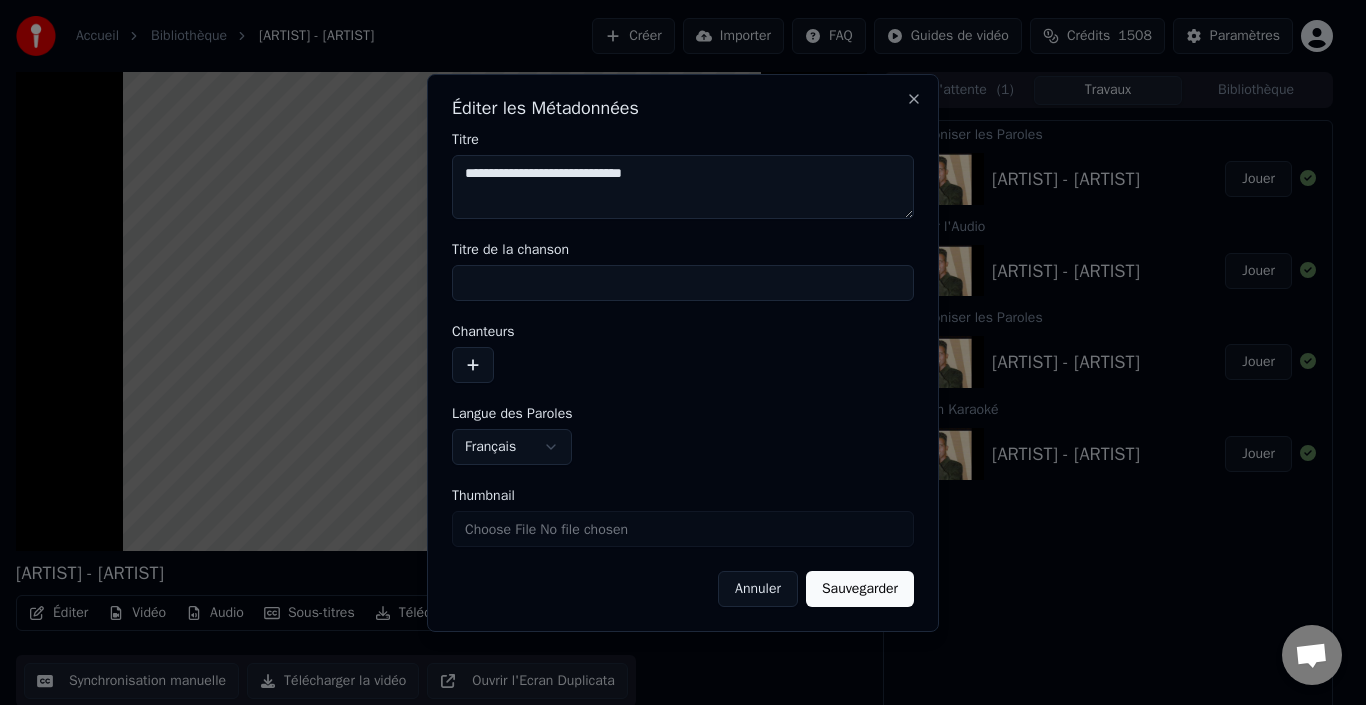 click on "**********" at bounding box center (683, 187) 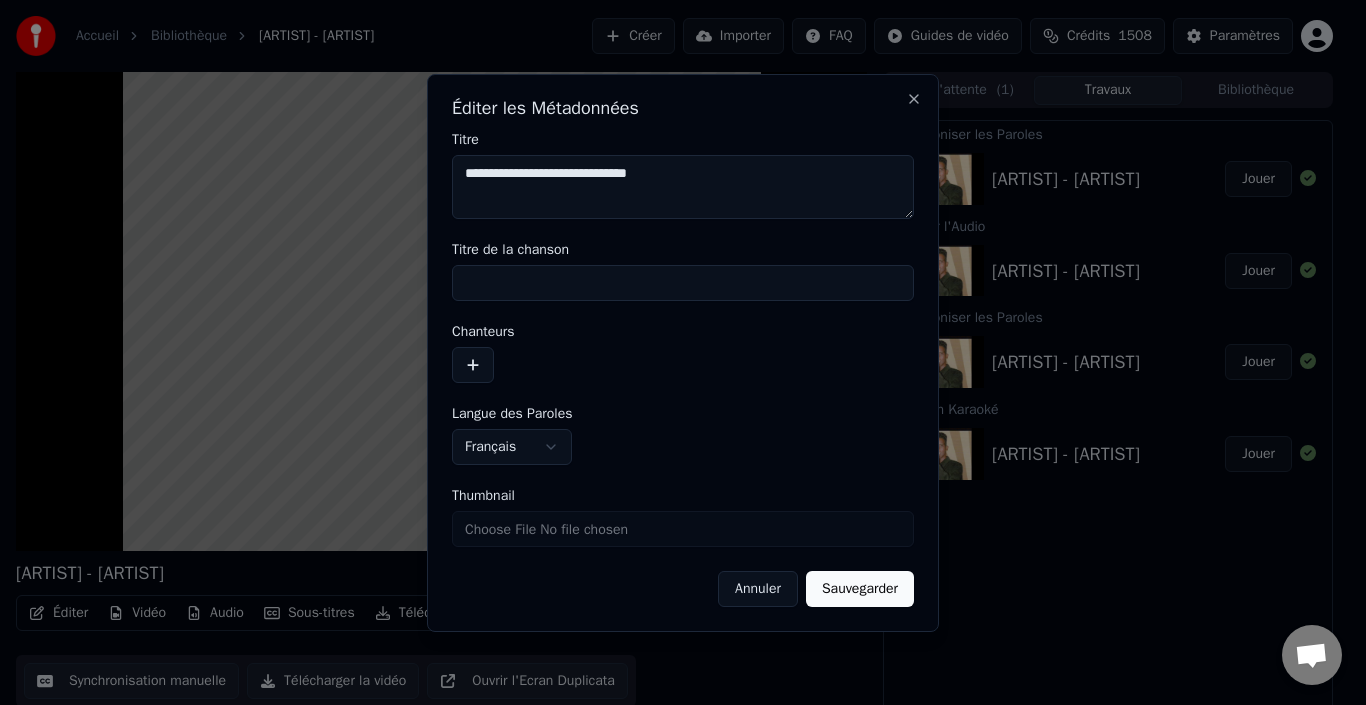type on "**********" 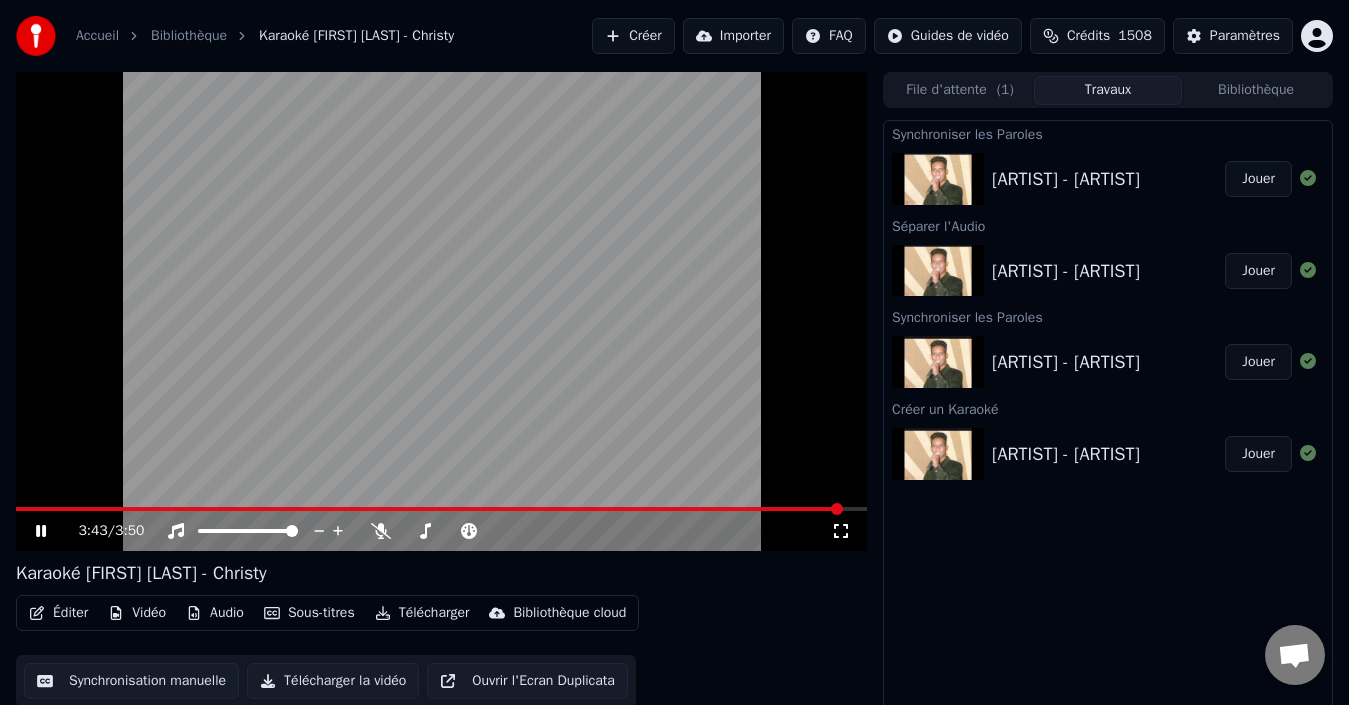 click at bounding box center (429, 509) 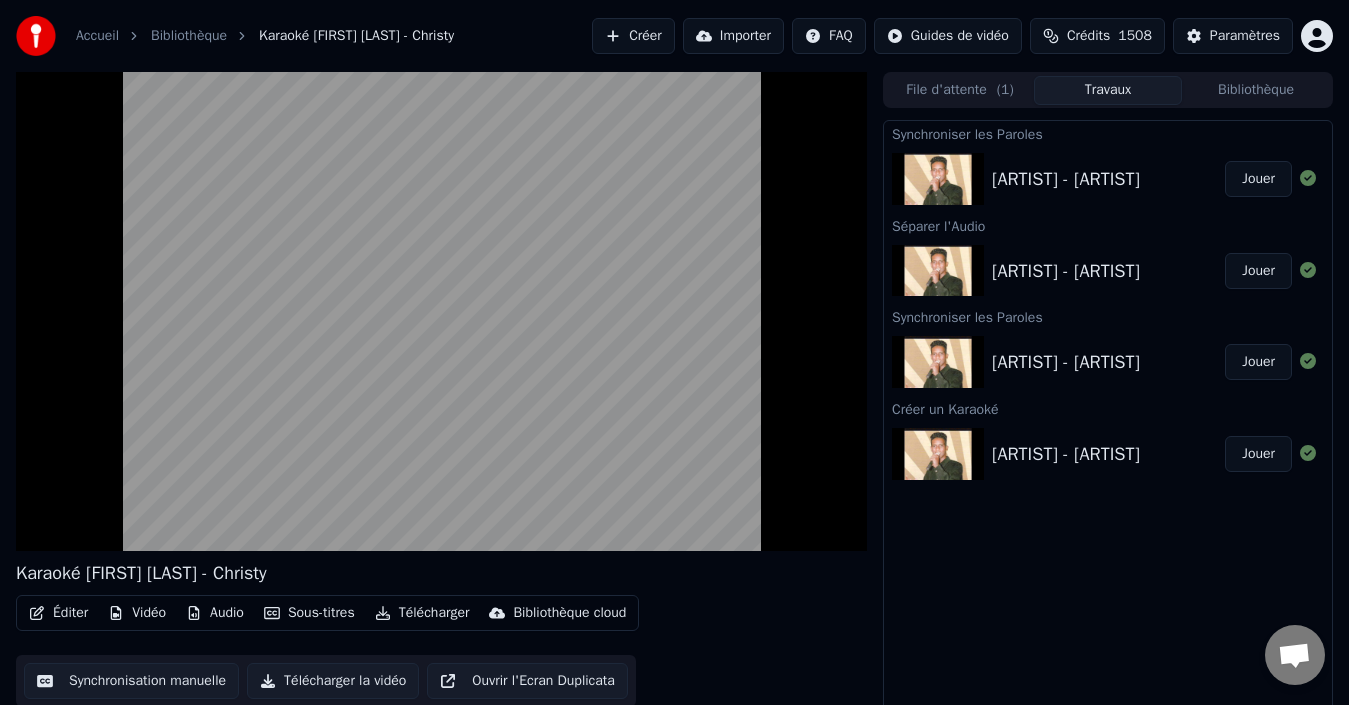 click on "Jouer" at bounding box center (1258, 179) 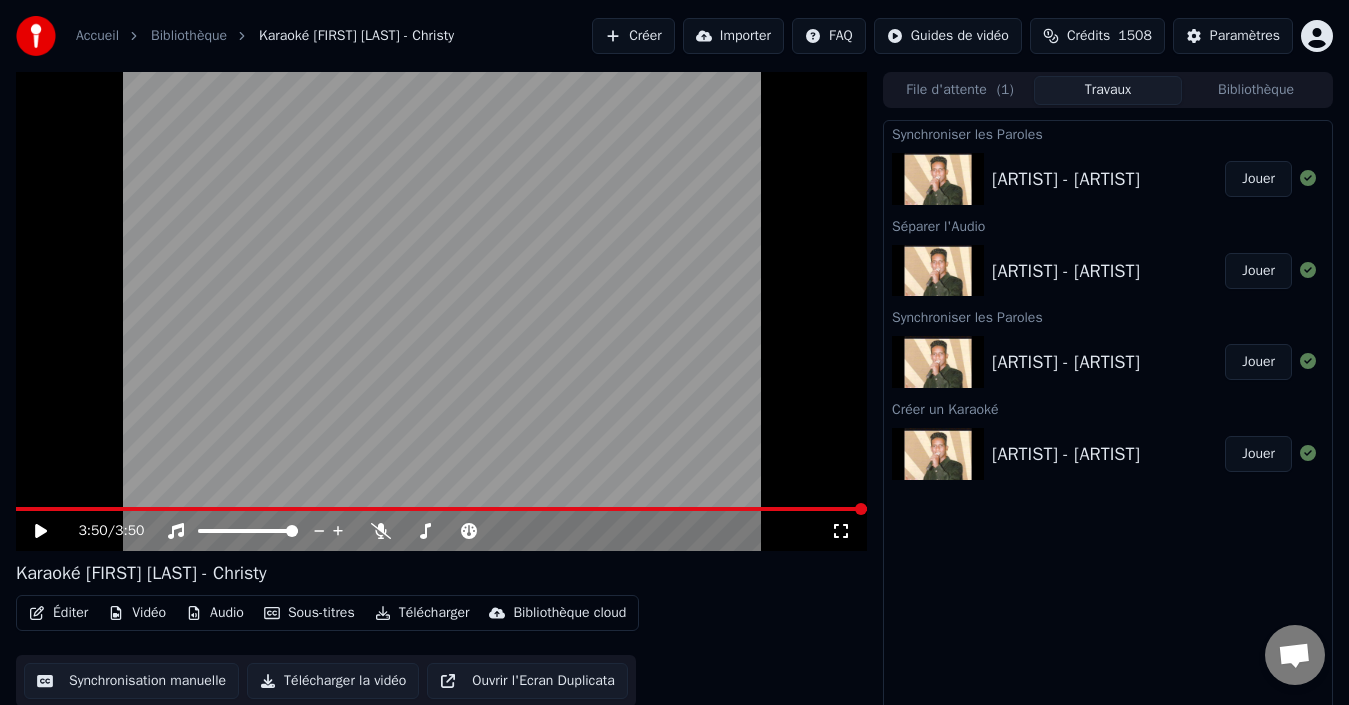 click on "Éditer" at bounding box center (58, 613) 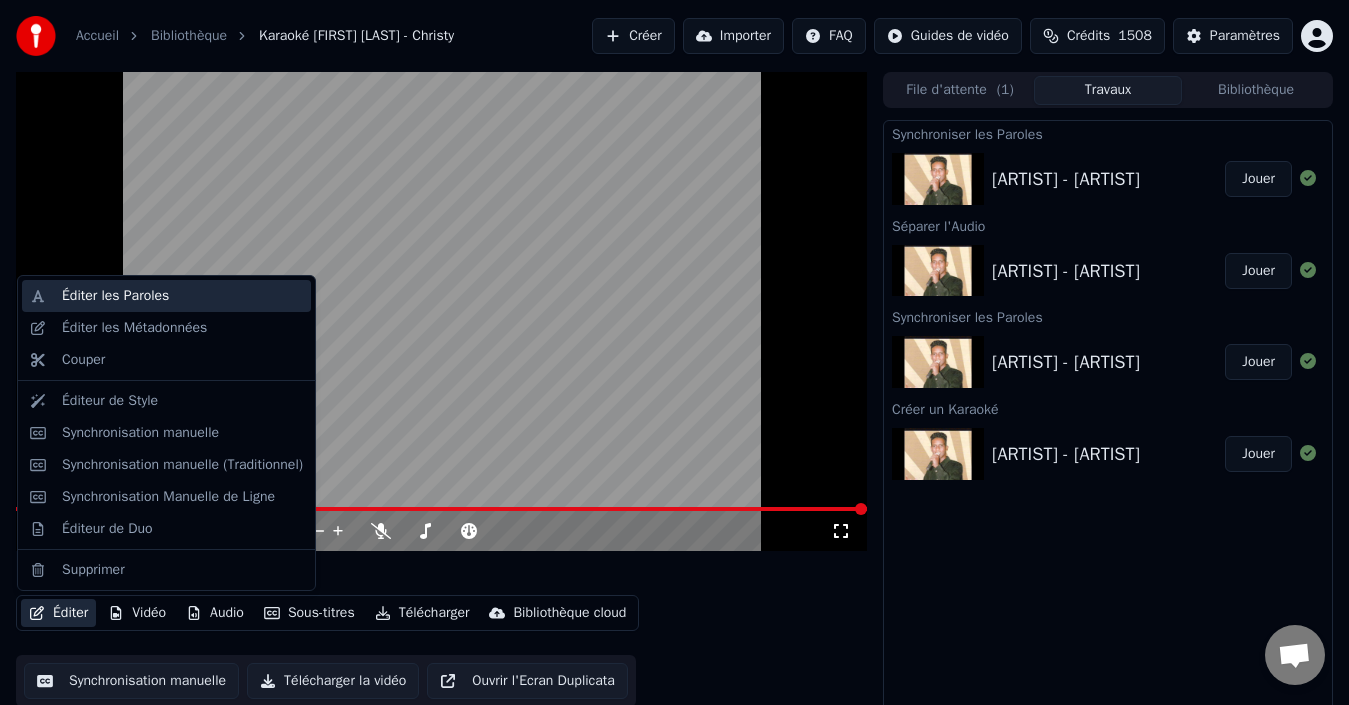 click on "Éditer les Paroles" at bounding box center [115, 296] 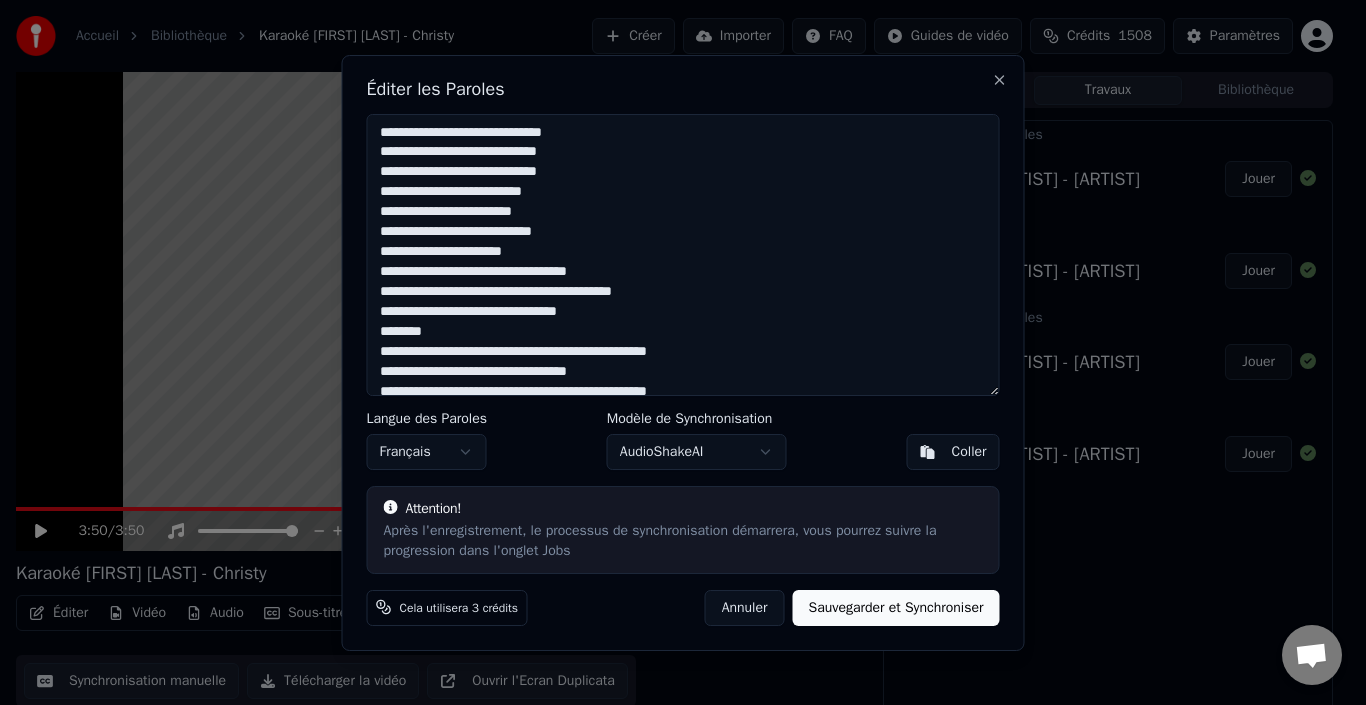 scroll, scrollTop: 216, scrollLeft: 0, axis: vertical 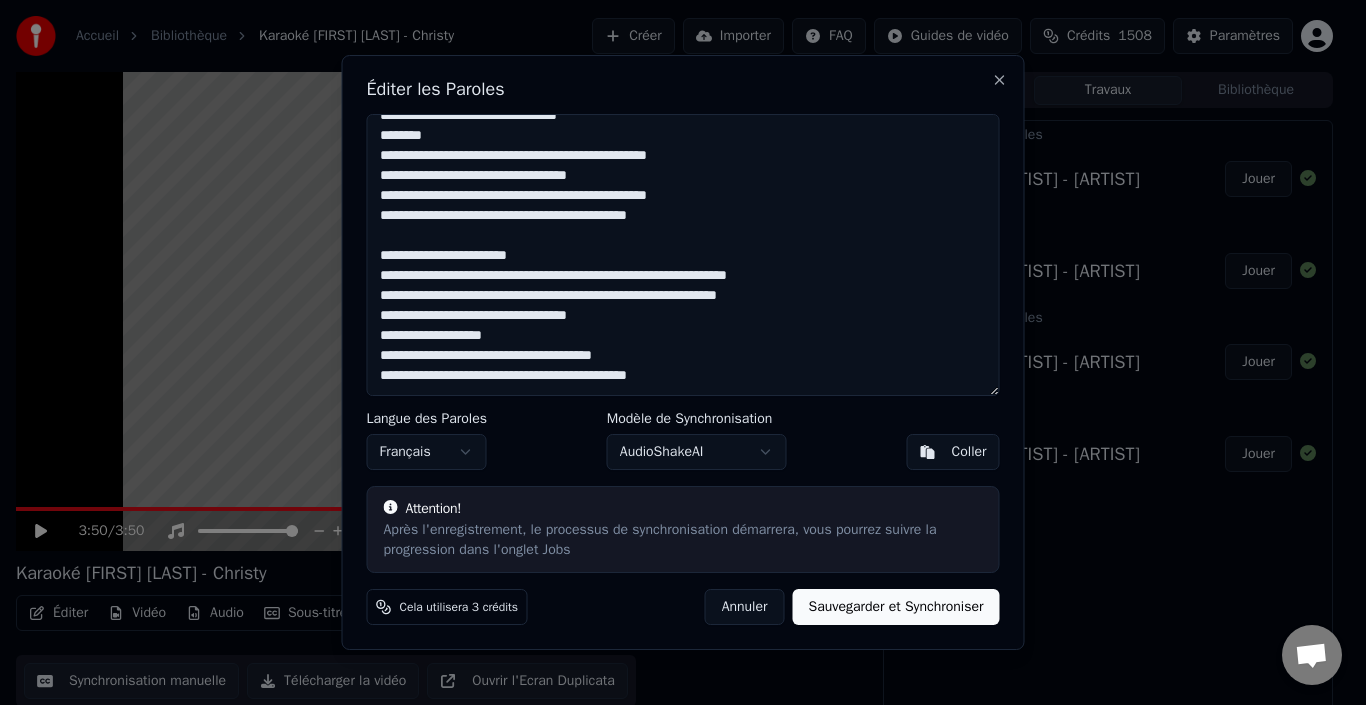 click on "**********" at bounding box center [683, 255] 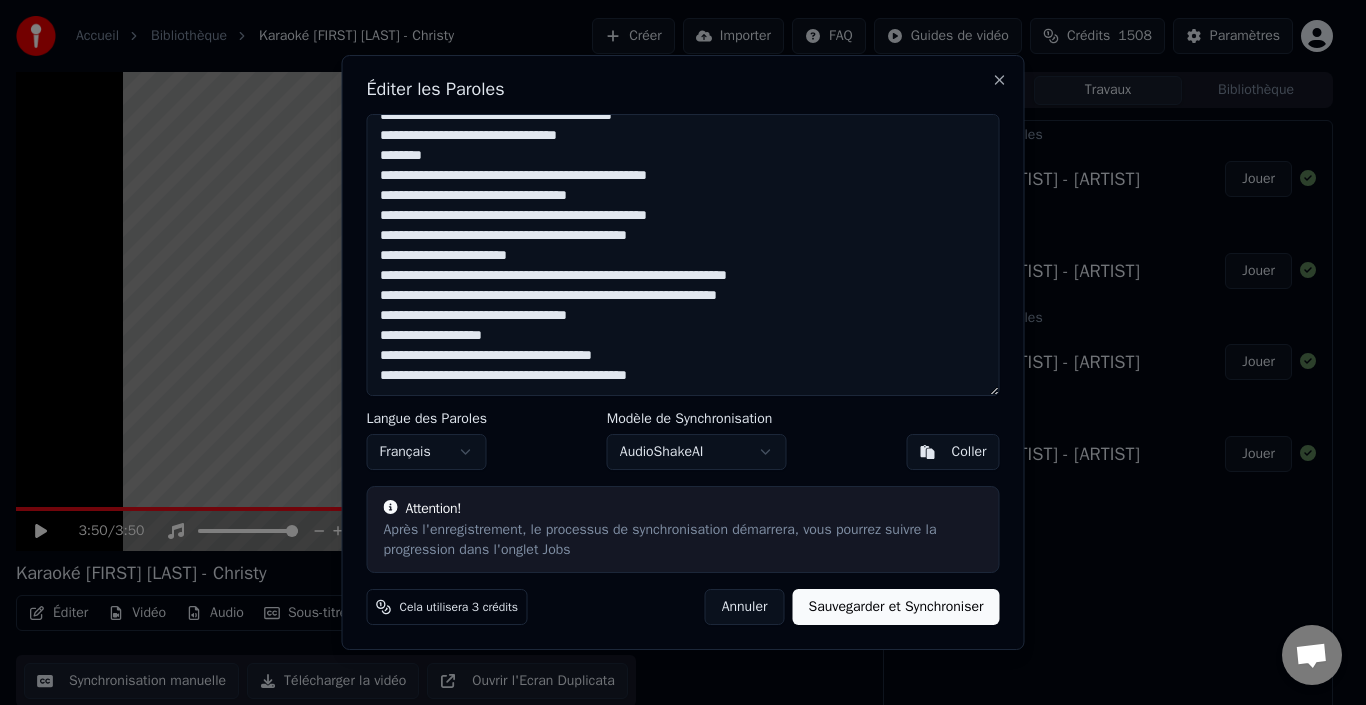 scroll, scrollTop: 196, scrollLeft: 0, axis: vertical 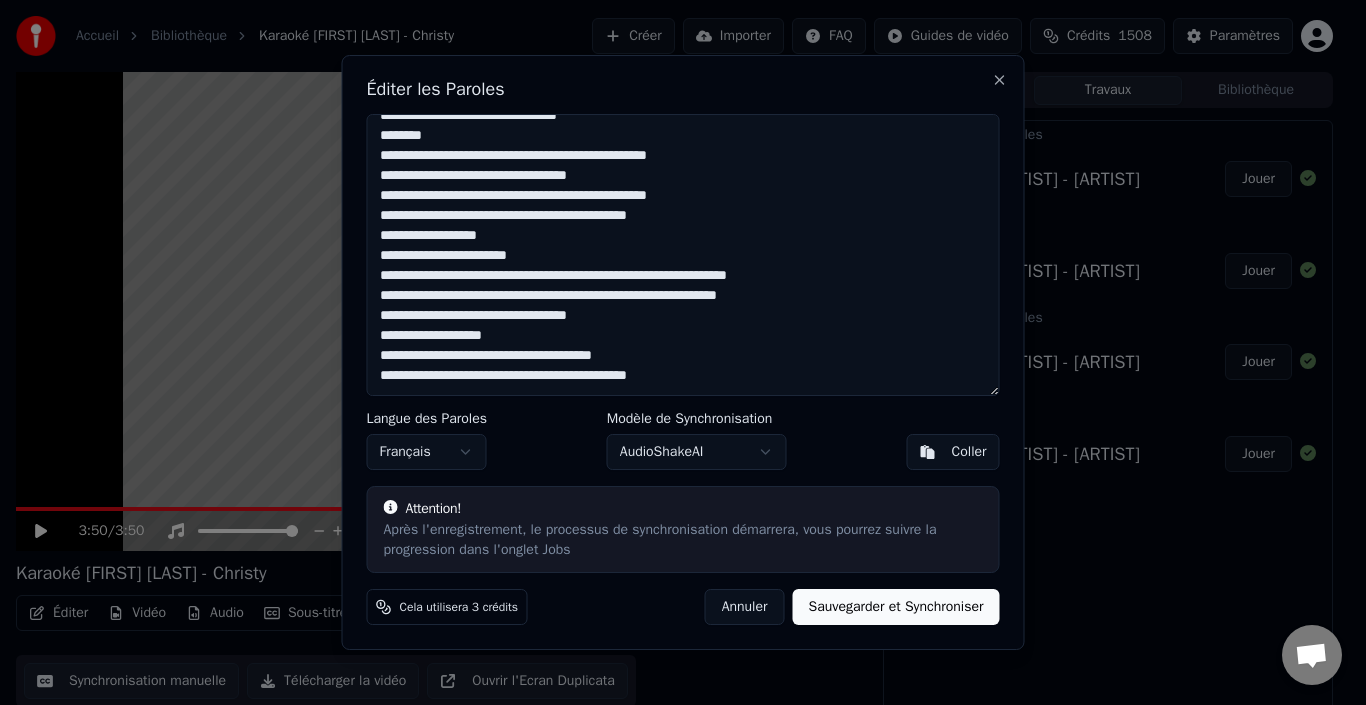 click on "**********" at bounding box center (683, 255) 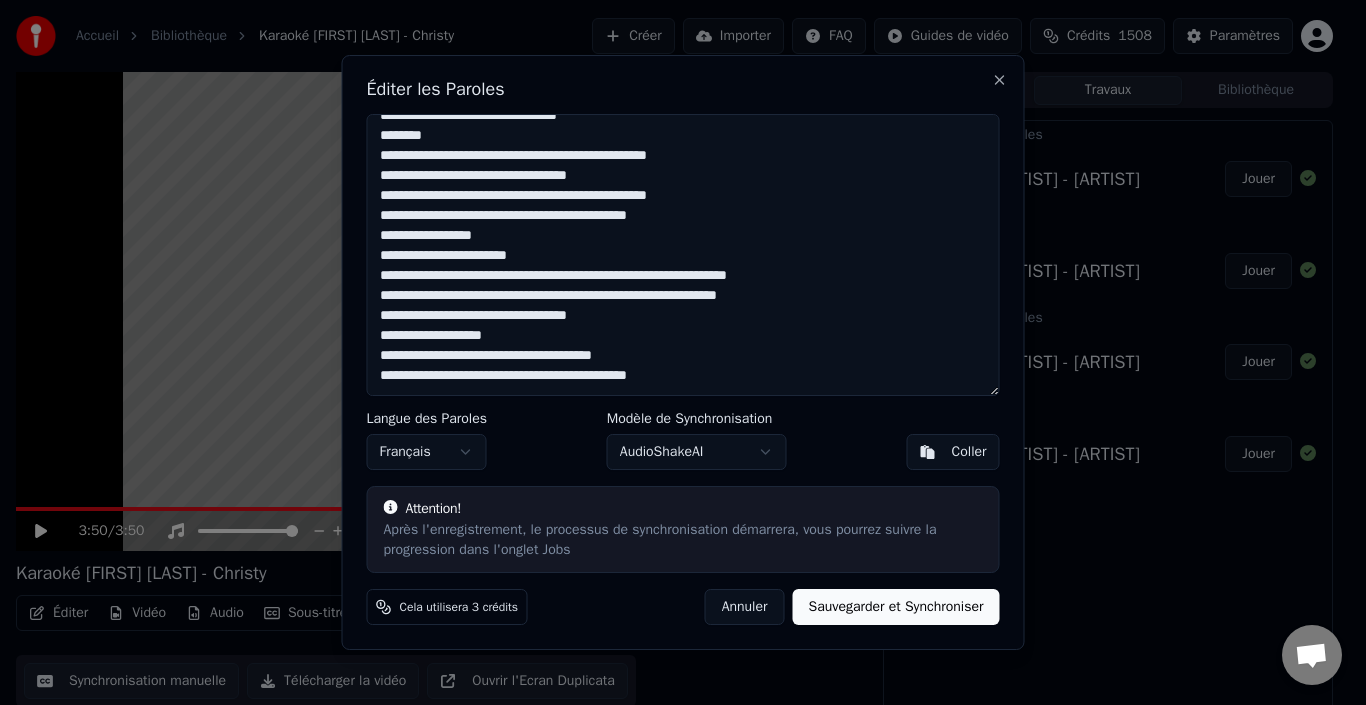 click on "**********" at bounding box center (683, 255) 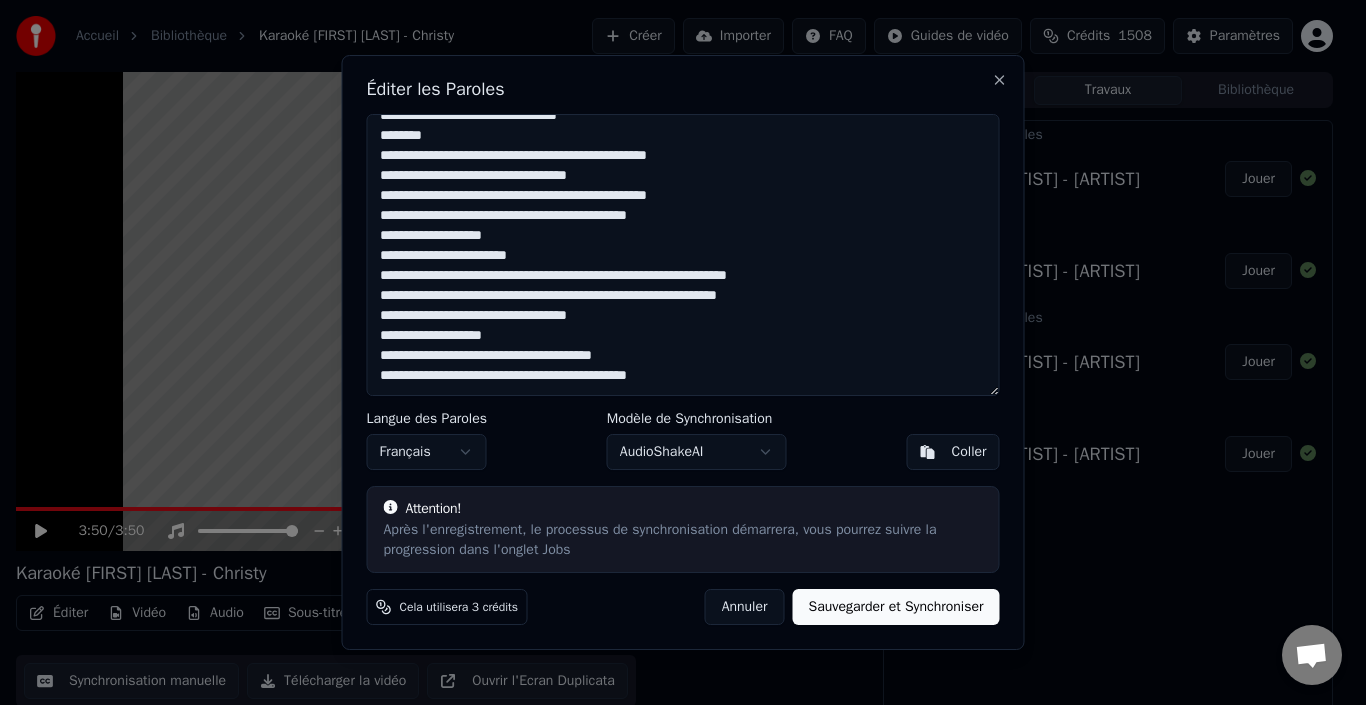 click on "**********" at bounding box center [683, 255] 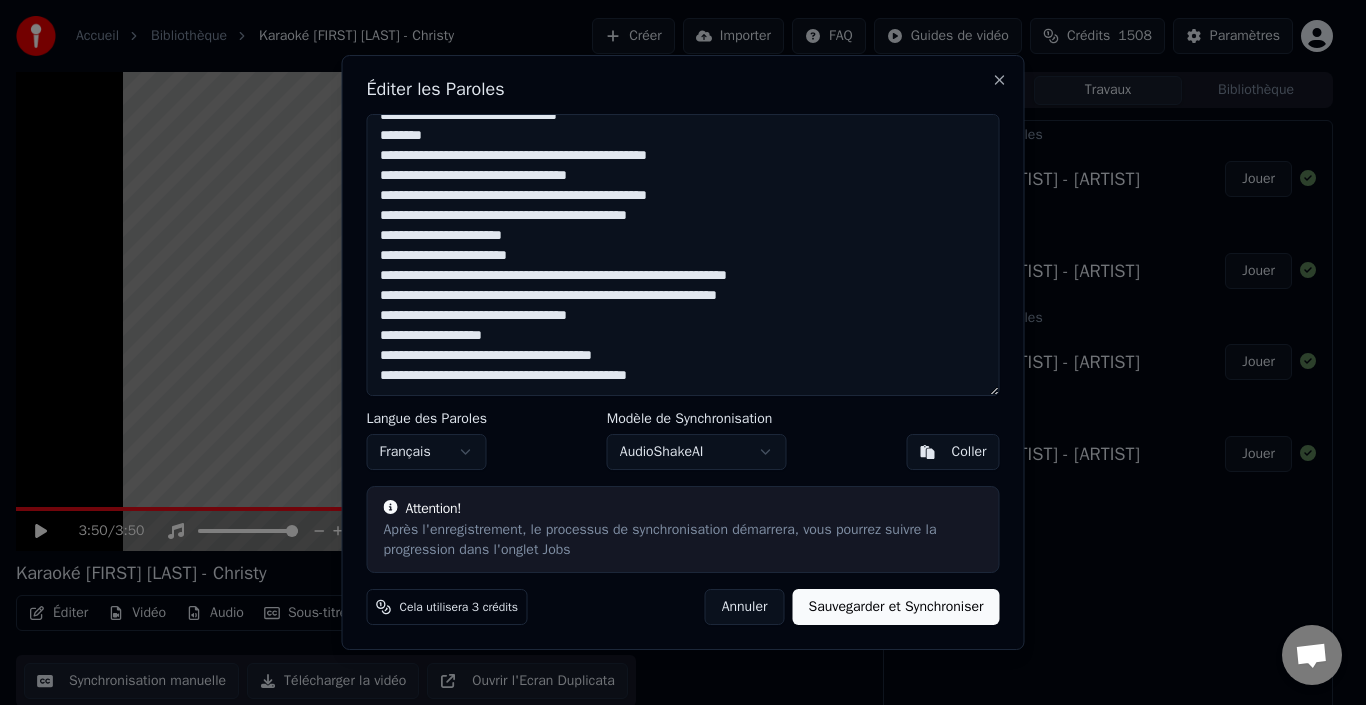 click on "**********" at bounding box center [683, 255] 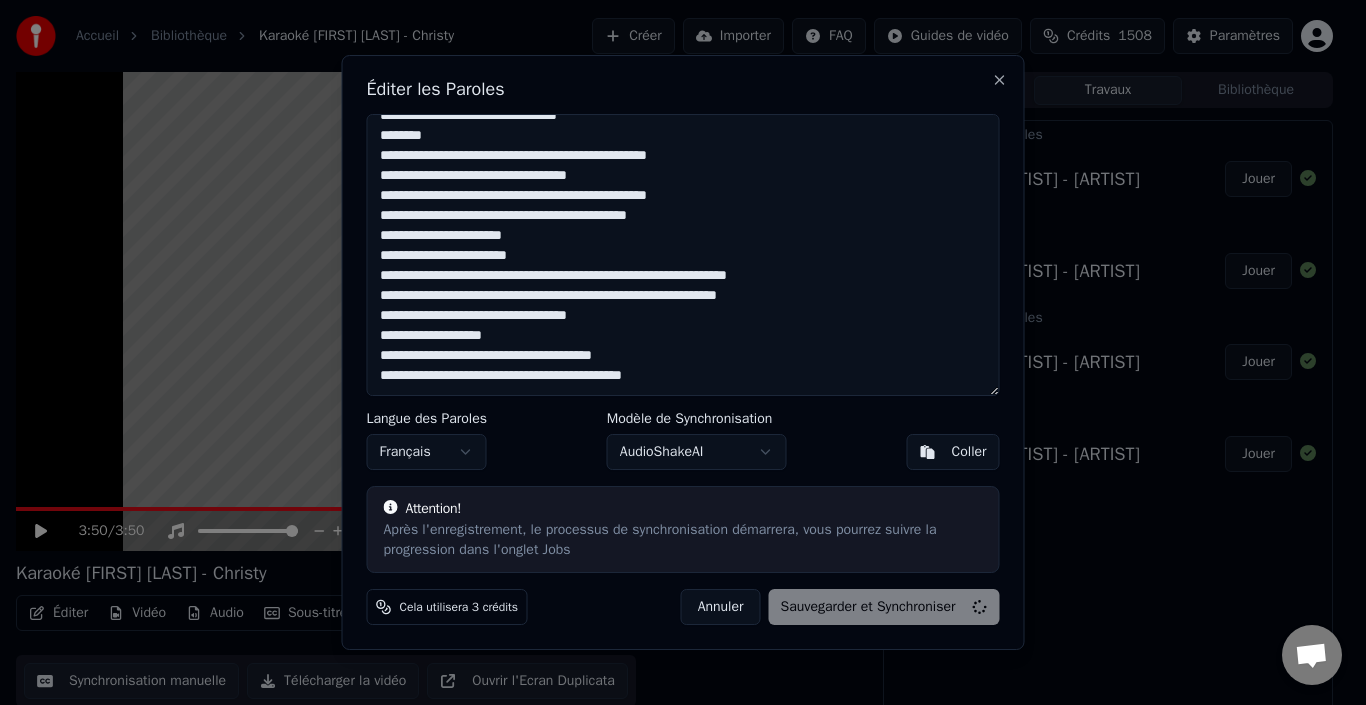 scroll, scrollTop: 196, scrollLeft: 0, axis: vertical 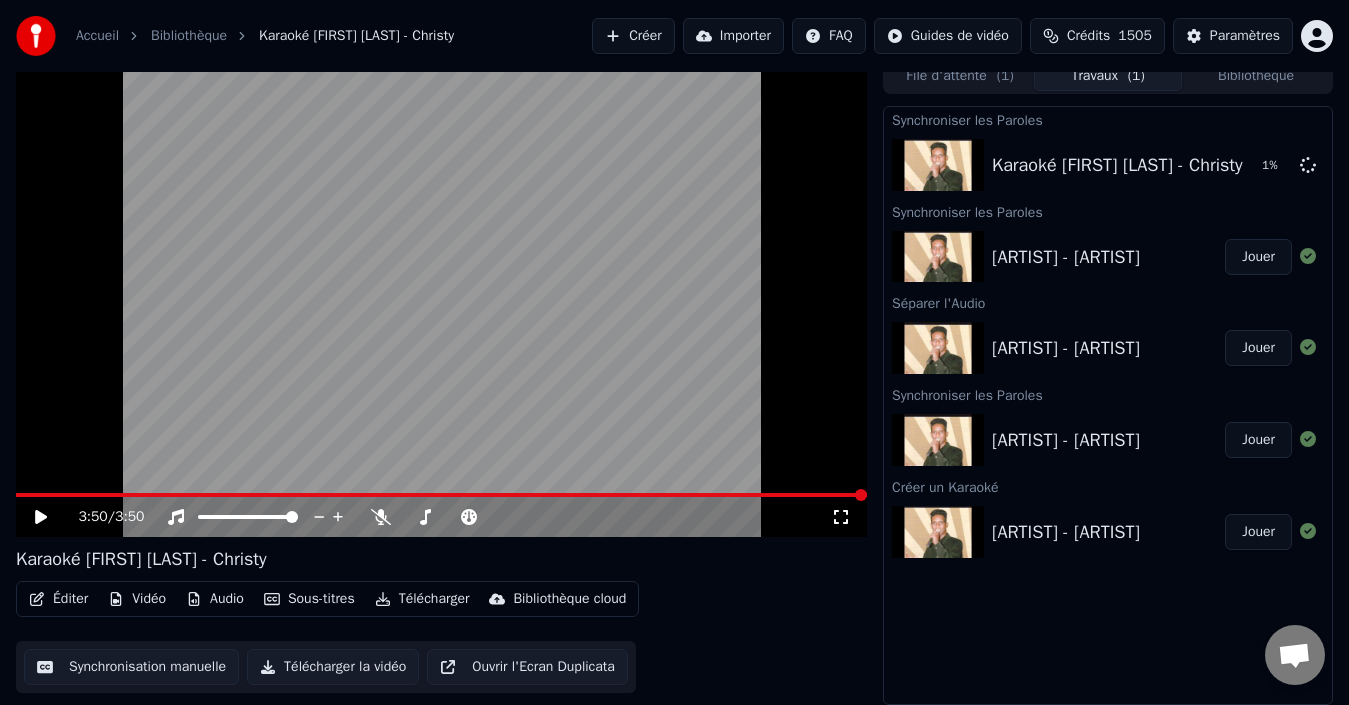 click at bounding box center [441, 495] 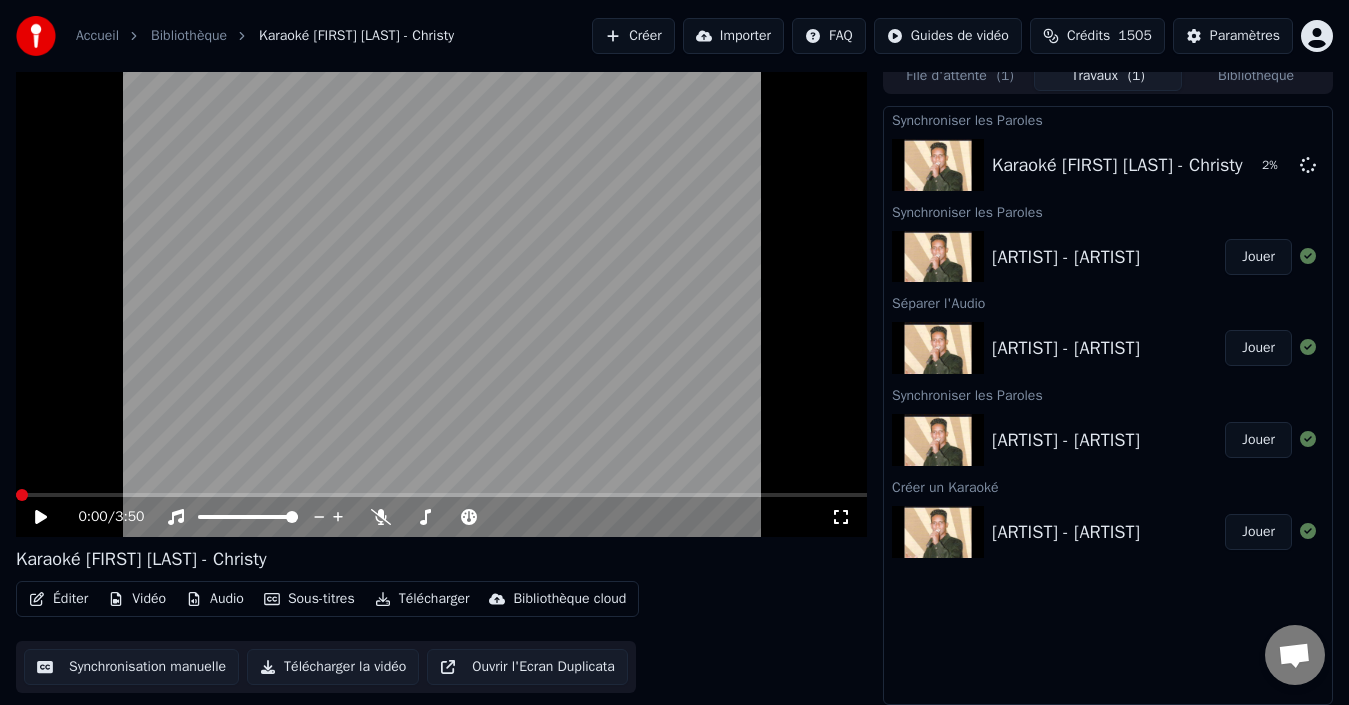 click at bounding box center [22, 495] 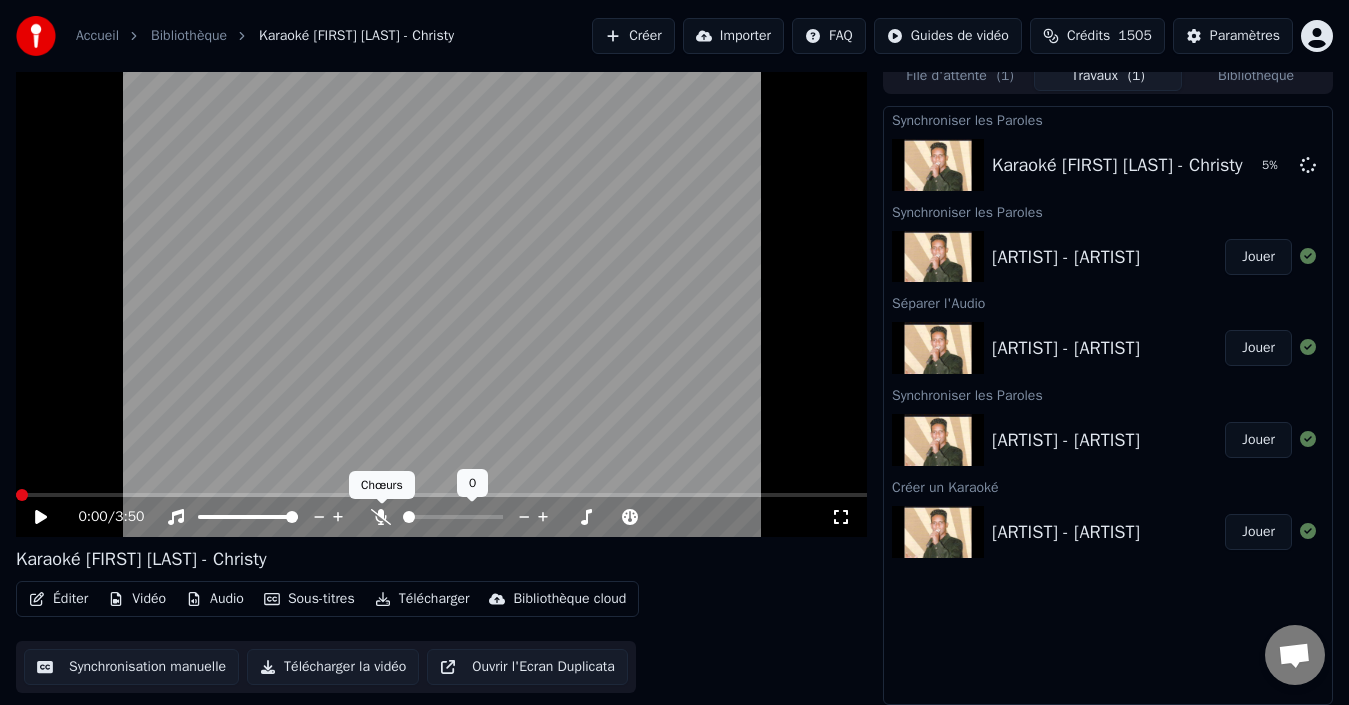 drag, startPoint x: 383, startPoint y: 520, endPoint x: 533, endPoint y: 588, distance: 164.69365 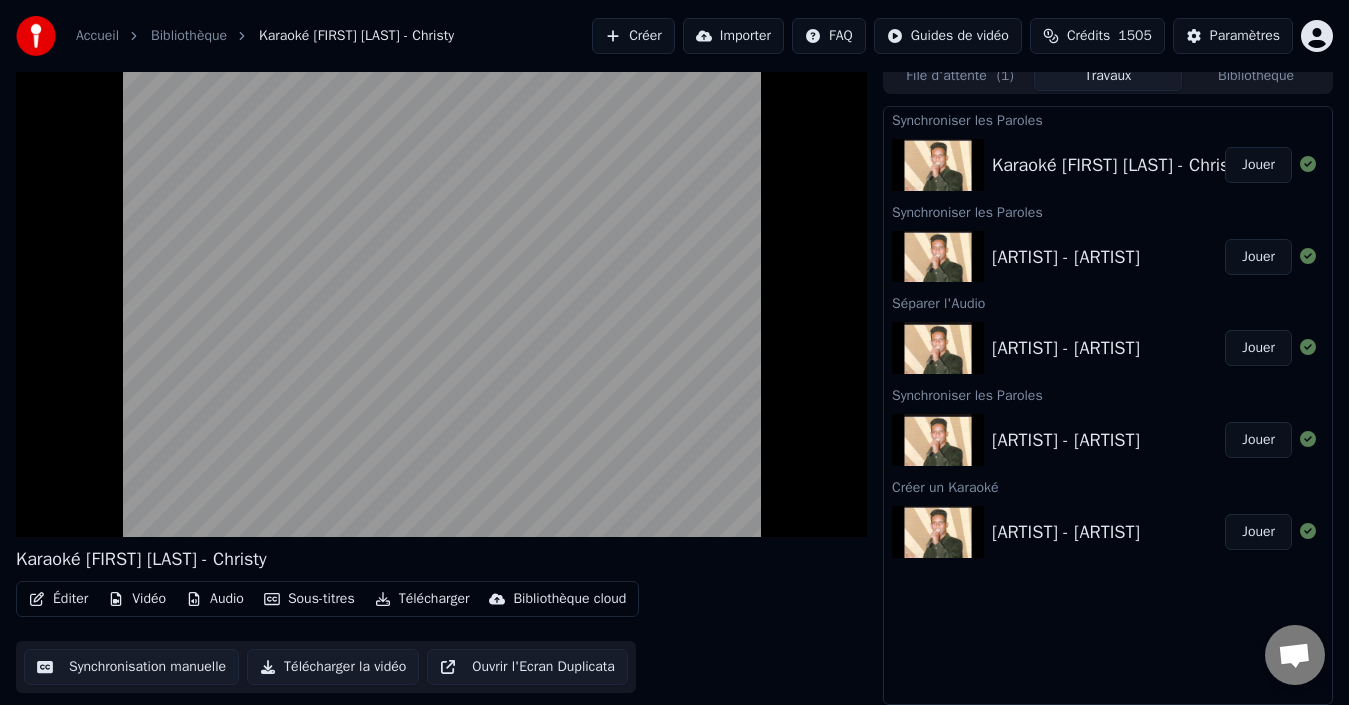 drag, startPoint x: 1254, startPoint y: 166, endPoint x: 1024, endPoint y: 228, distance: 238.20999 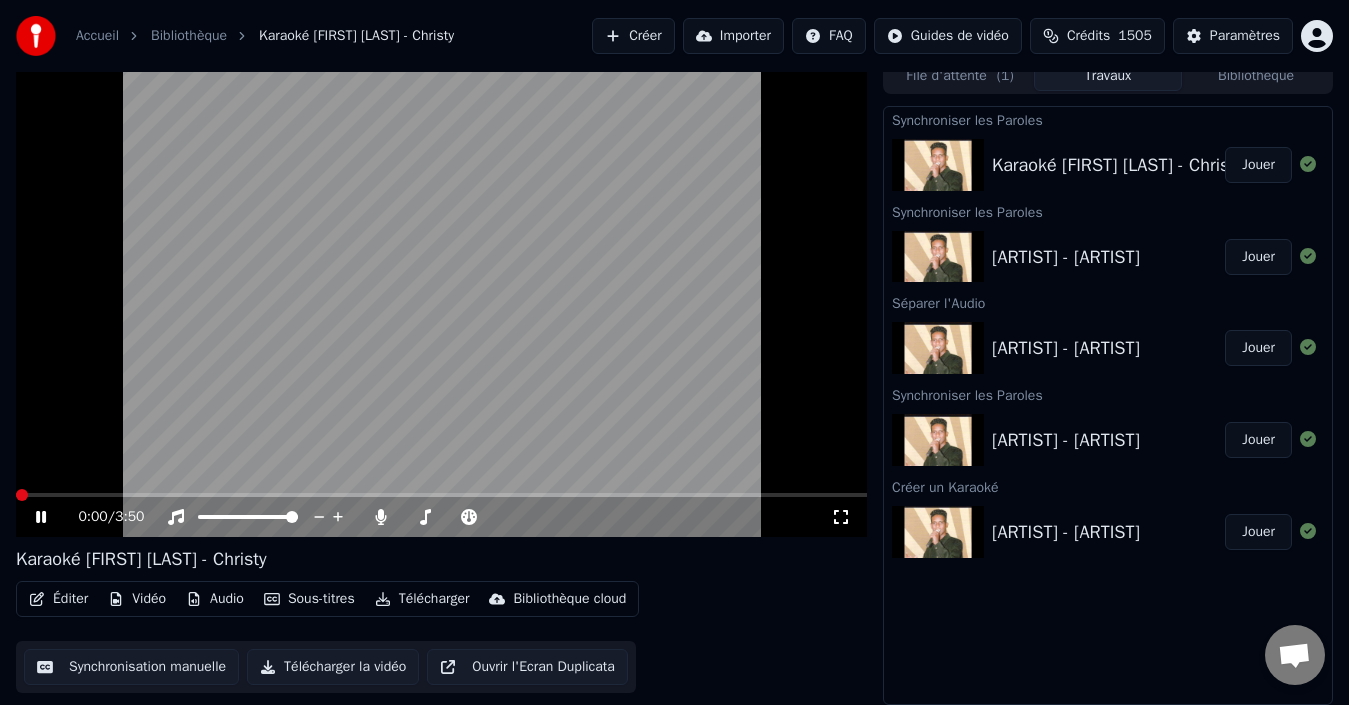 click 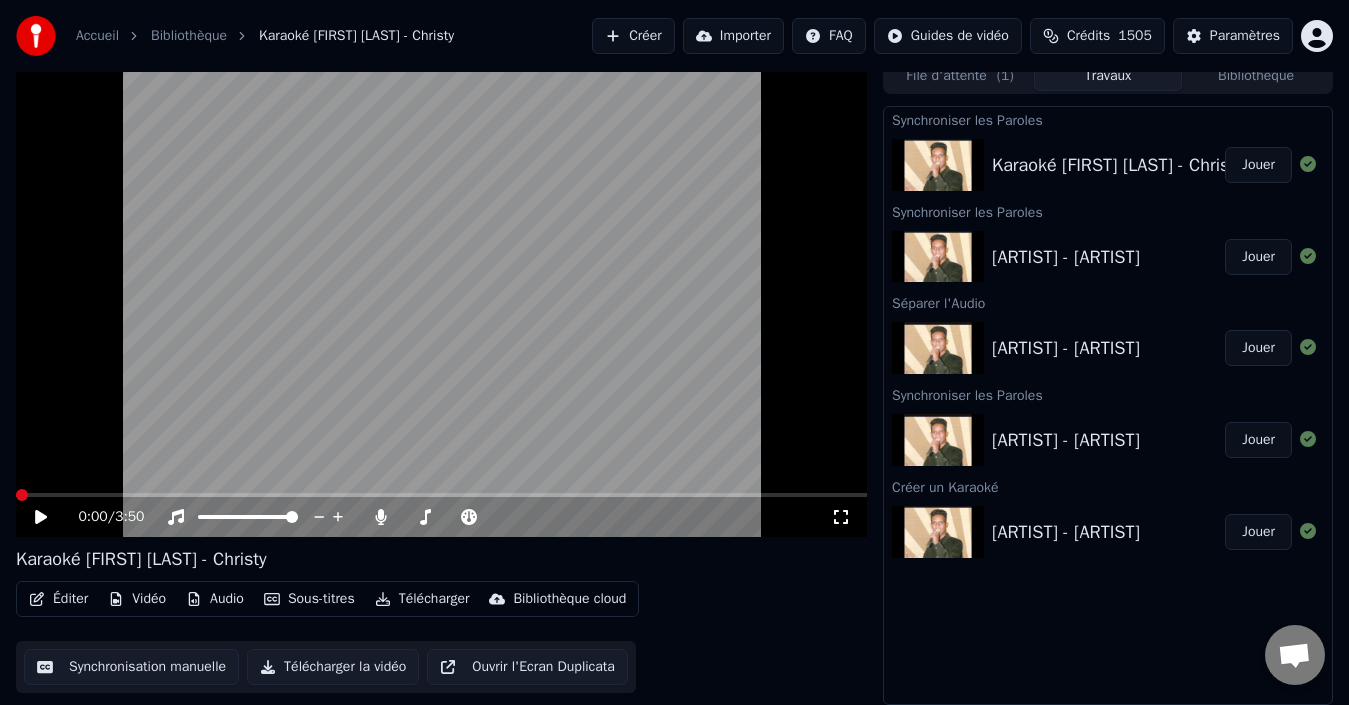 click 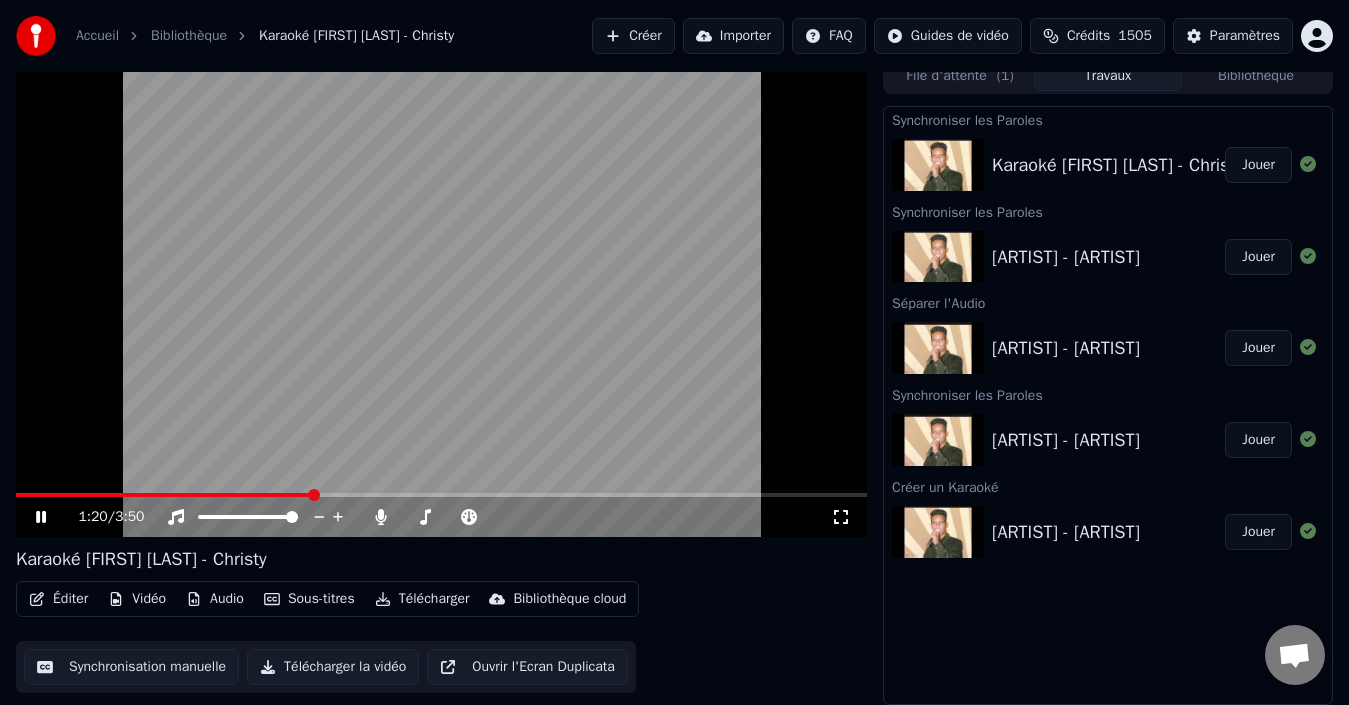 click at bounding box center [314, 495] 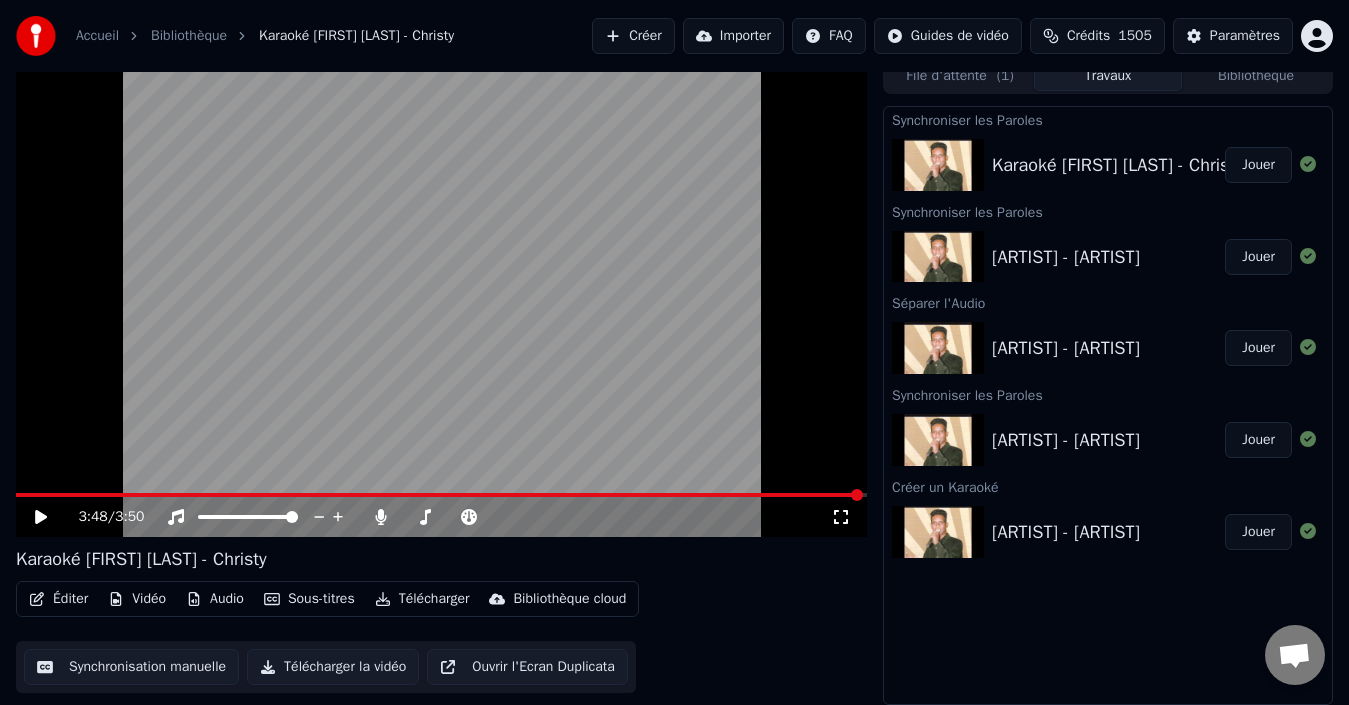 click at bounding box center (439, 495) 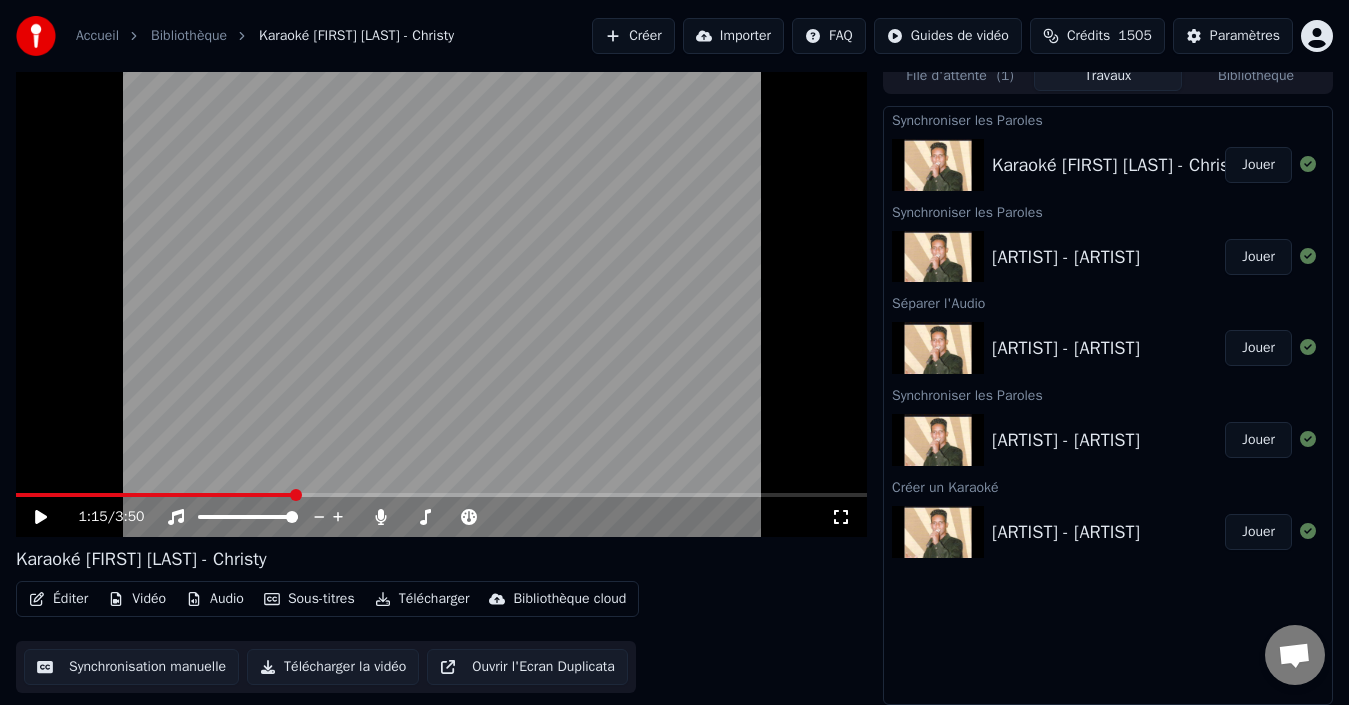 click 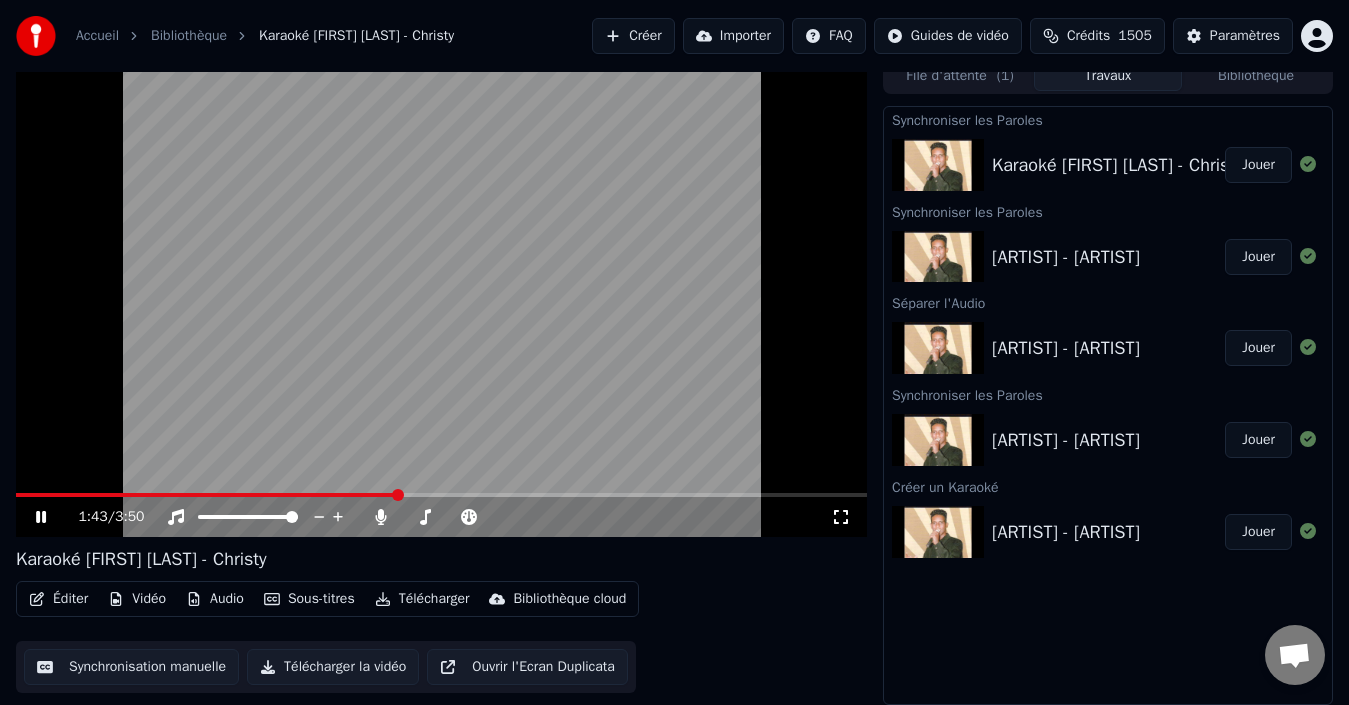 click at bounding box center (398, 495) 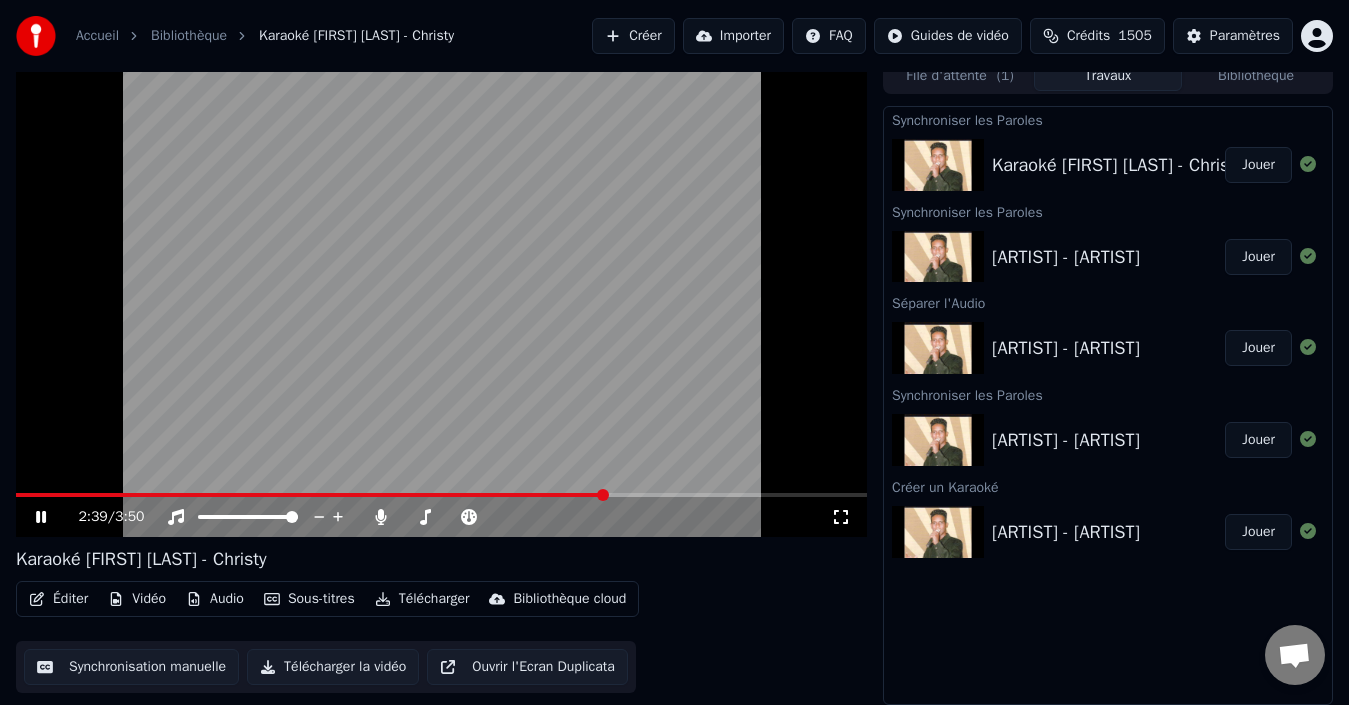 click 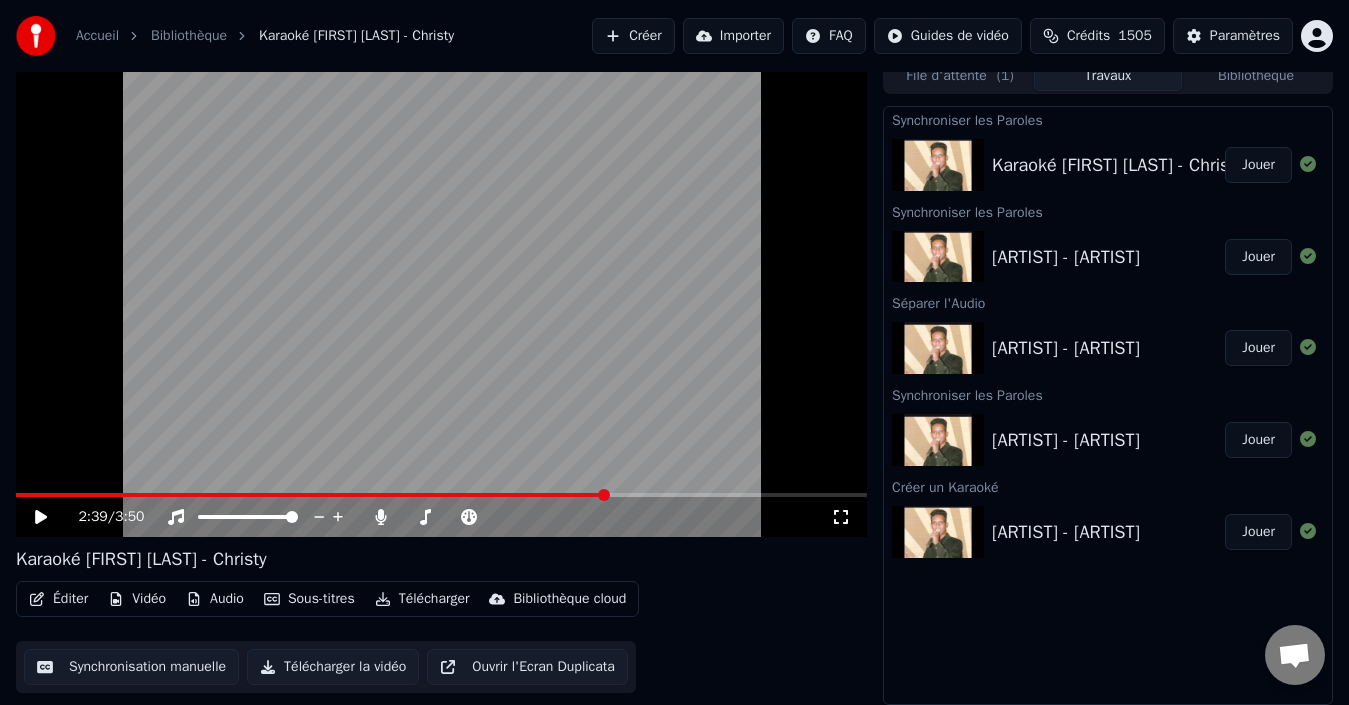 click on "Éditer" at bounding box center [58, 599] 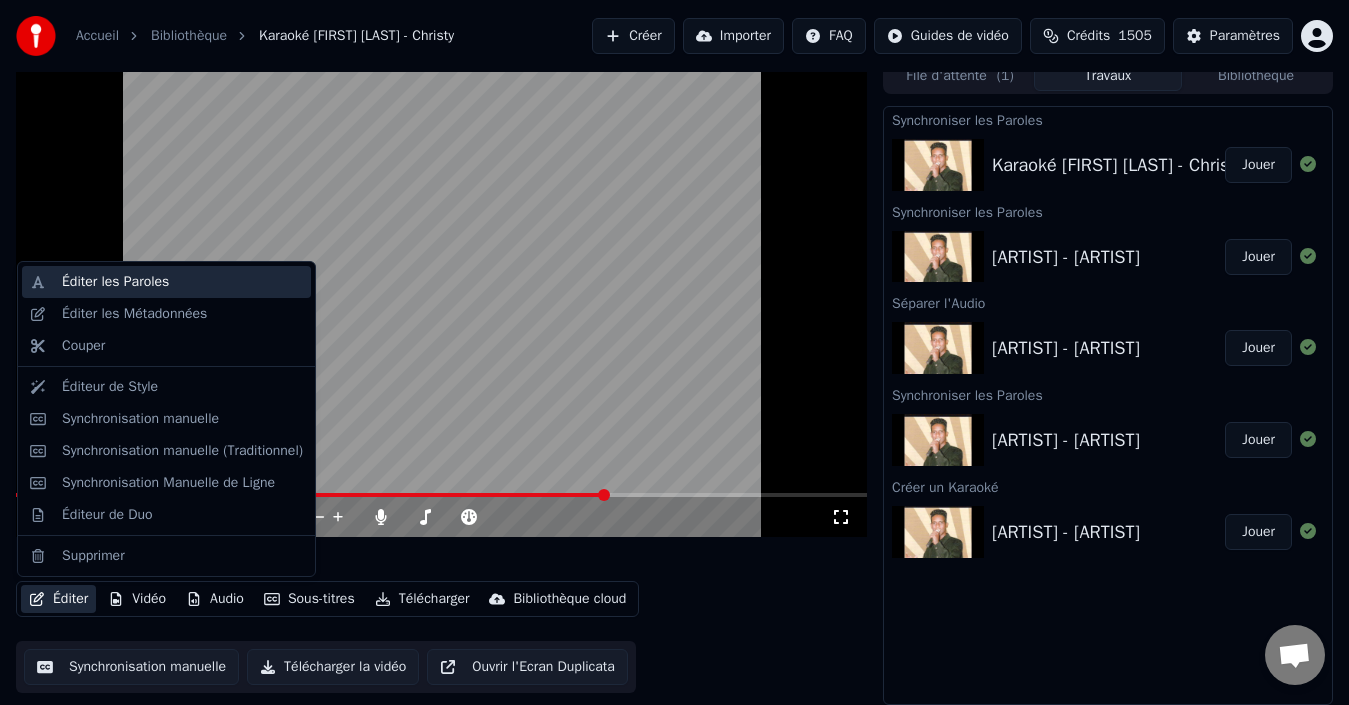click on "Éditer les Paroles" at bounding box center [182, 282] 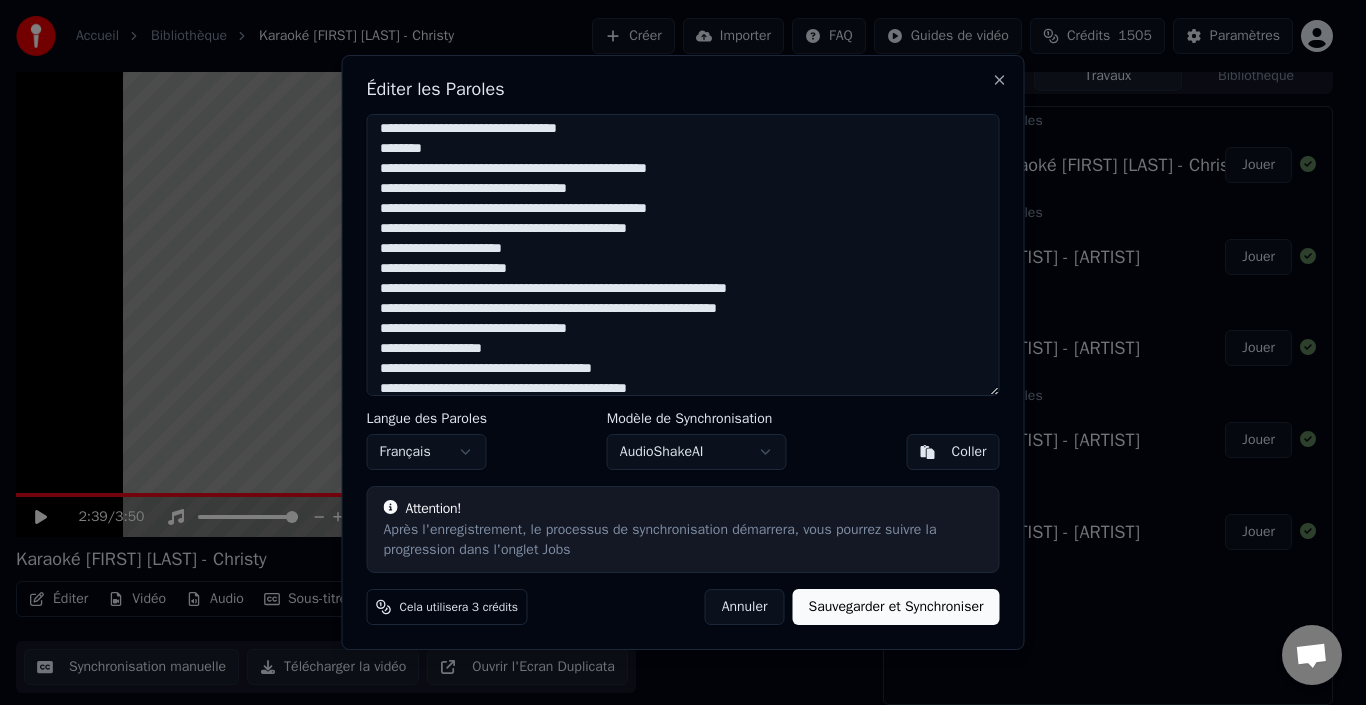 scroll, scrollTop: 200, scrollLeft: 0, axis: vertical 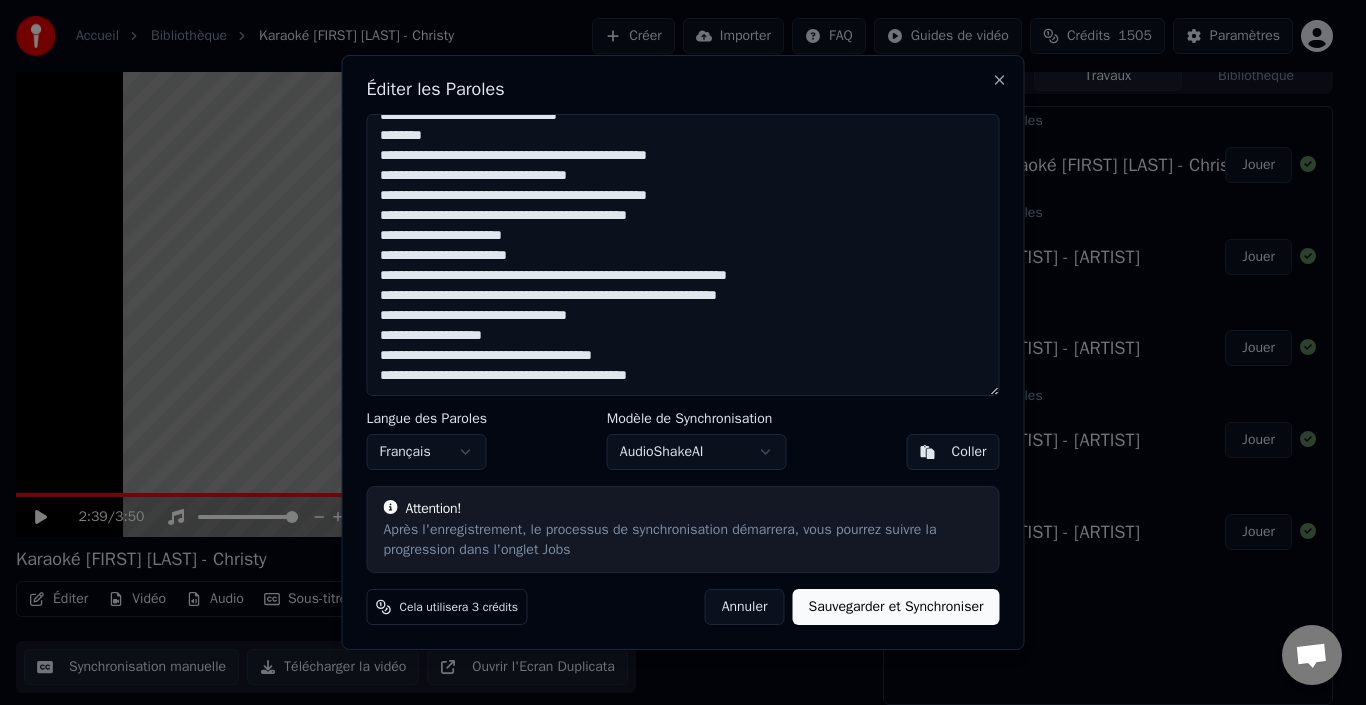 click on "**********" at bounding box center [683, 255] 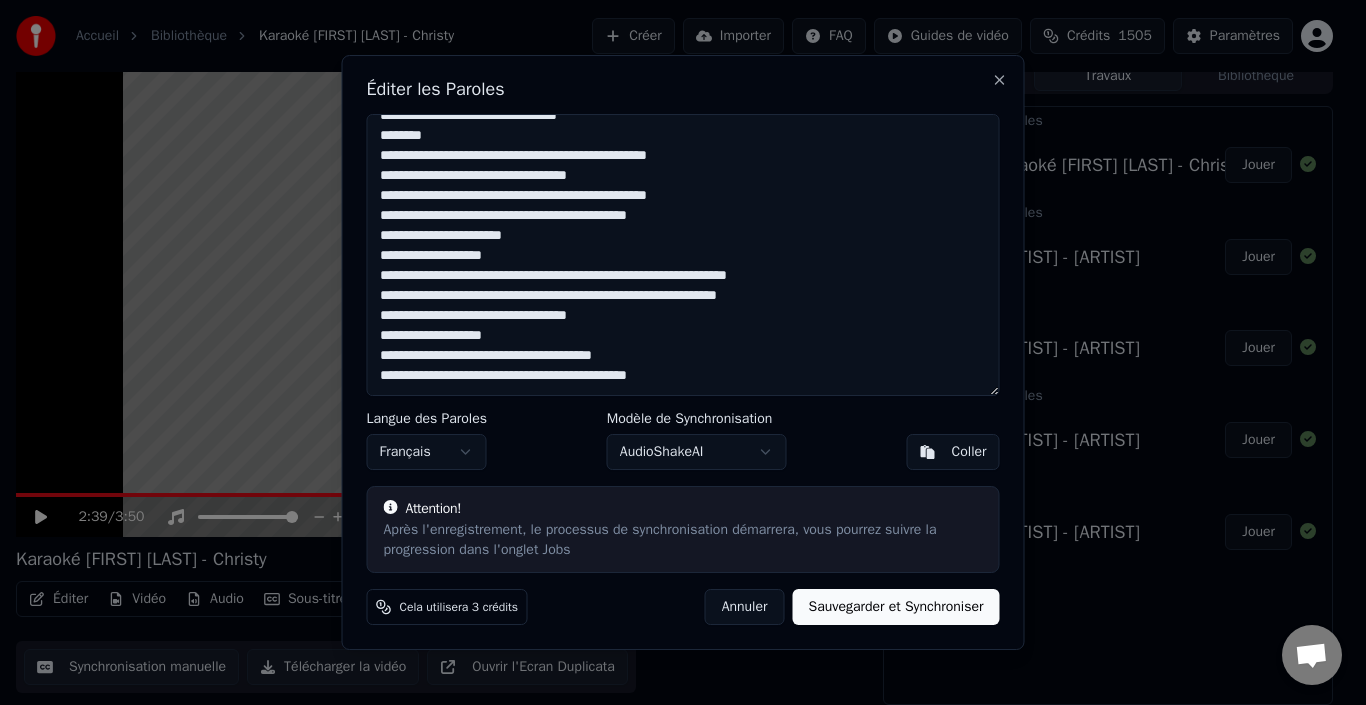 click on "**********" at bounding box center [683, 255] 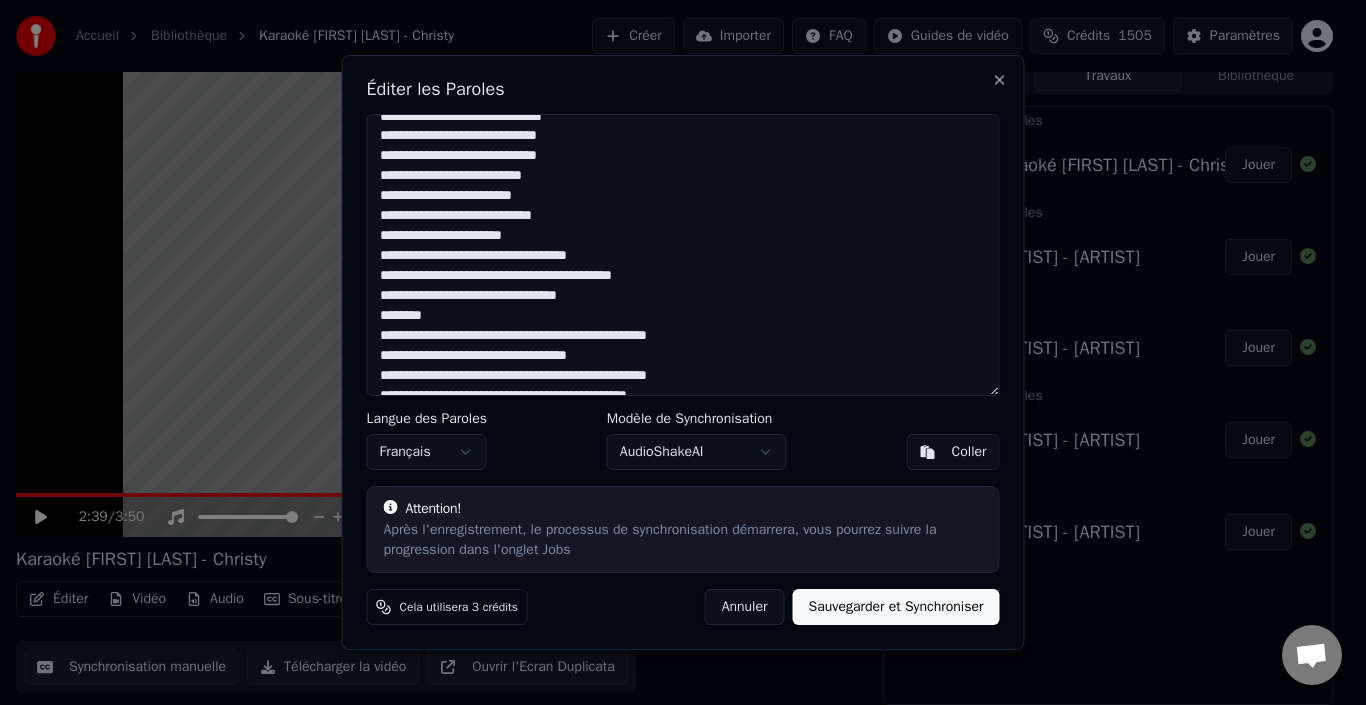 scroll, scrollTop: 216, scrollLeft: 0, axis: vertical 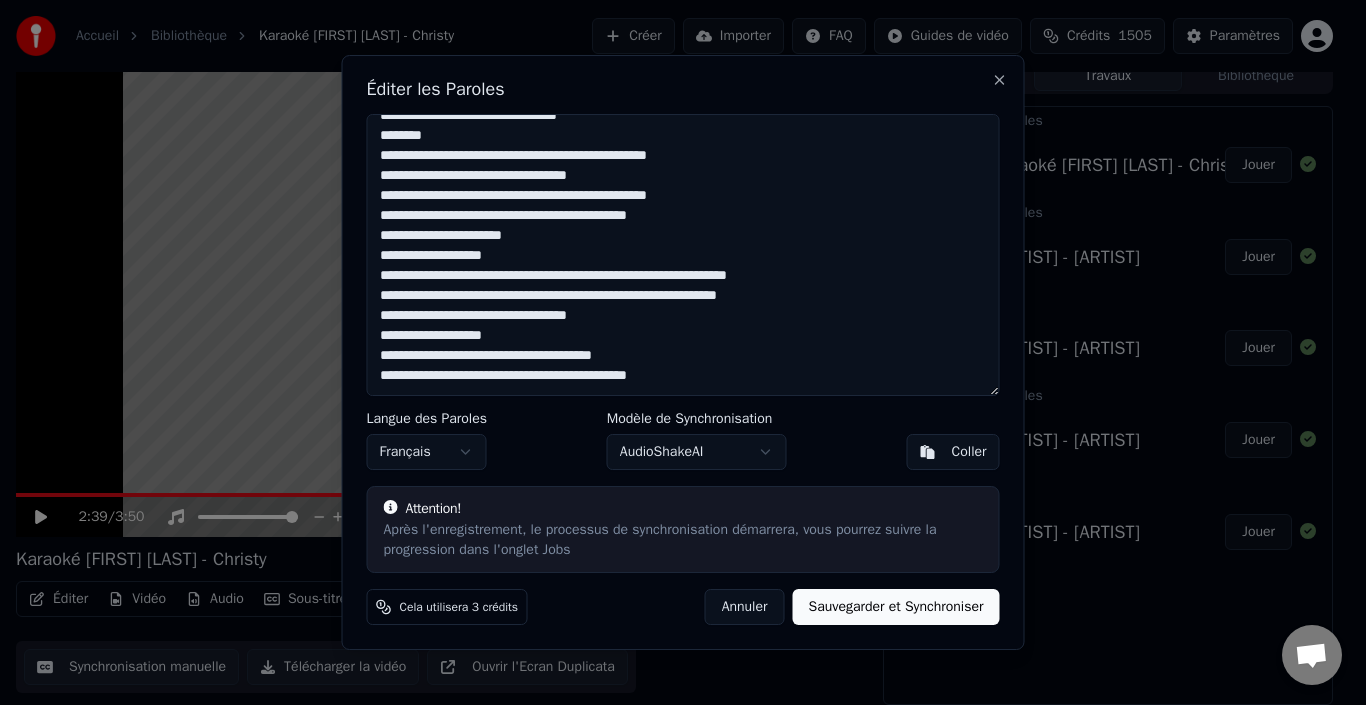 click on "Sauvegarder et Synchroniser" at bounding box center (895, 607) 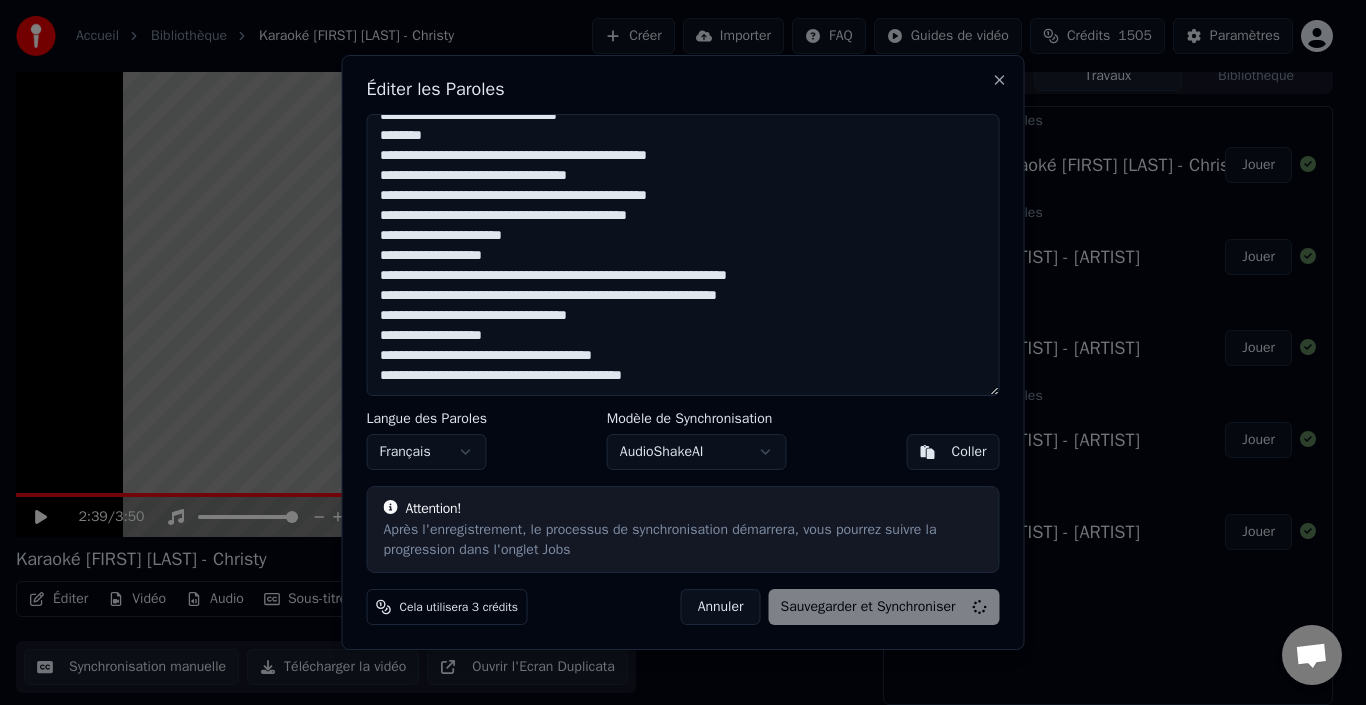 type on "**********" 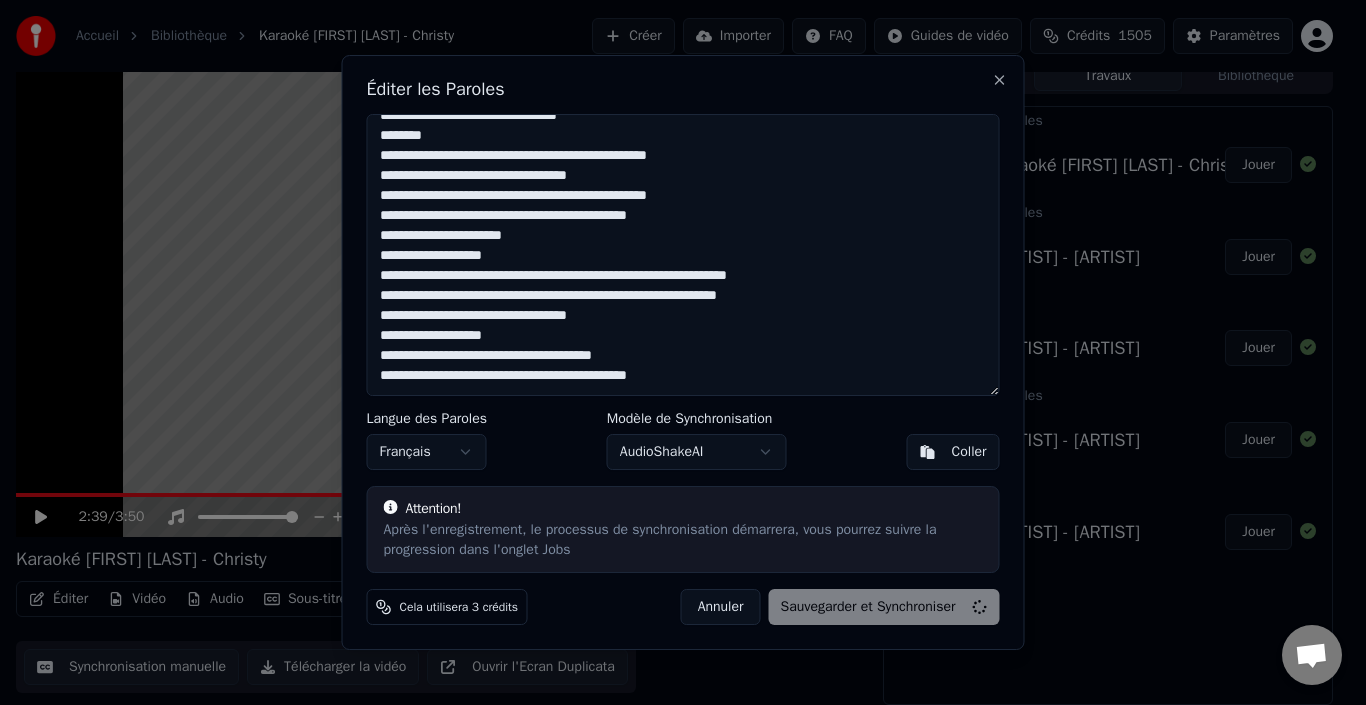 scroll, scrollTop: 216, scrollLeft: 0, axis: vertical 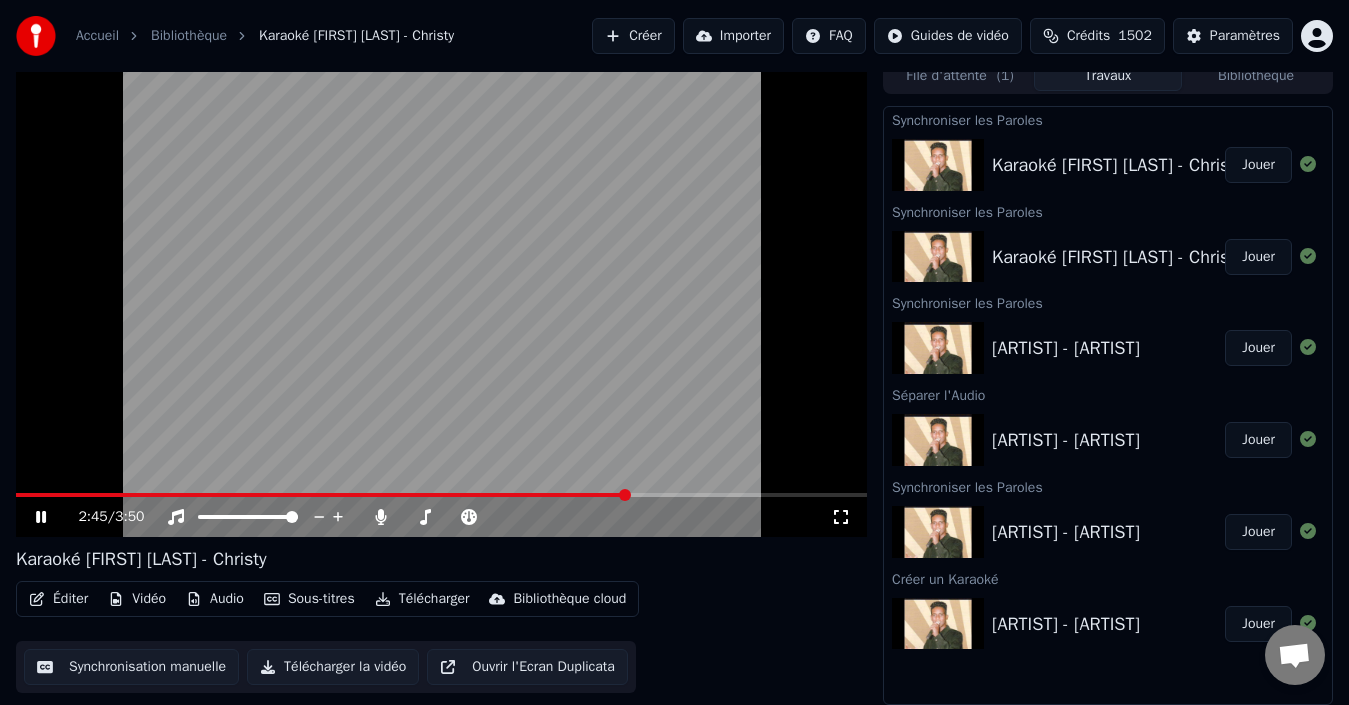 click on "Jouer" at bounding box center [1258, 165] 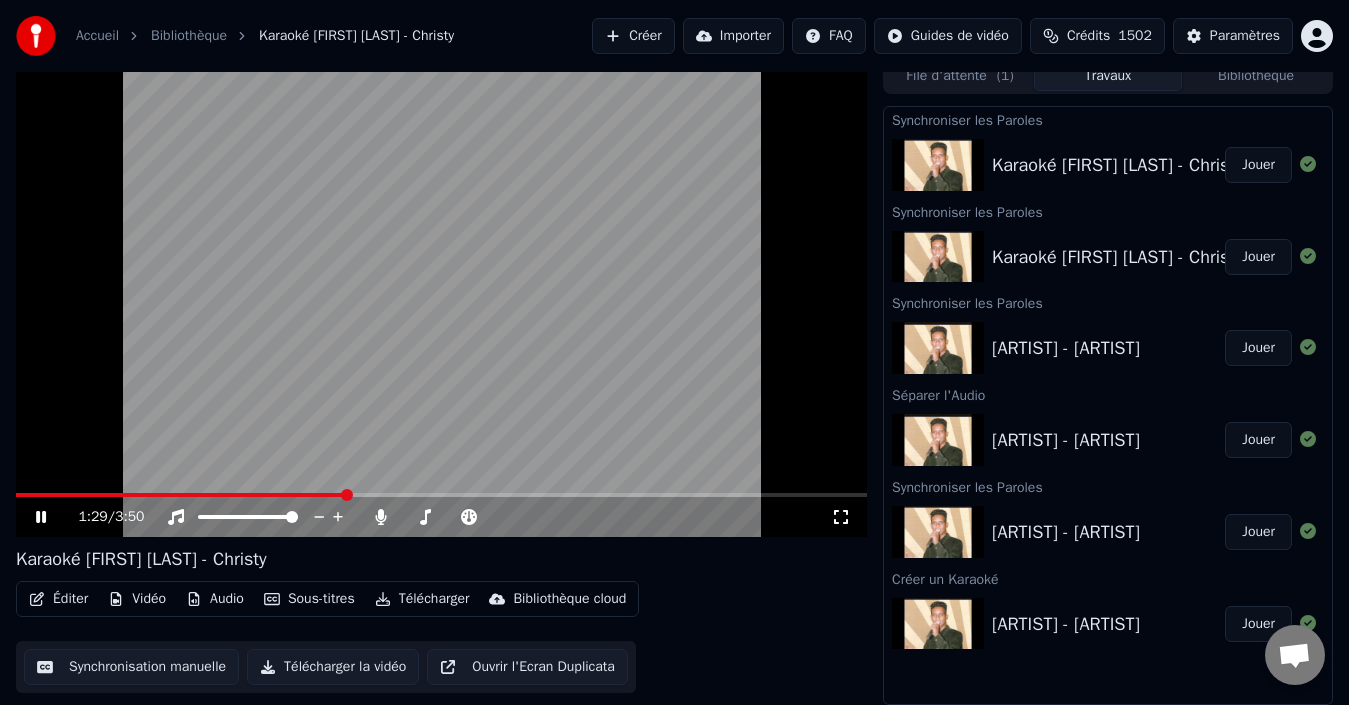 click at bounding box center (347, 495) 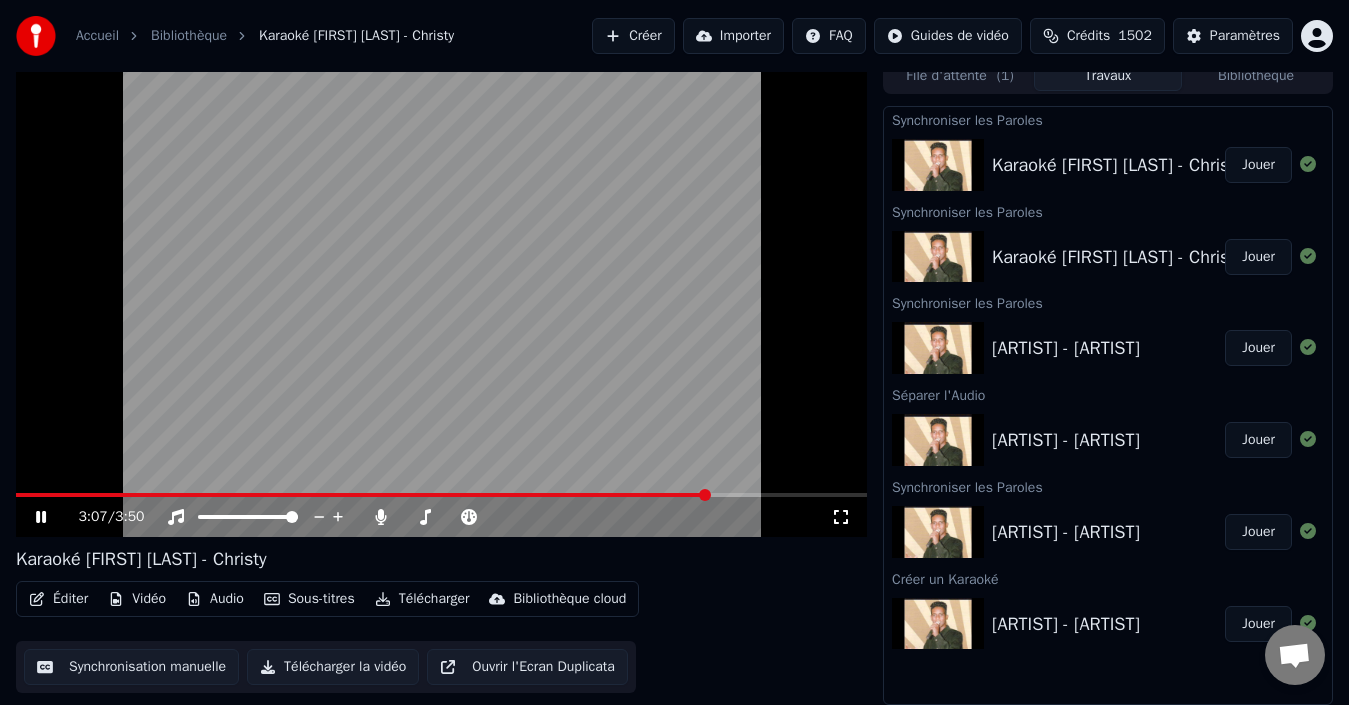 click 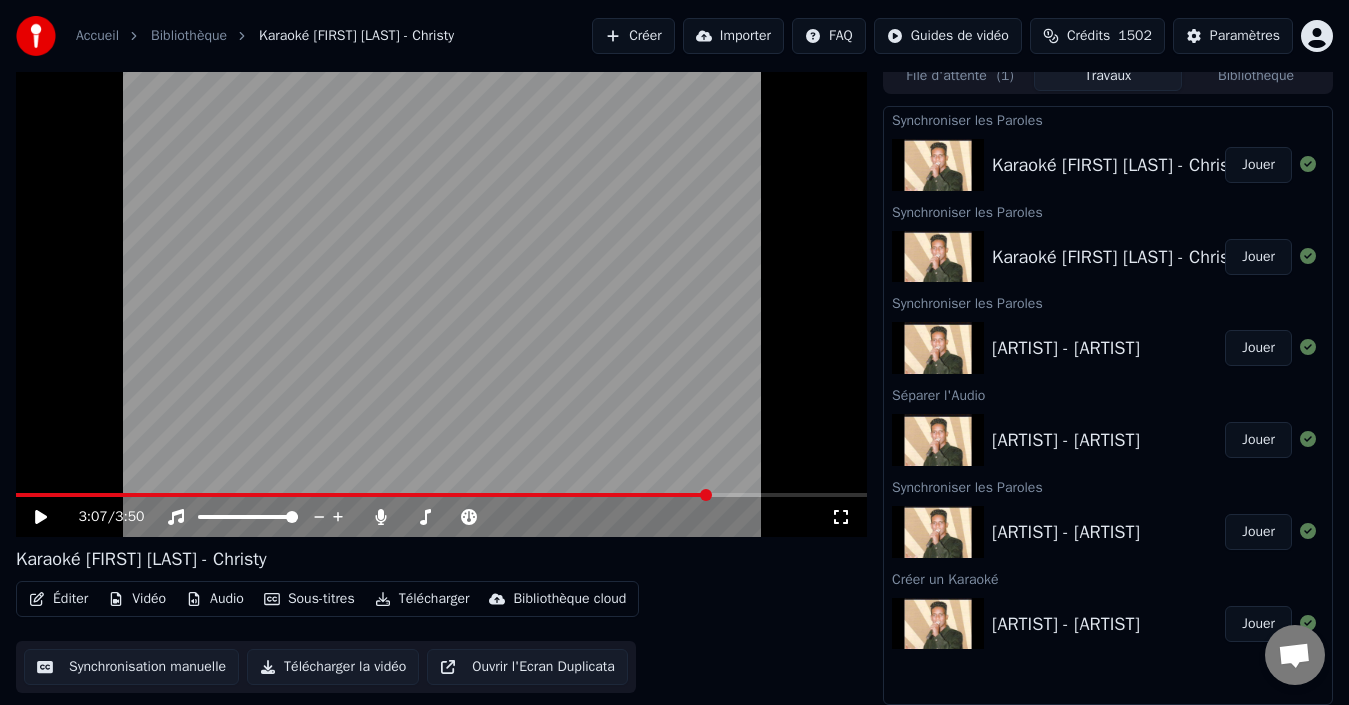 click at bounding box center (363, 495) 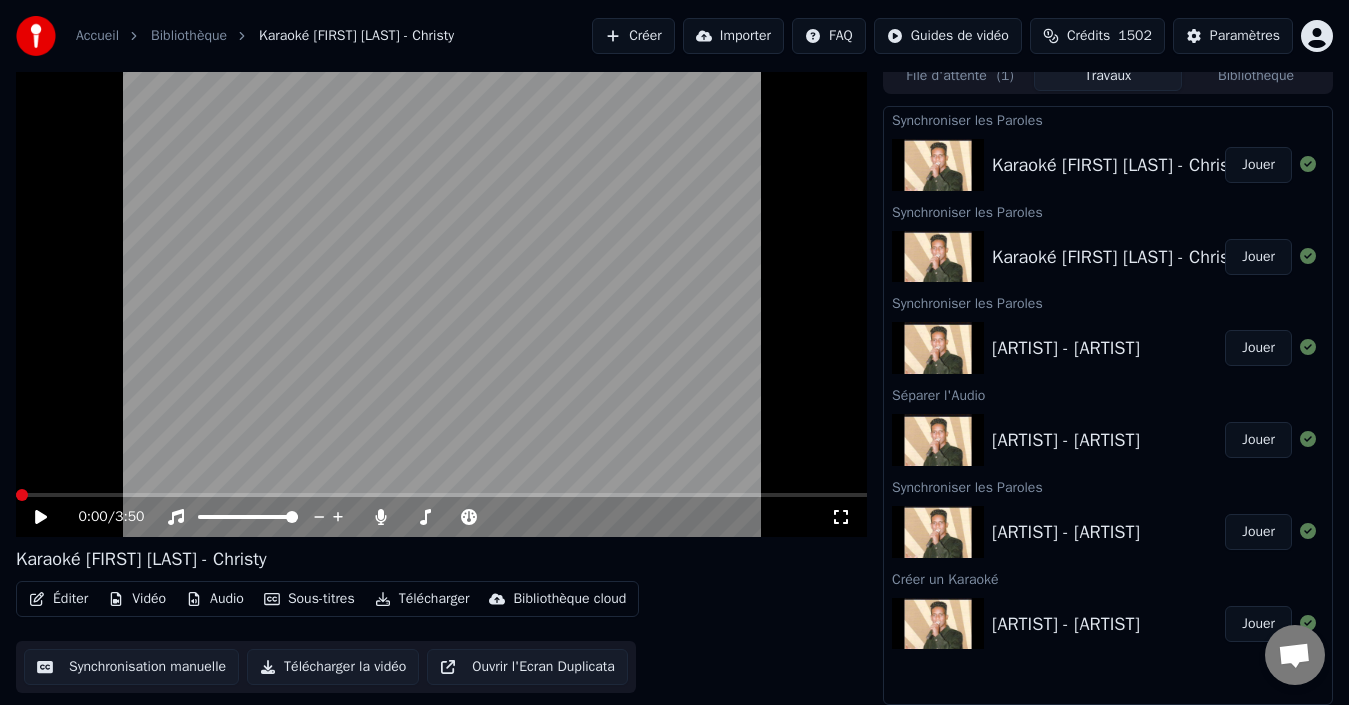 click at bounding box center [22, 495] 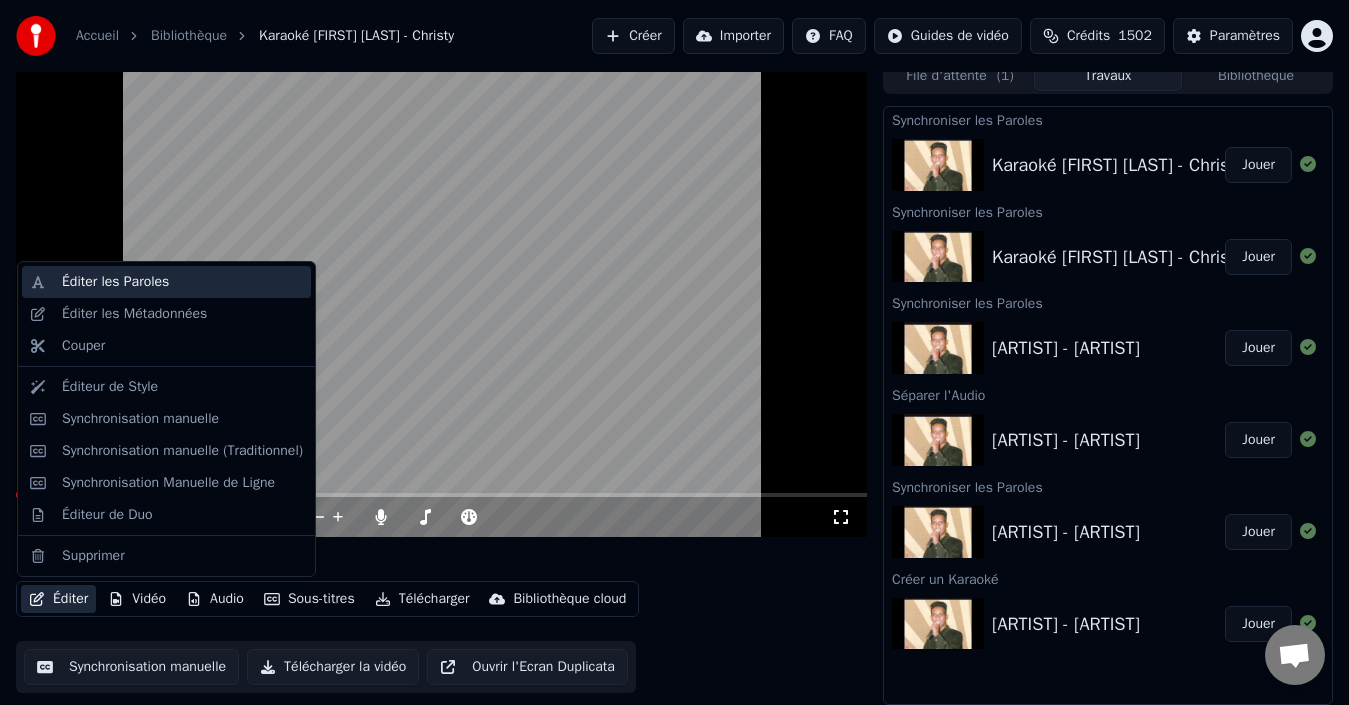 click on "Éditer les Paroles" at bounding box center (182, 282) 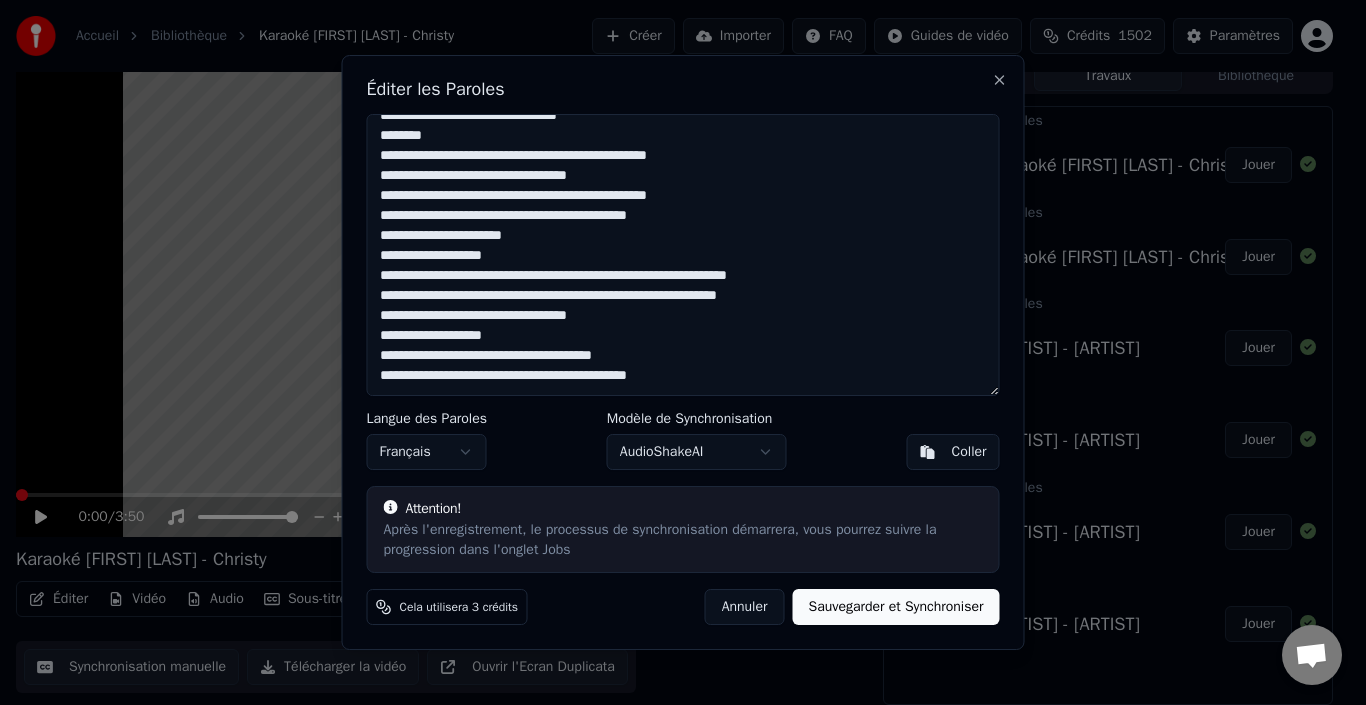 scroll, scrollTop: 216, scrollLeft: 0, axis: vertical 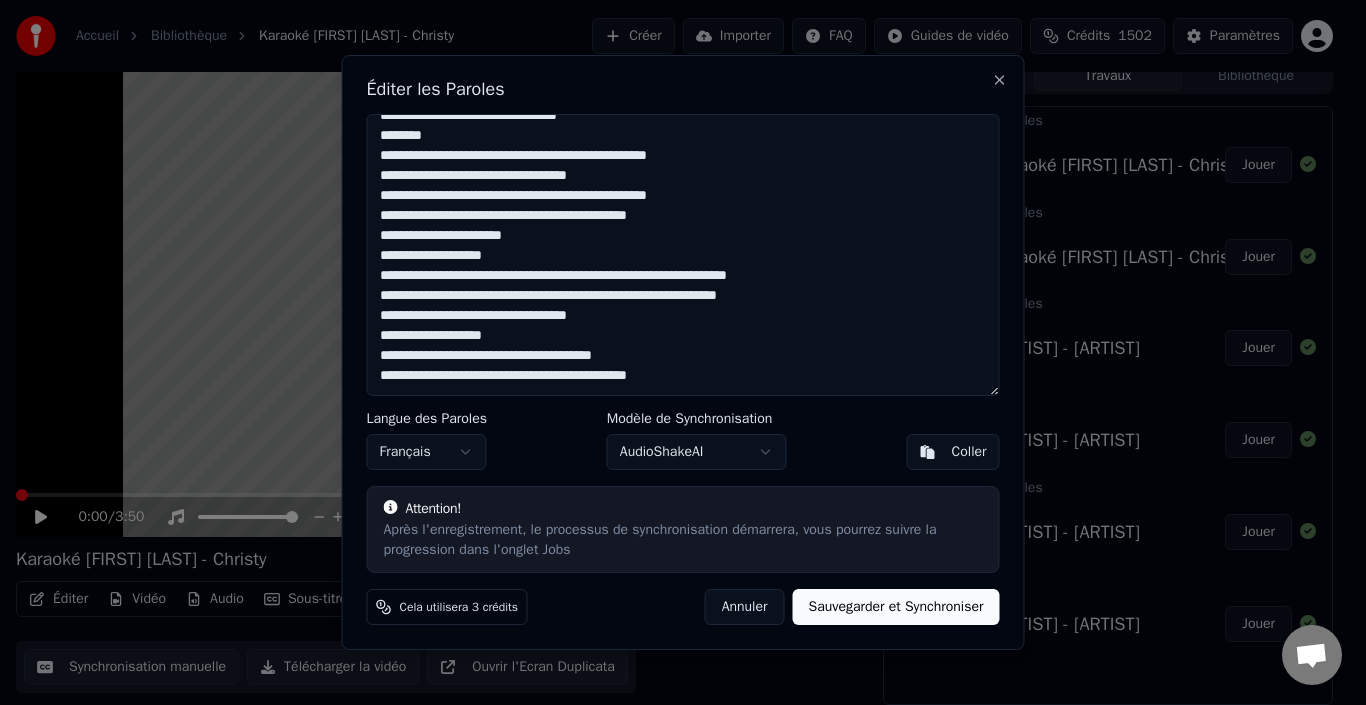 click on "**********" at bounding box center (683, 255) 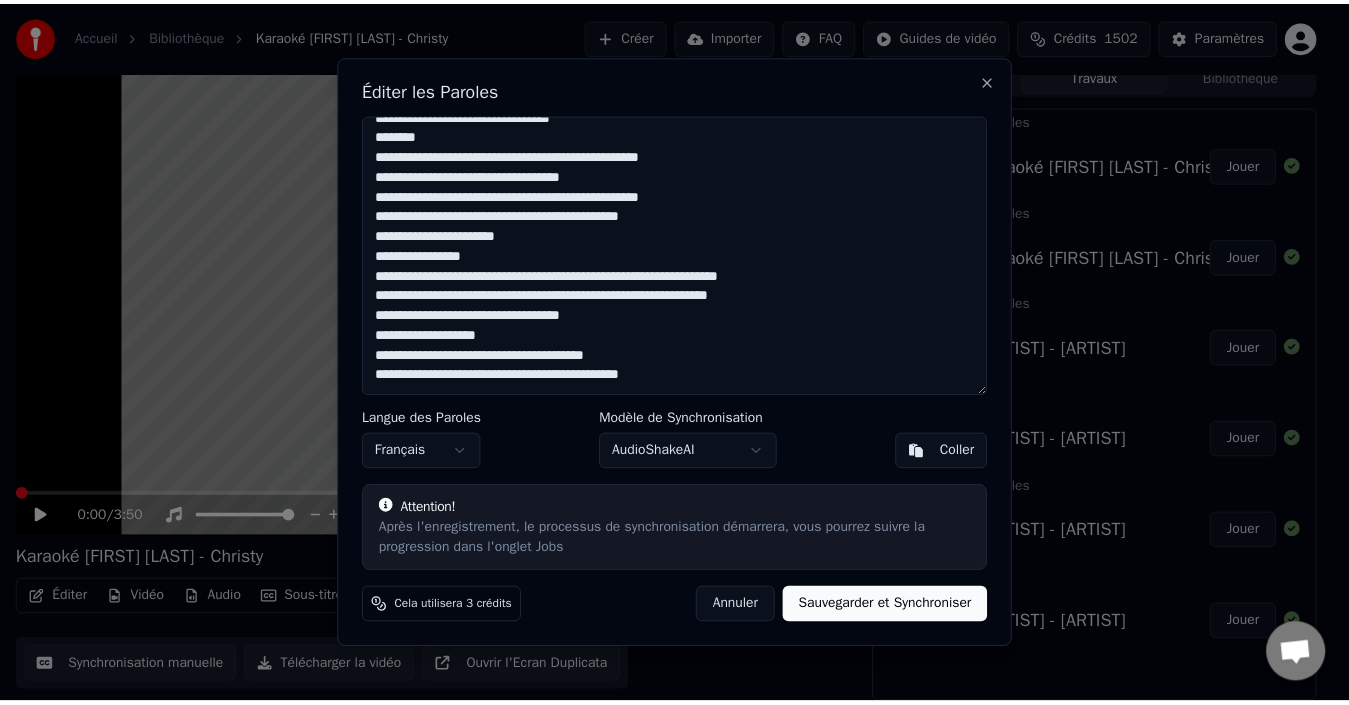 scroll, scrollTop: 216, scrollLeft: 0, axis: vertical 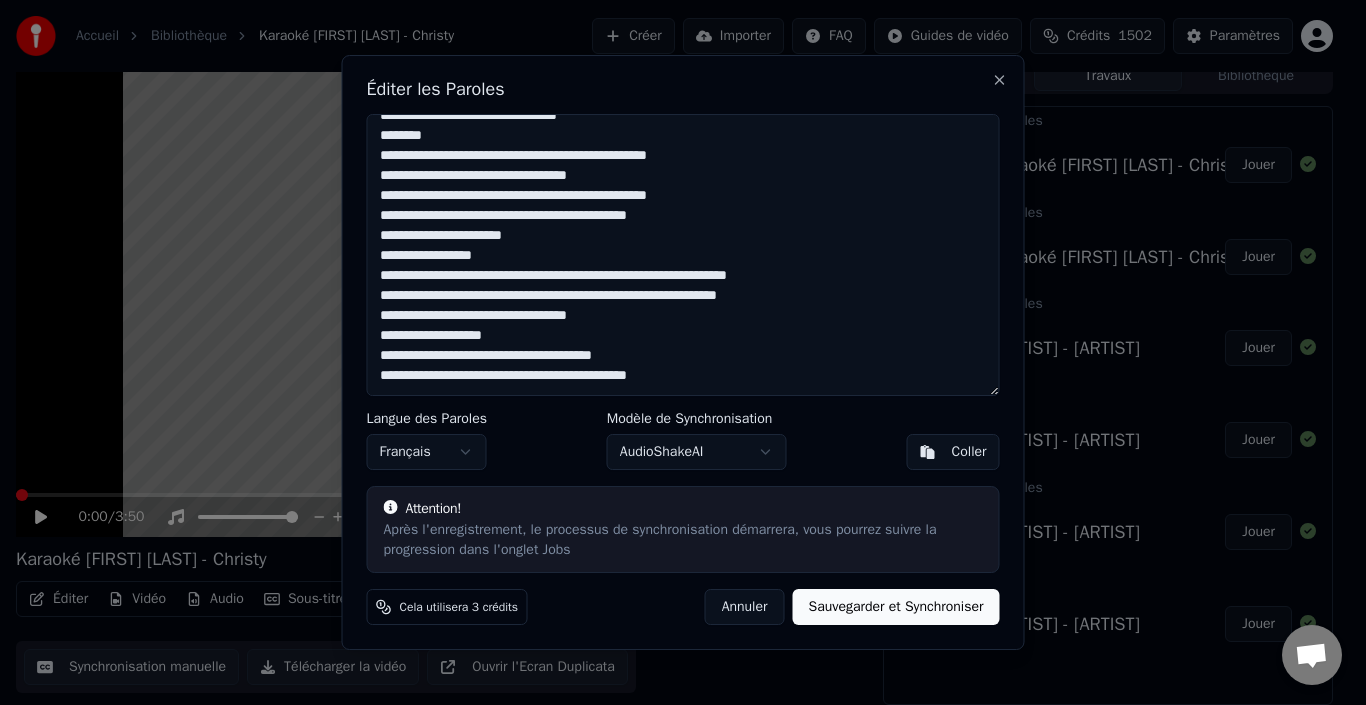 type on "**********" 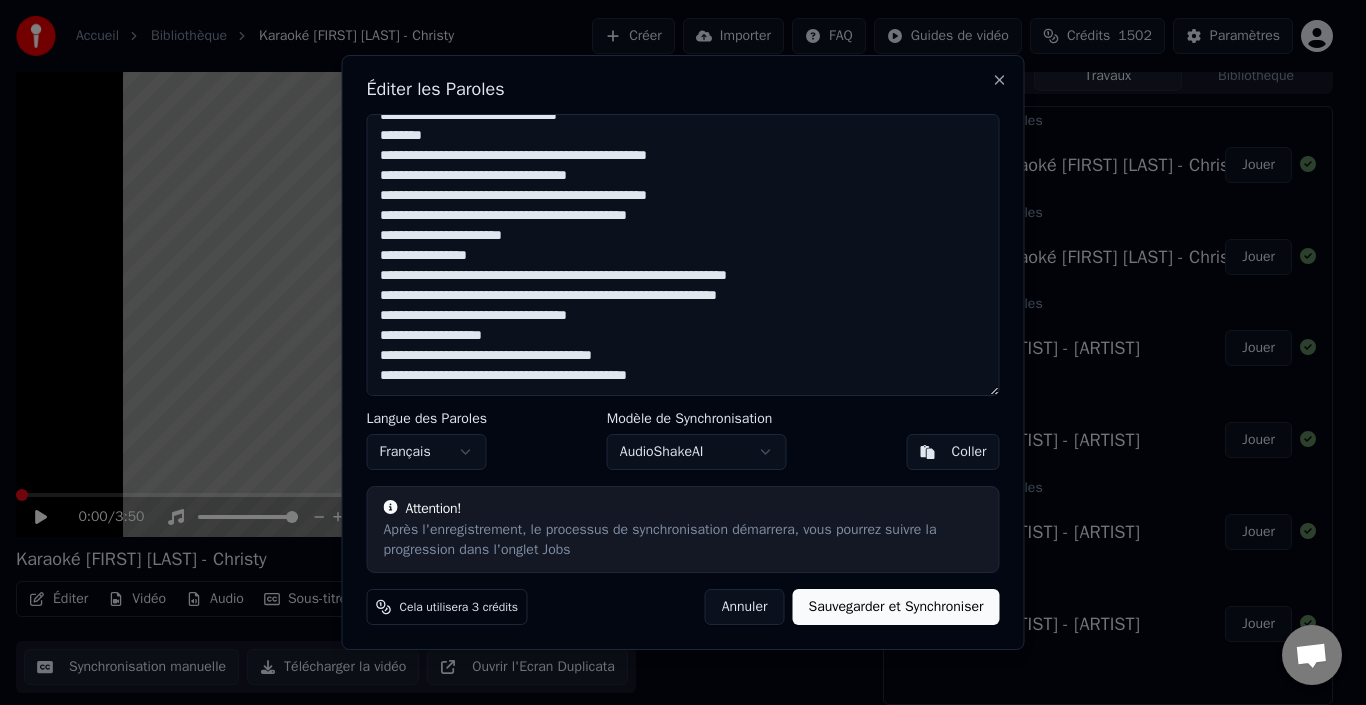 click on "Annuler" at bounding box center [745, 607] 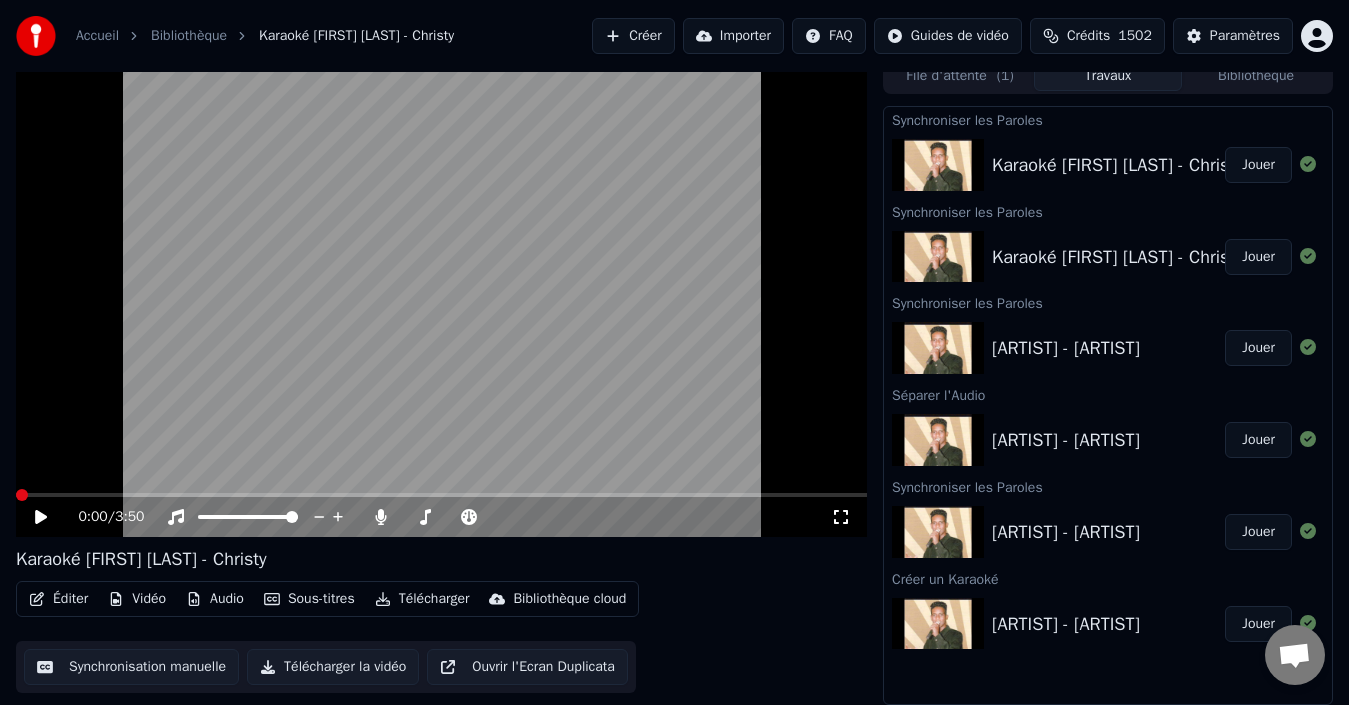 click on "Jouer" at bounding box center (1258, 165) 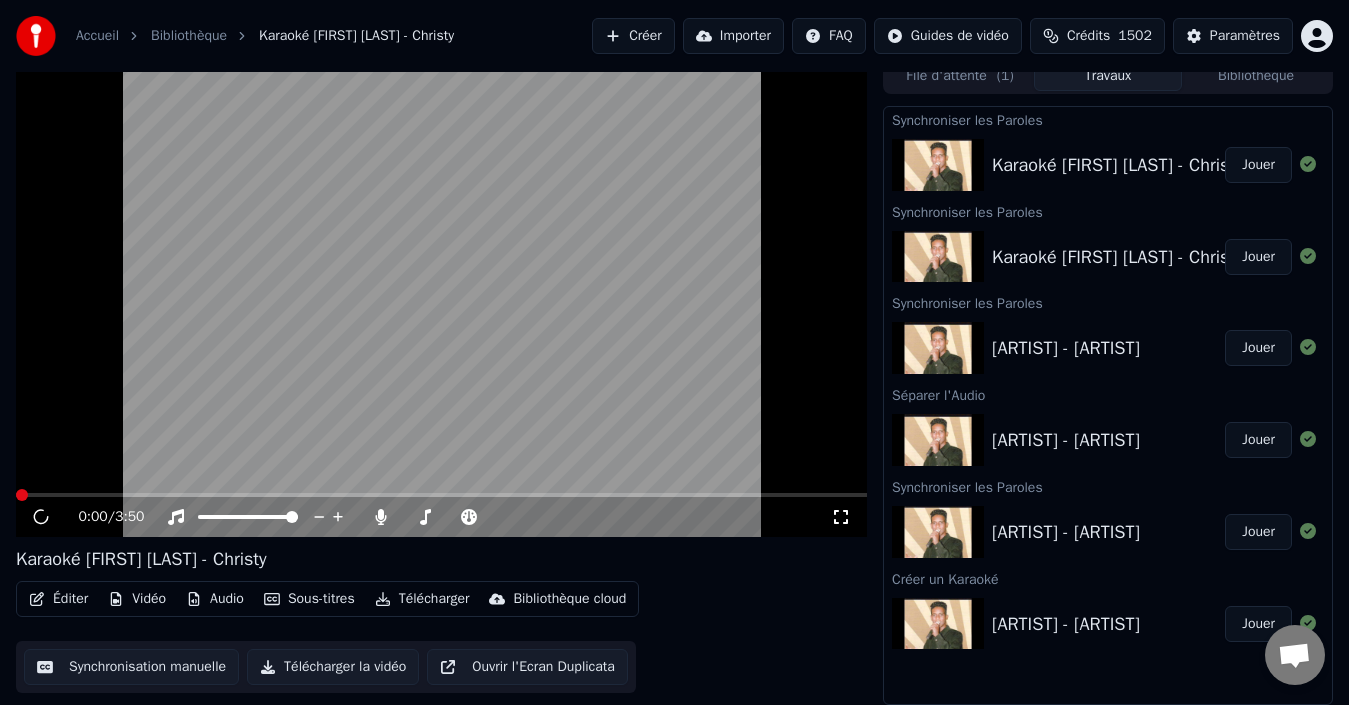 click on "Sous-titres" at bounding box center (309, 599) 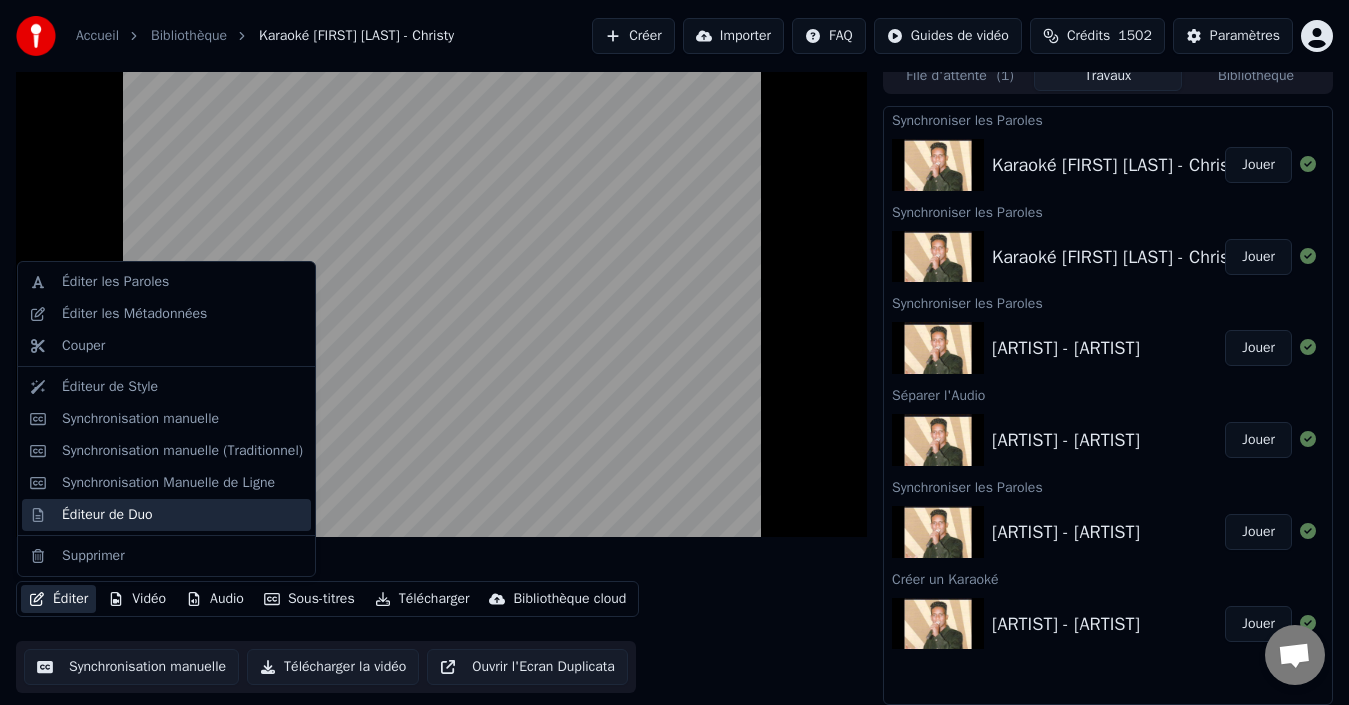 click on "Éditeur de Duo" at bounding box center [107, 515] 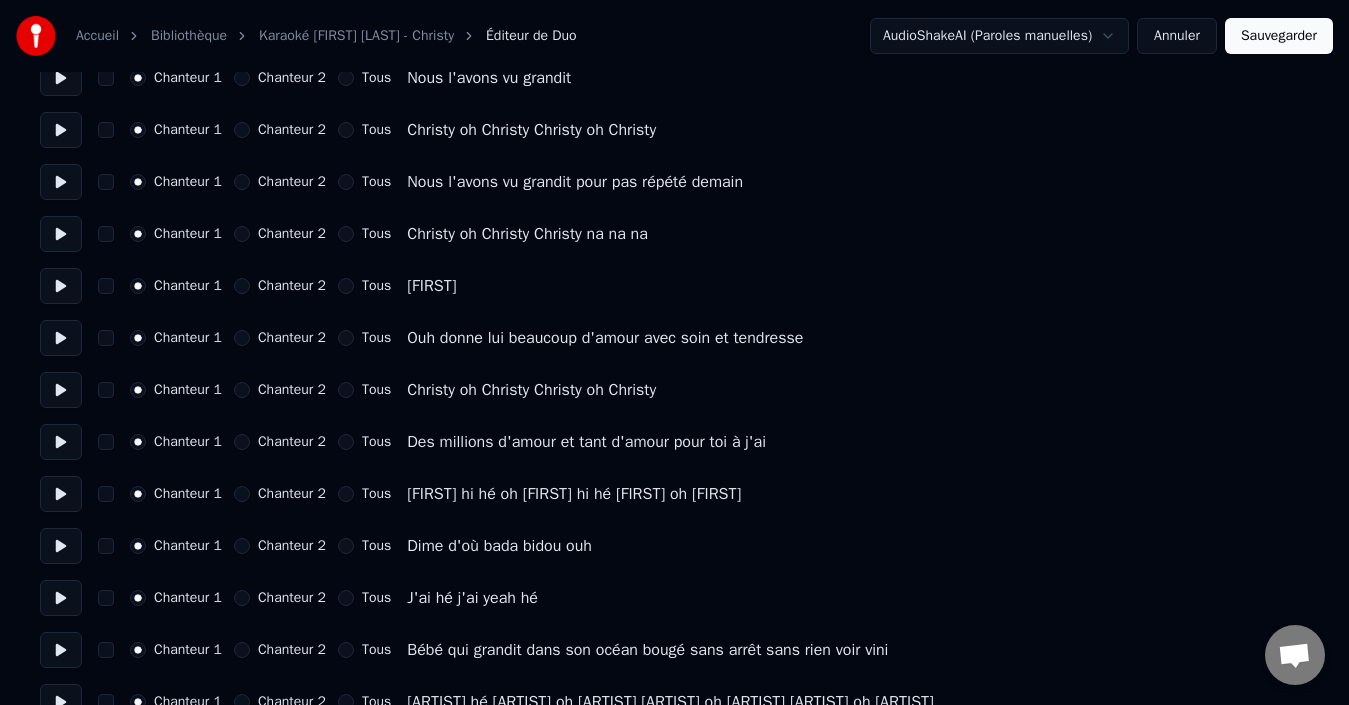 scroll, scrollTop: 0, scrollLeft: 0, axis: both 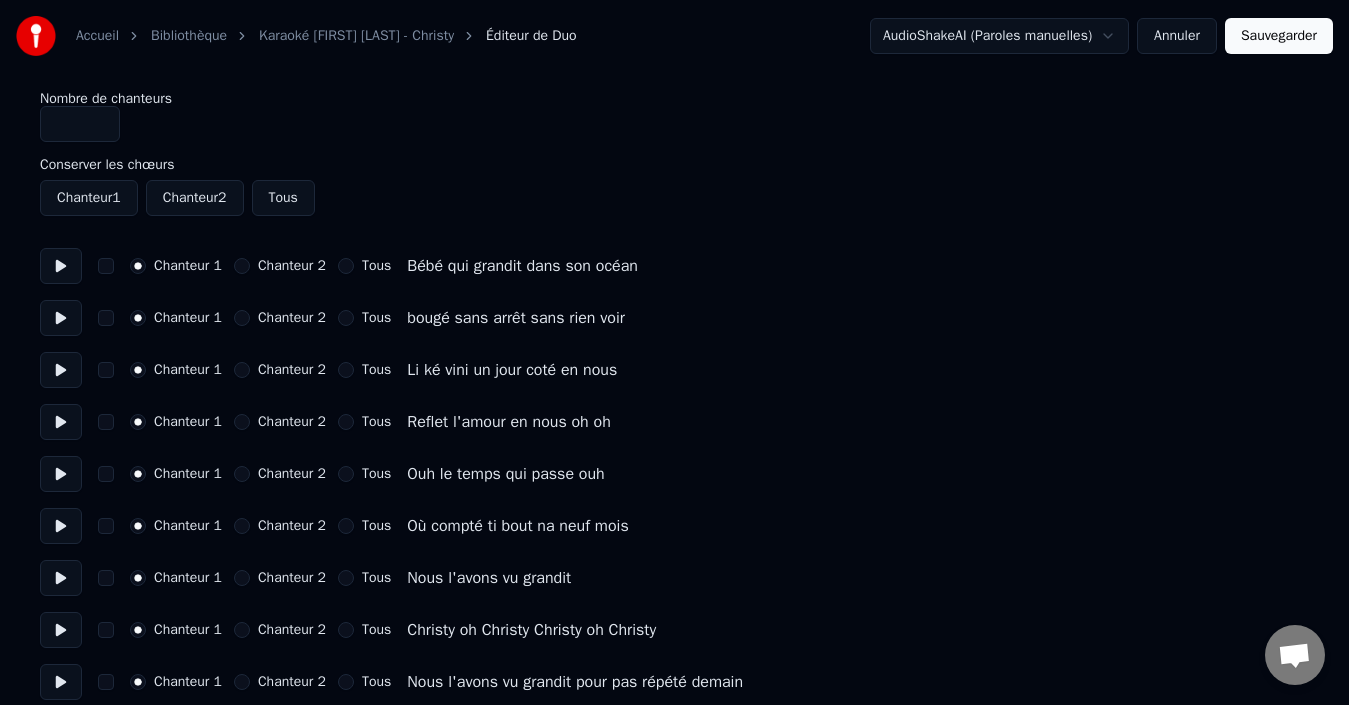 drag, startPoint x: 1164, startPoint y: 37, endPoint x: 1043, endPoint y: 177, distance: 185.04324 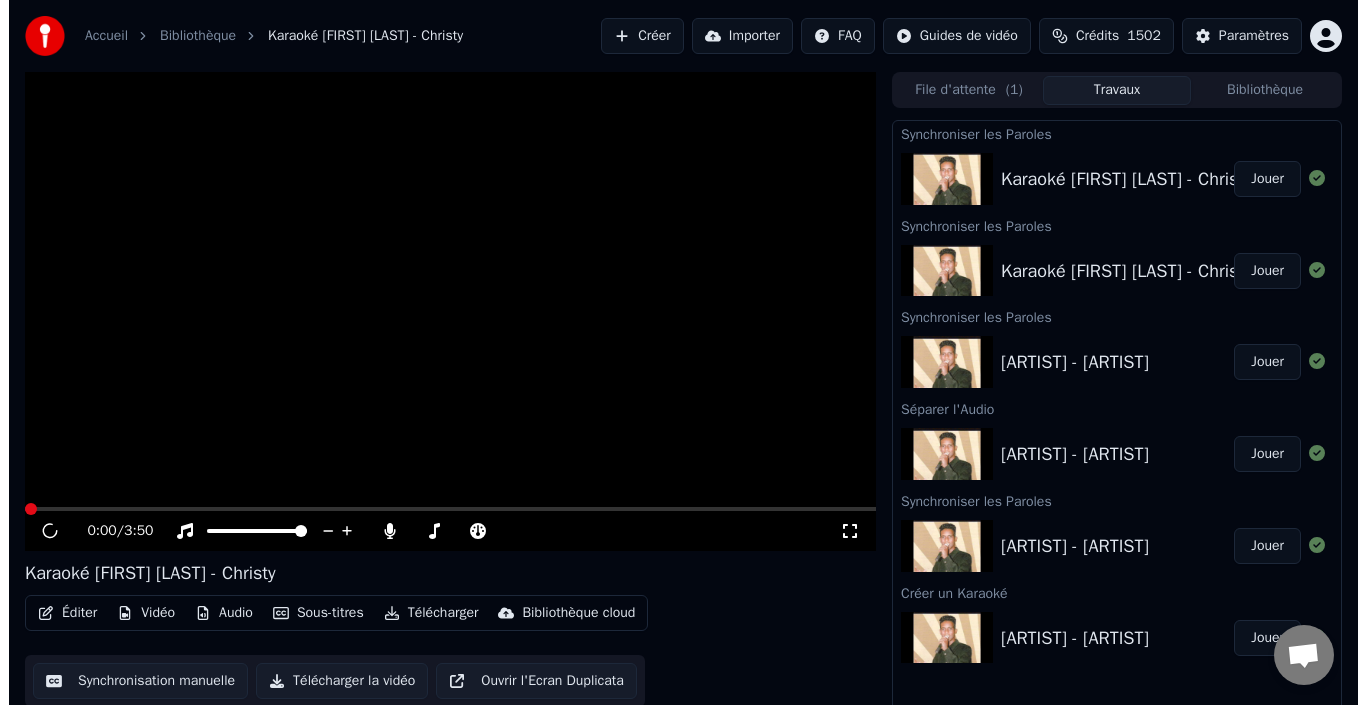 scroll, scrollTop: 14, scrollLeft: 0, axis: vertical 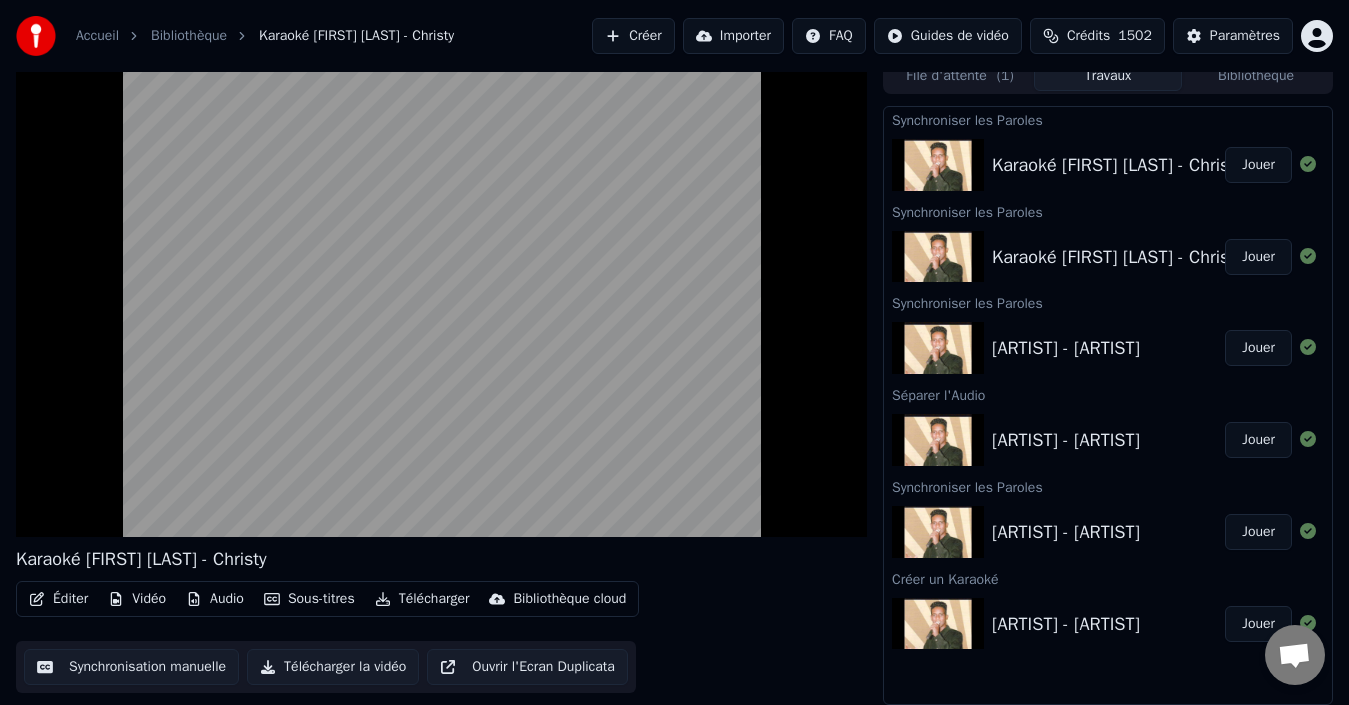 click on "Éditer" at bounding box center (58, 599) 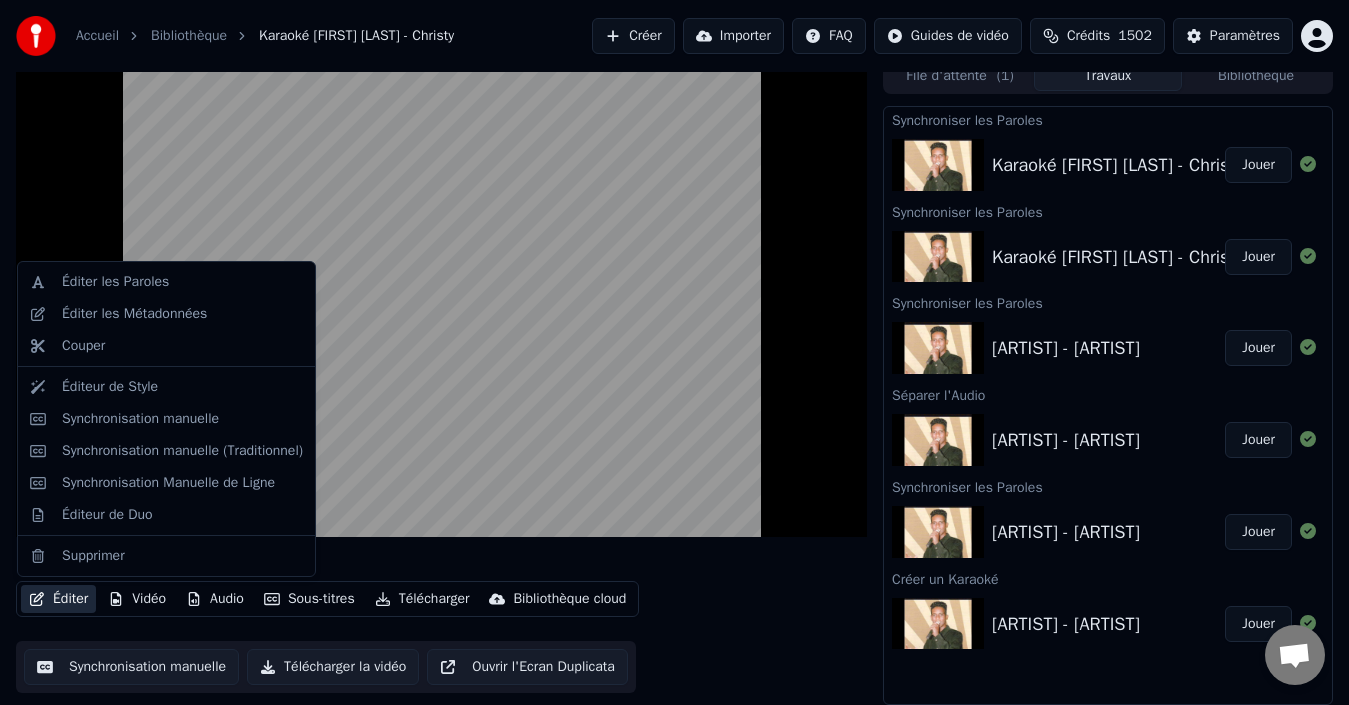 click on "Éditer Vidéo Audio Sous-titres Télécharger Bibliothèque cloud Synchronisation manuelle Télécharger la vidéo Ouvrir l'Ecran Duplicata" at bounding box center [441, 637] 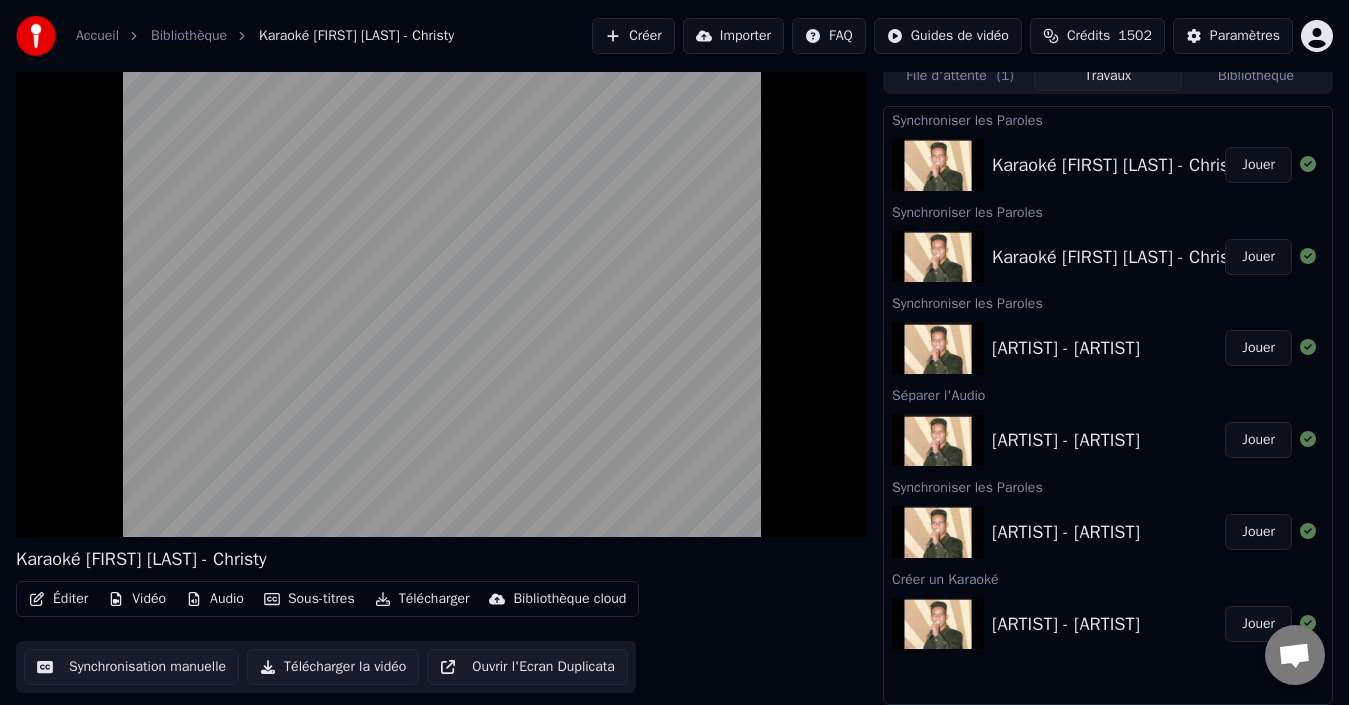 click on "Sous-titres" at bounding box center (309, 599) 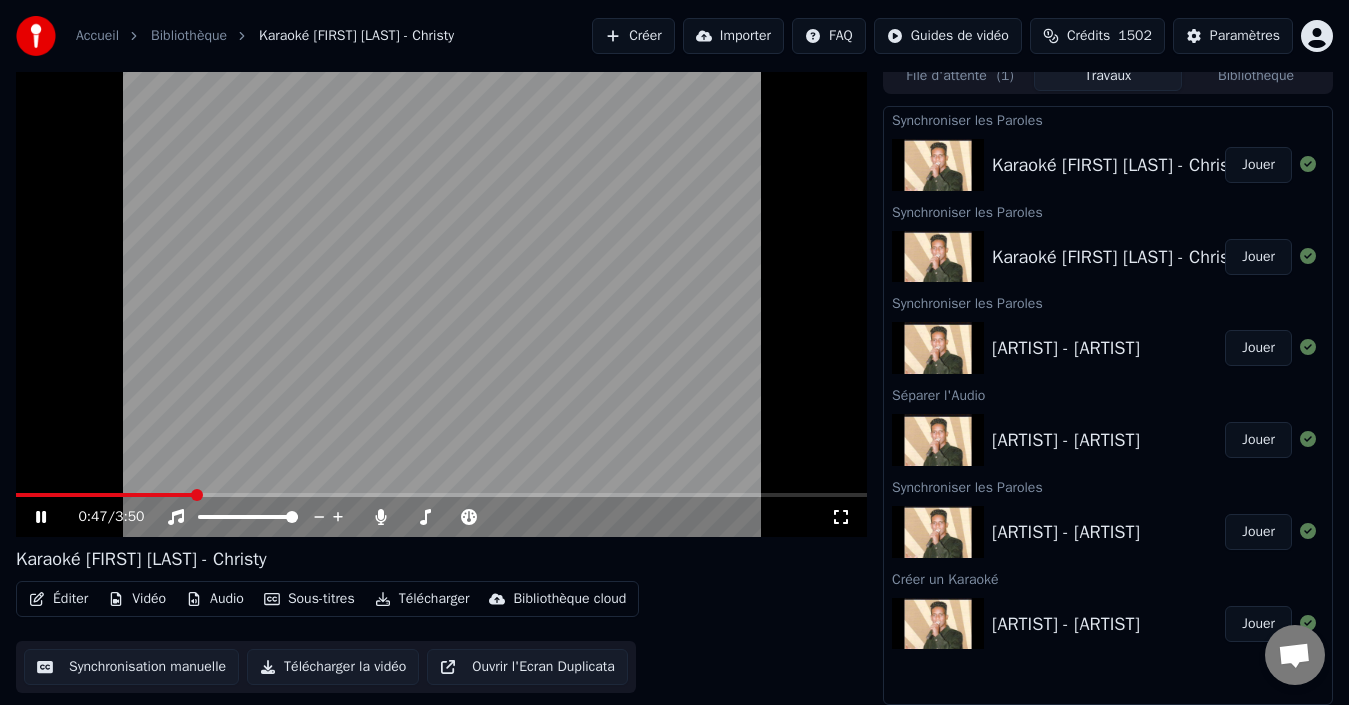 click at bounding box center (441, 297) 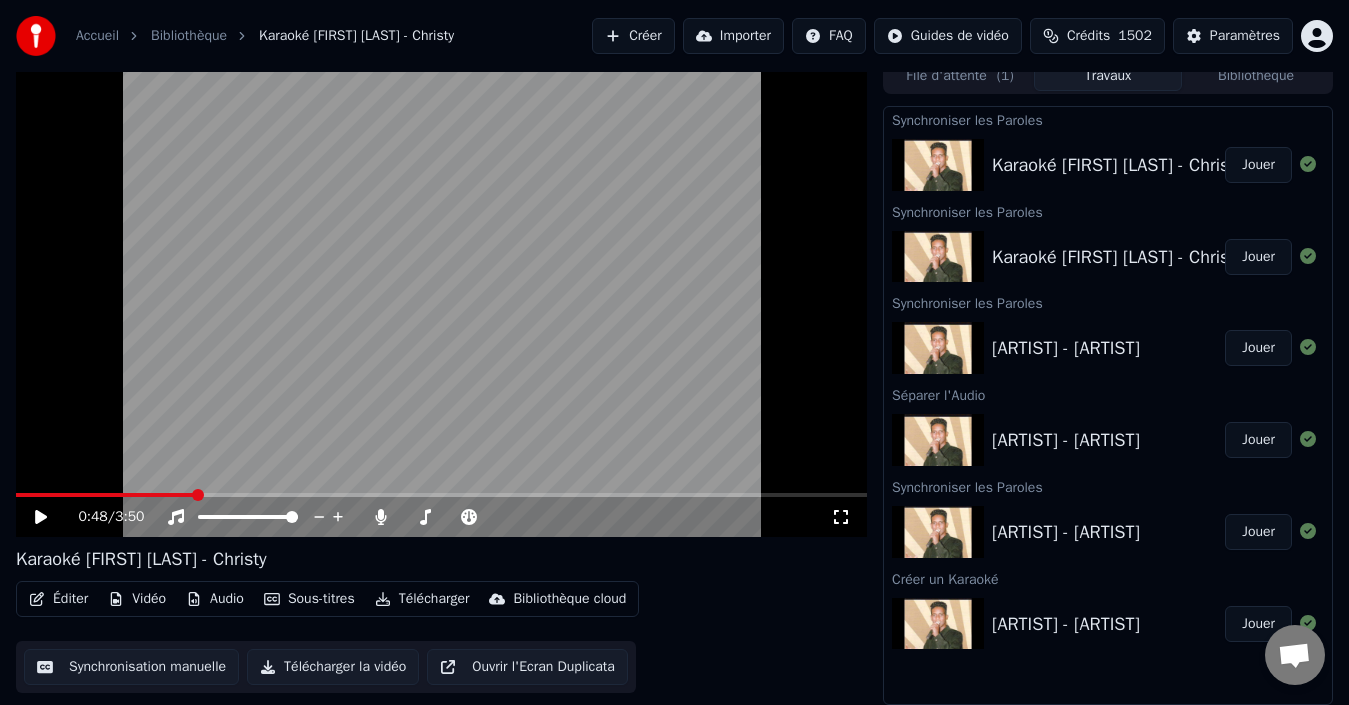 click at bounding box center (441, 297) 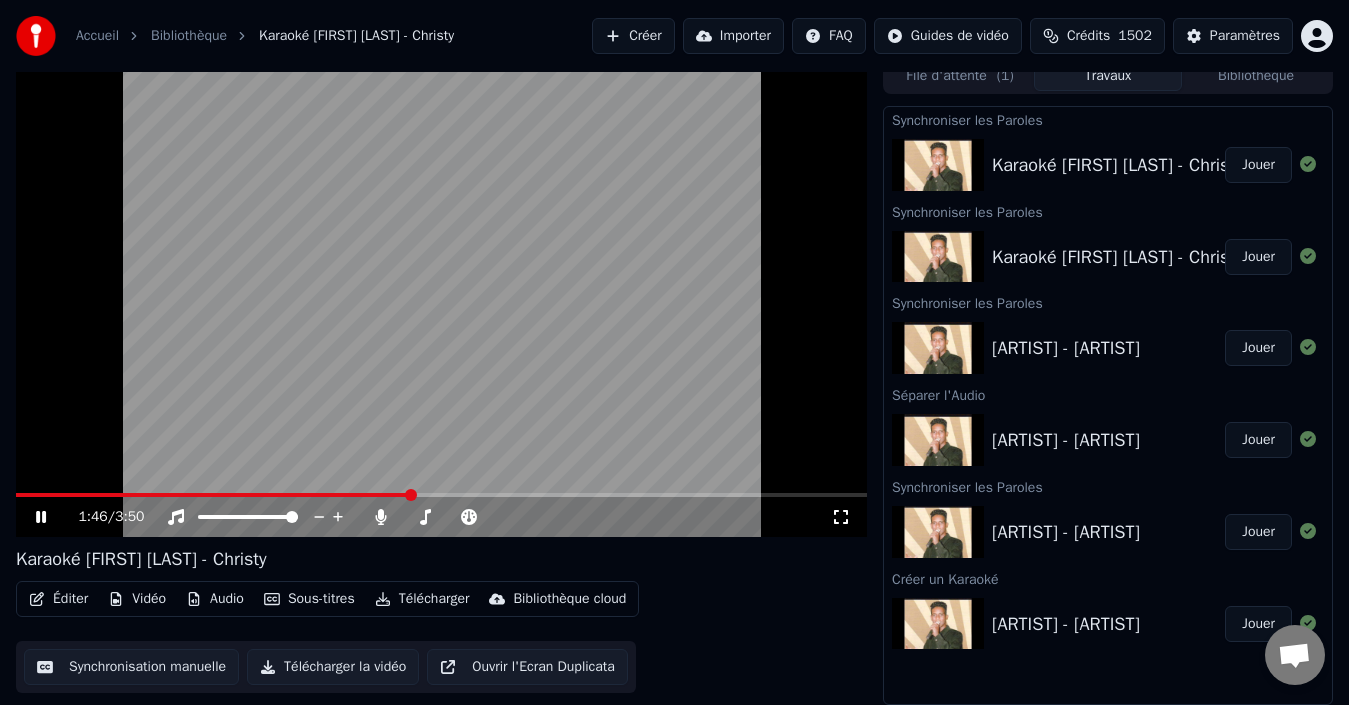click on "Bibliothèque cloud" at bounding box center (569, 599) 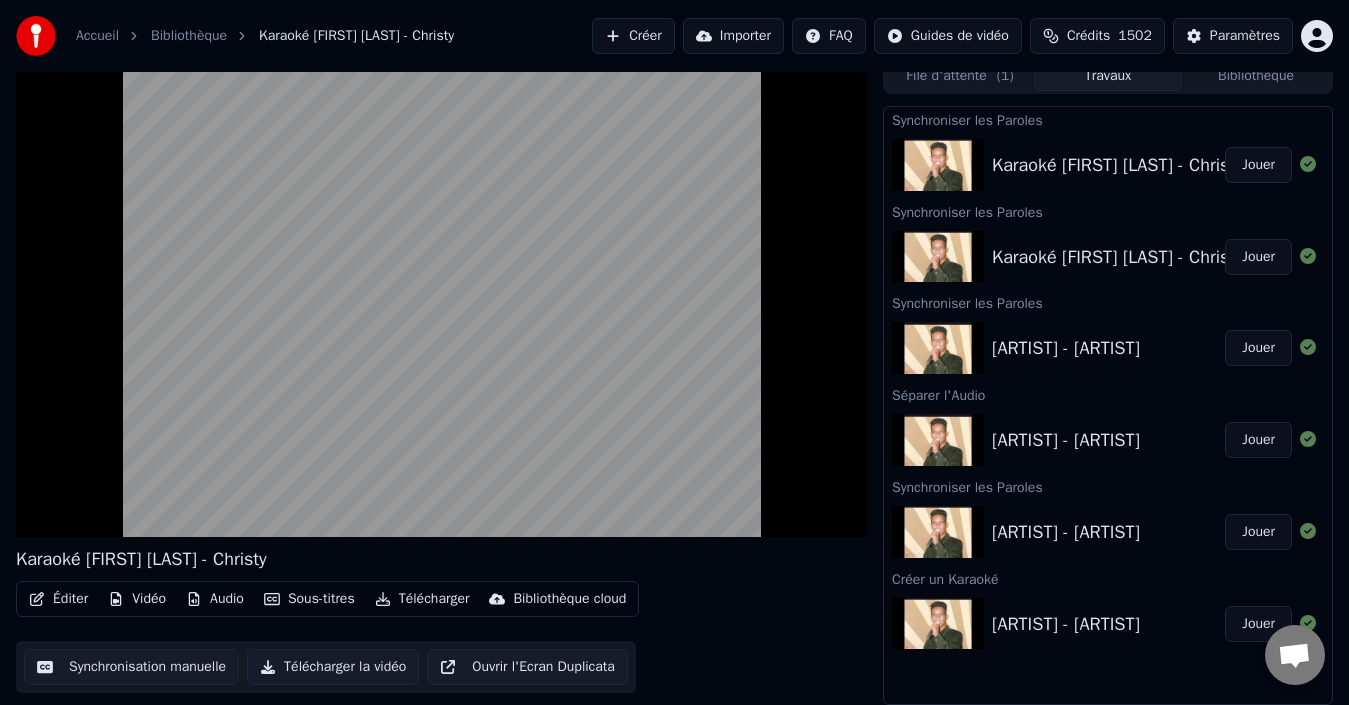 click on "Karaoké [FIRST] [LAST] - Christy" at bounding box center [441, 559] 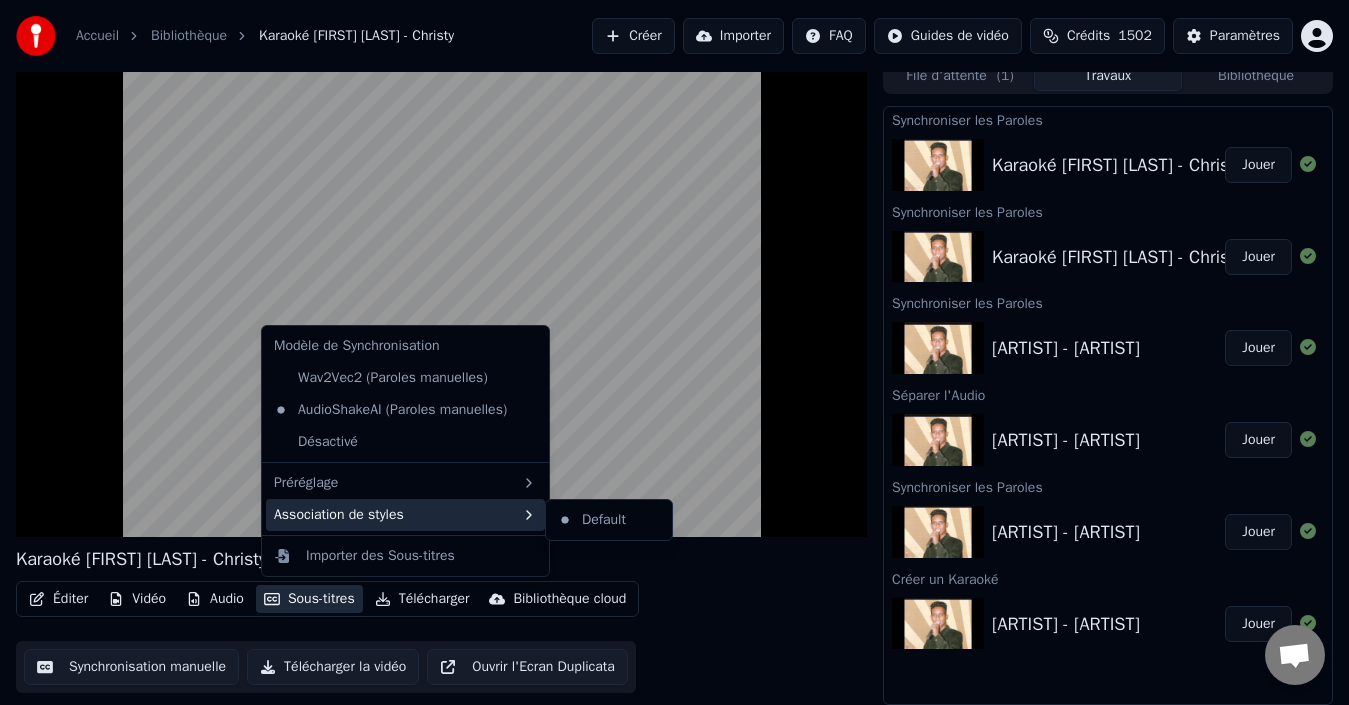 click on "Karaoké [ARTIST] - [ARTIST] Éditer Vidéo Audio Sous-titres Télécharger Bibliothèque cloud Synchronisation manuelle Télécharger la vidéo Ouvrir l'Ecran Duplicata" at bounding box center (441, 619) 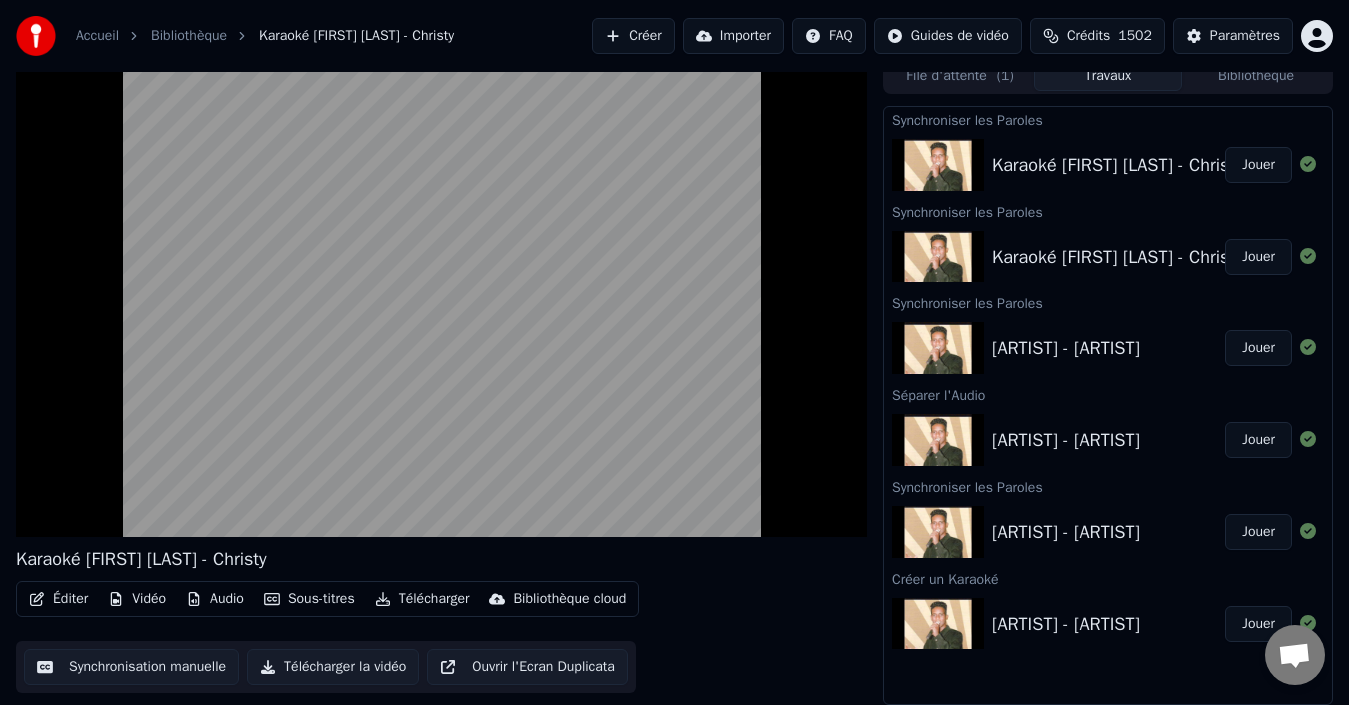 click on "Éditer" at bounding box center (58, 599) 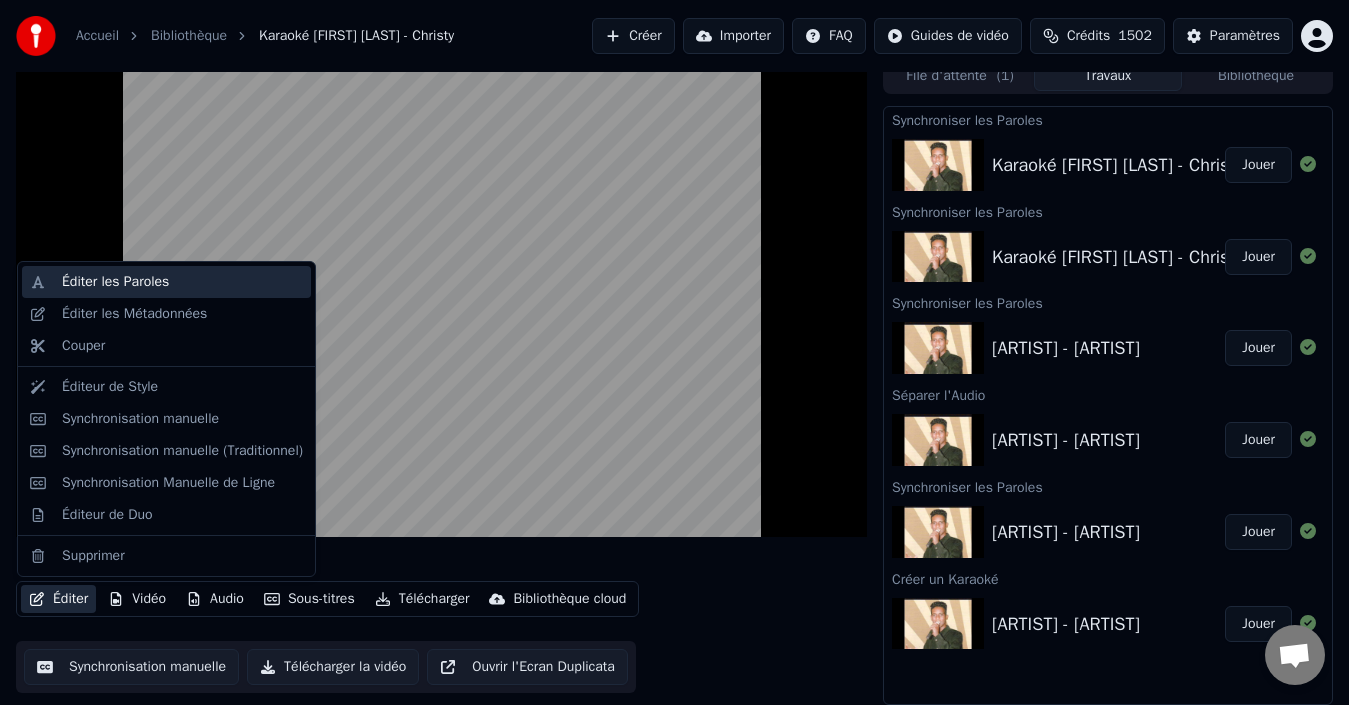 click on "Éditer les Paroles" at bounding box center (115, 282) 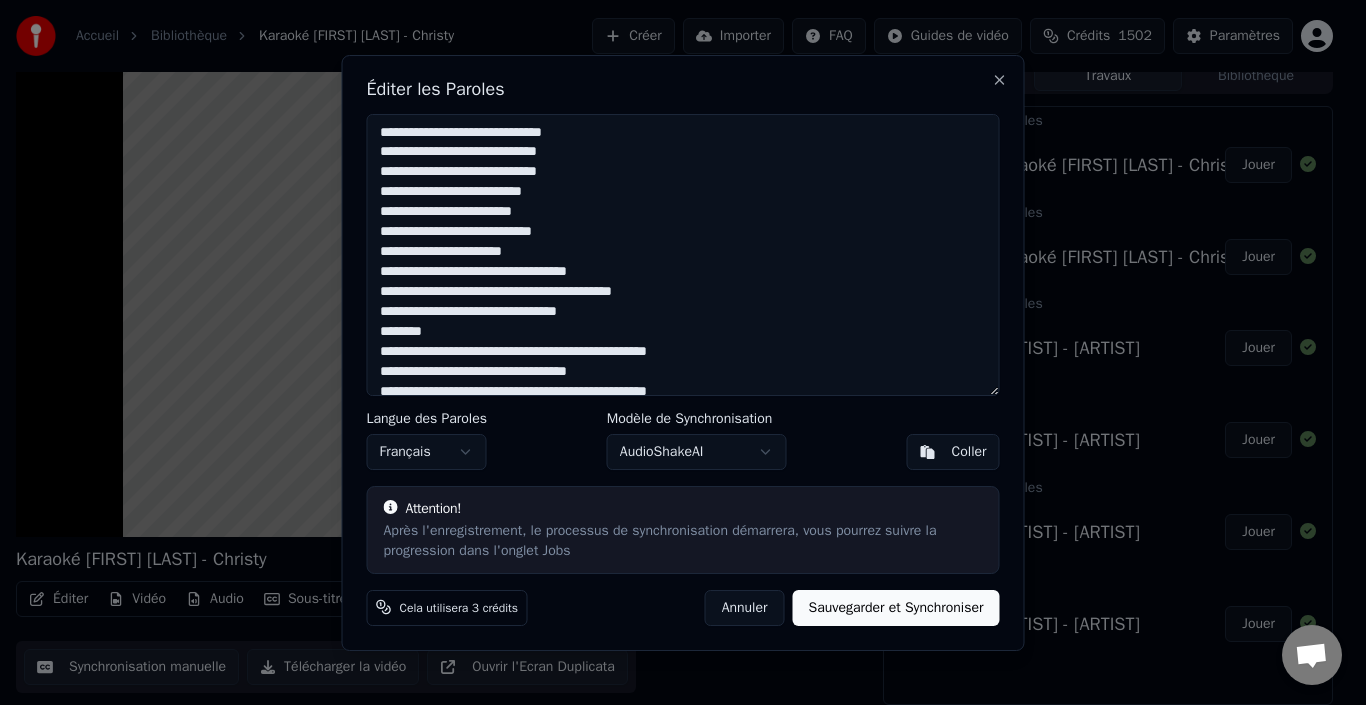scroll, scrollTop: 200, scrollLeft: 0, axis: vertical 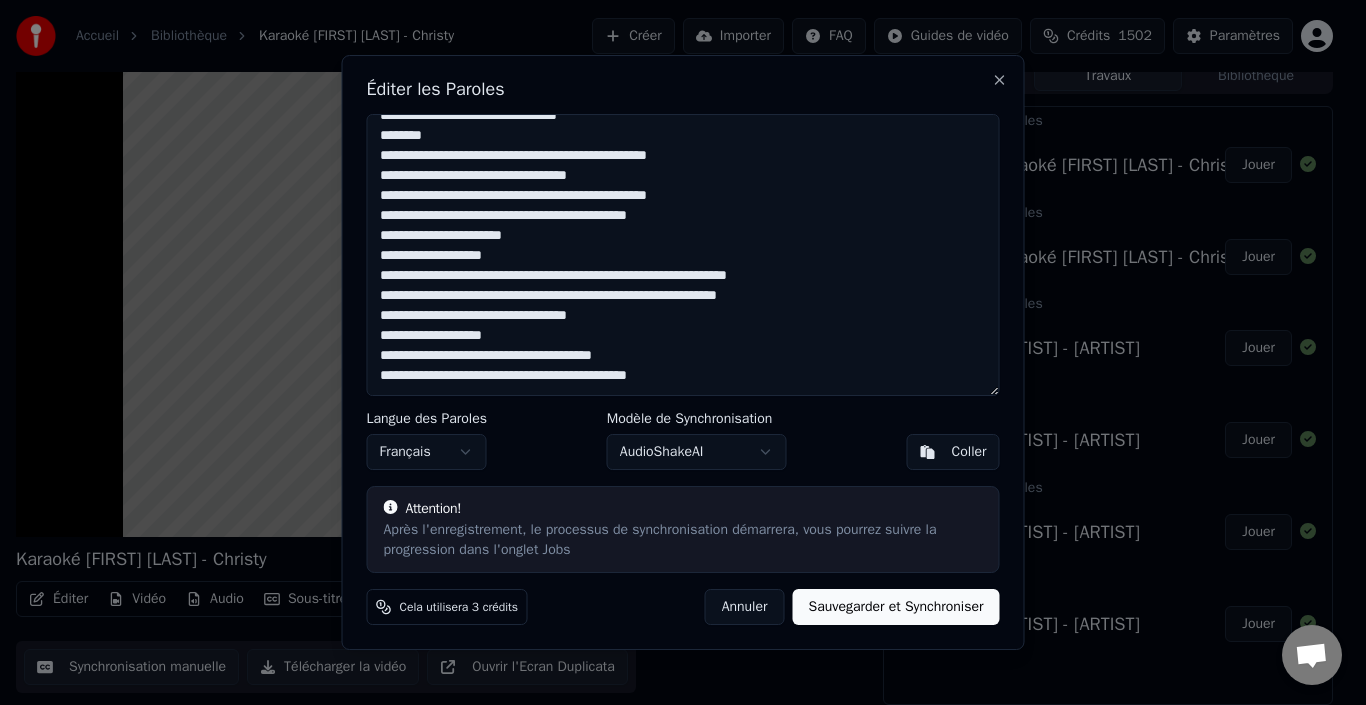drag, startPoint x: 475, startPoint y: 251, endPoint x: 495, endPoint y: 254, distance: 20.22375 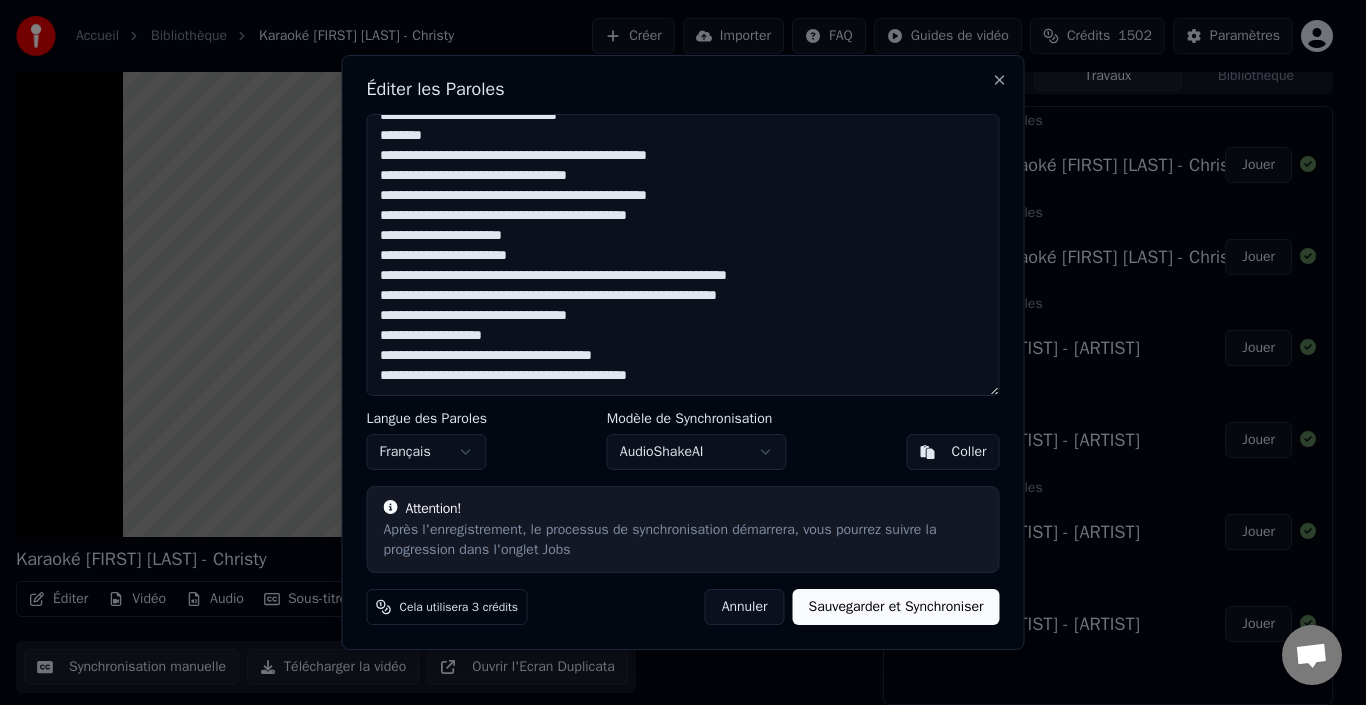 click on "**********" at bounding box center (683, 255) 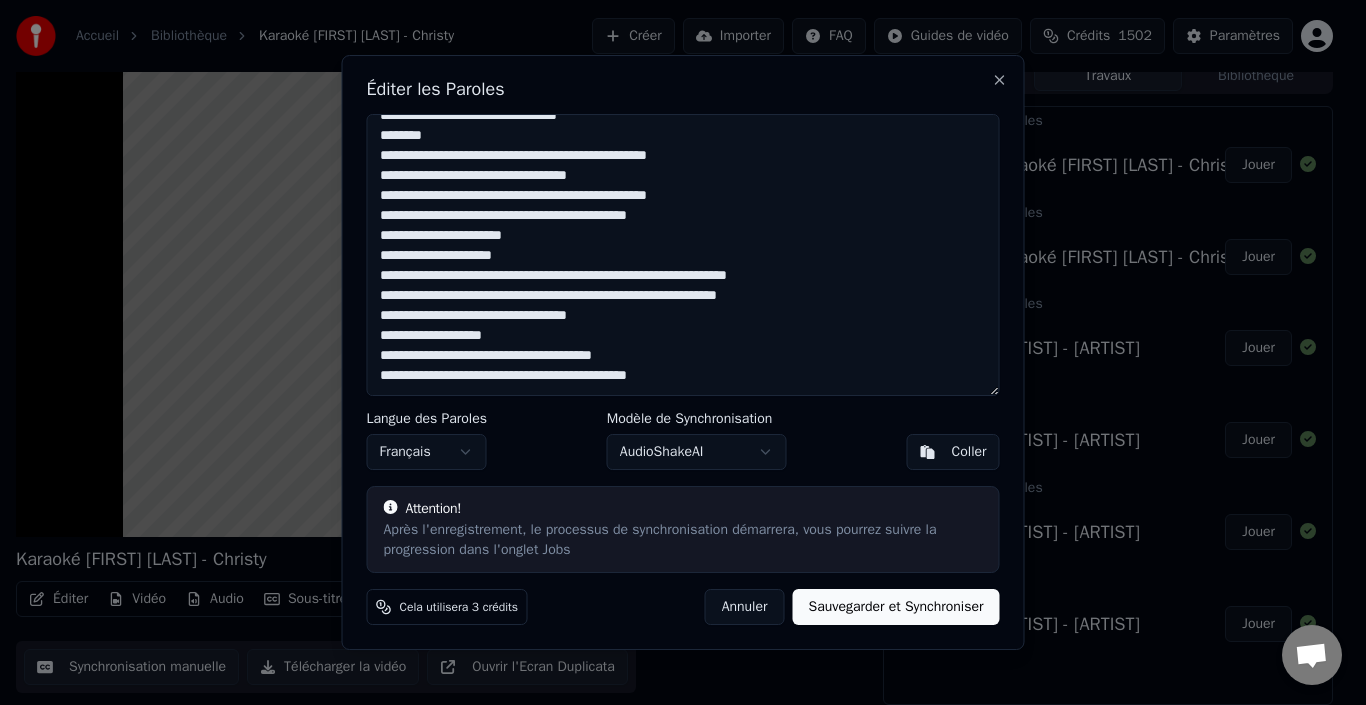 click on "**********" at bounding box center (683, 255) 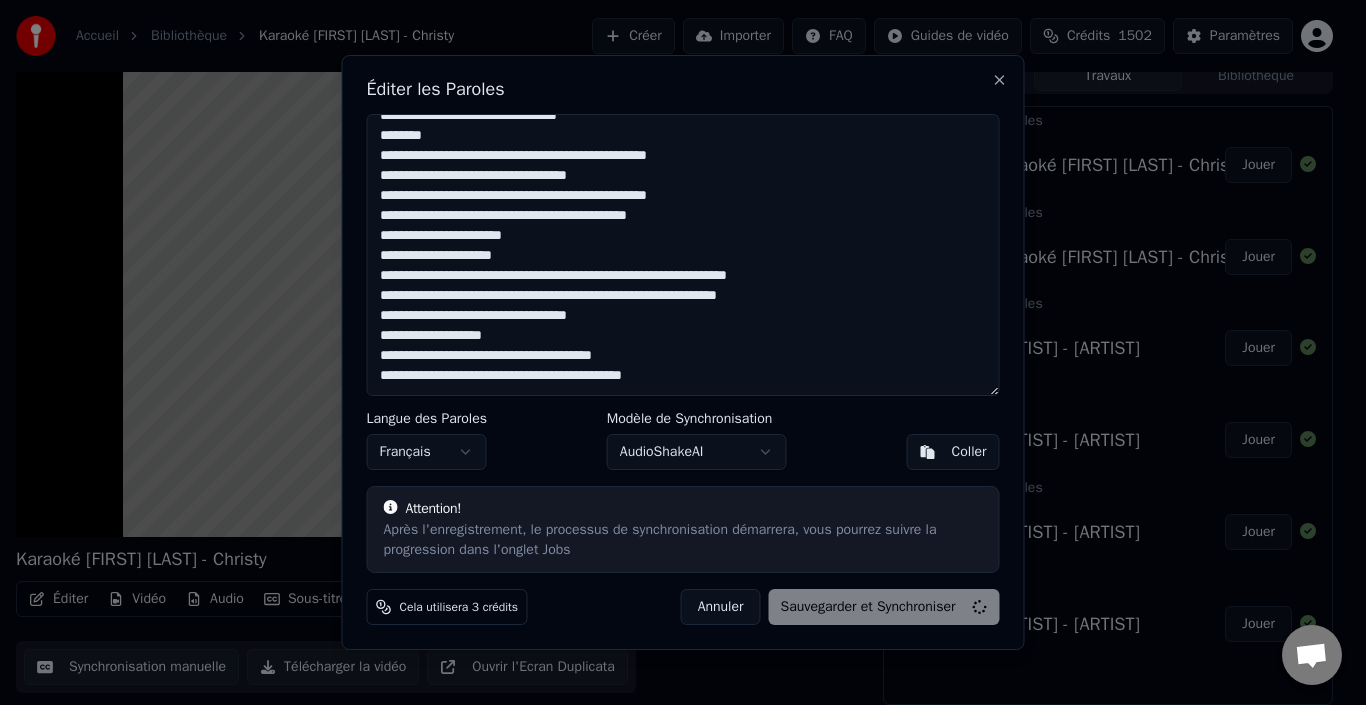 scroll, scrollTop: 196, scrollLeft: 0, axis: vertical 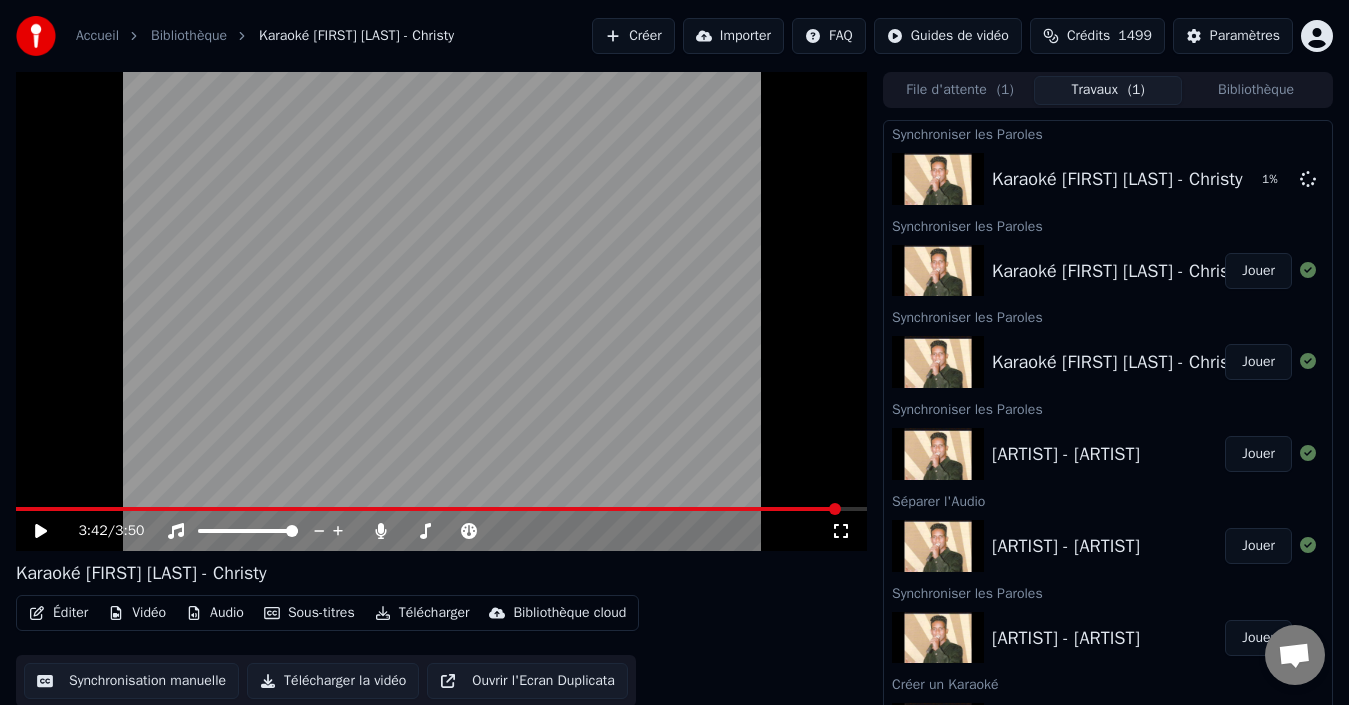 click at bounding box center (428, 509) 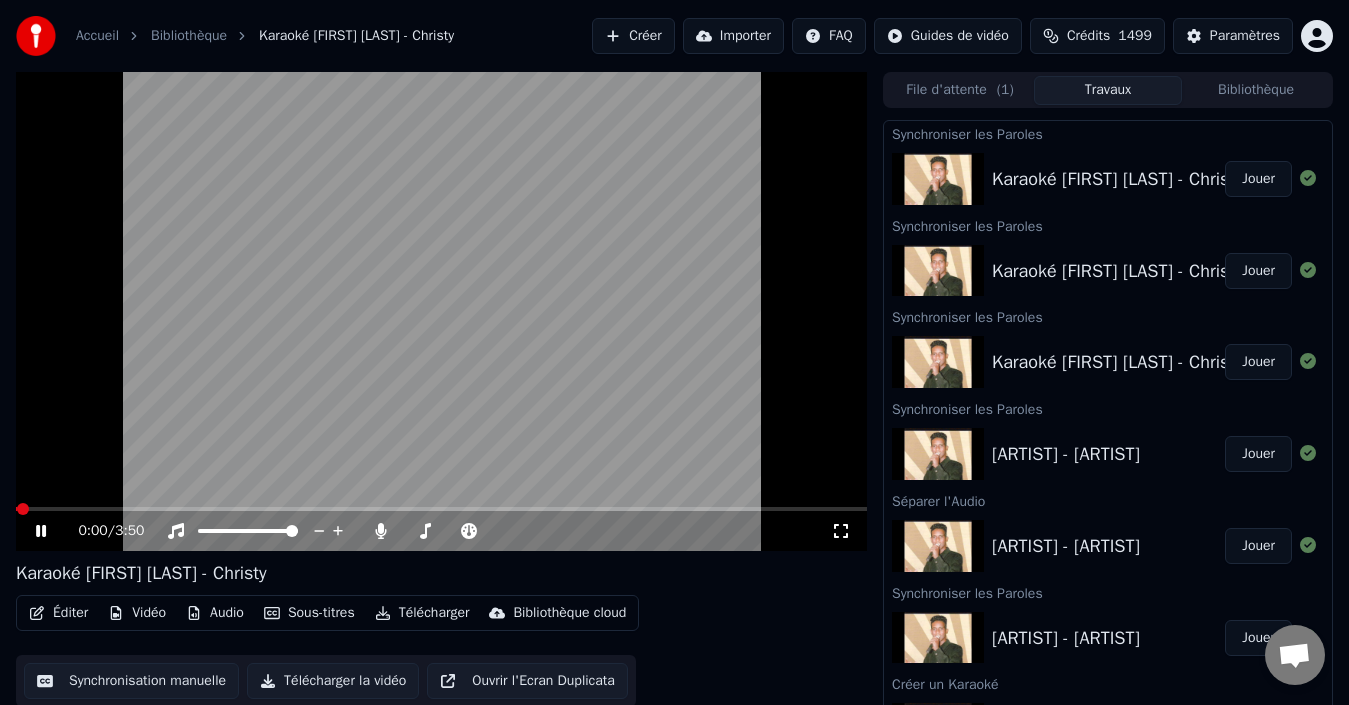 click 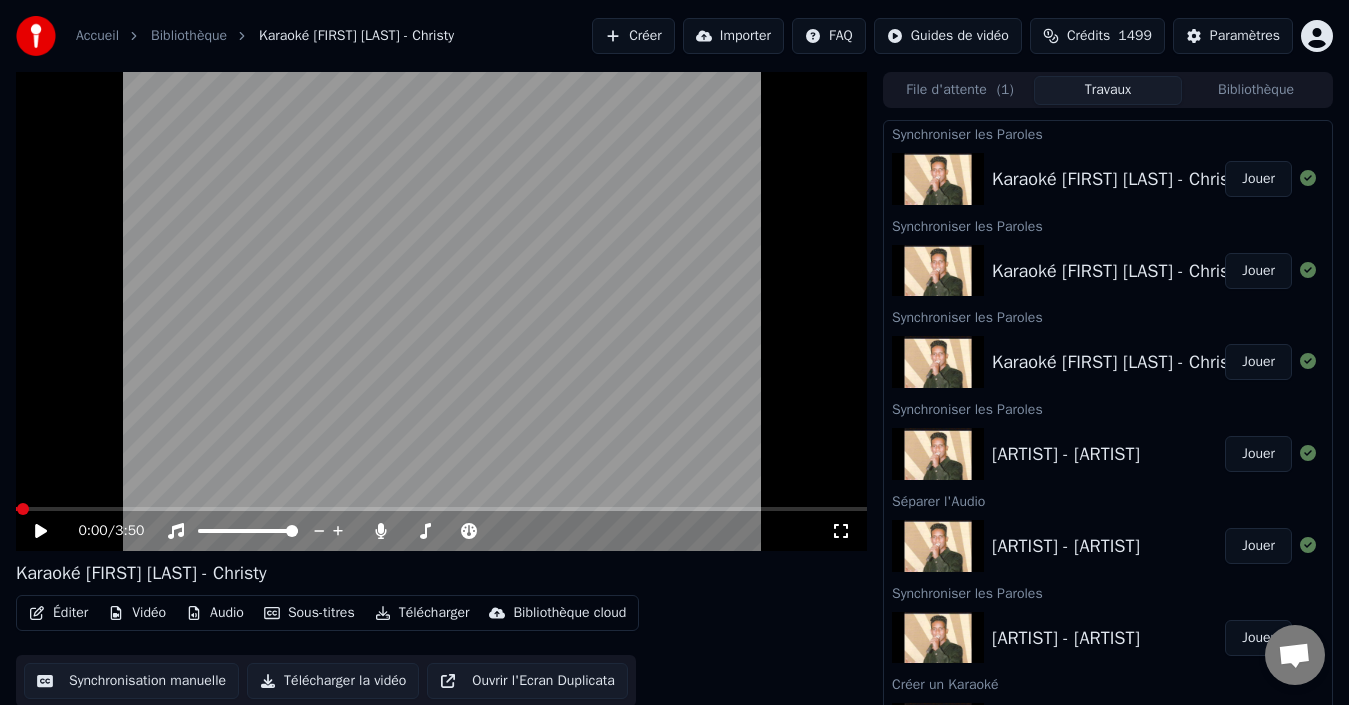 click on "Jouer" at bounding box center [1258, 179] 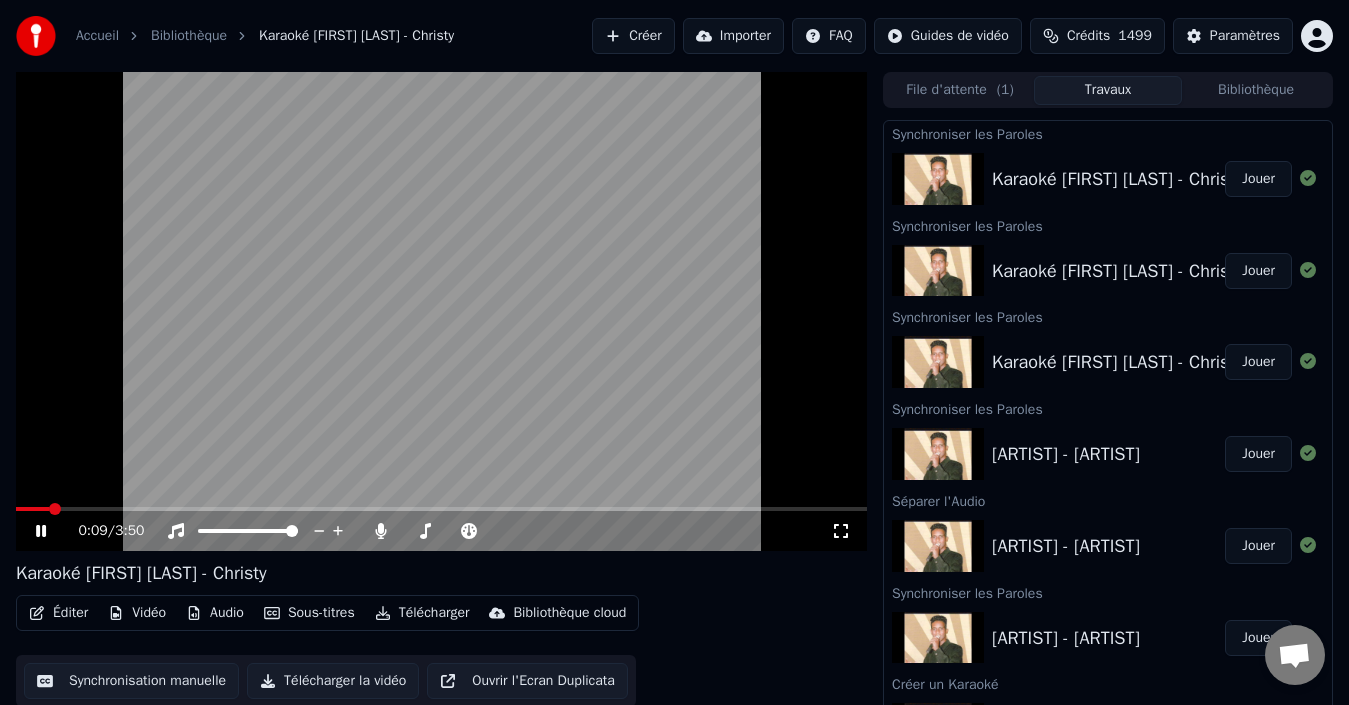 click at bounding box center (55, 509) 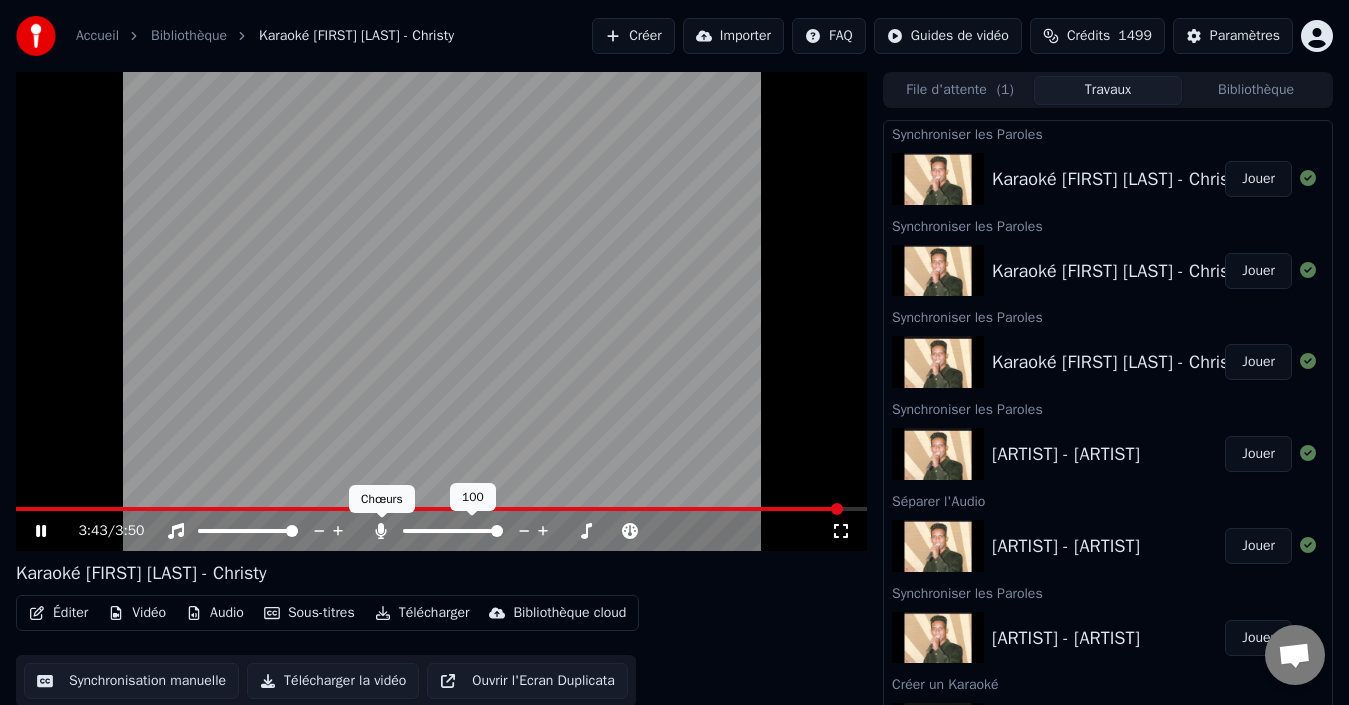 click 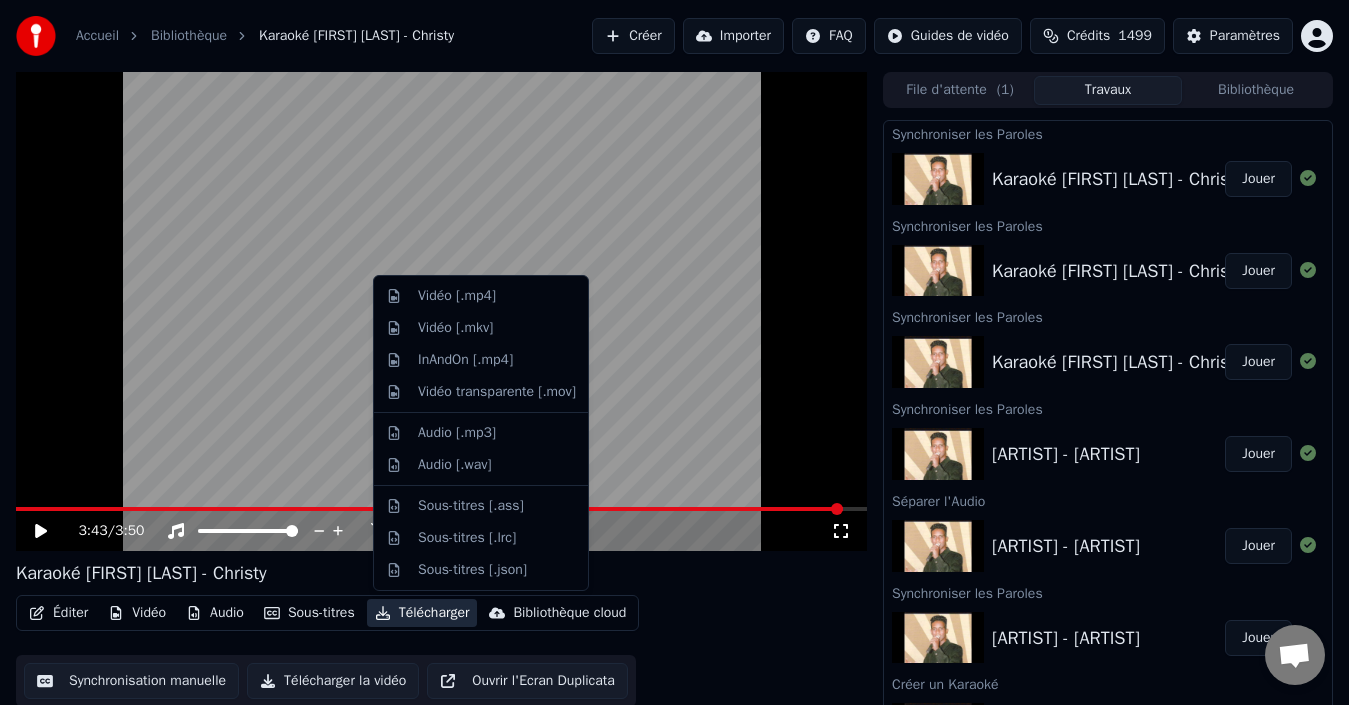 click on "Télécharger" at bounding box center (422, 613) 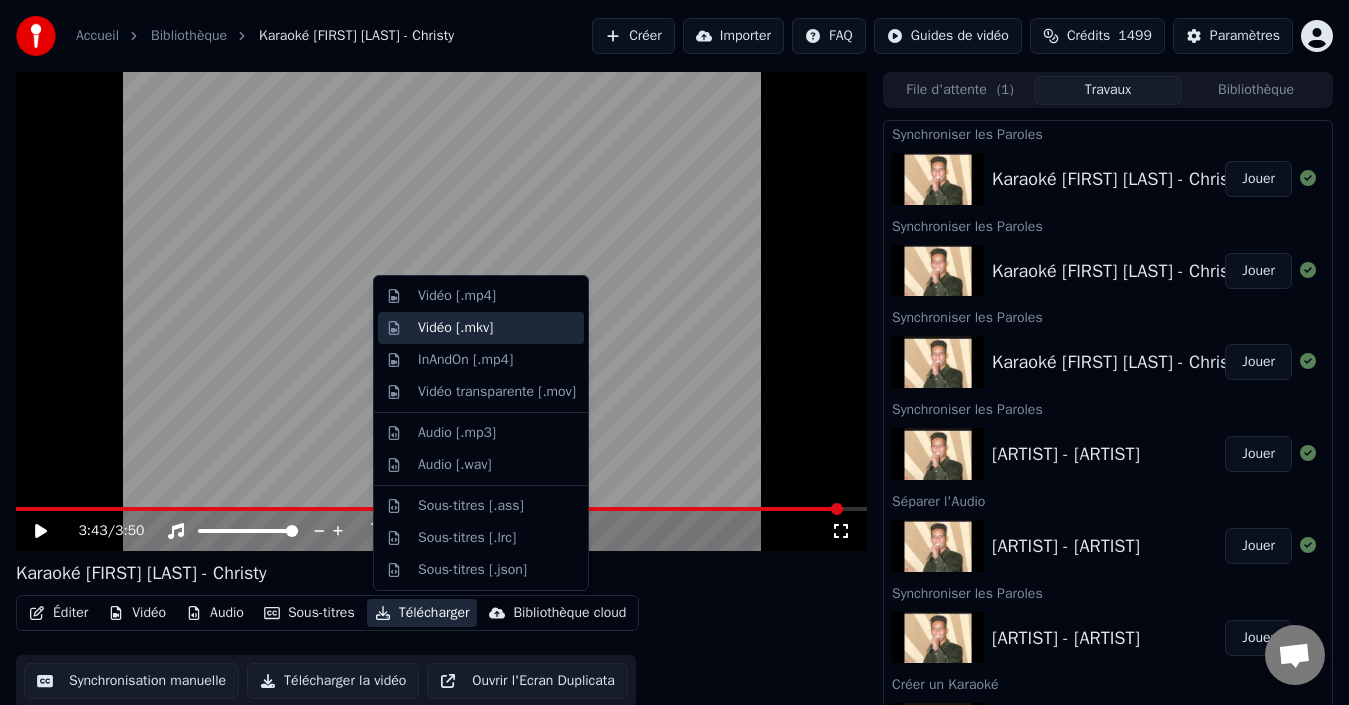 click on "Vidéo [.mkv]" at bounding box center (455, 328) 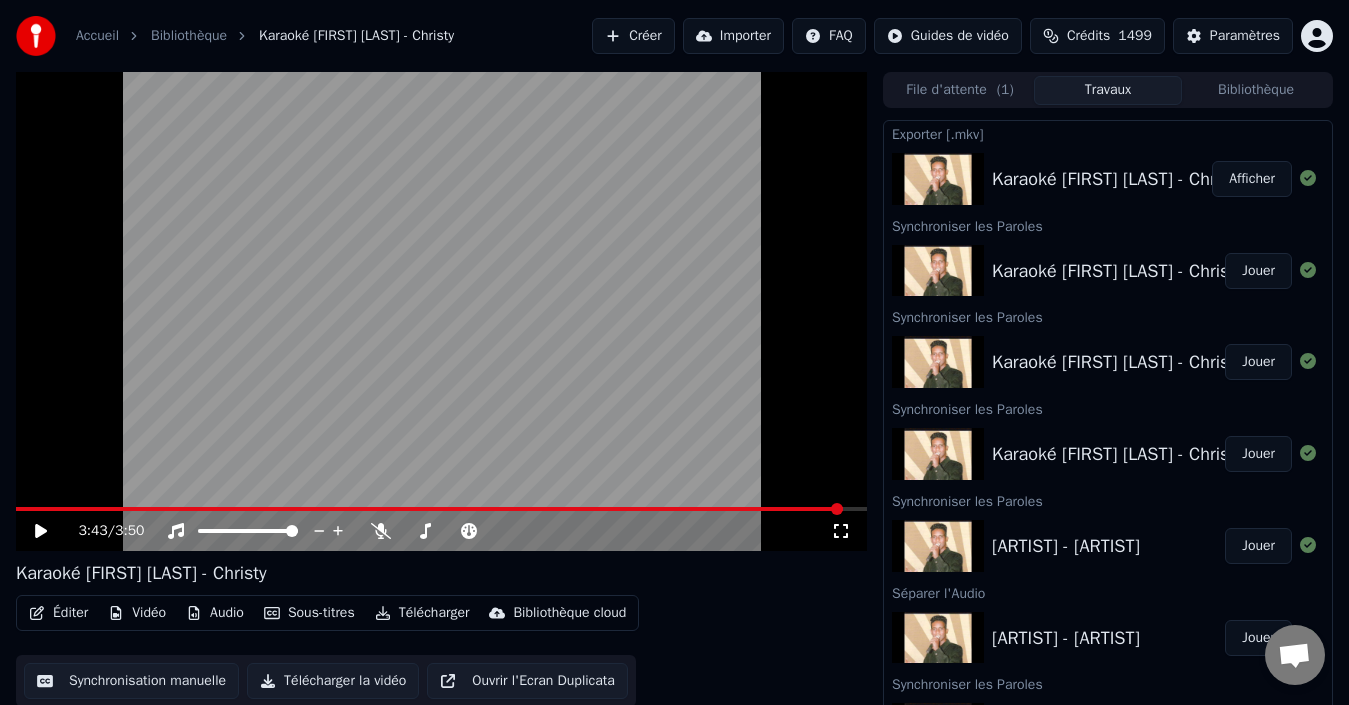 click on "Créer" at bounding box center (633, 36) 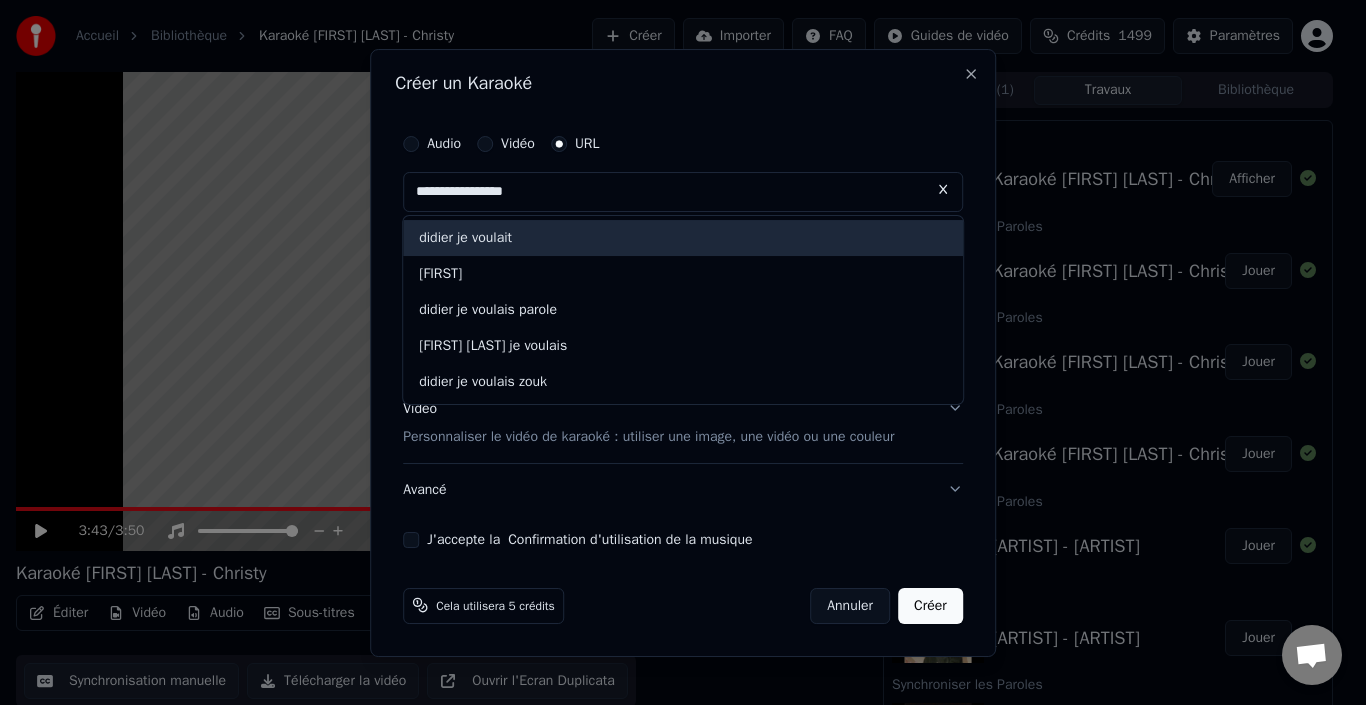 click on "didier je voulait" at bounding box center [683, 238] 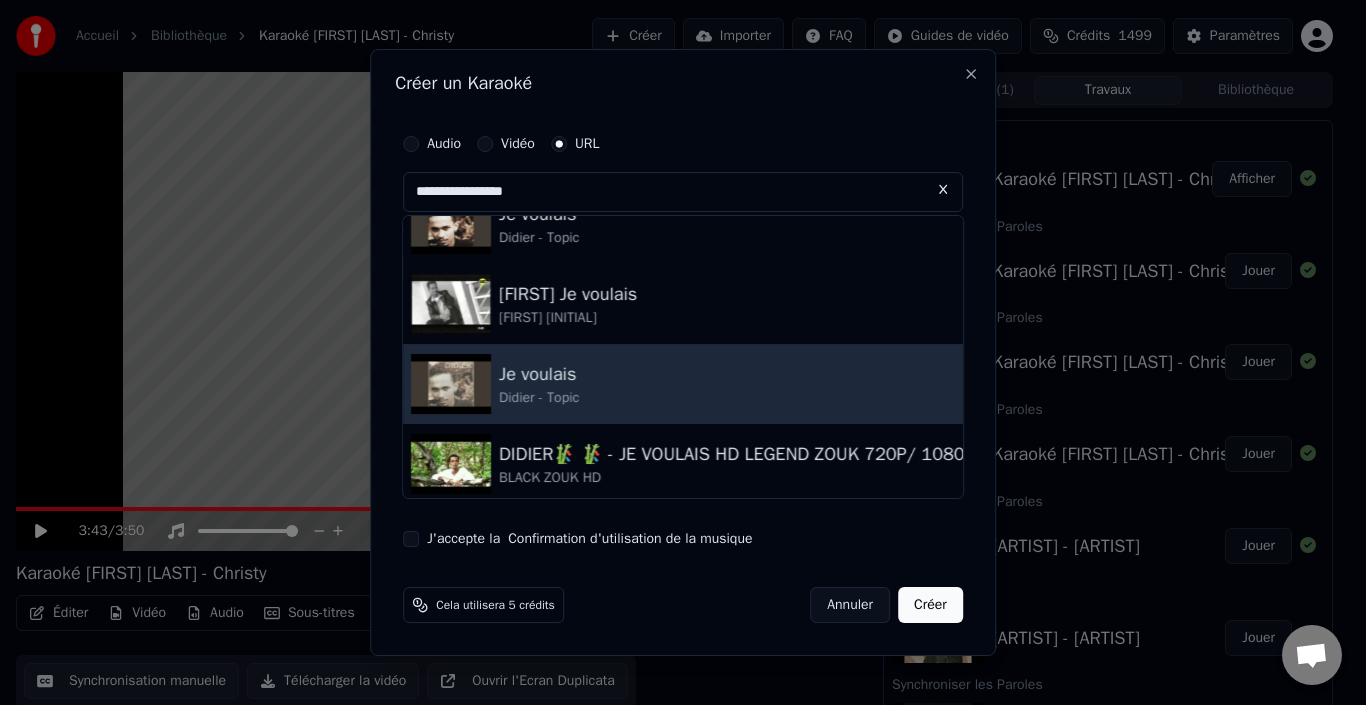 scroll, scrollTop: 0, scrollLeft: 0, axis: both 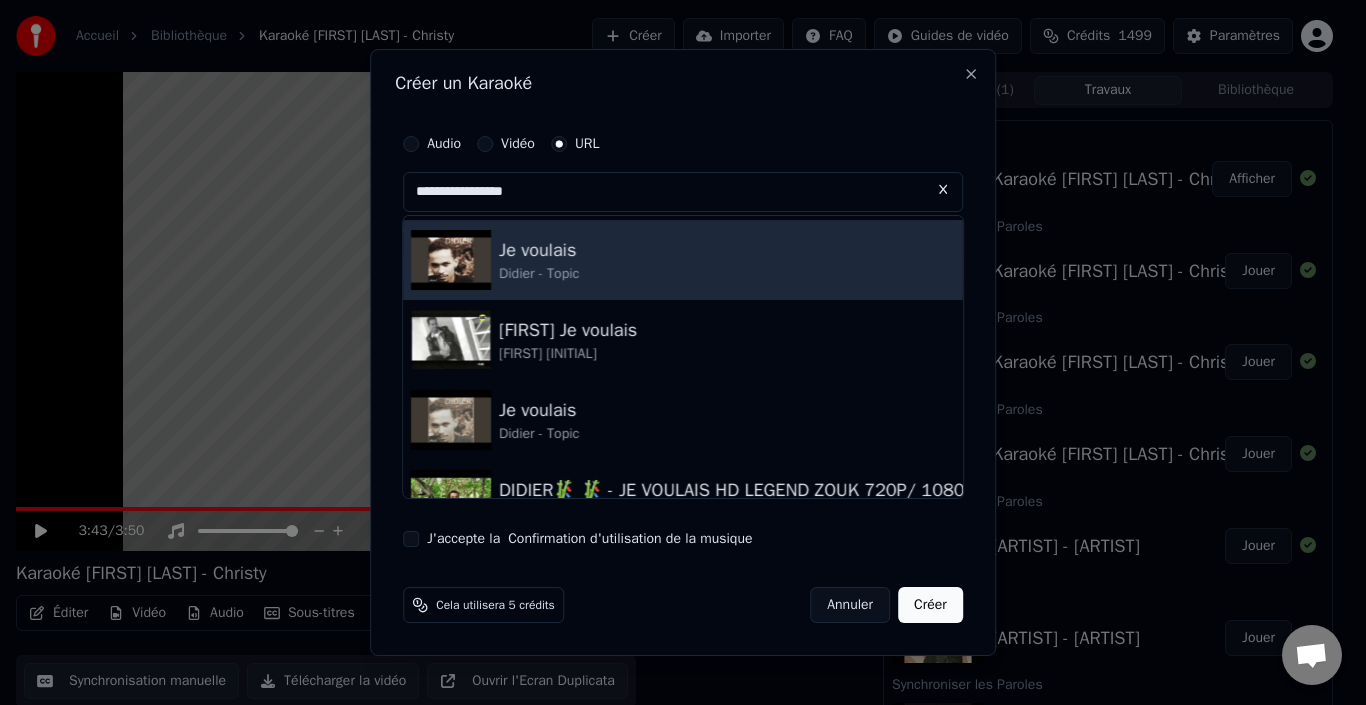 click on "Didier - Topic" at bounding box center [539, 274] 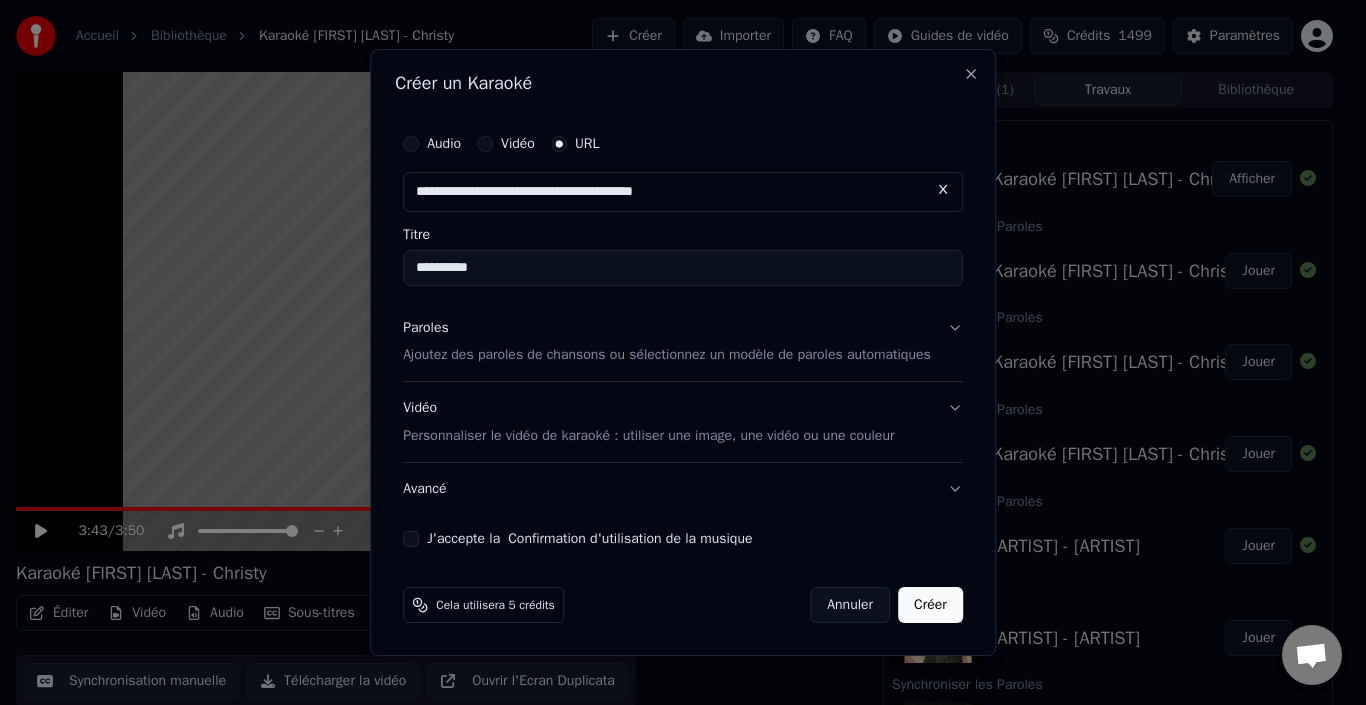 click on "J'accepte la   Confirmation d'utilisation de la musique" at bounding box center [411, 539] 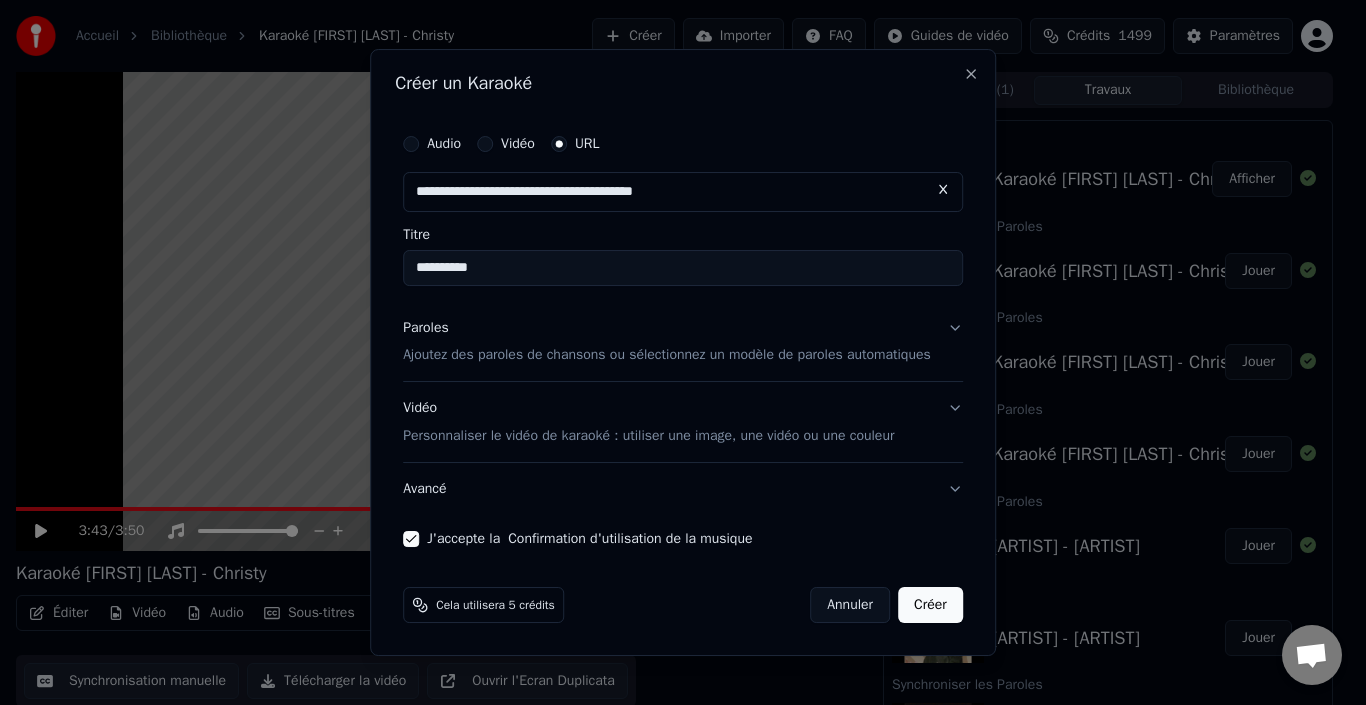 click on "Paroles Ajoutez des paroles de chansons ou sélectionnez un modèle de paroles automatiques" at bounding box center (683, 342) 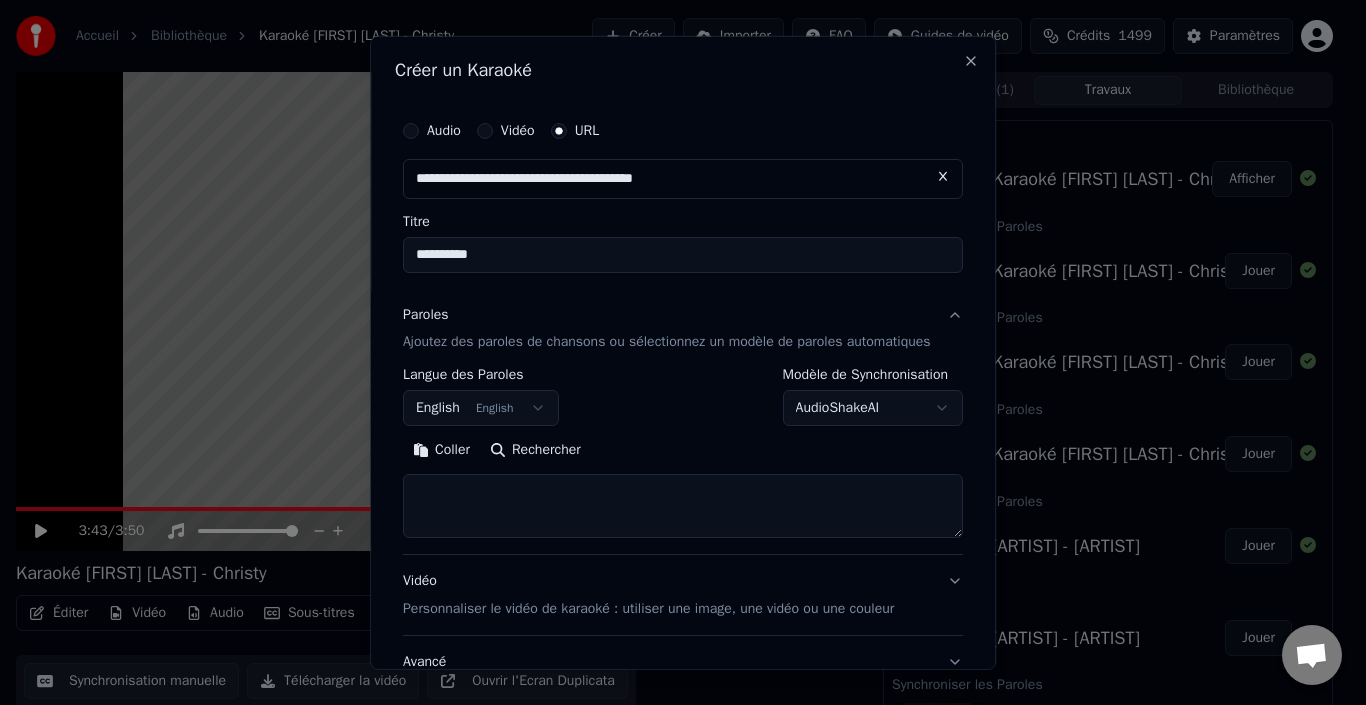 click on "AudioShakeAI" at bounding box center (873, 408) 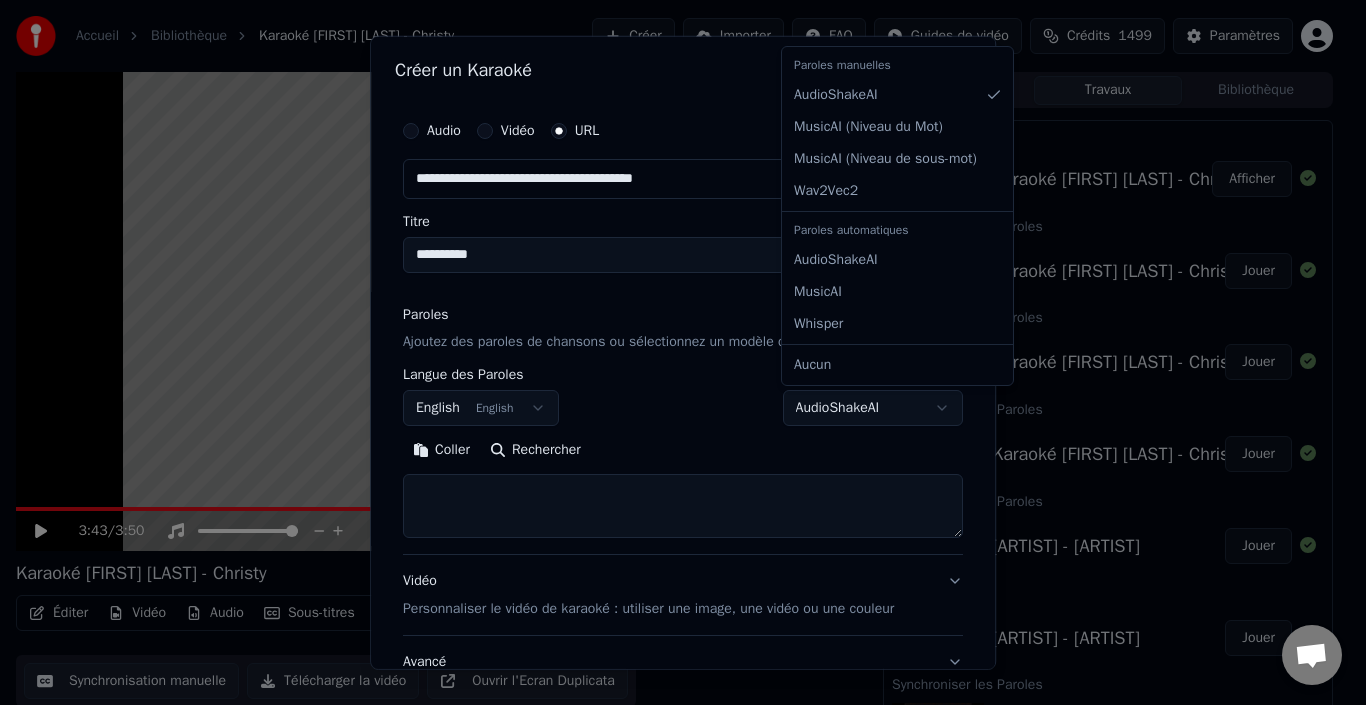 select on "*******" 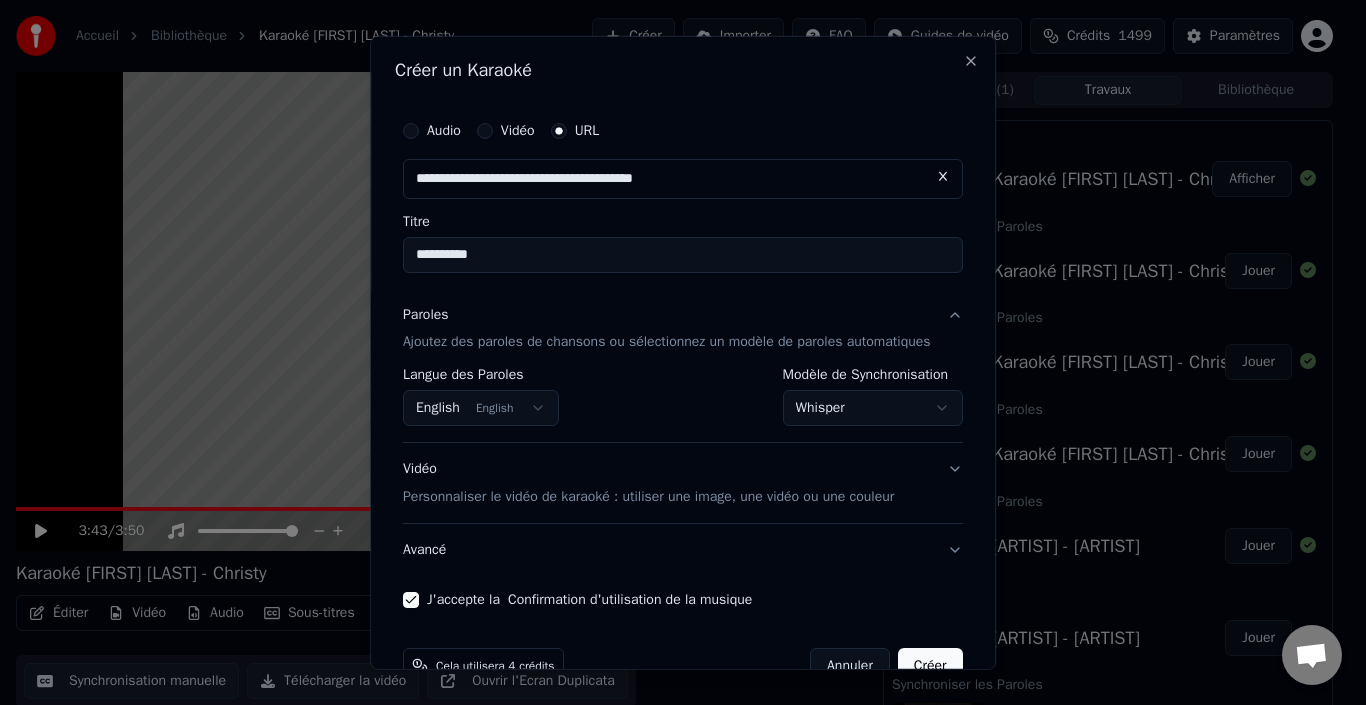 click on "English English" at bounding box center (481, 408) 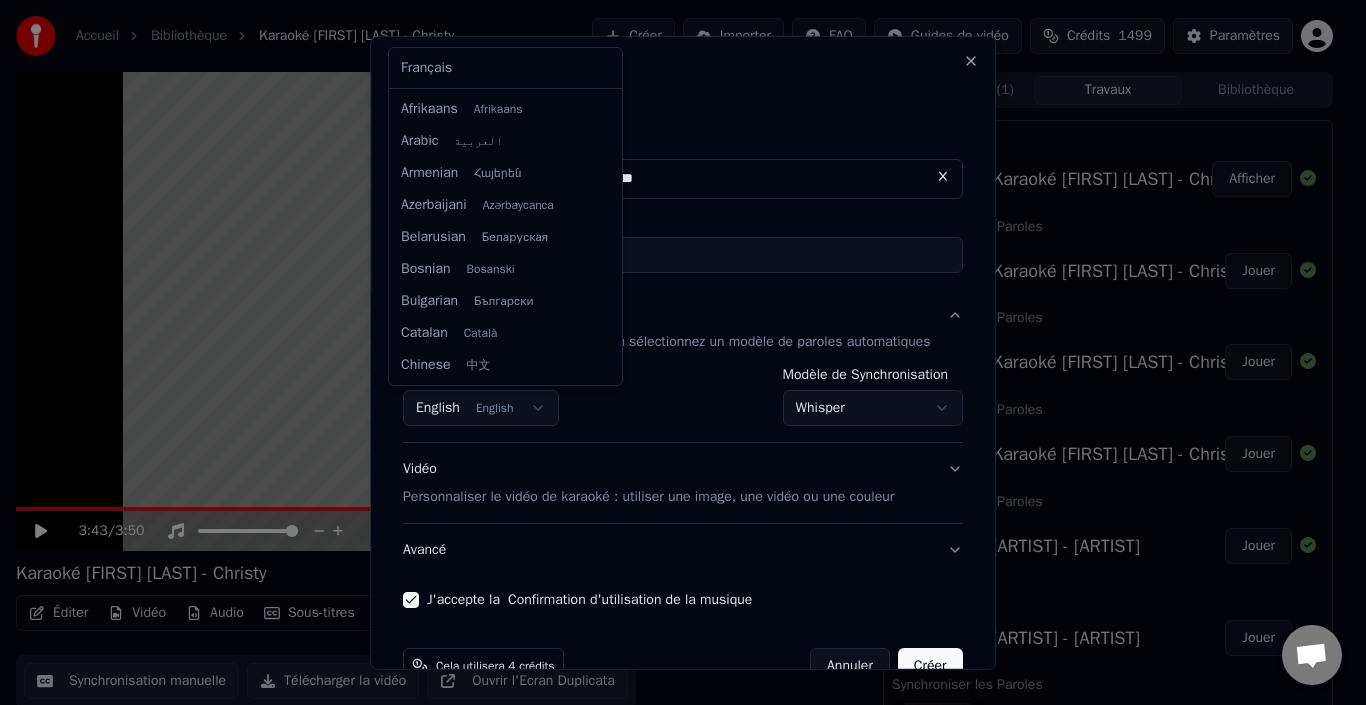 scroll, scrollTop: 160, scrollLeft: 0, axis: vertical 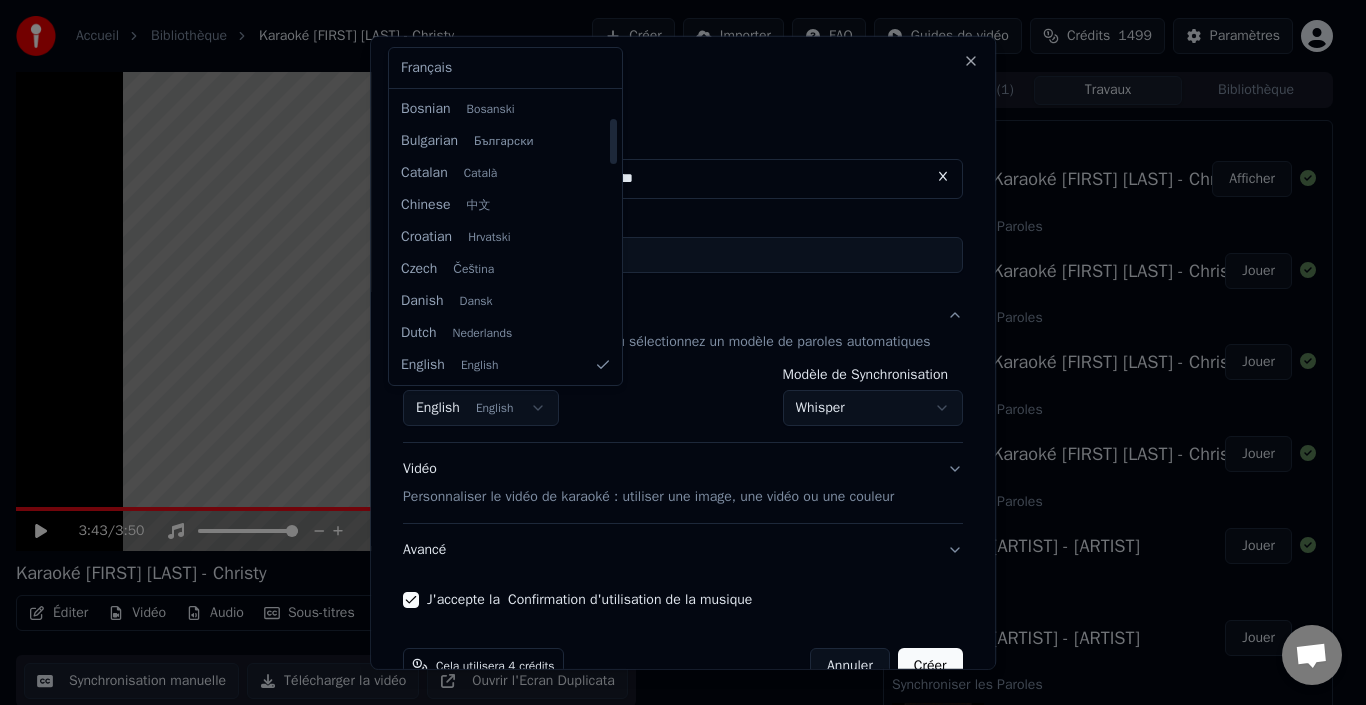 select on "**" 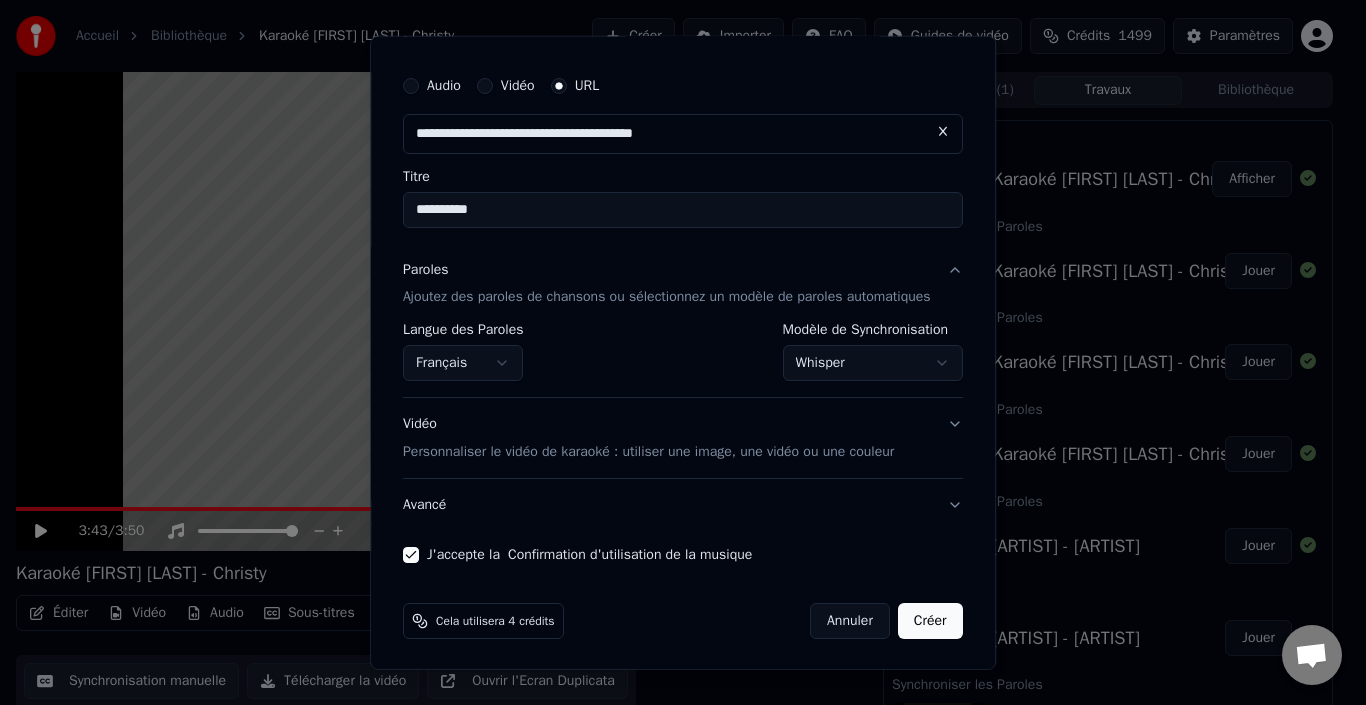 scroll, scrollTop: 47, scrollLeft: 0, axis: vertical 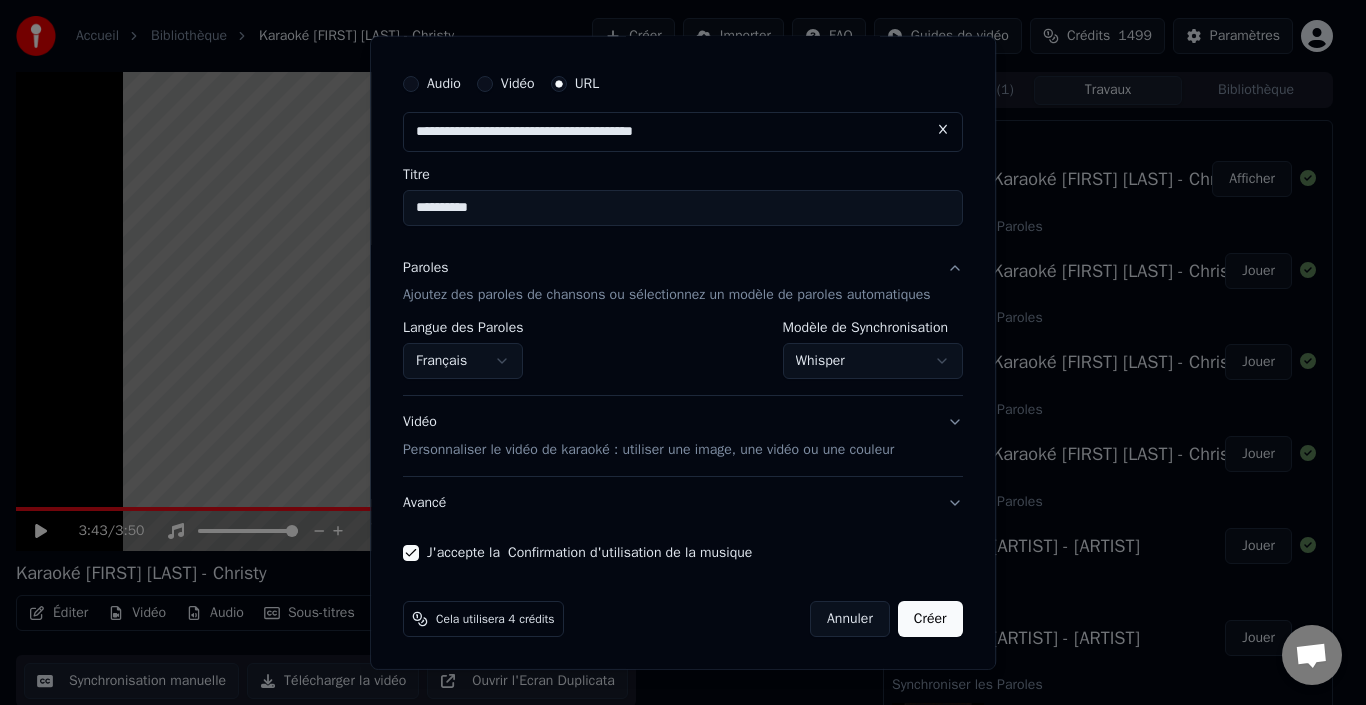 click on "Créer" at bounding box center [930, 619] 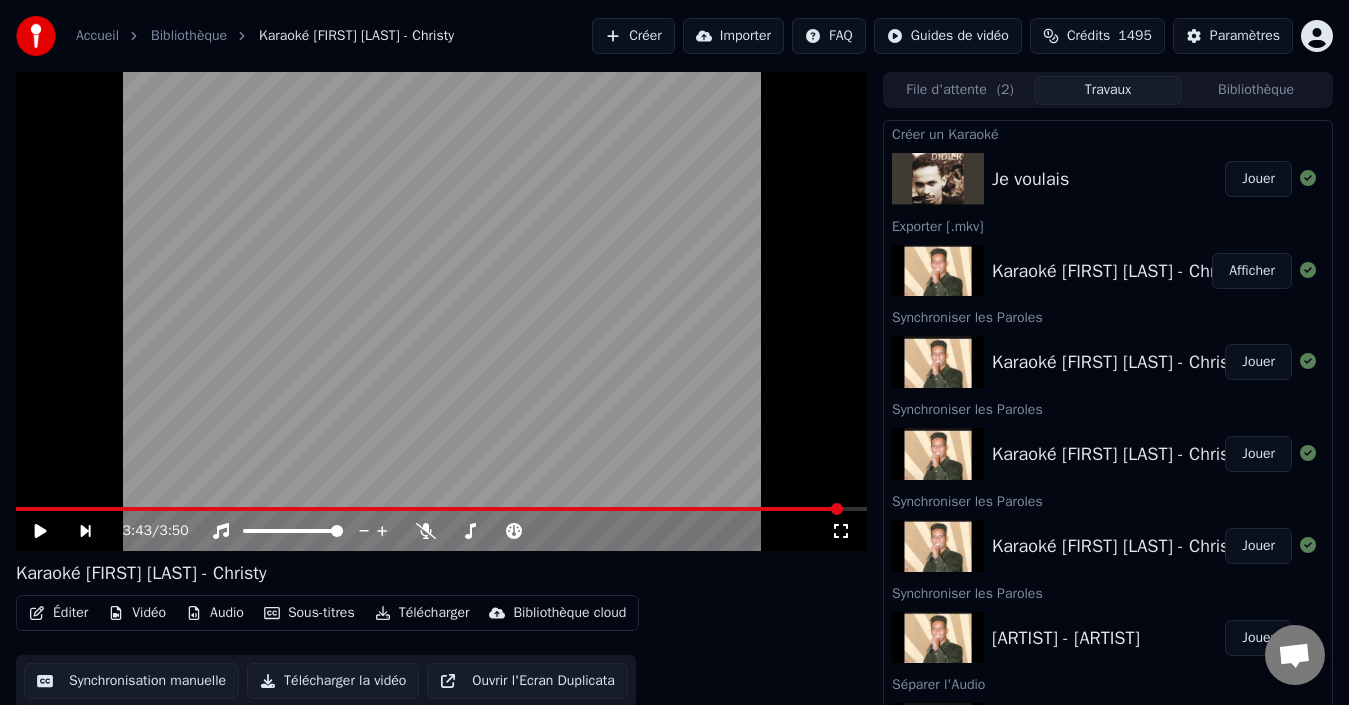 click on "Jouer" at bounding box center (1258, 179) 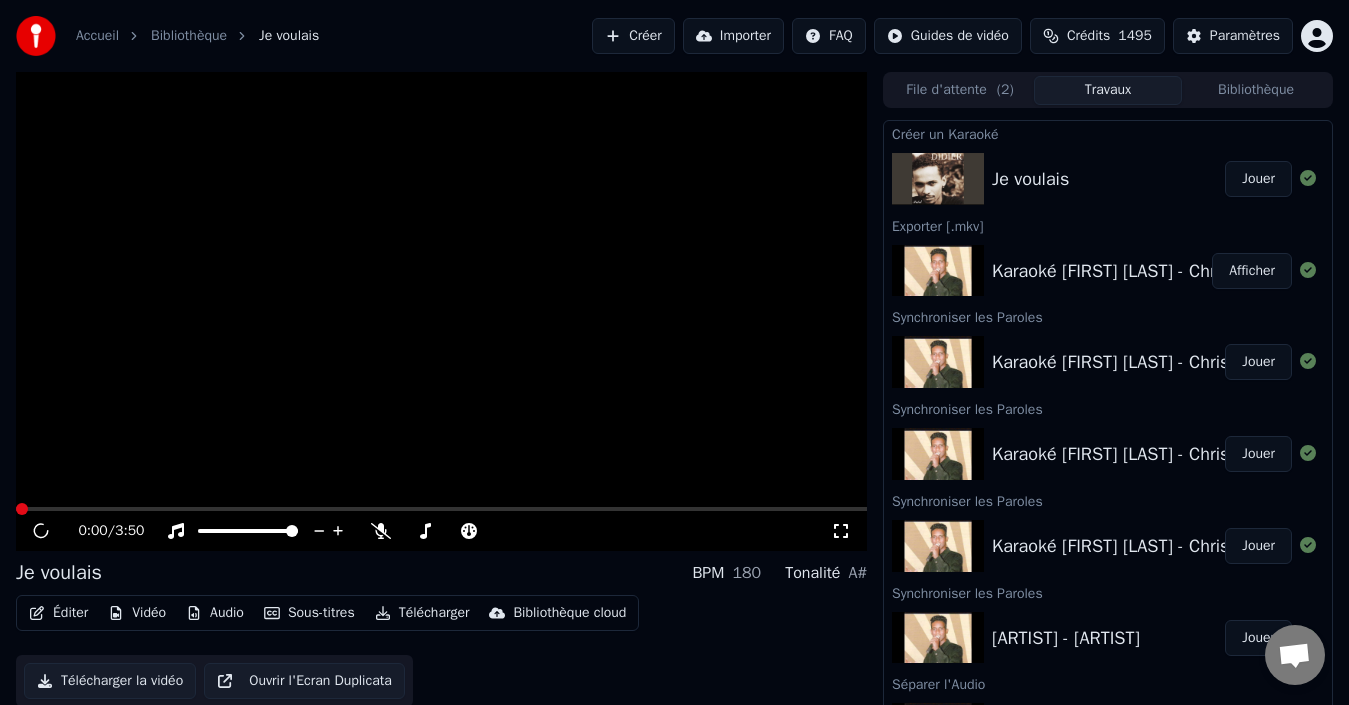 click 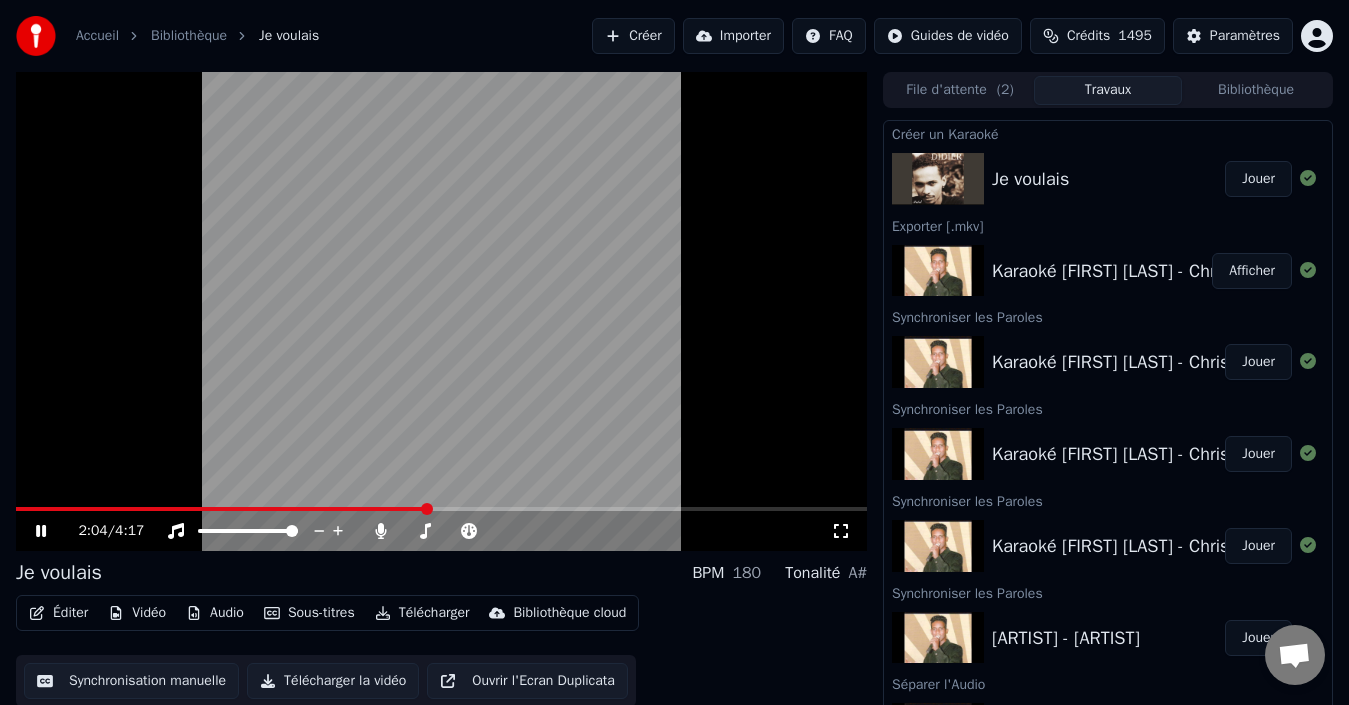 click 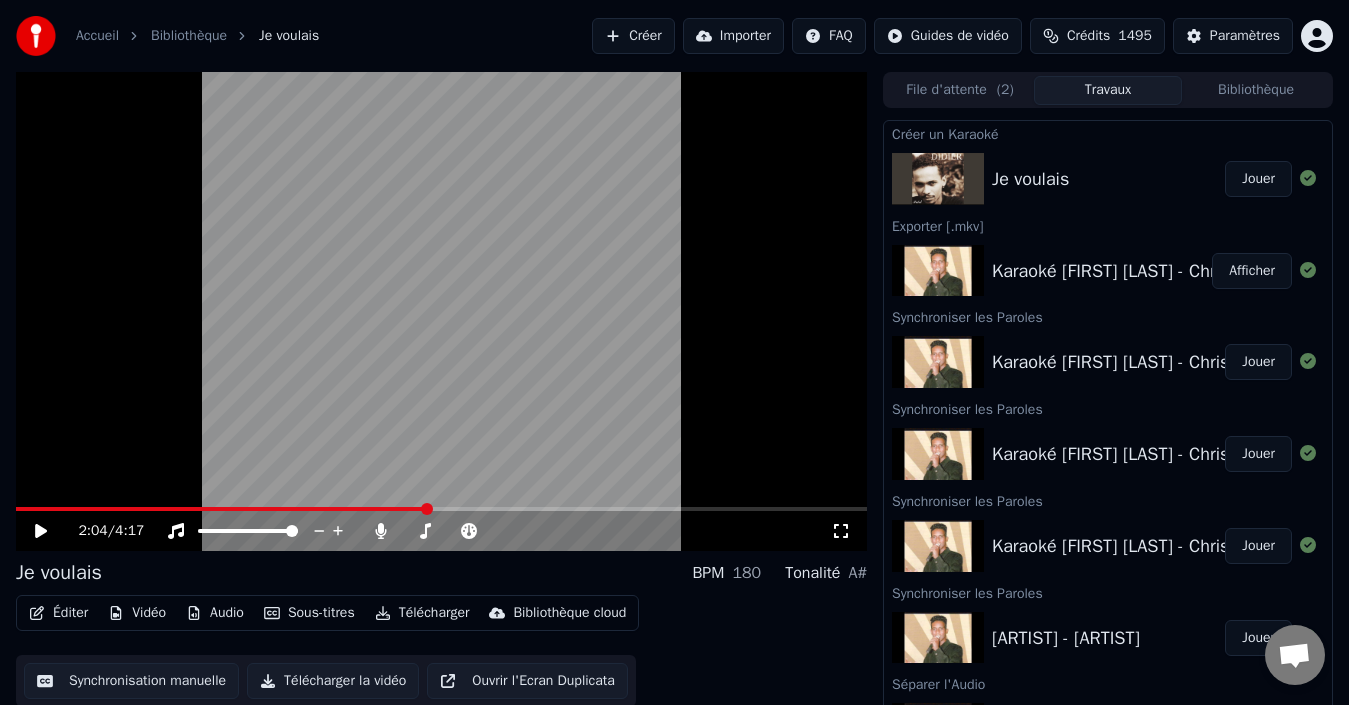 click at bounding box center (221, 509) 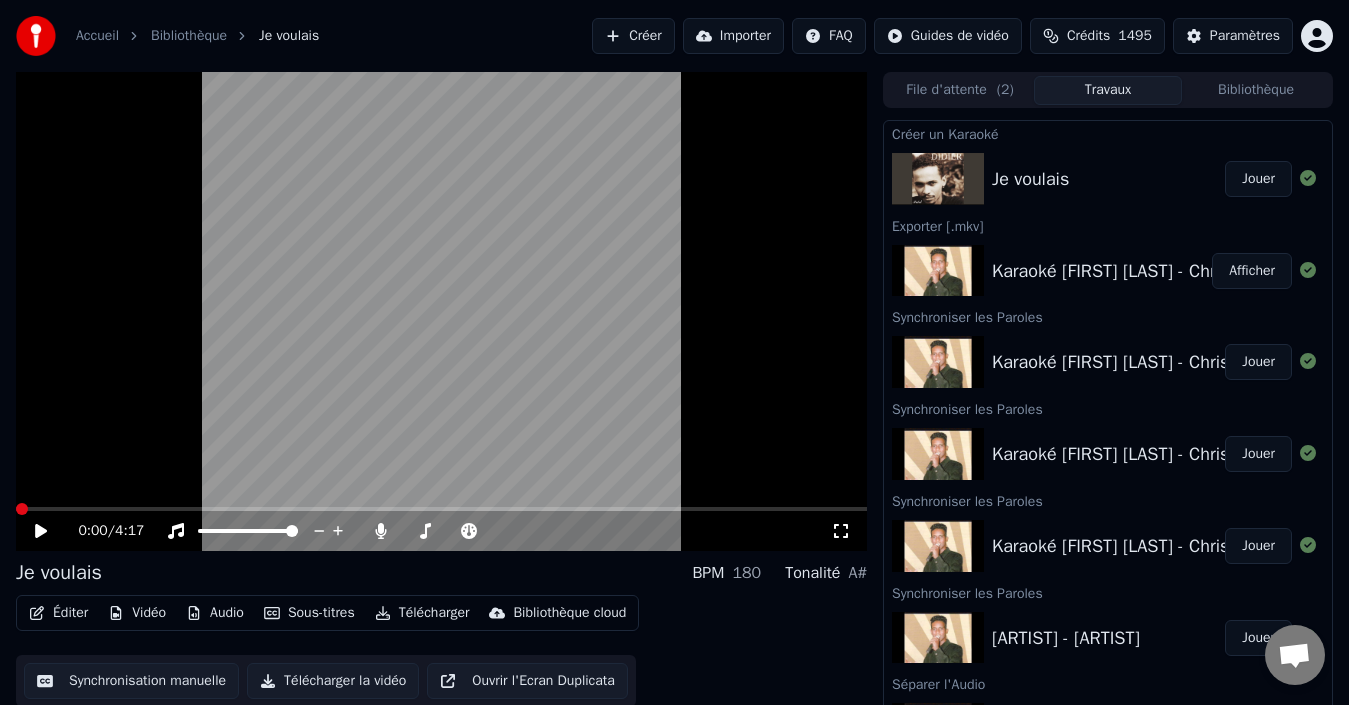 click at bounding box center (22, 509) 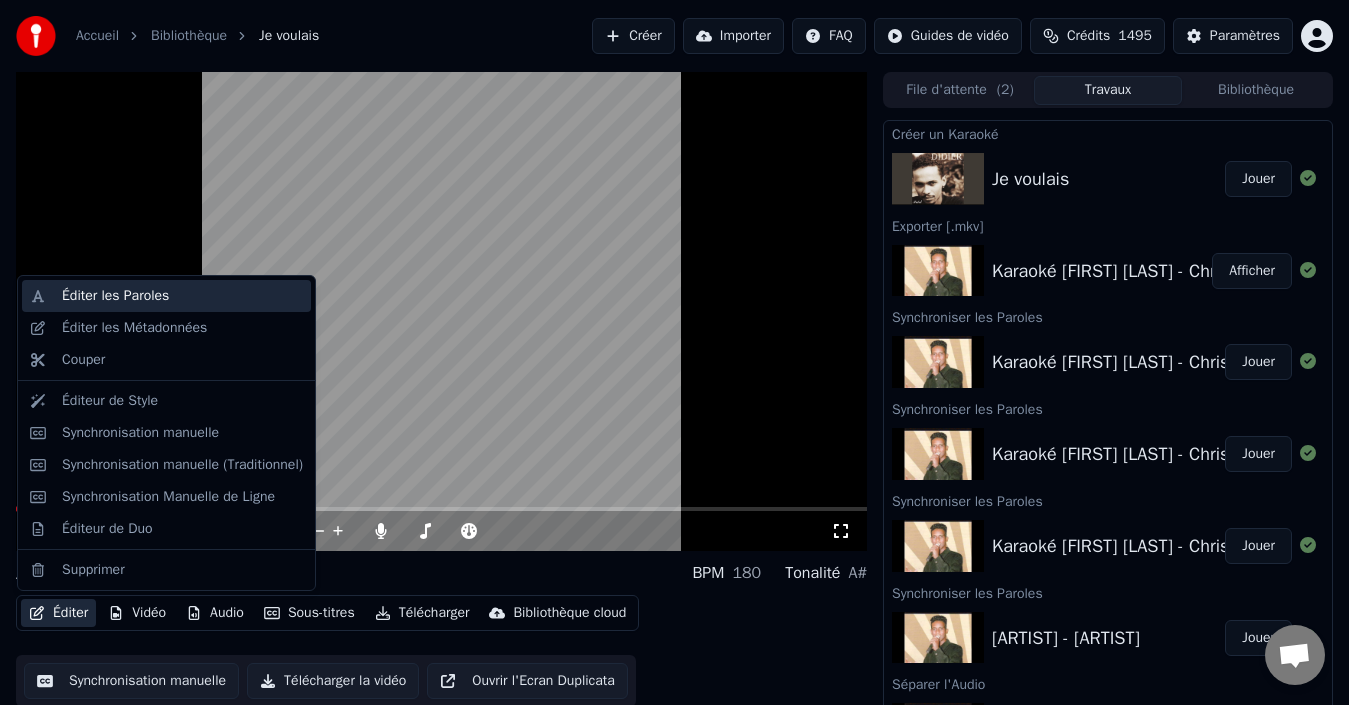 click on "Éditer les Paroles" at bounding box center [115, 296] 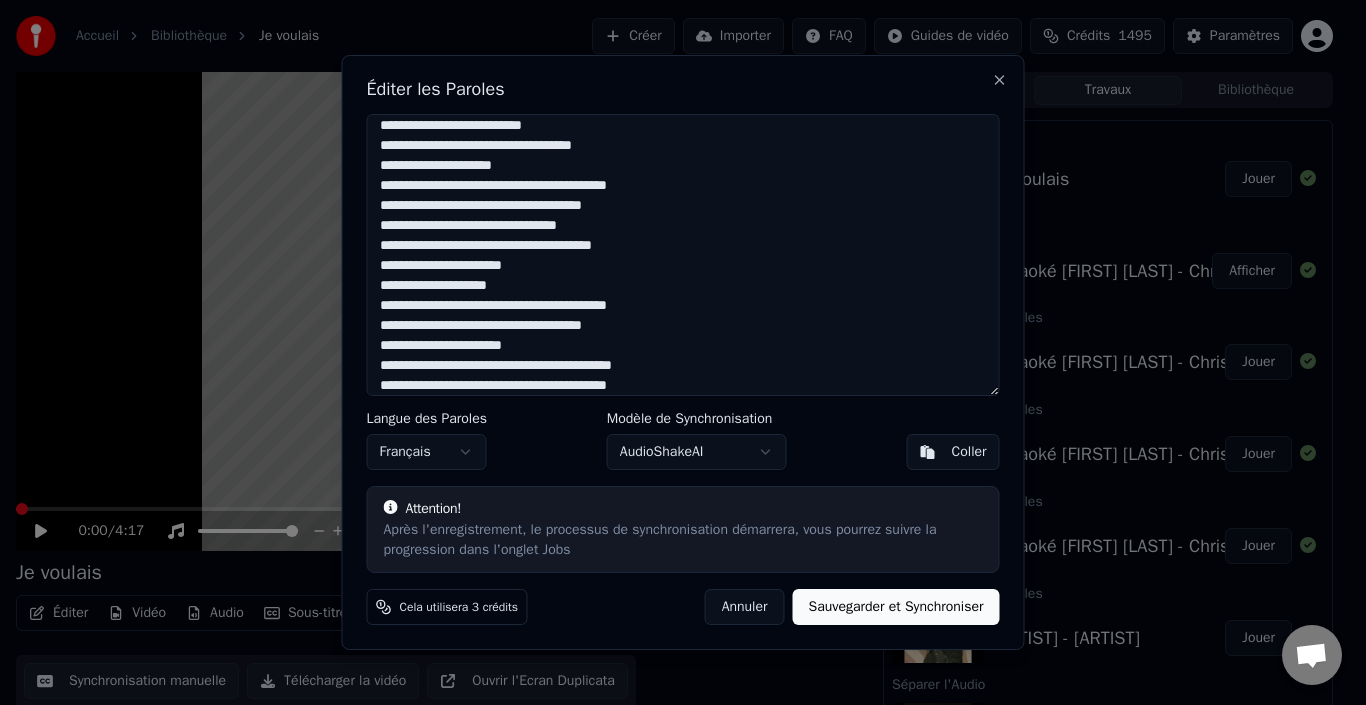 scroll, scrollTop: 0, scrollLeft: 0, axis: both 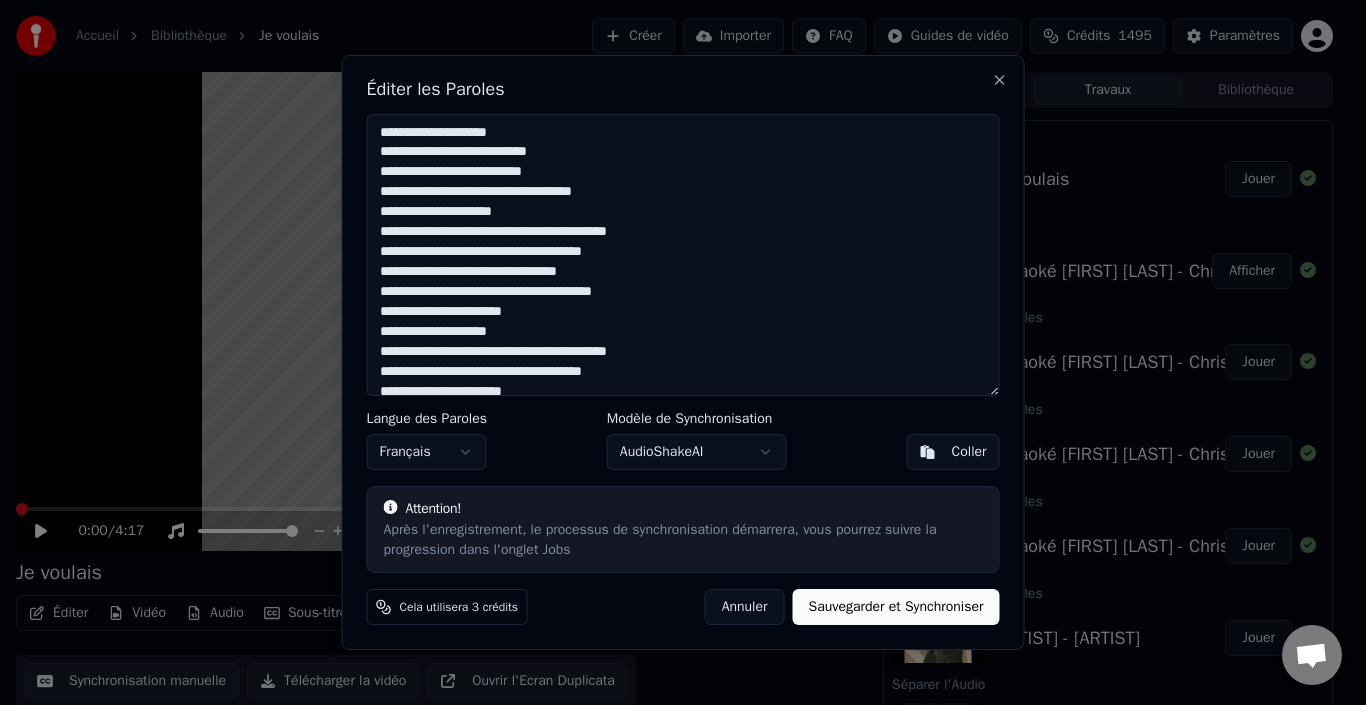 click on "**********" at bounding box center (683, 255) 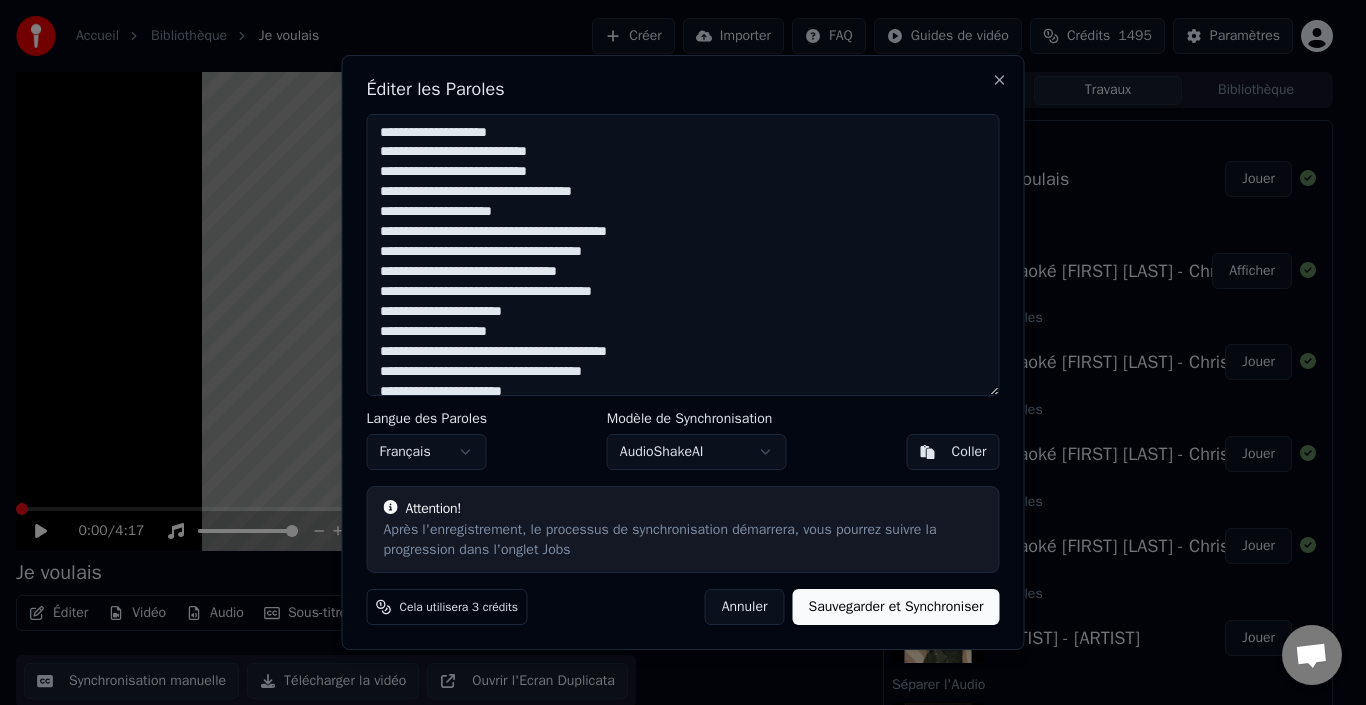 click on "**********" at bounding box center (683, 255) 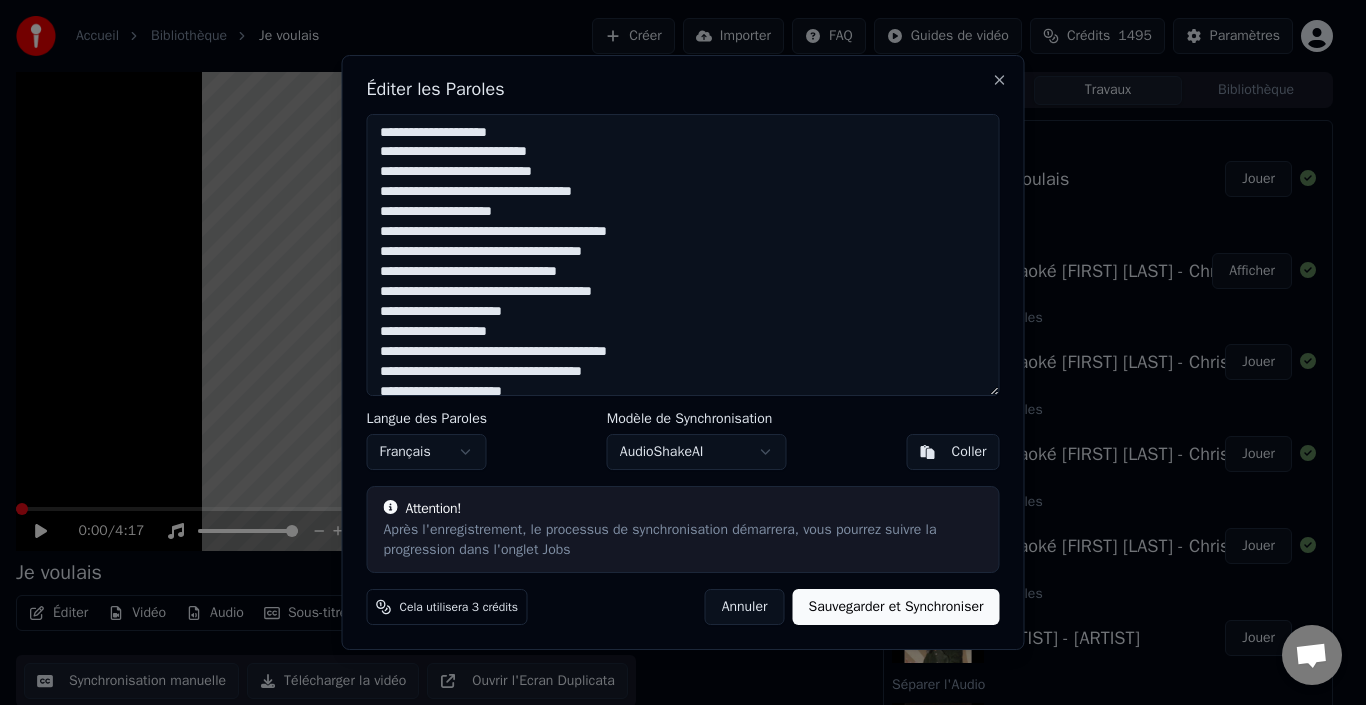 drag, startPoint x: 483, startPoint y: 171, endPoint x: 519, endPoint y: 202, distance: 47.507893 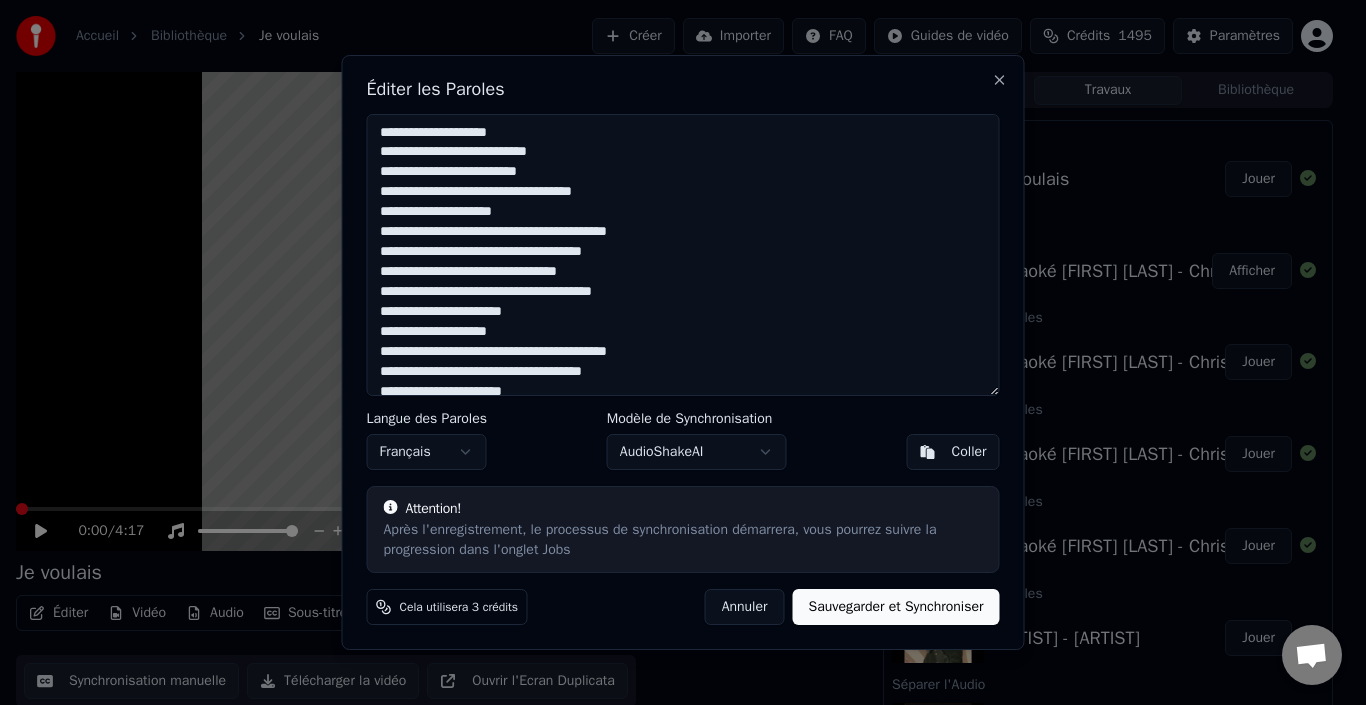 click on "**********" at bounding box center (683, 255) 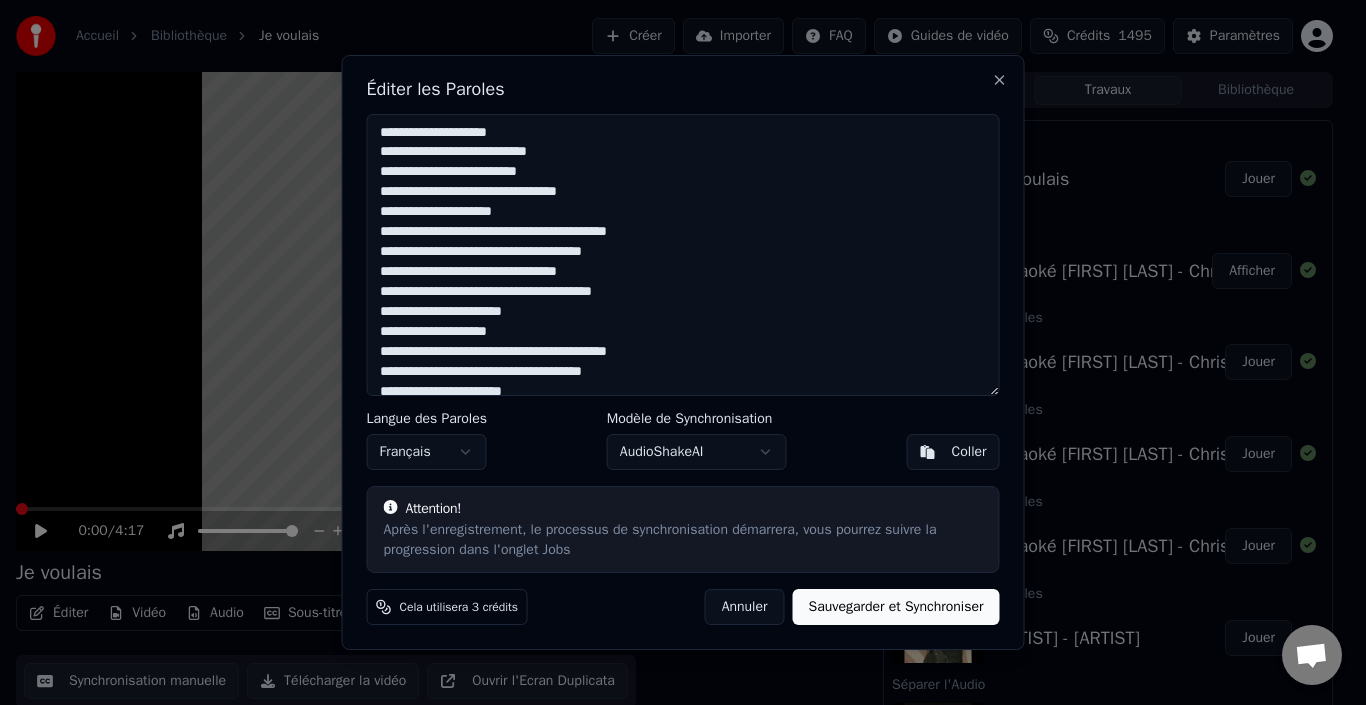 click on "**********" at bounding box center (683, 255) 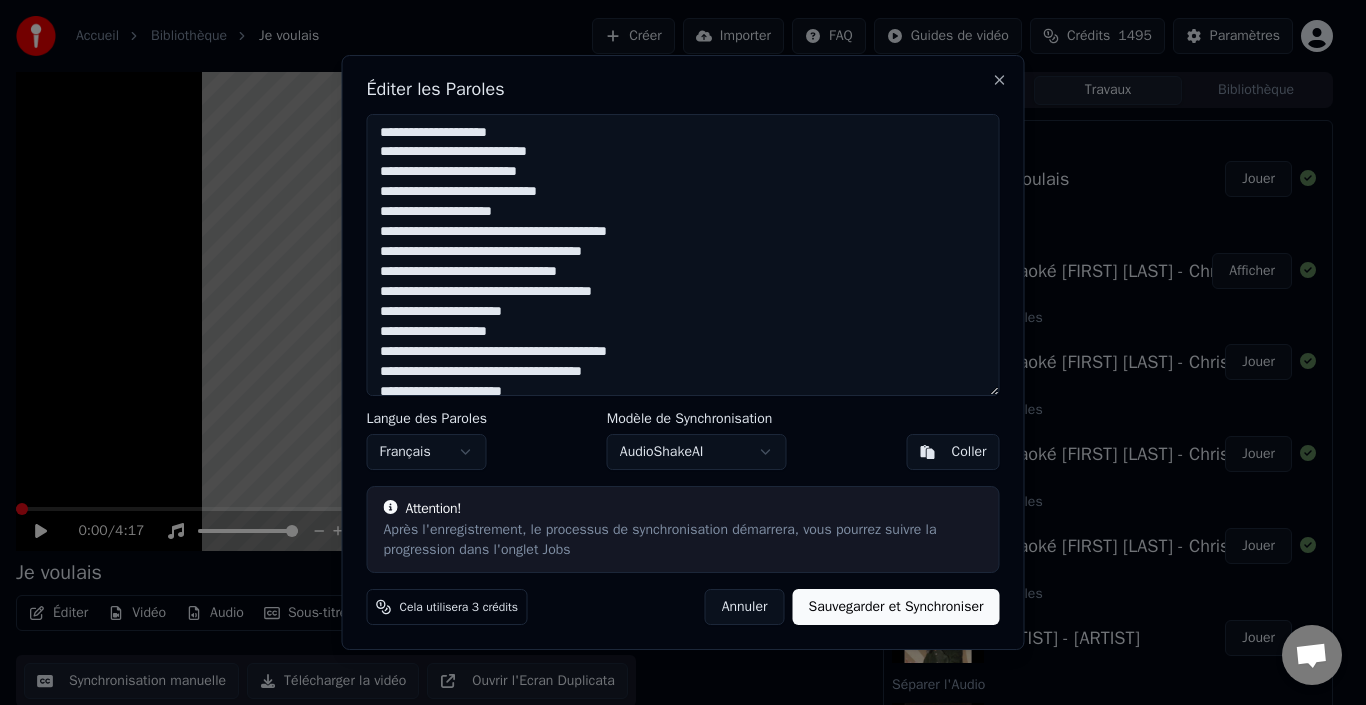 click on "**********" at bounding box center (683, 255) 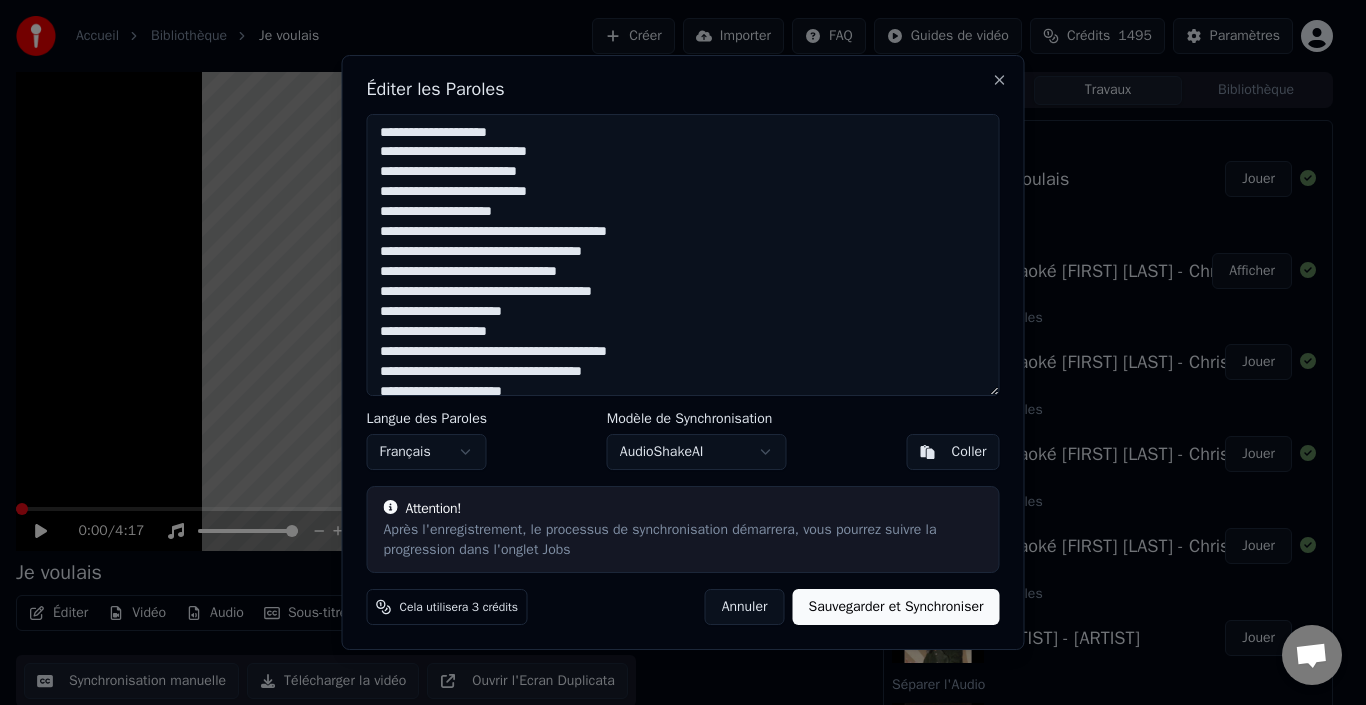 click on "**********" at bounding box center [683, 255] 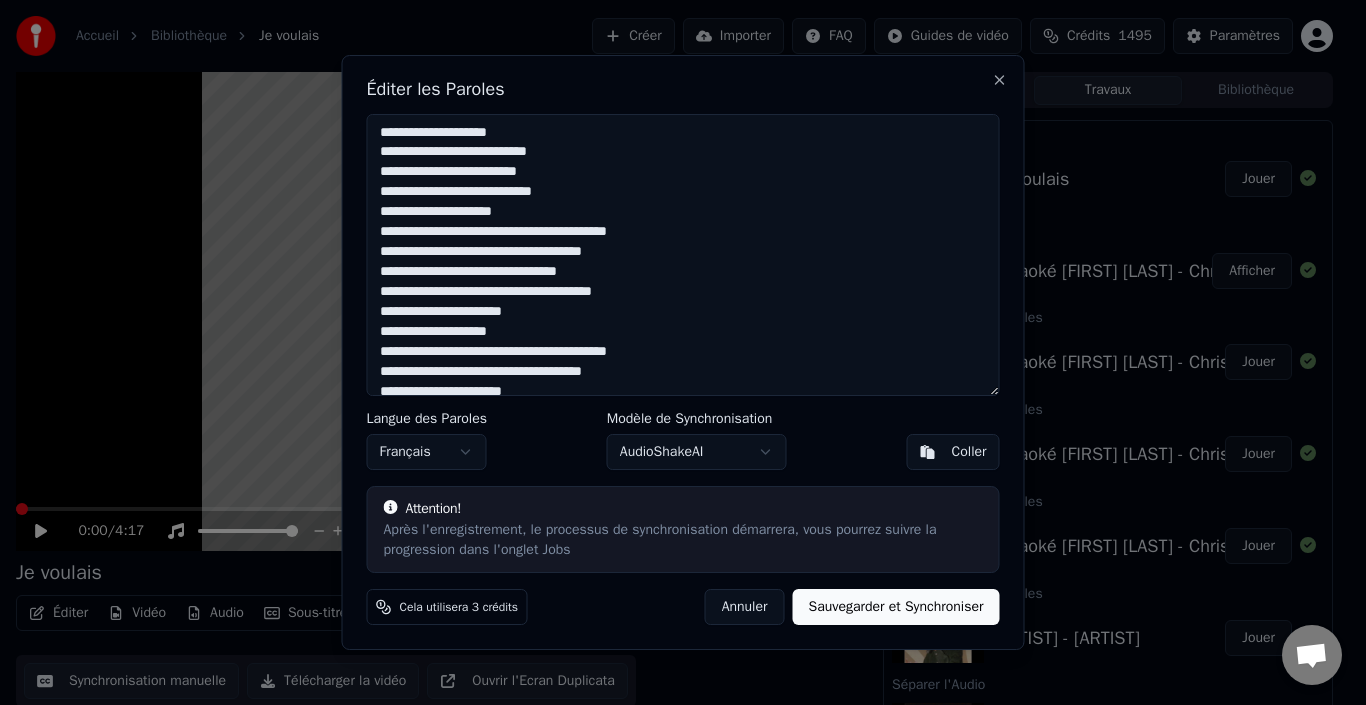 click on "**********" at bounding box center (683, 255) 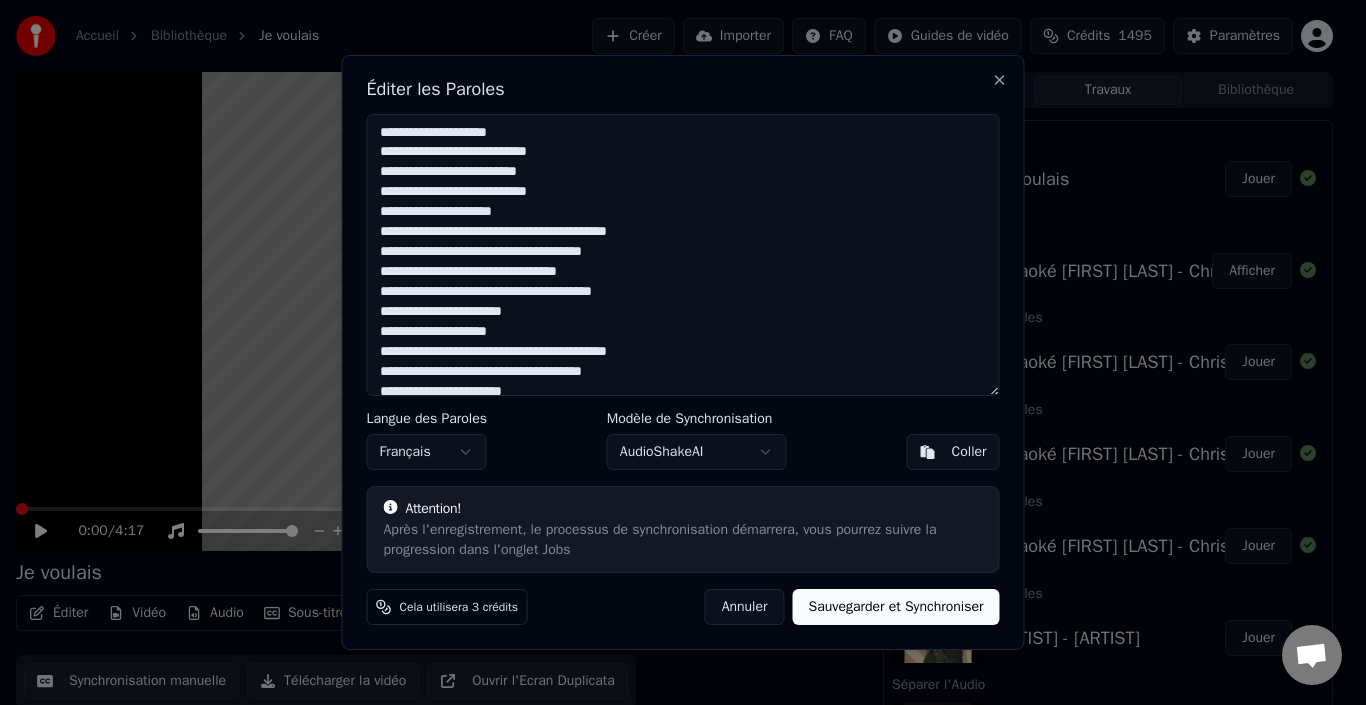drag, startPoint x: 540, startPoint y: 172, endPoint x: 561, endPoint y: 189, distance: 27.018513 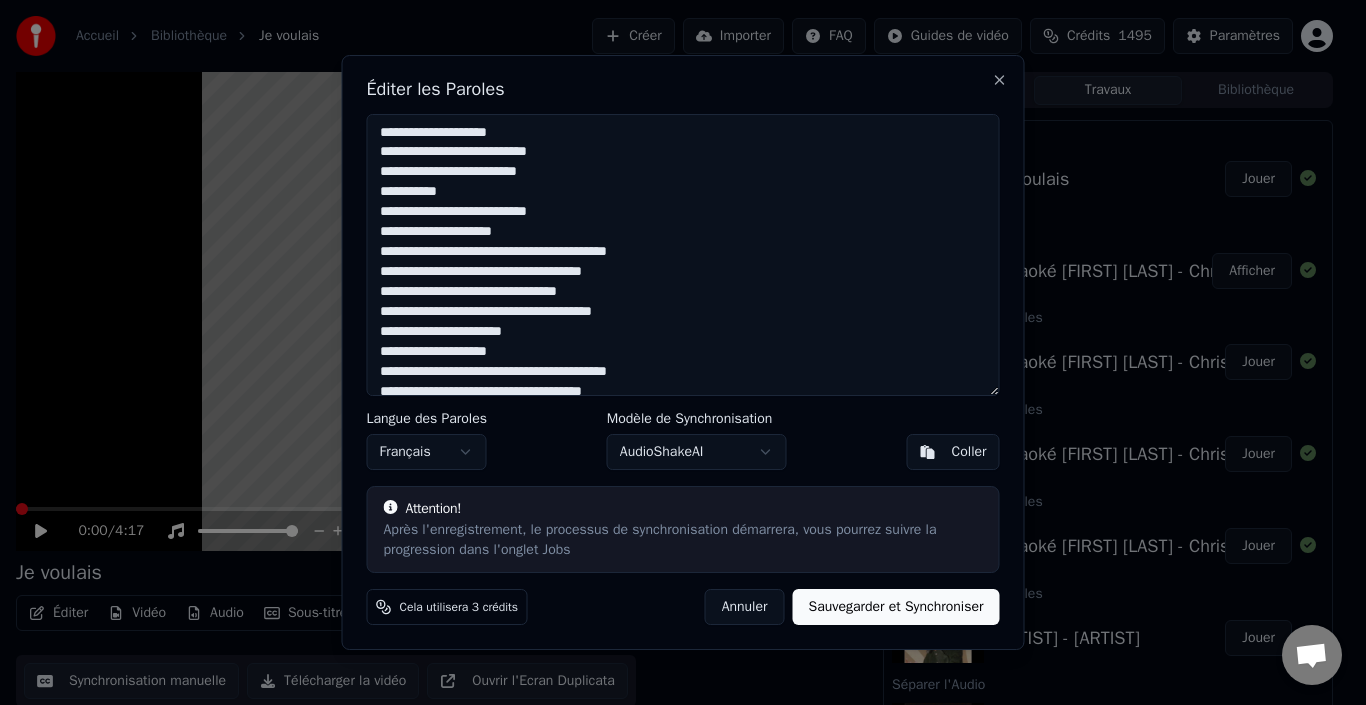 click on "**********" at bounding box center [683, 255] 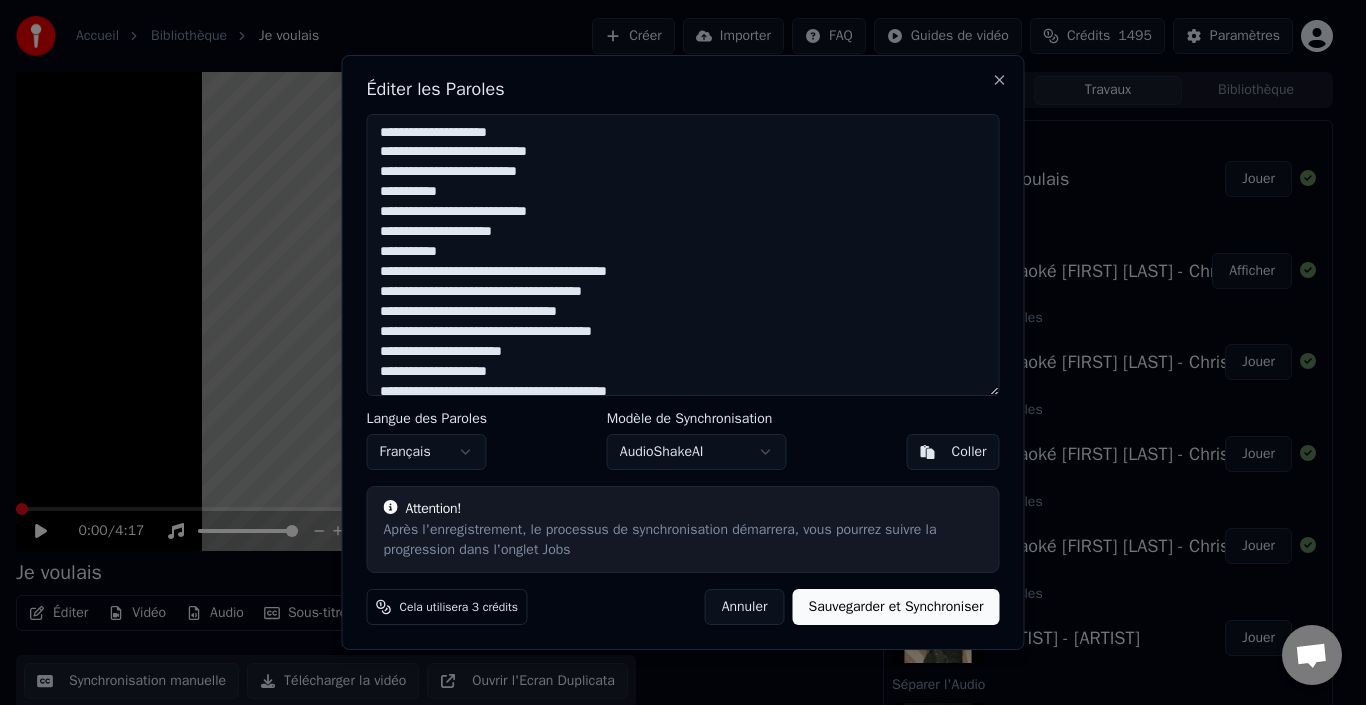 click on "**********" at bounding box center (683, 255) 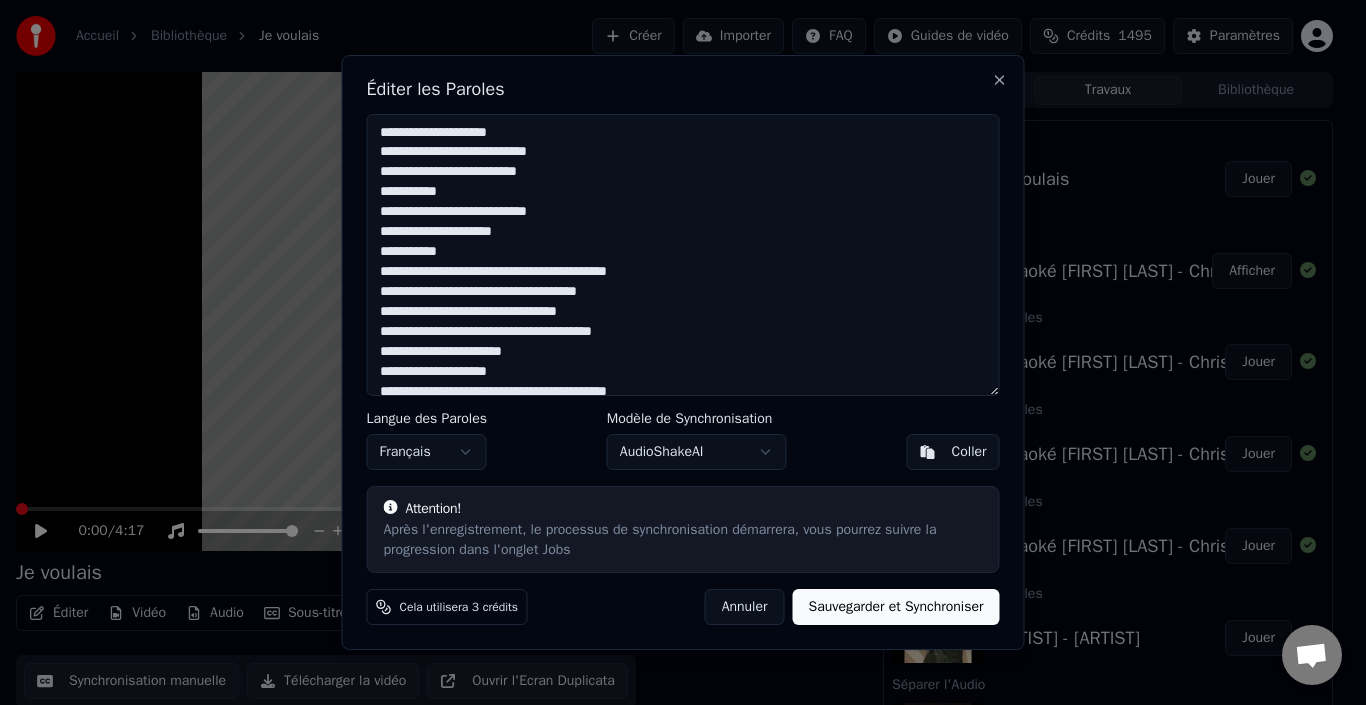 click on "**********" at bounding box center (683, 255) 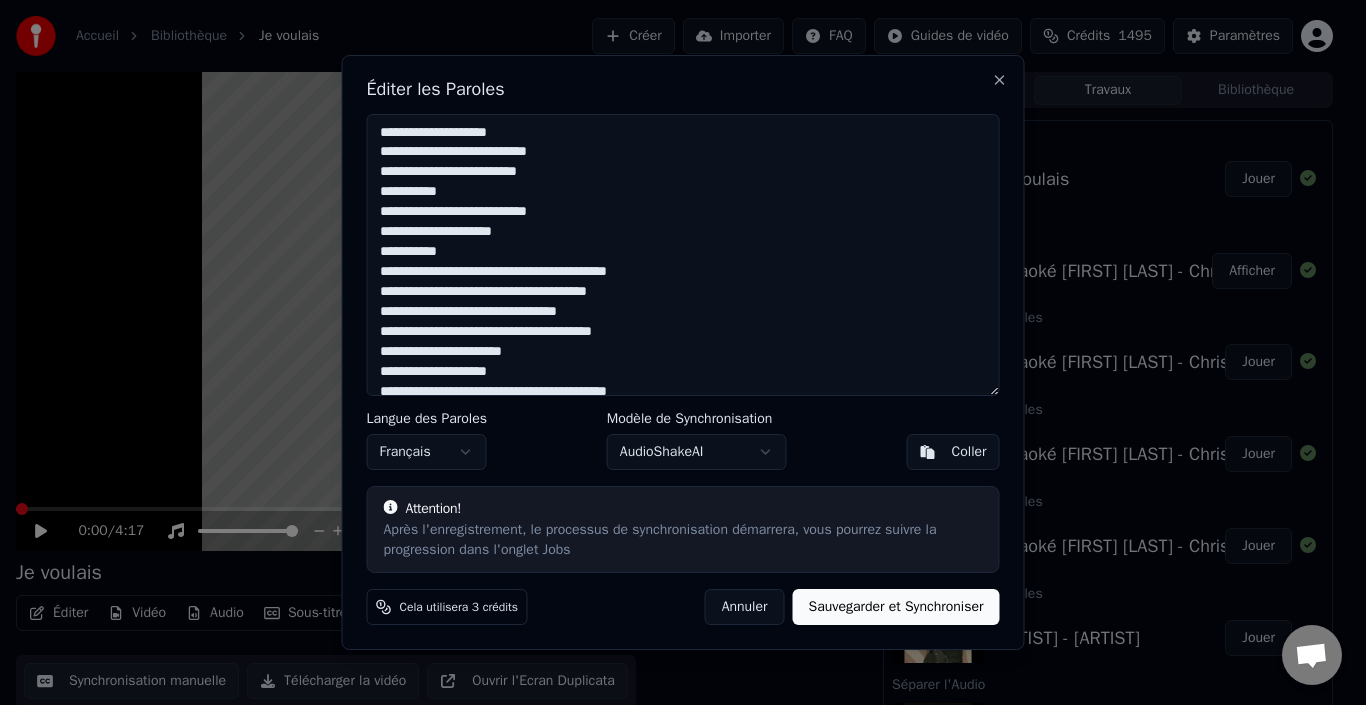 click on "**********" at bounding box center (683, 255) 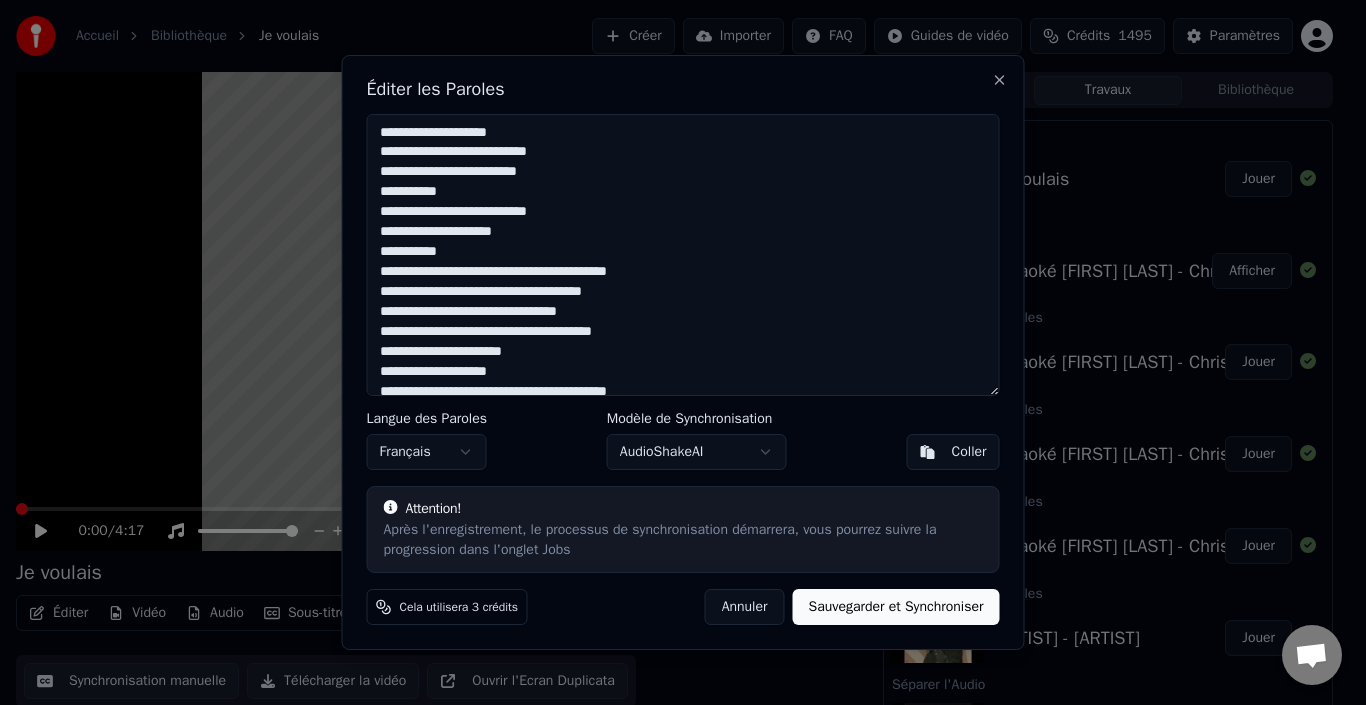 click on "**********" at bounding box center (683, 255) 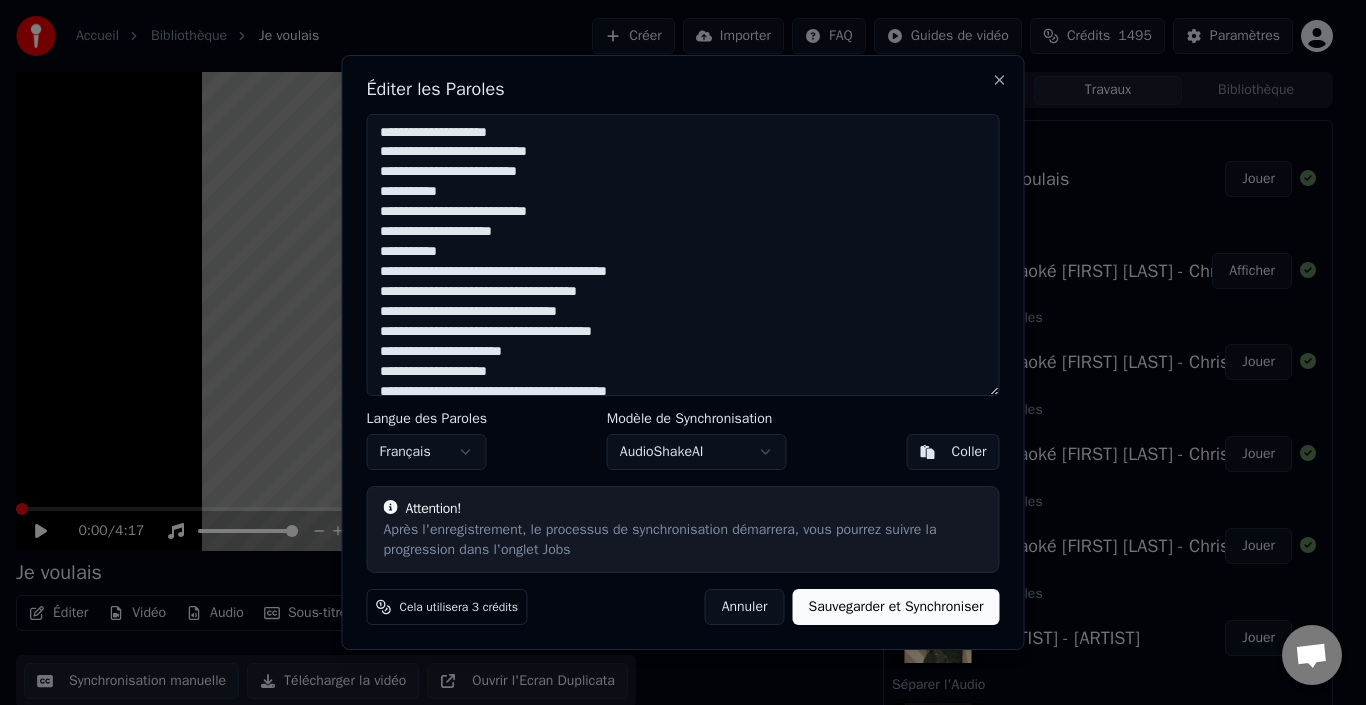 click on "**********" at bounding box center [683, 255] 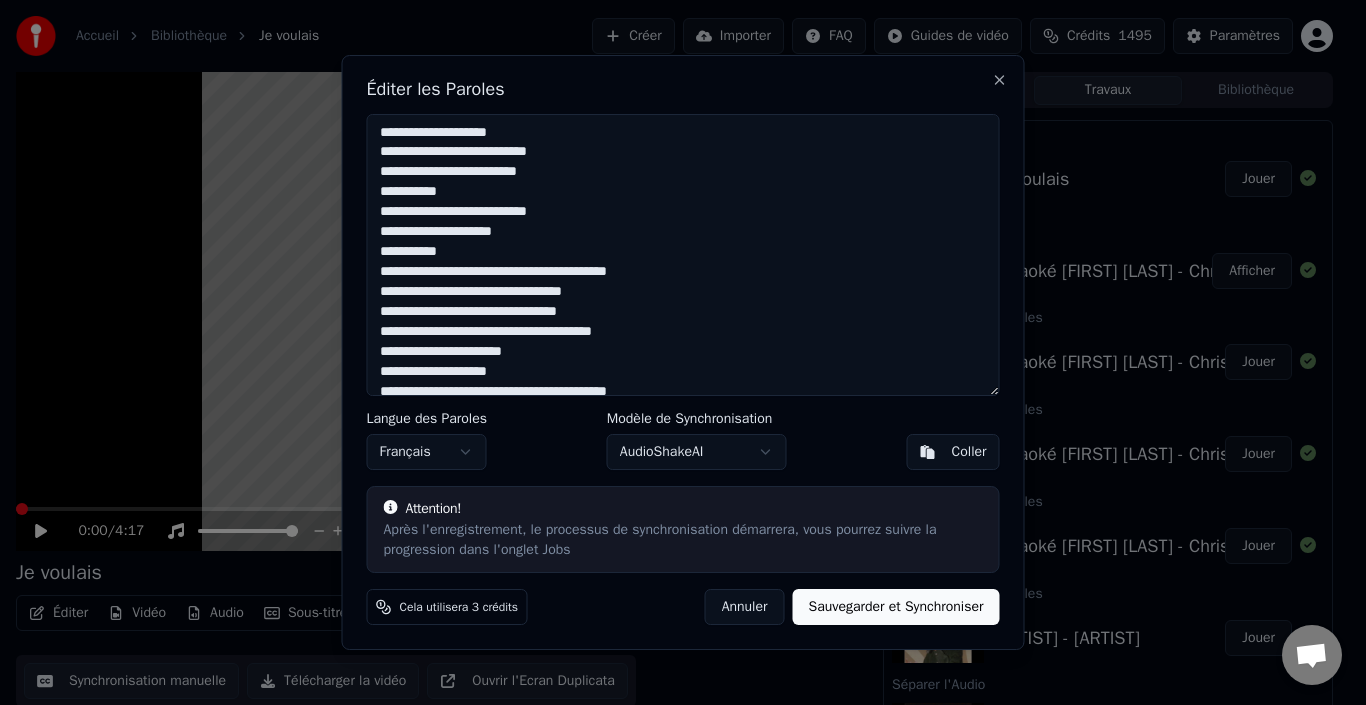 click on "**********" at bounding box center [683, 255] 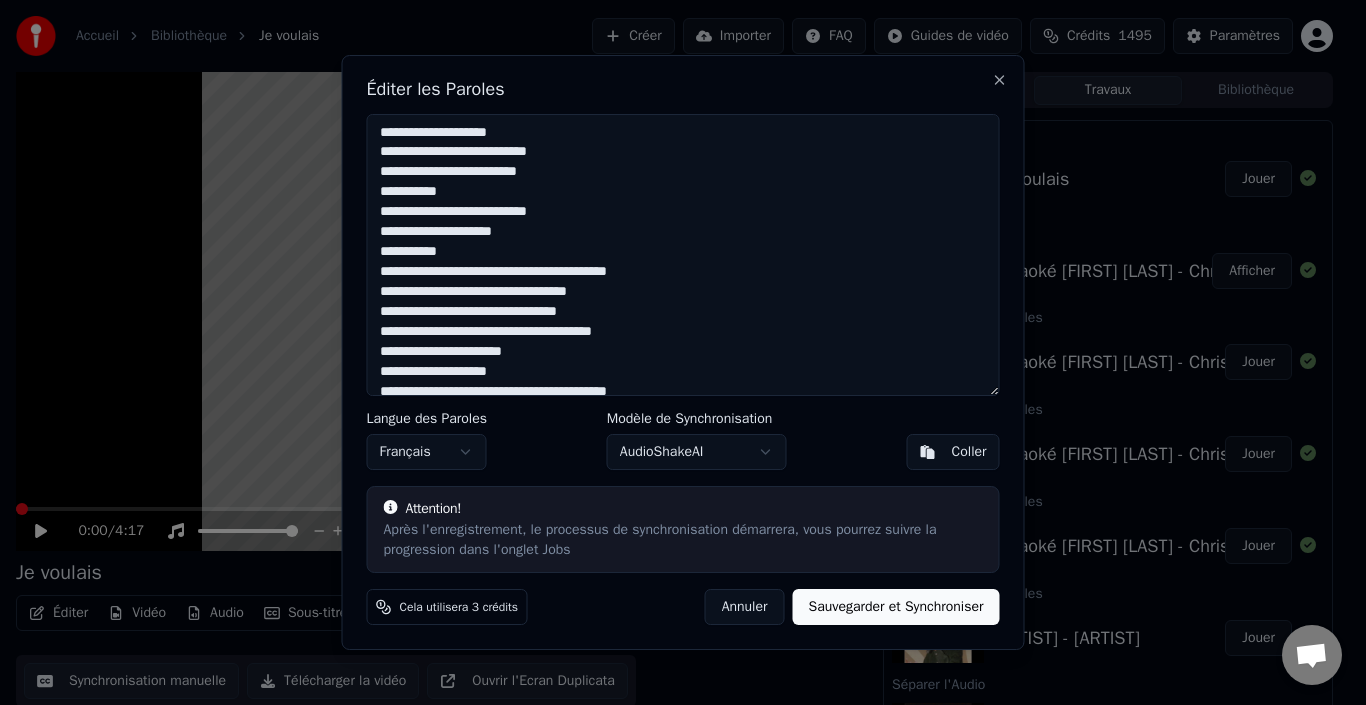 click on "**********" at bounding box center (683, 255) 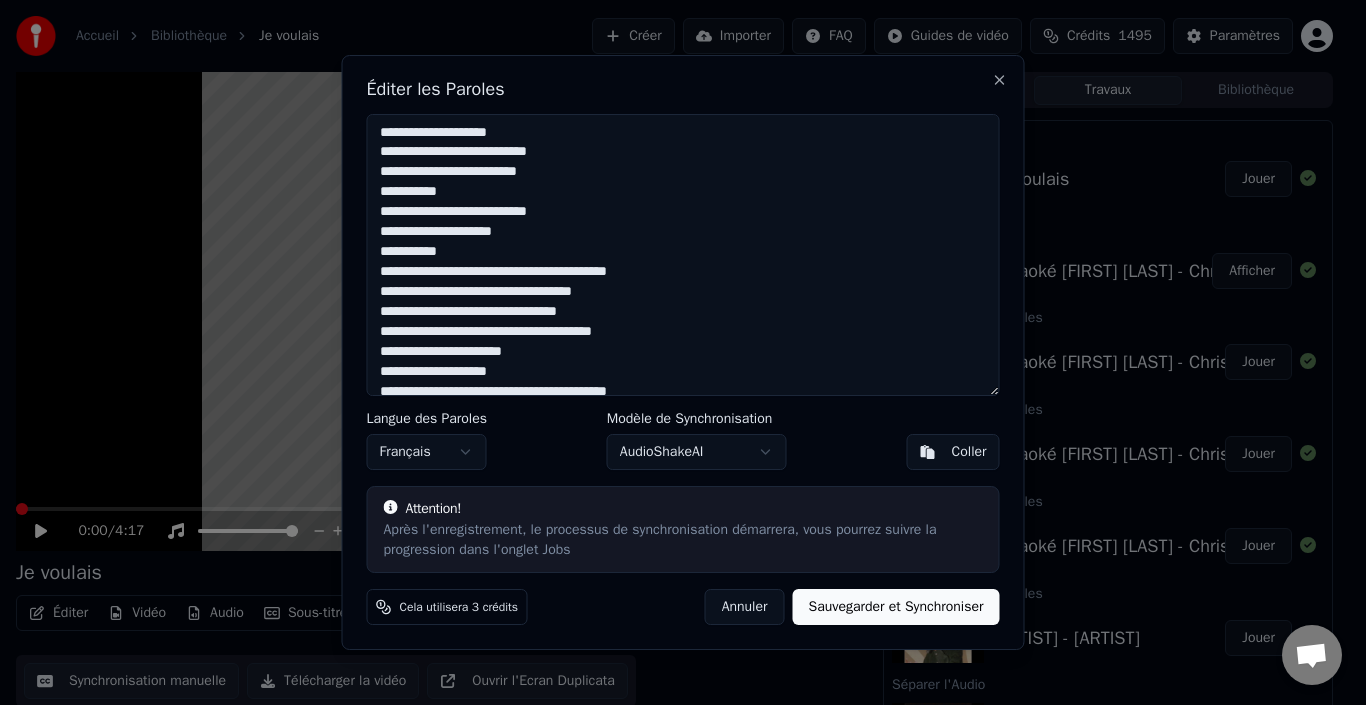 click on "**********" at bounding box center [683, 255] 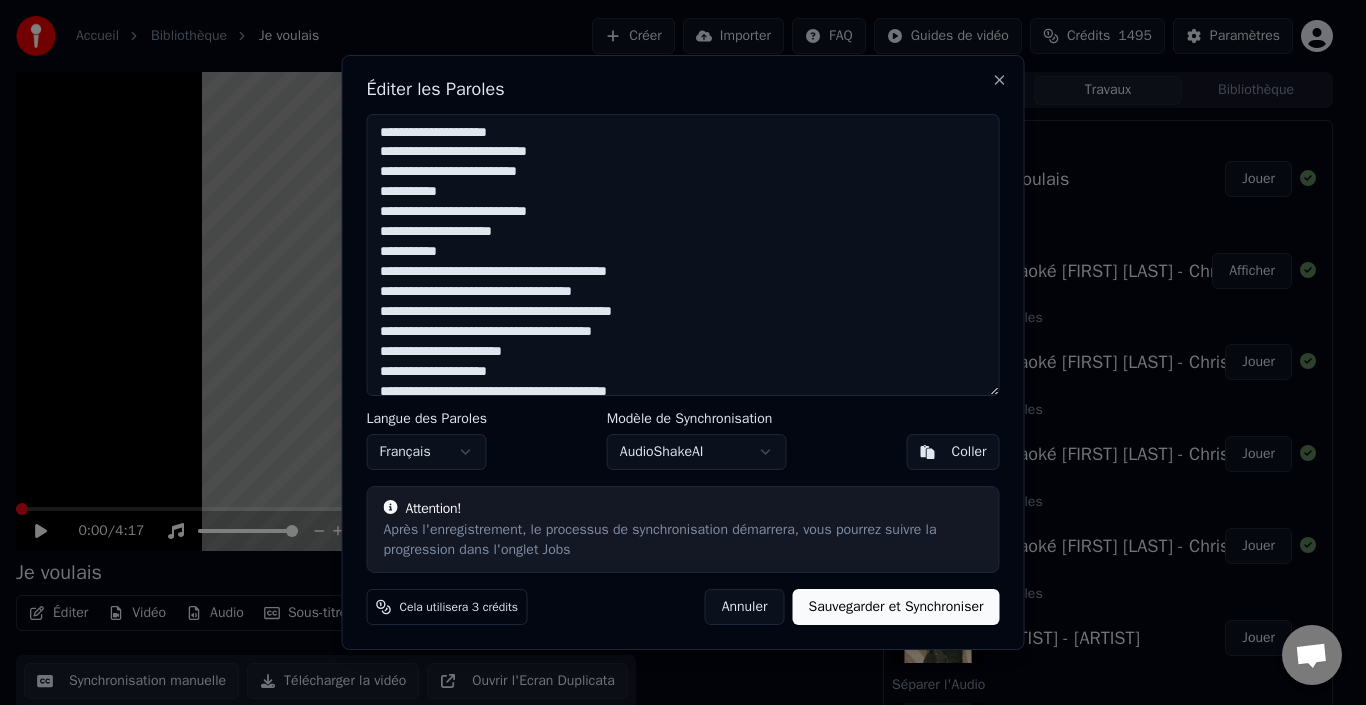 click on "**********" at bounding box center (683, 255) 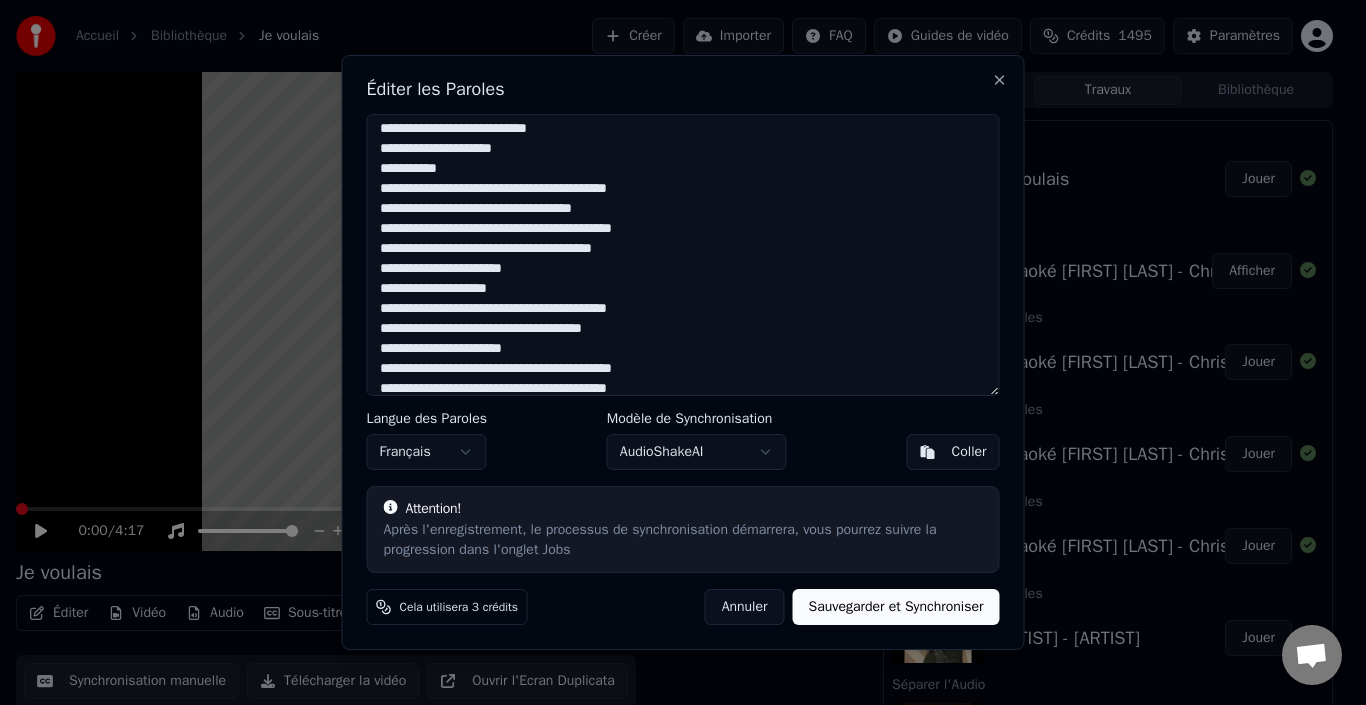 scroll, scrollTop: 100, scrollLeft: 0, axis: vertical 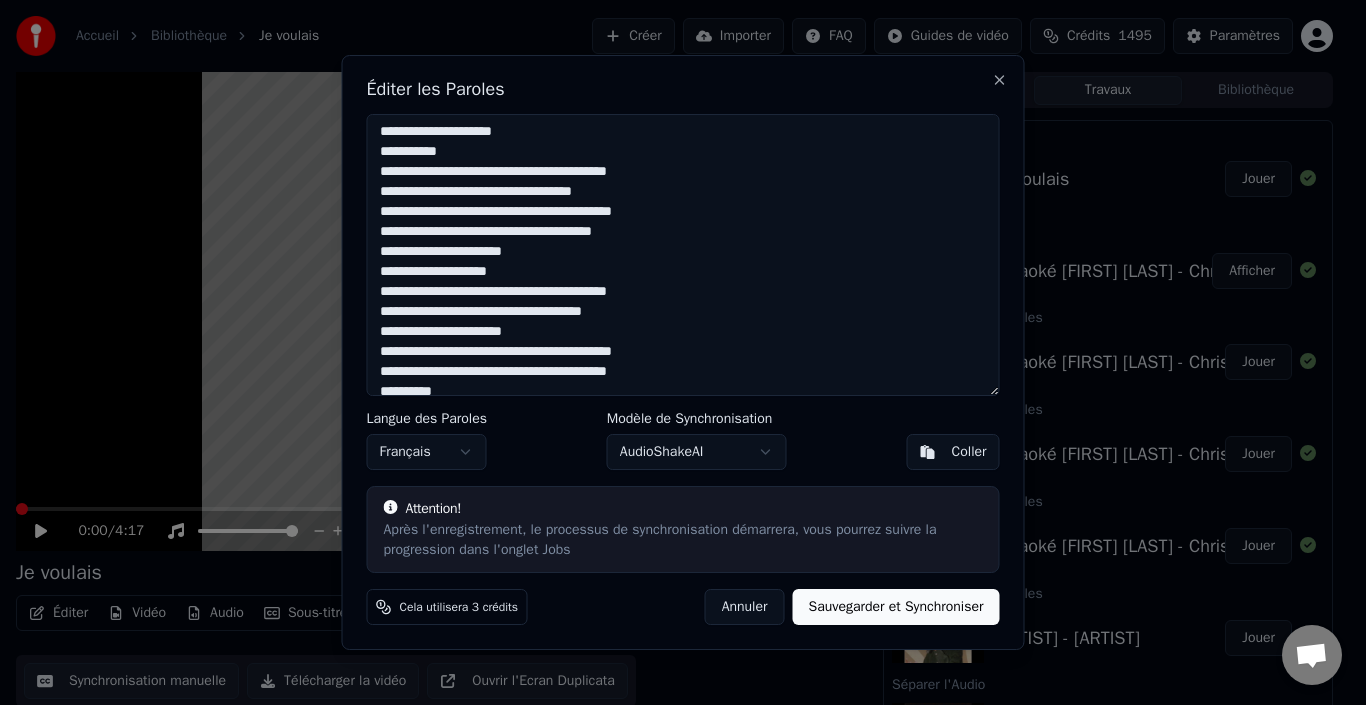 click on "**********" at bounding box center [683, 255] 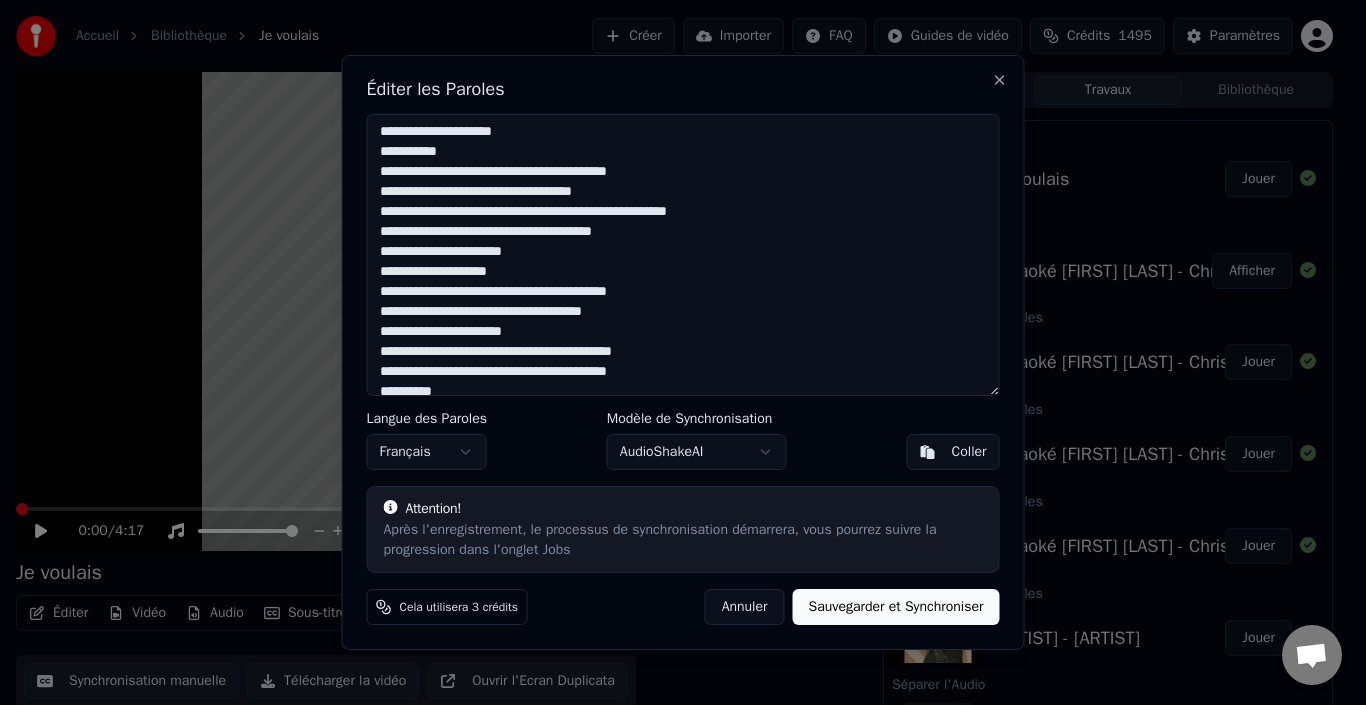 click on "**********" at bounding box center (683, 255) 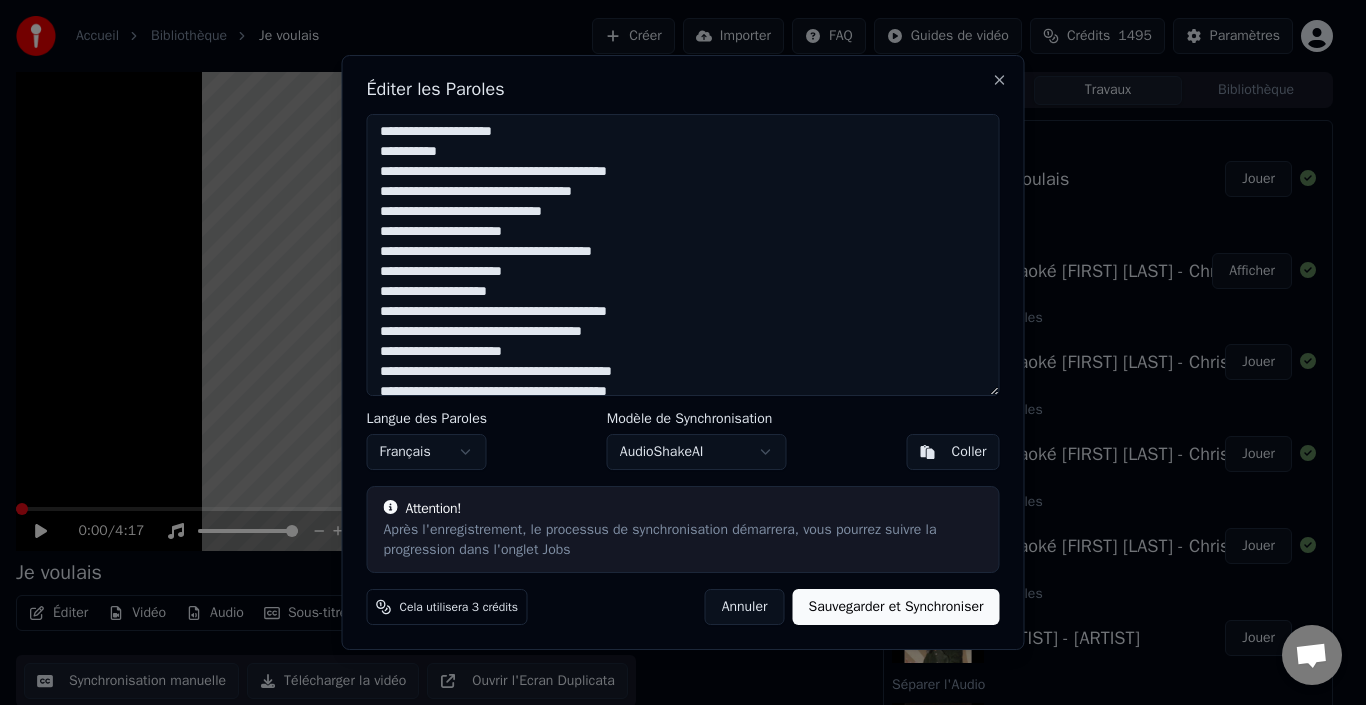 click on "**********" at bounding box center [683, 255] 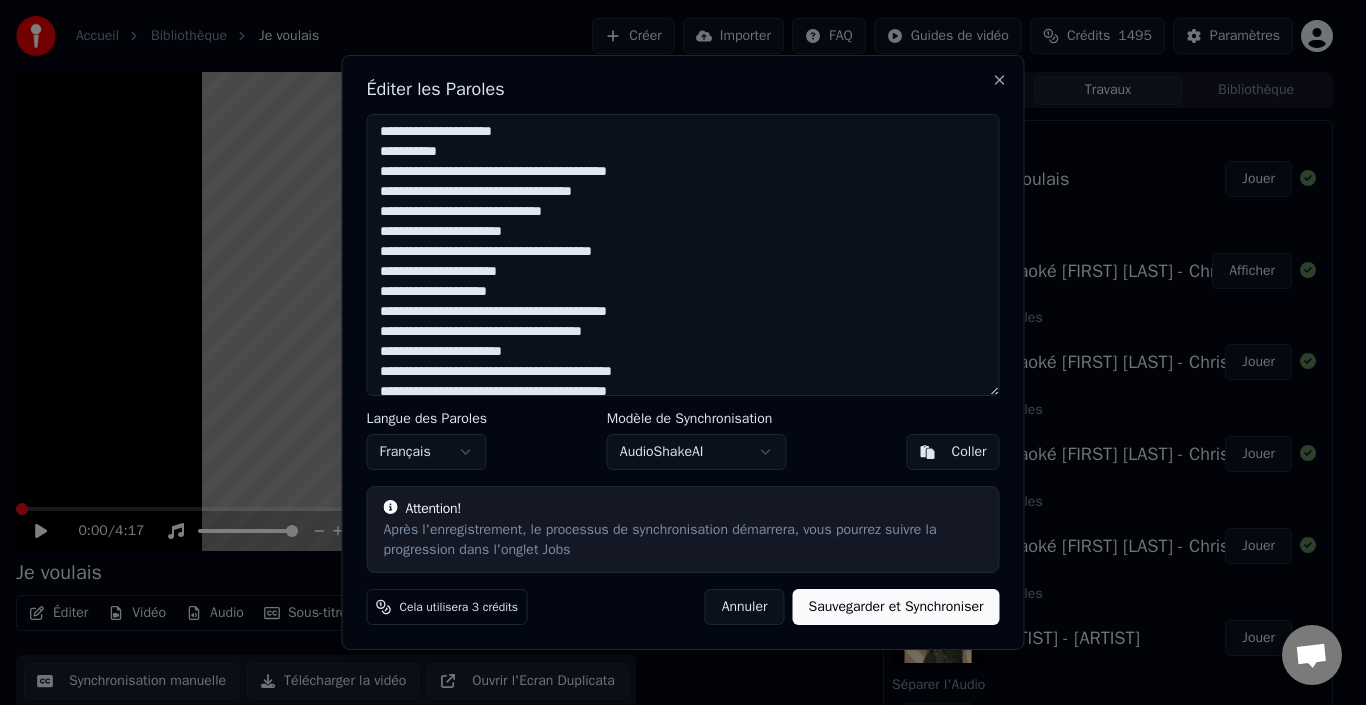drag, startPoint x: 530, startPoint y: 293, endPoint x: 520, endPoint y: 292, distance: 10.049875 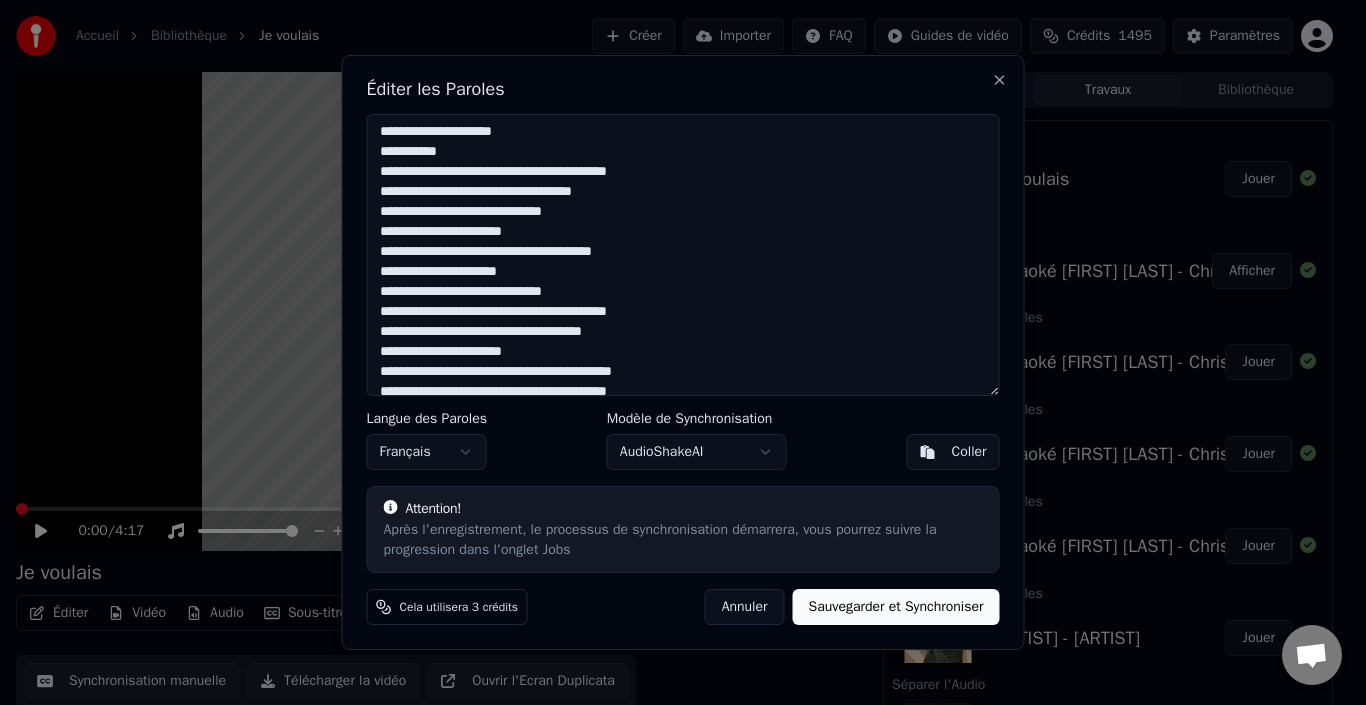 click on "**********" at bounding box center (683, 255) 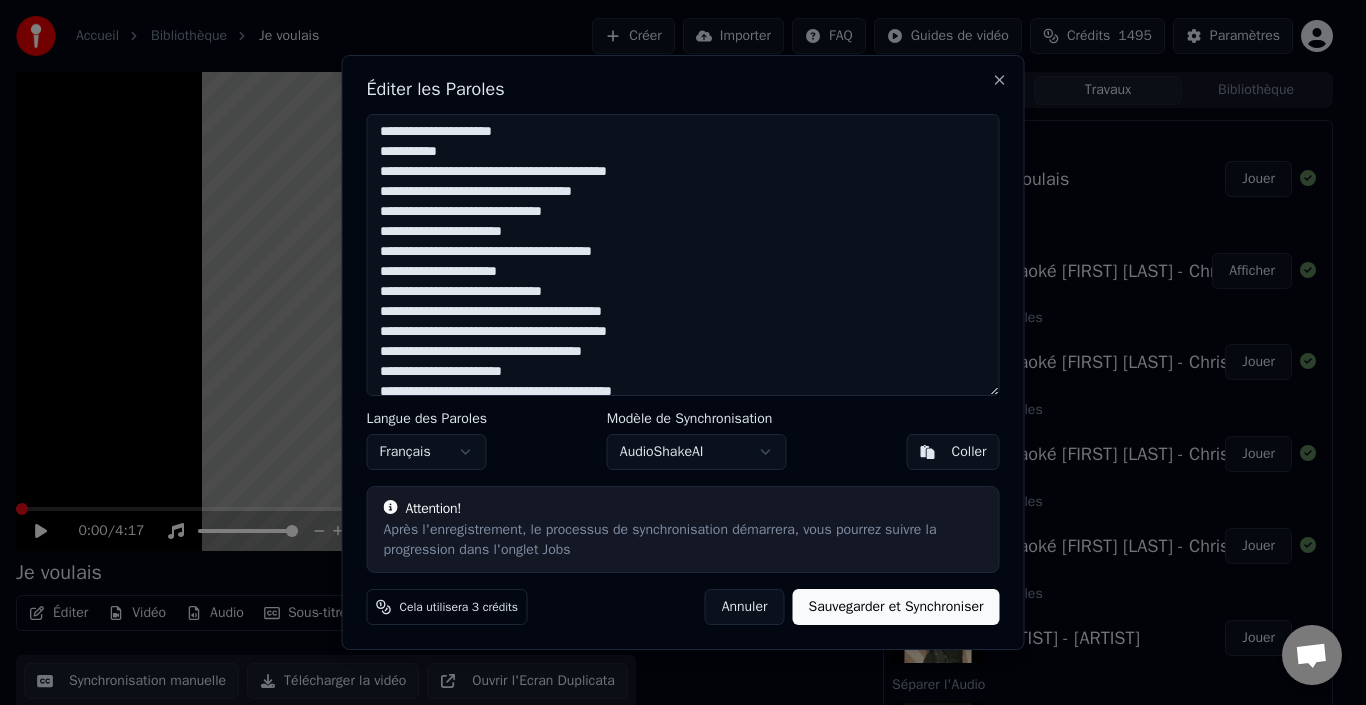 click on "**********" at bounding box center (683, 255) 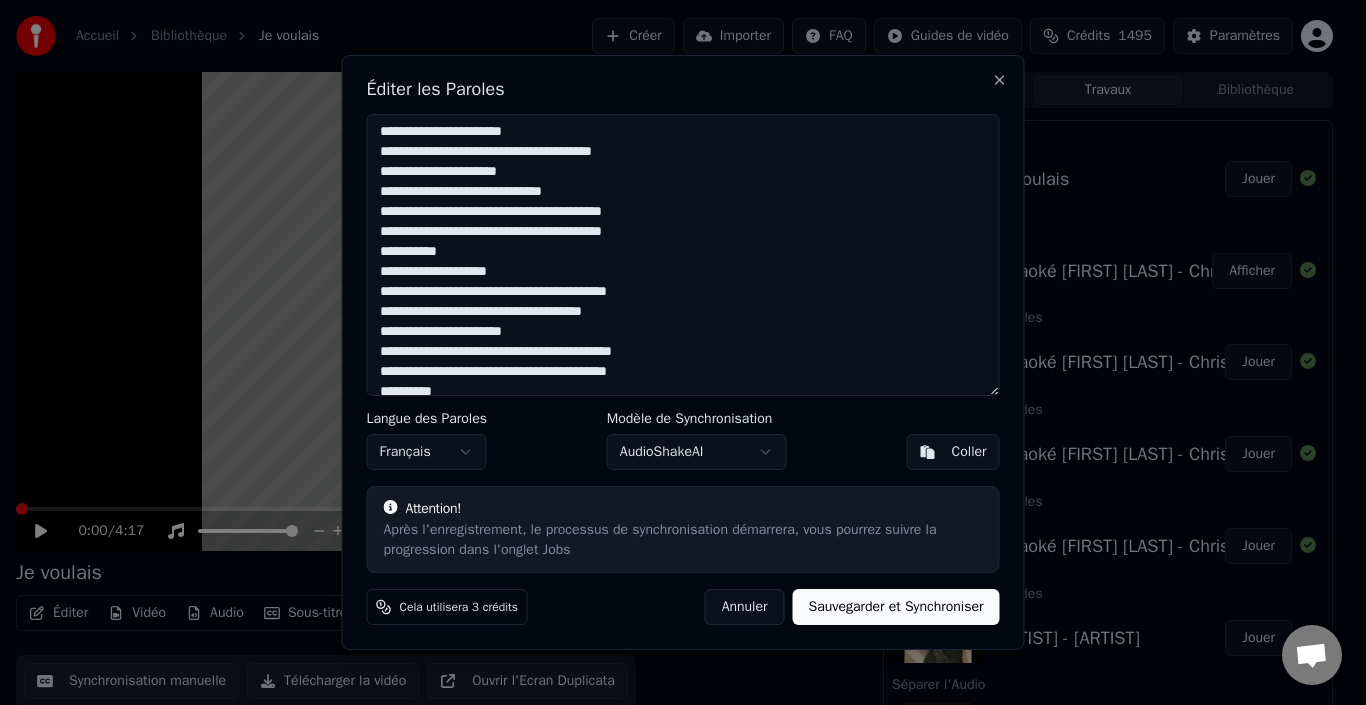scroll, scrollTop: 300, scrollLeft: 0, axis: vertical 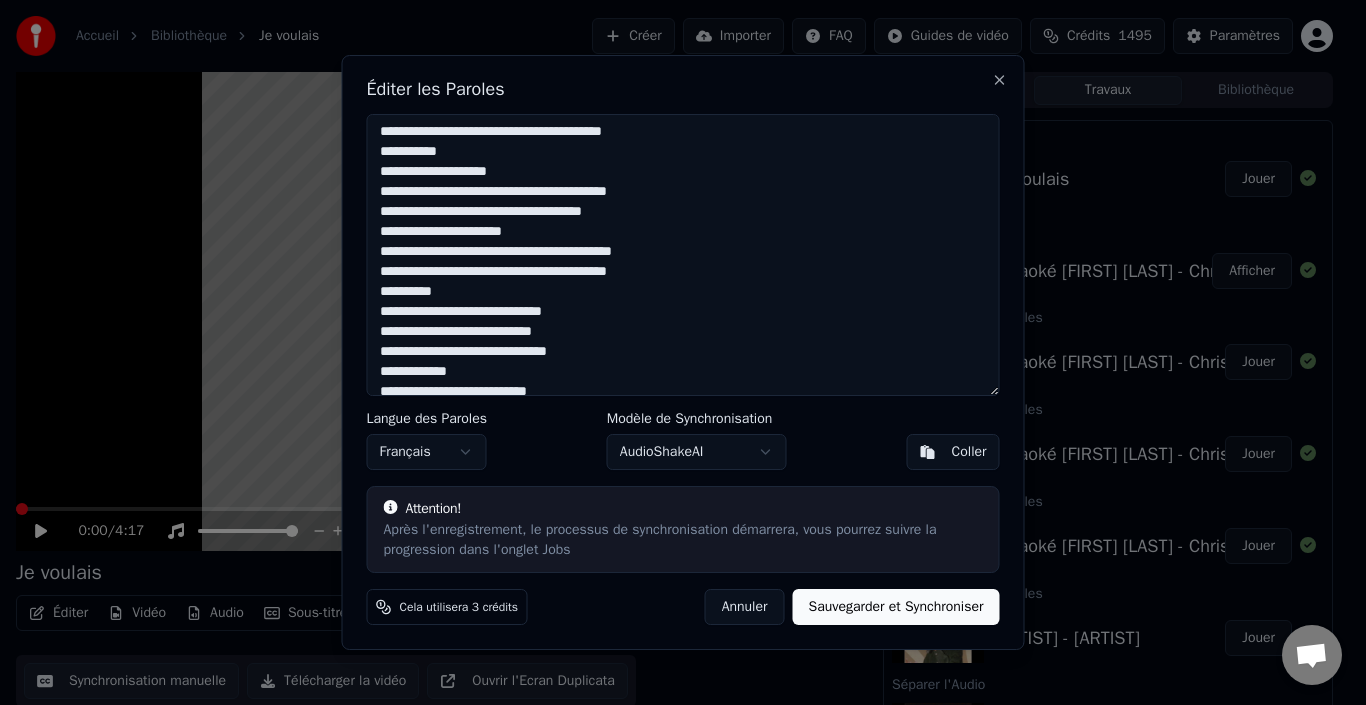 click at bounding box center (683, 255) 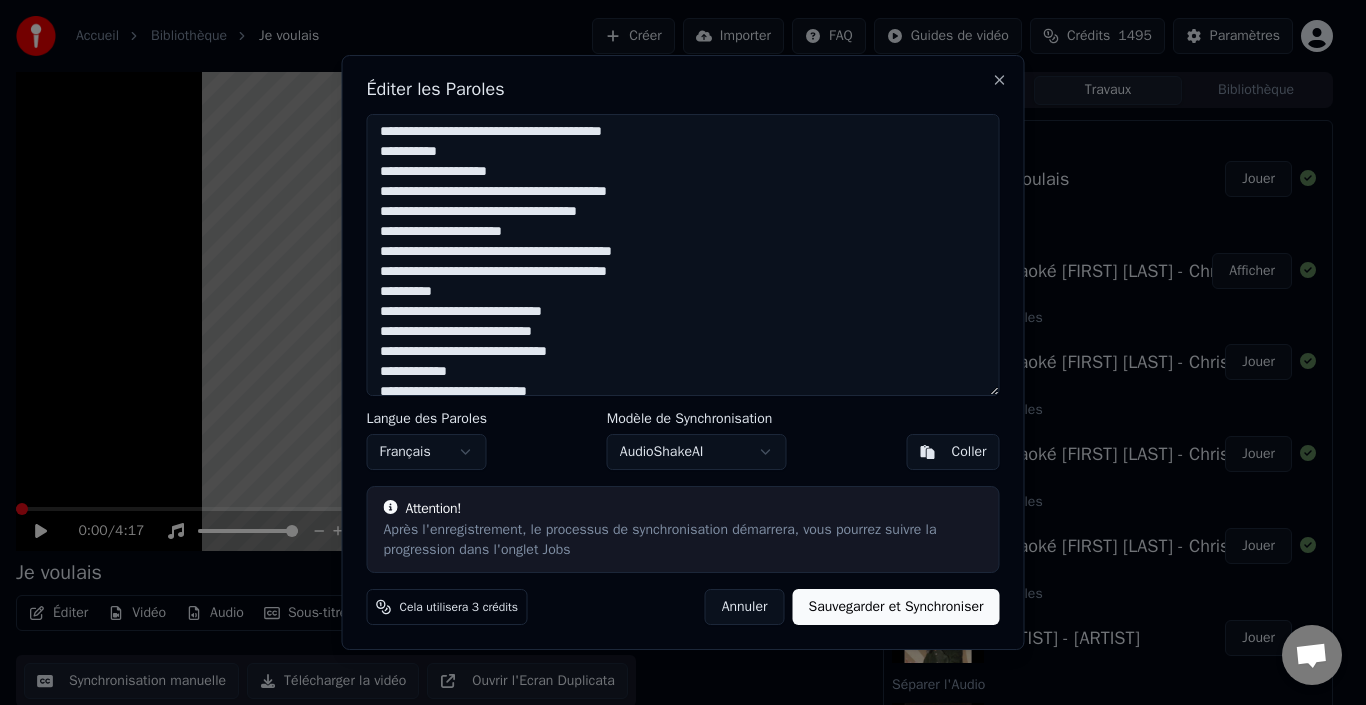 click at bounding box center (683, 255) 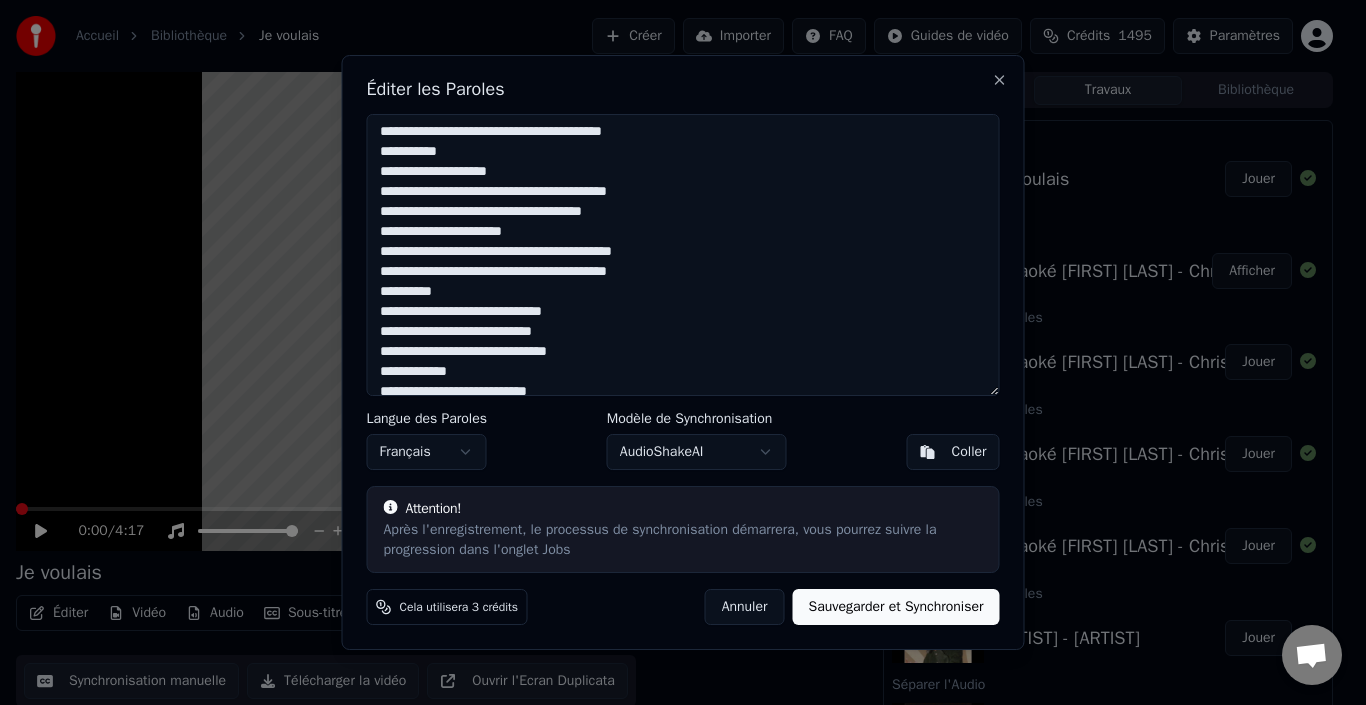click at bounding box center [683, 255] 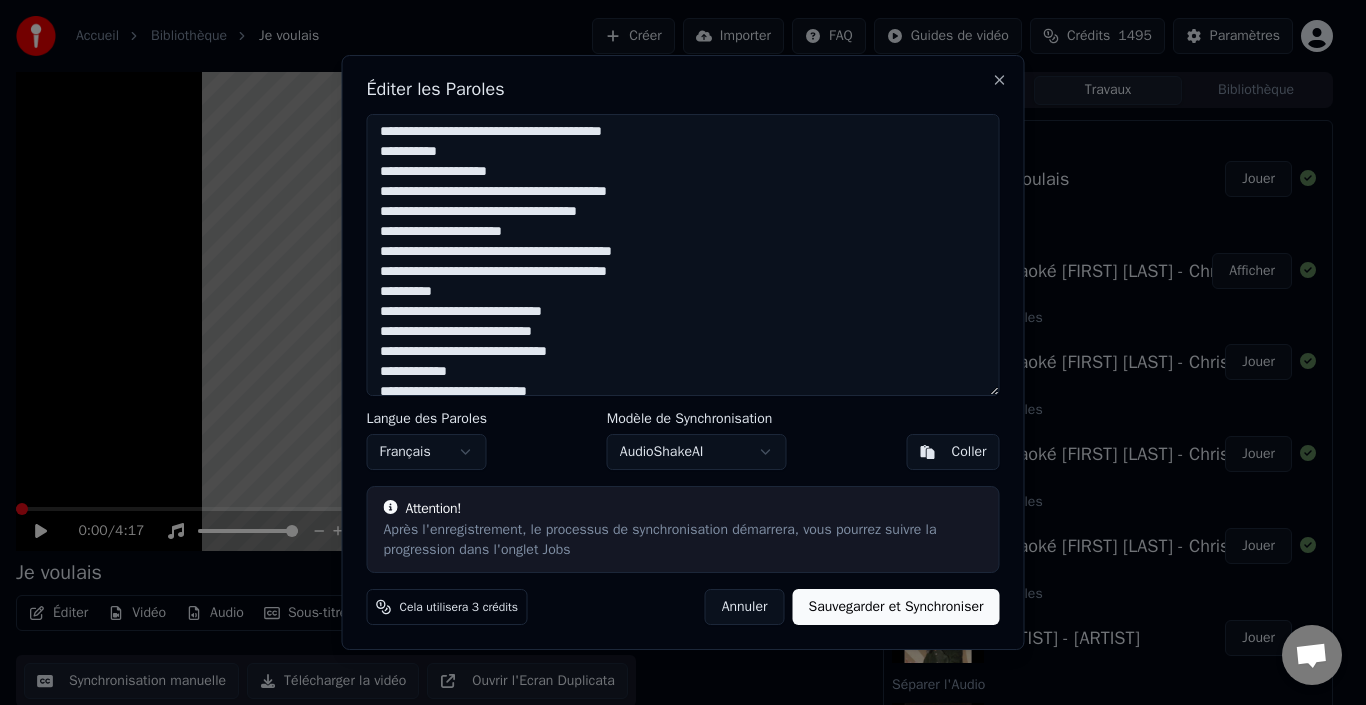 click at bounding box center (683, 255) 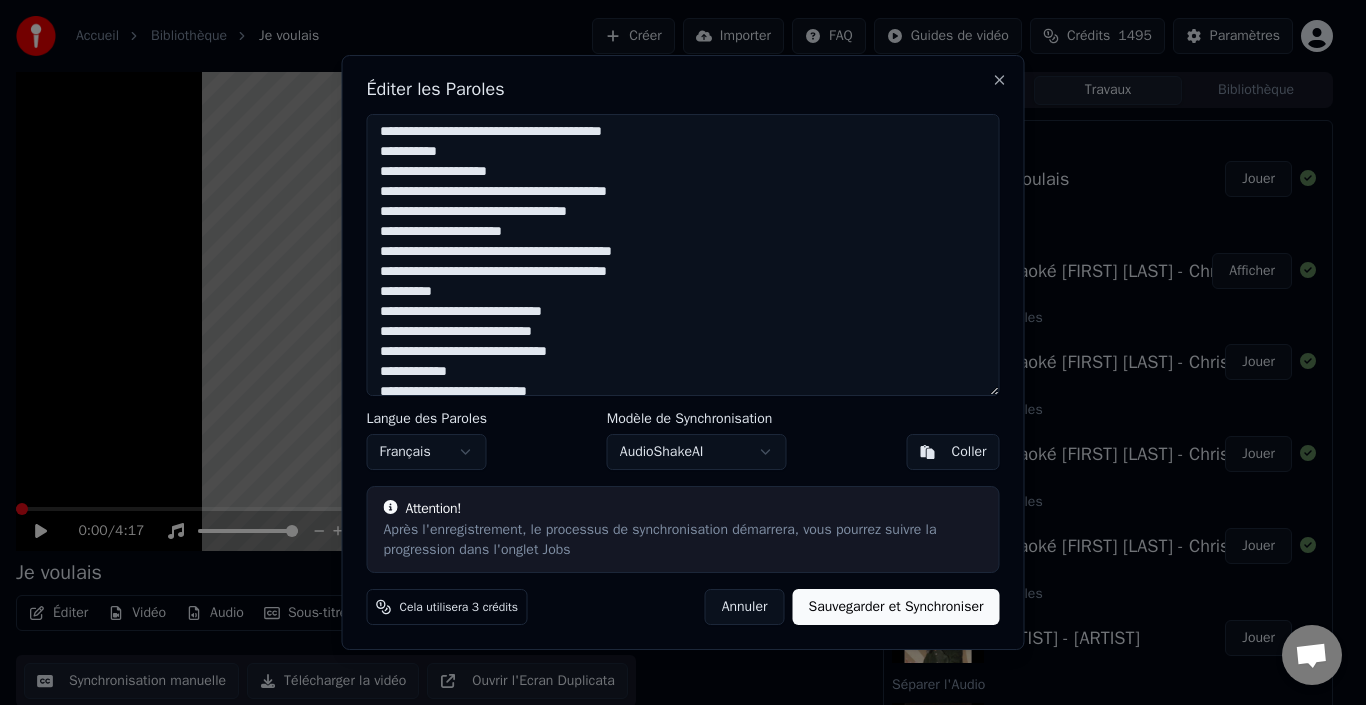 click at bounding box center (683, 255) 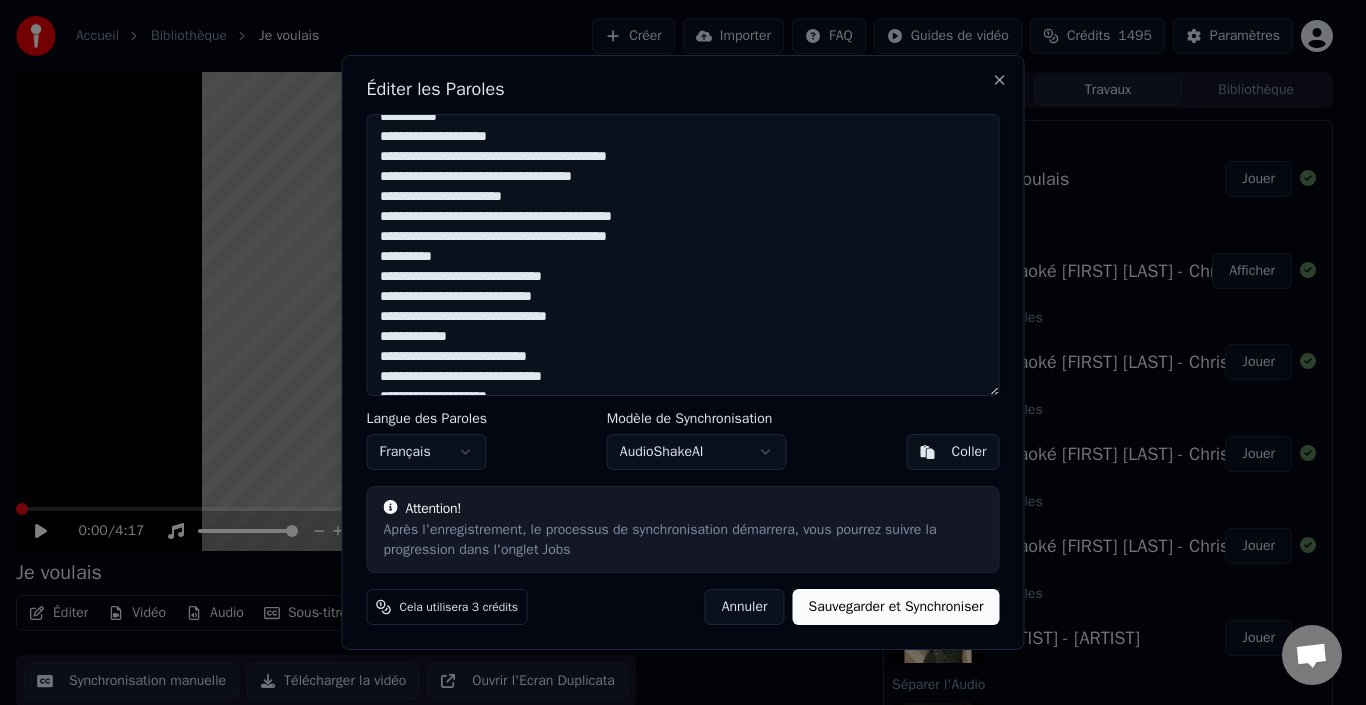 scroll, scrollTop: 355, scrollLeft: 0, axis: vertical 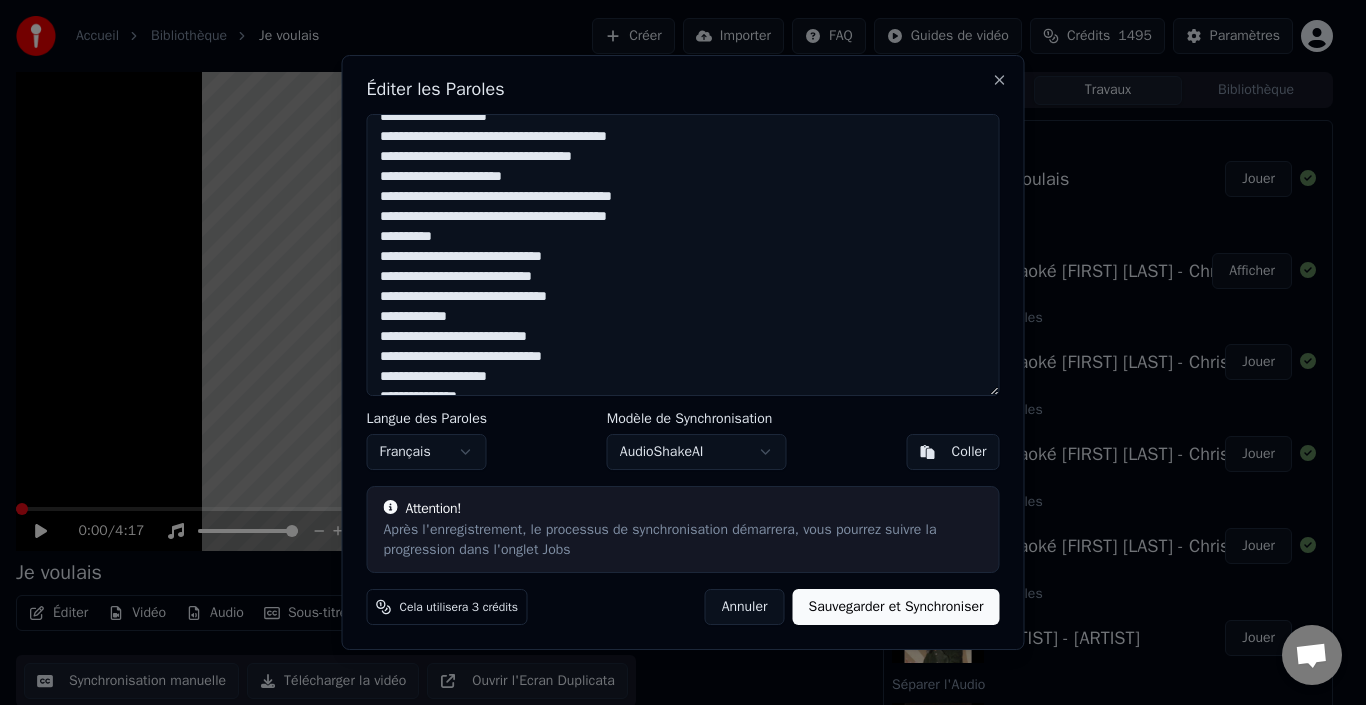 click at bounding box center [683, 255] 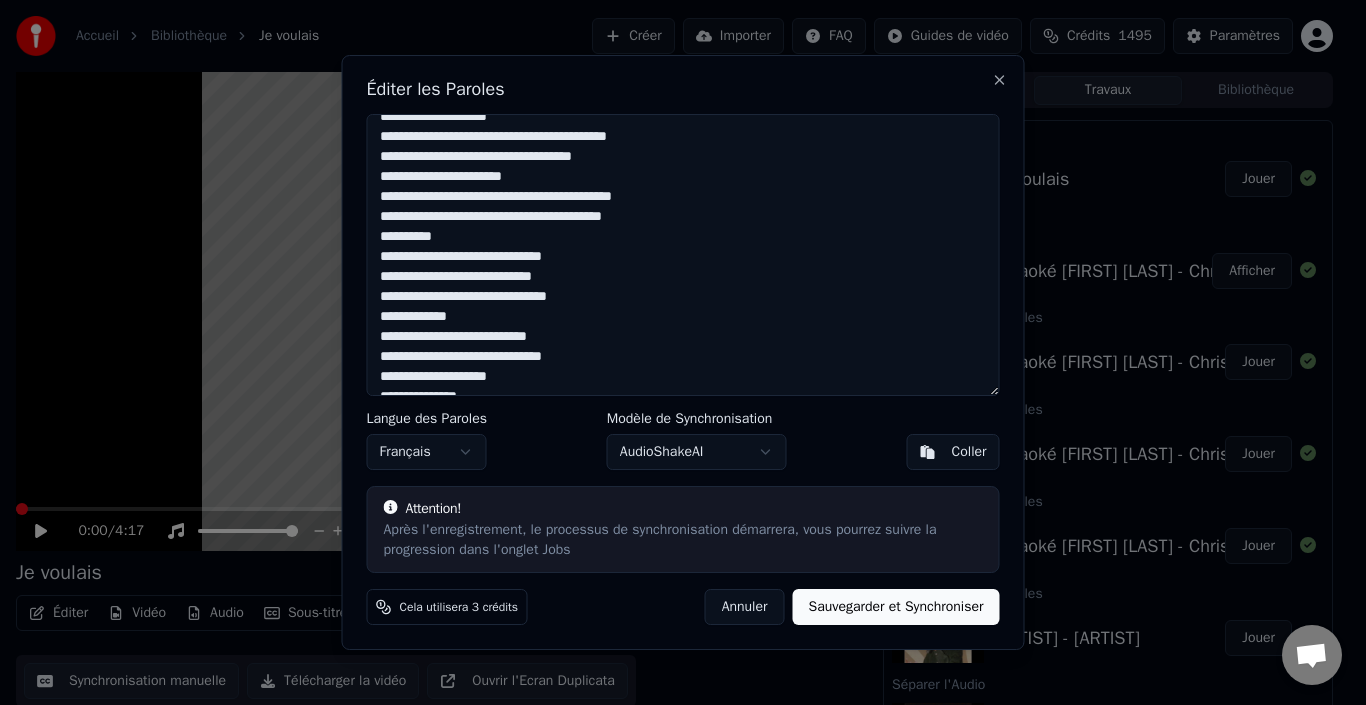 click at bounding box center (683, 255) 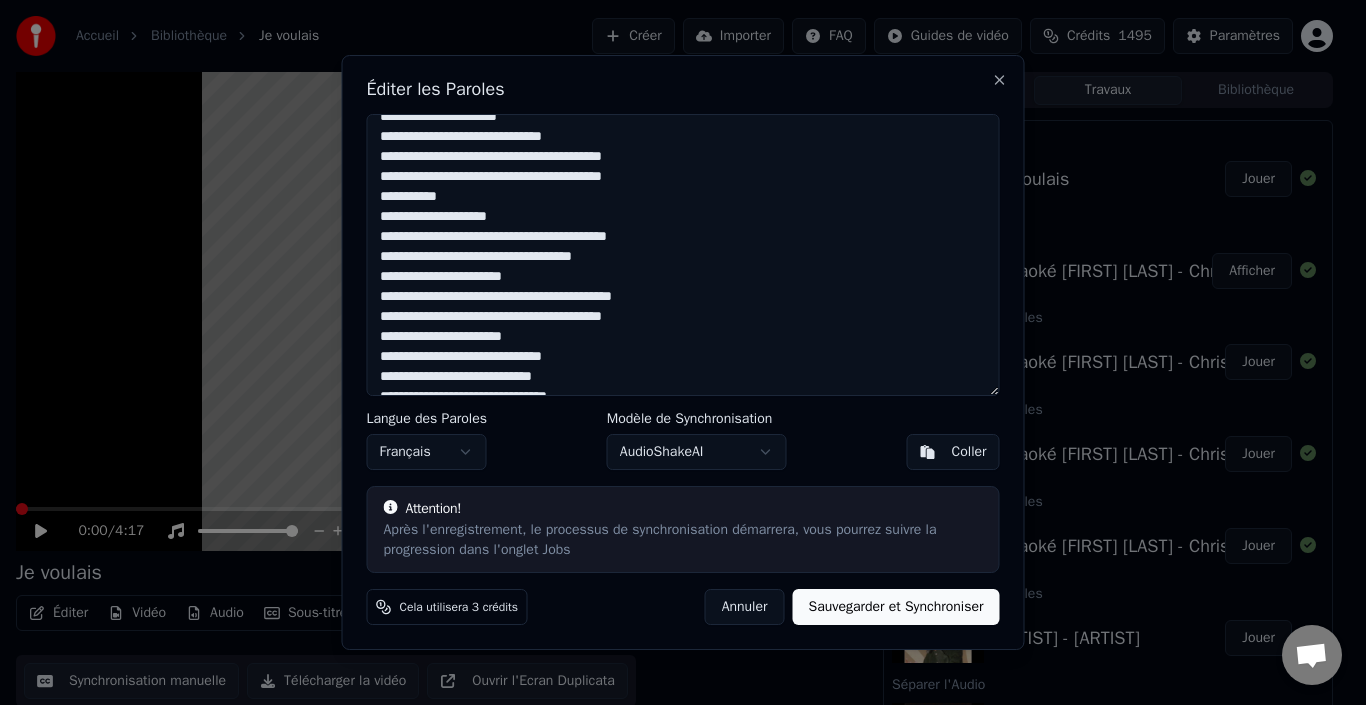 scroll, scrollTop: 355, scrollLeft: 0, axis: vertical 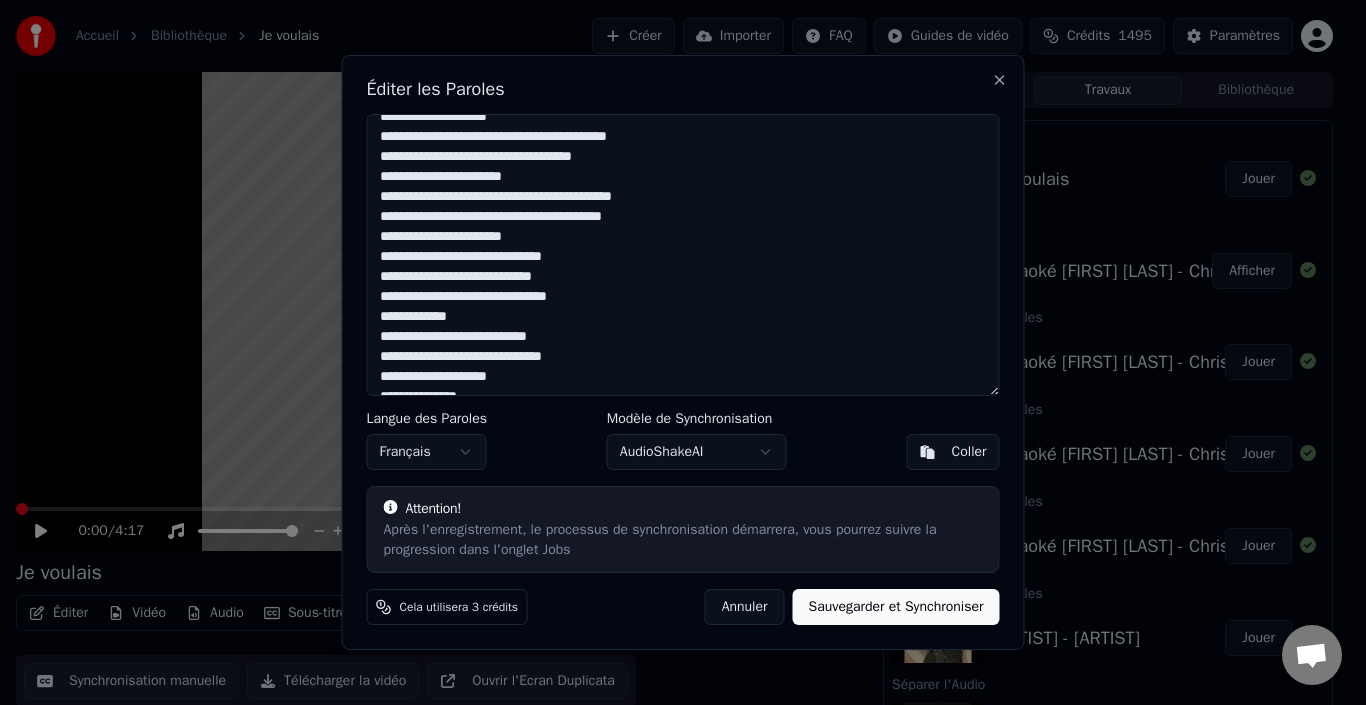 click at bounding box center (683, 255) 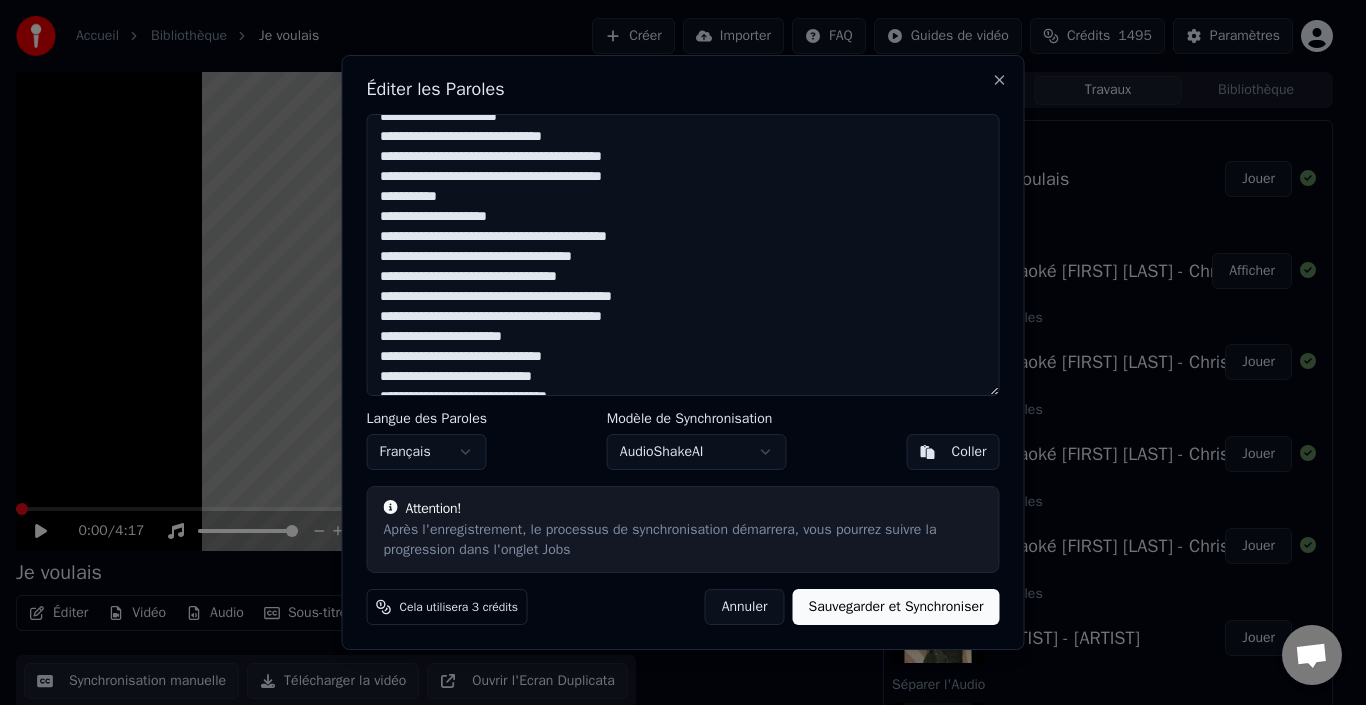 scroll, scrollTop: 355, scrollLeft: 0, axis: vertical 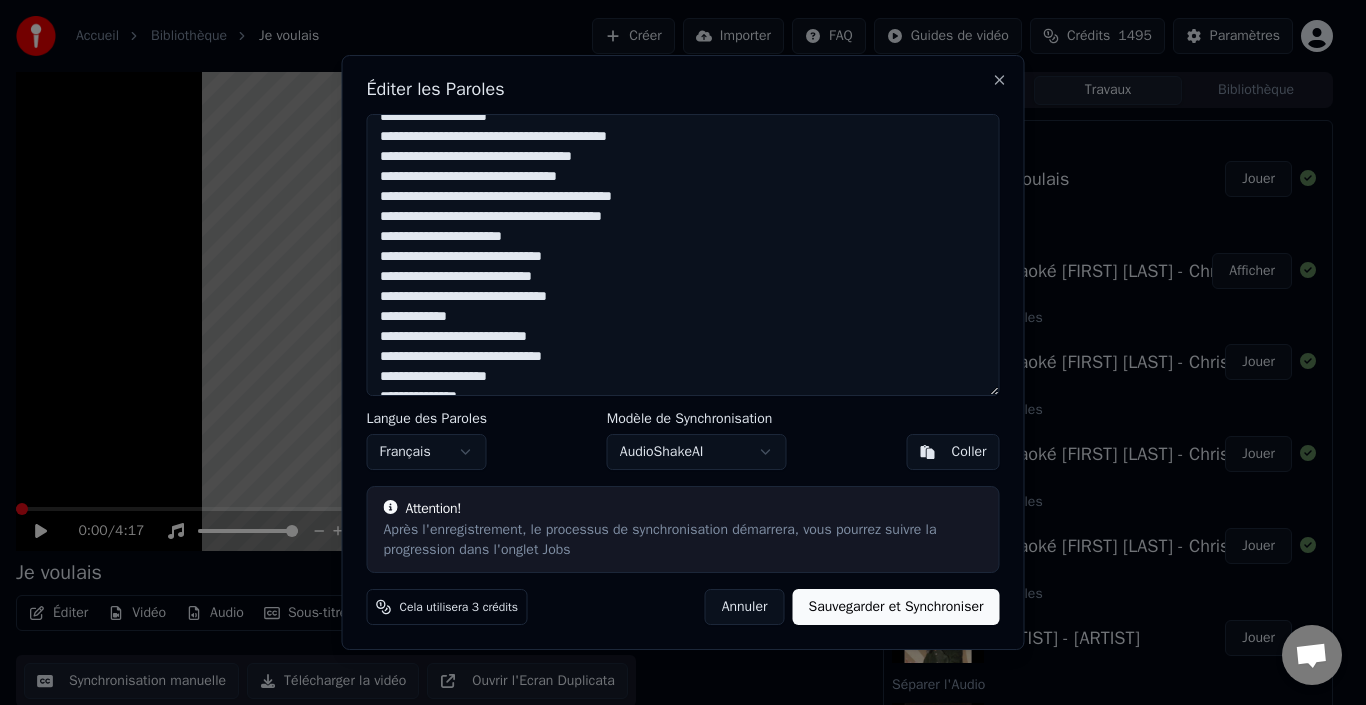 click at bounding box center (683, 255) 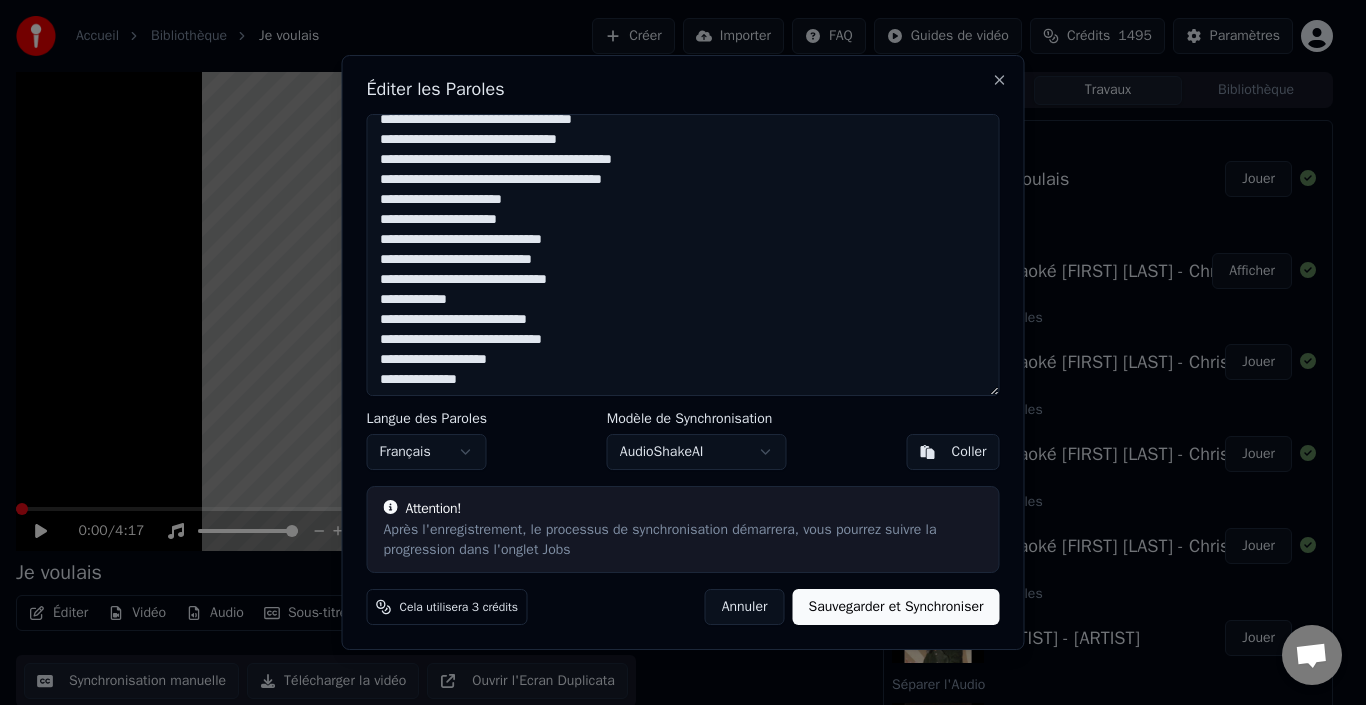 scroll, scrollTop: 375, scrollLeft: 0, axis: vertical 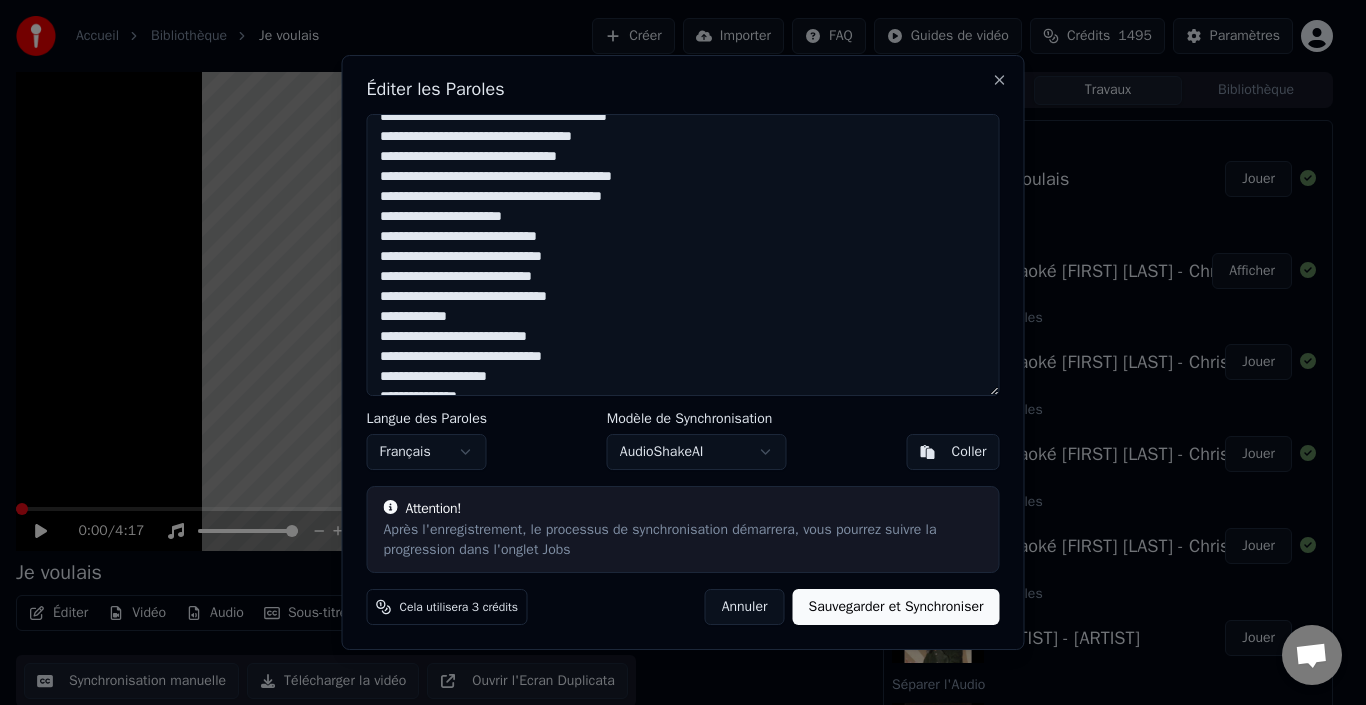 click at bounding box center [683, 255] 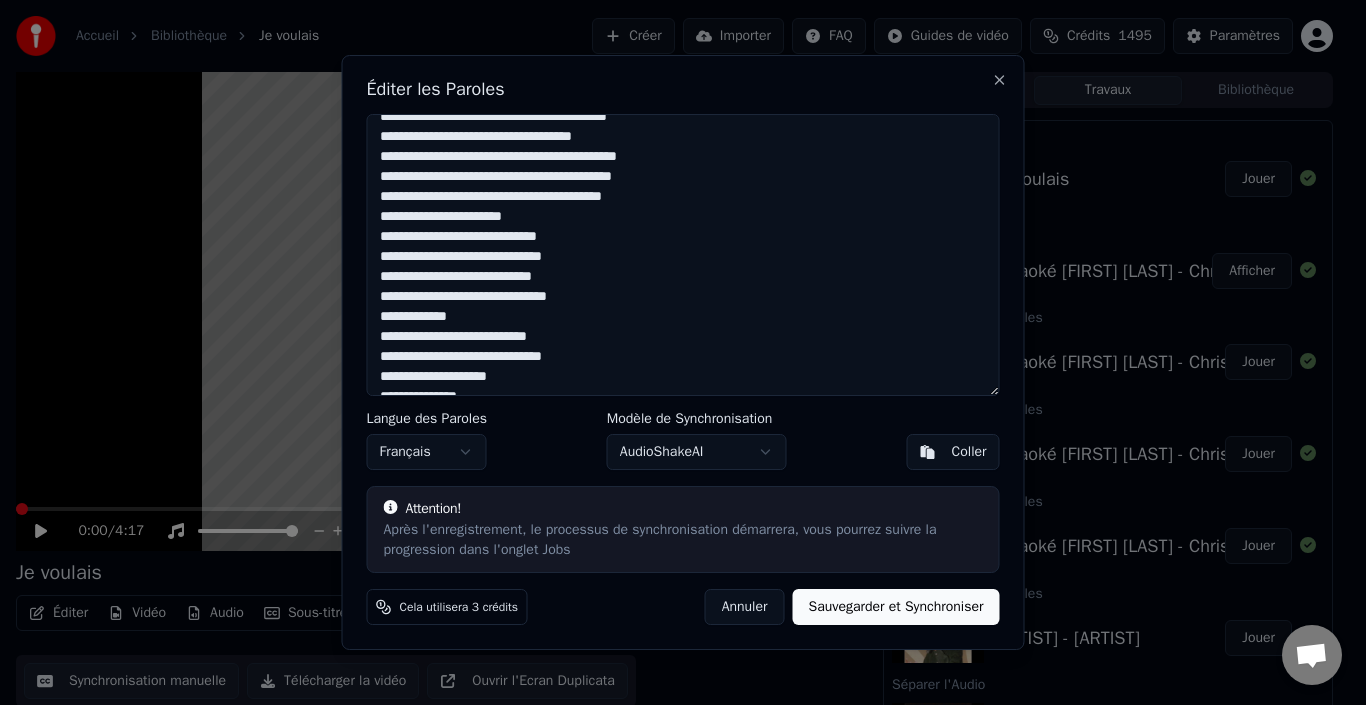 click at bounding box center [683, 255] 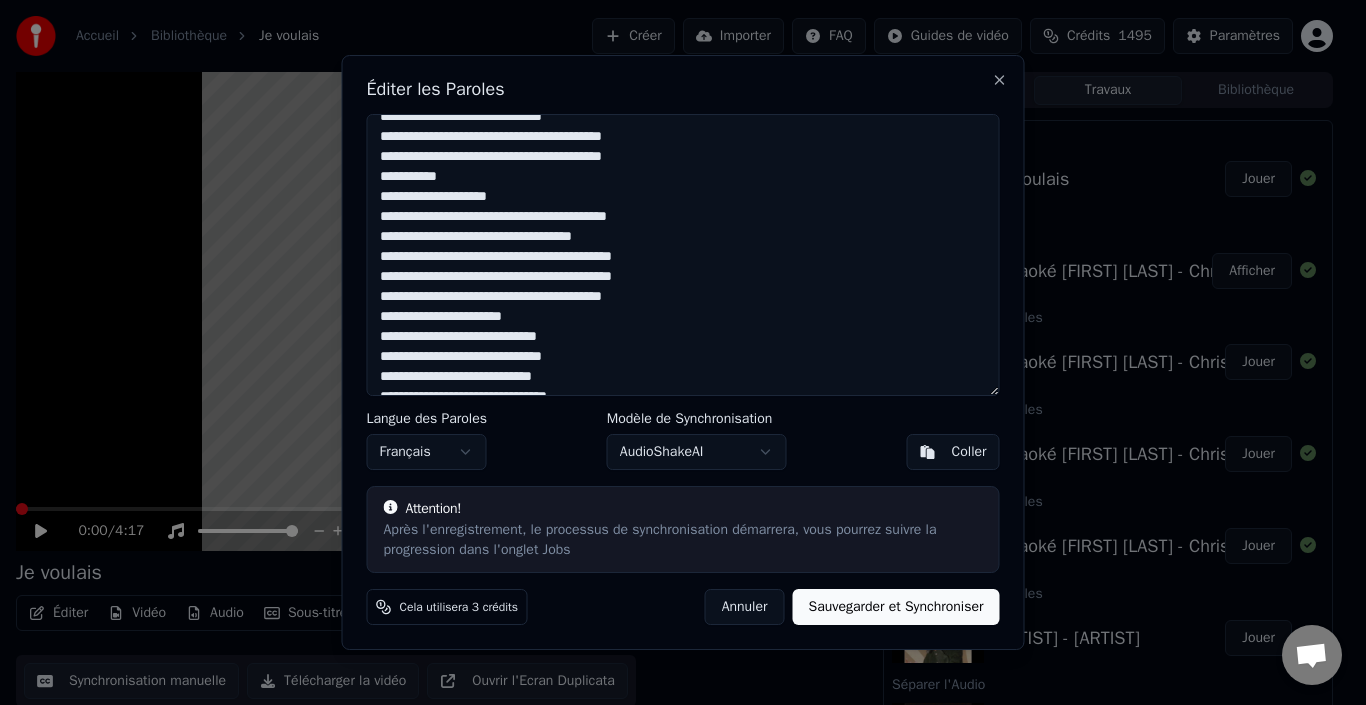 scroll, scrollTop: 375, scrollLeft: 0, axis: vertical 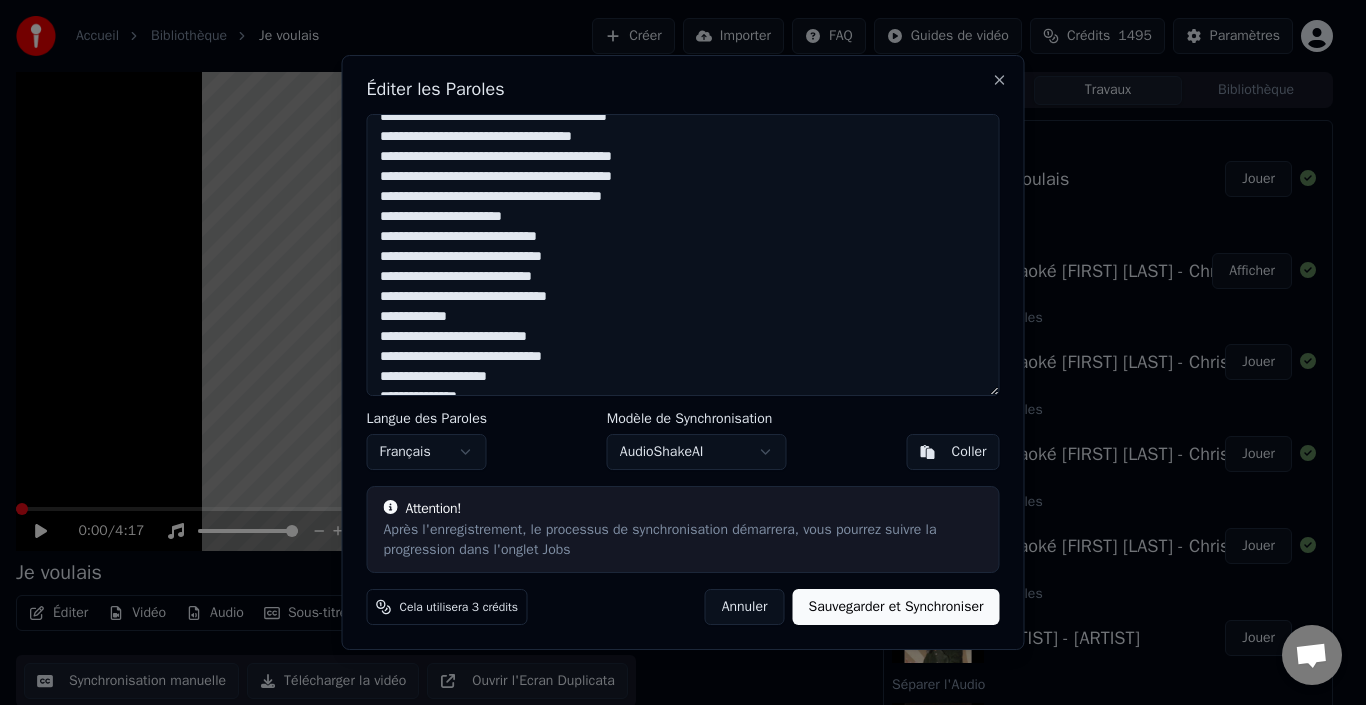 drag, startPoint x: 386, startPoint y: 257, endPoint x: 424, endPoint y: 266, distance: 39.051247 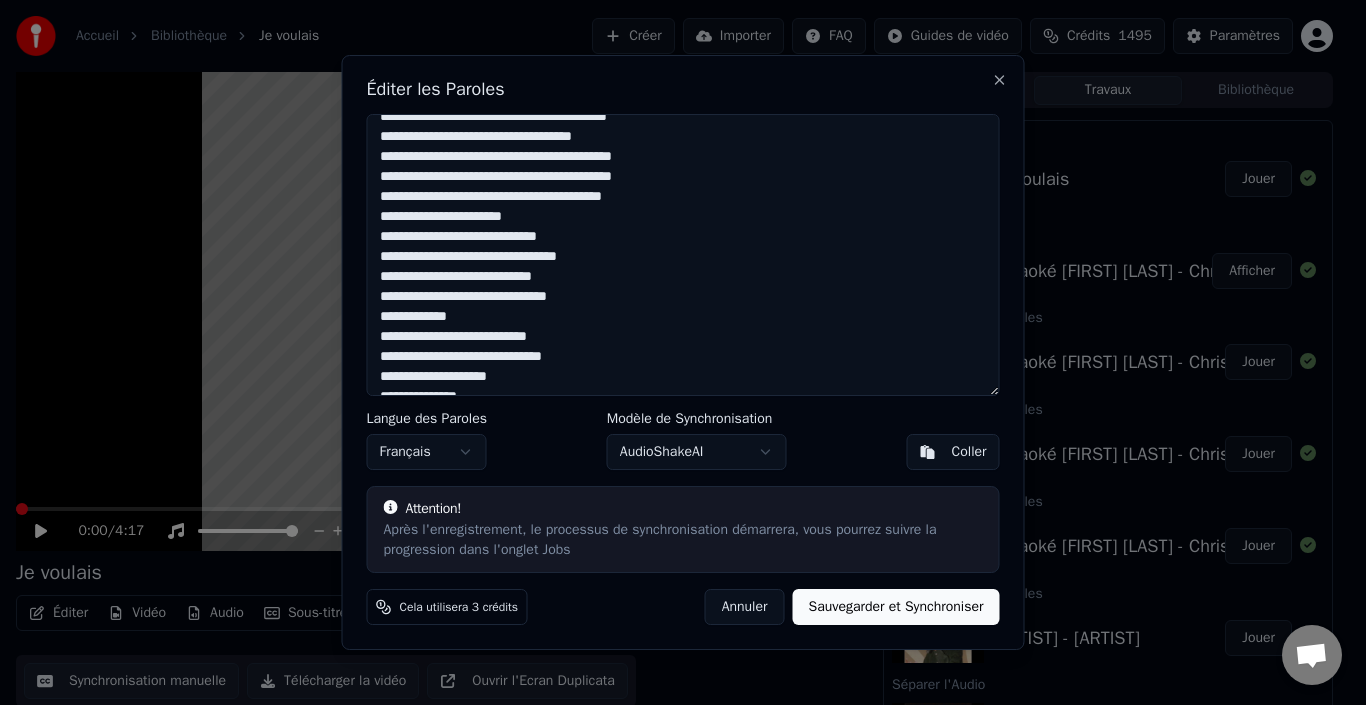click at bounding box center (683, 255) 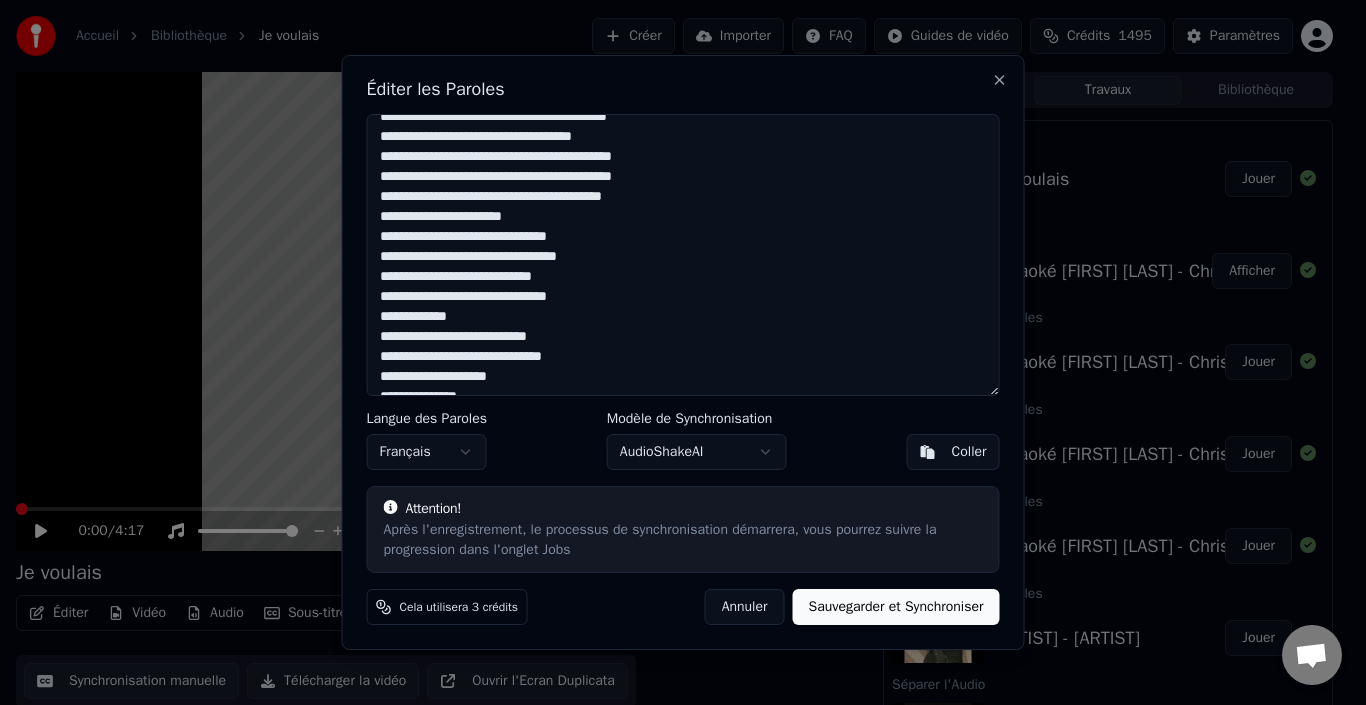 click at bounding box center [683, 255] 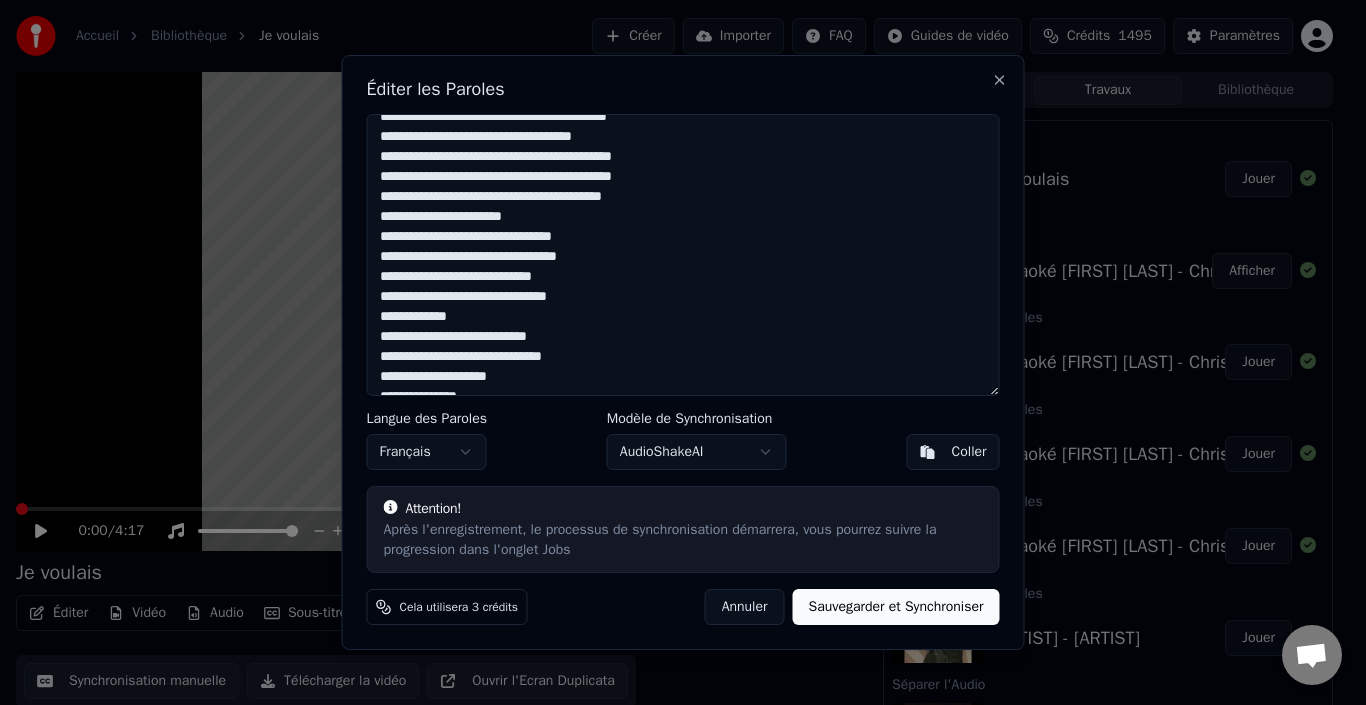 click at bounding box center (683, 255) 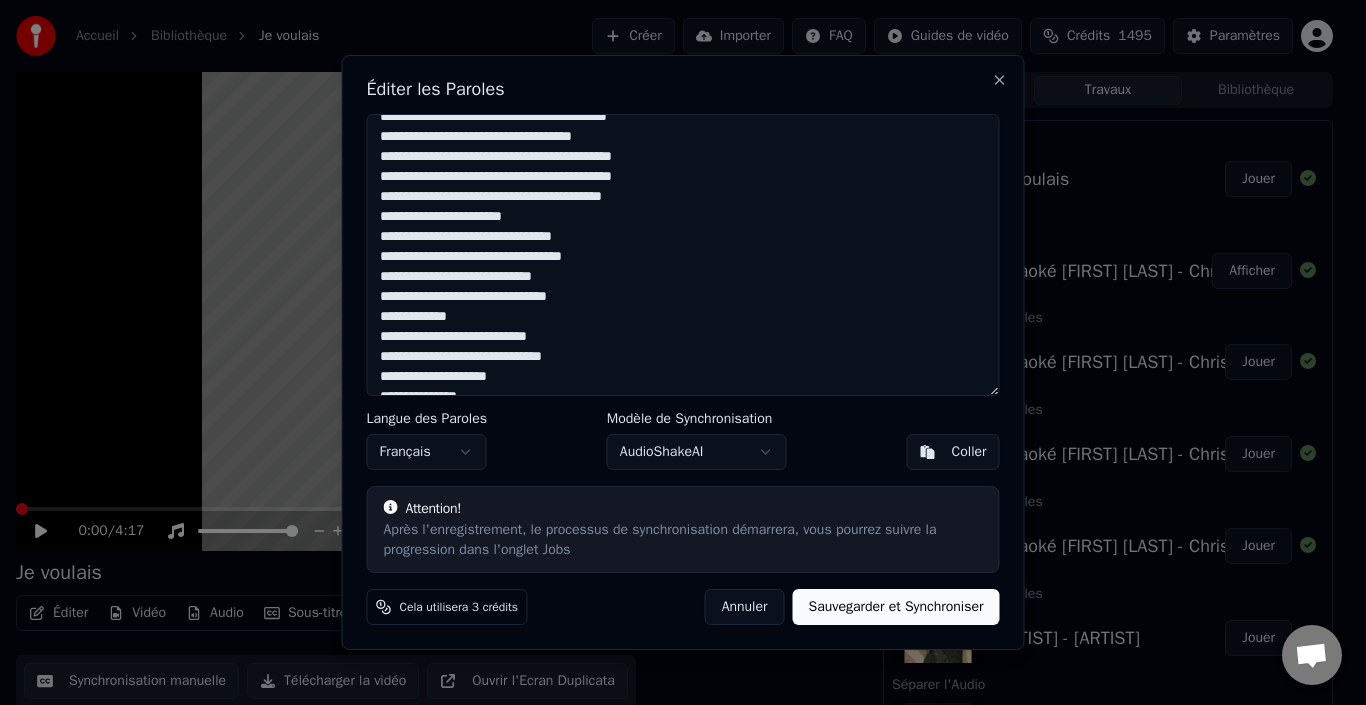 click at bounding box center (683, 255) 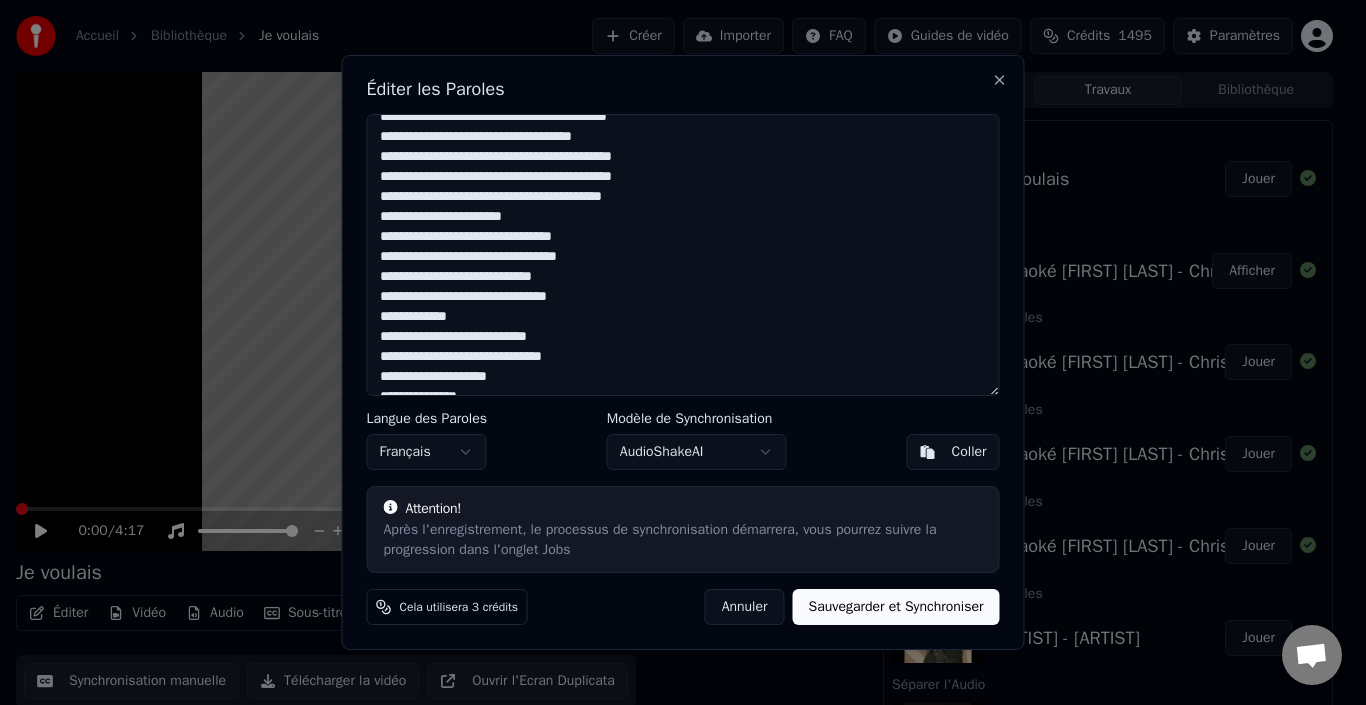 click at bounding box center [683, 255] 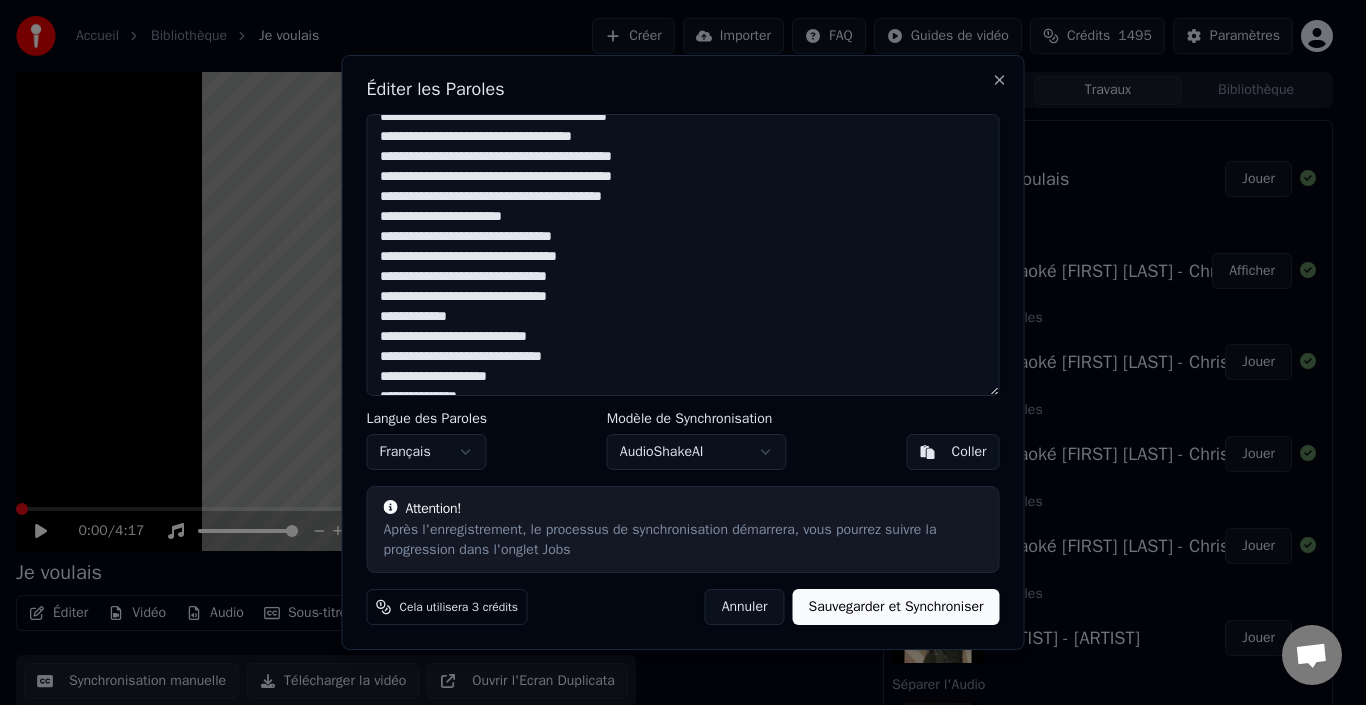 click at bounding box center (683, 255) 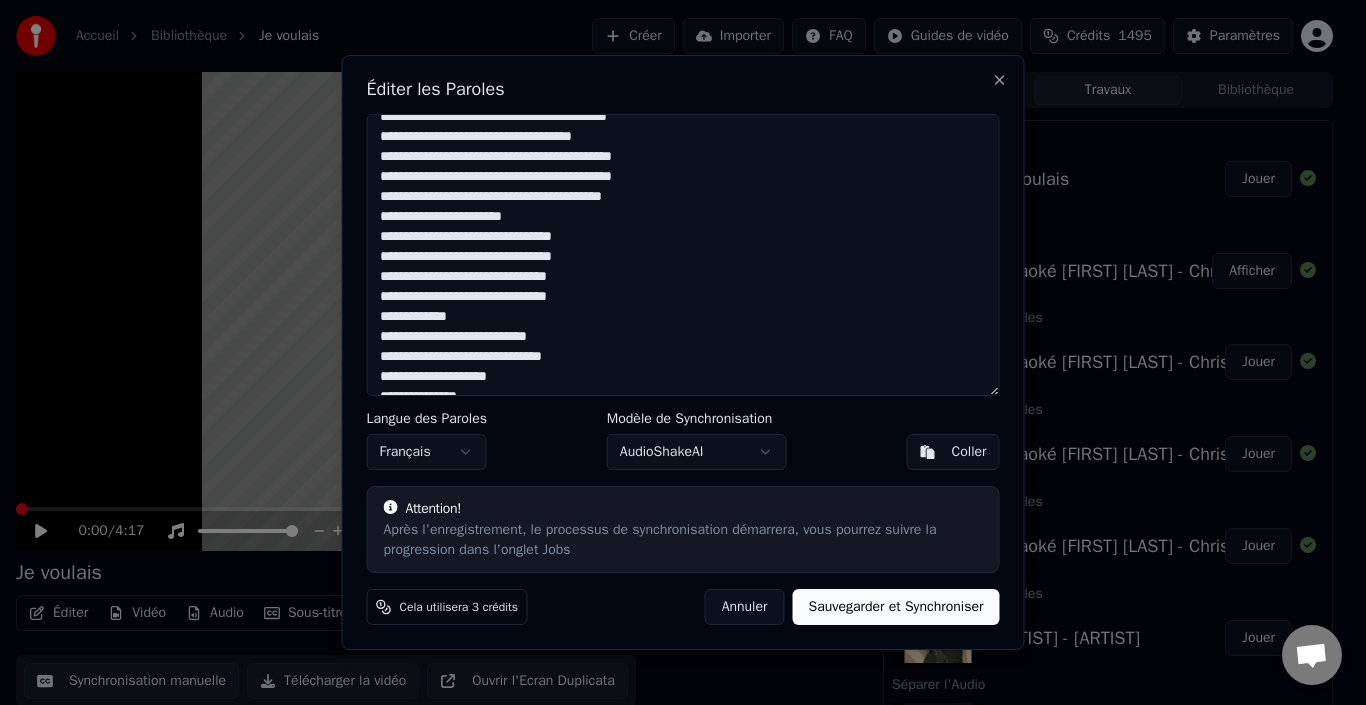 click at bounding box center [683, 255] 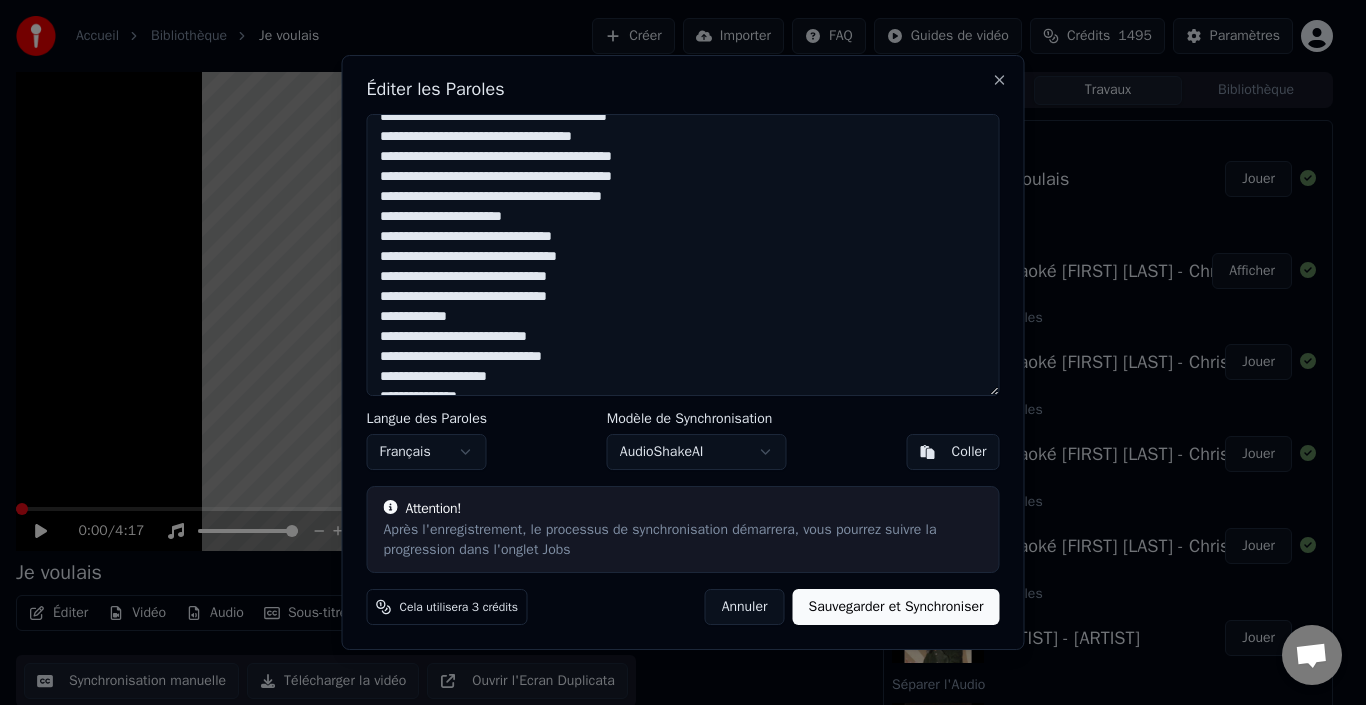 click at bounding box center [683, 255] 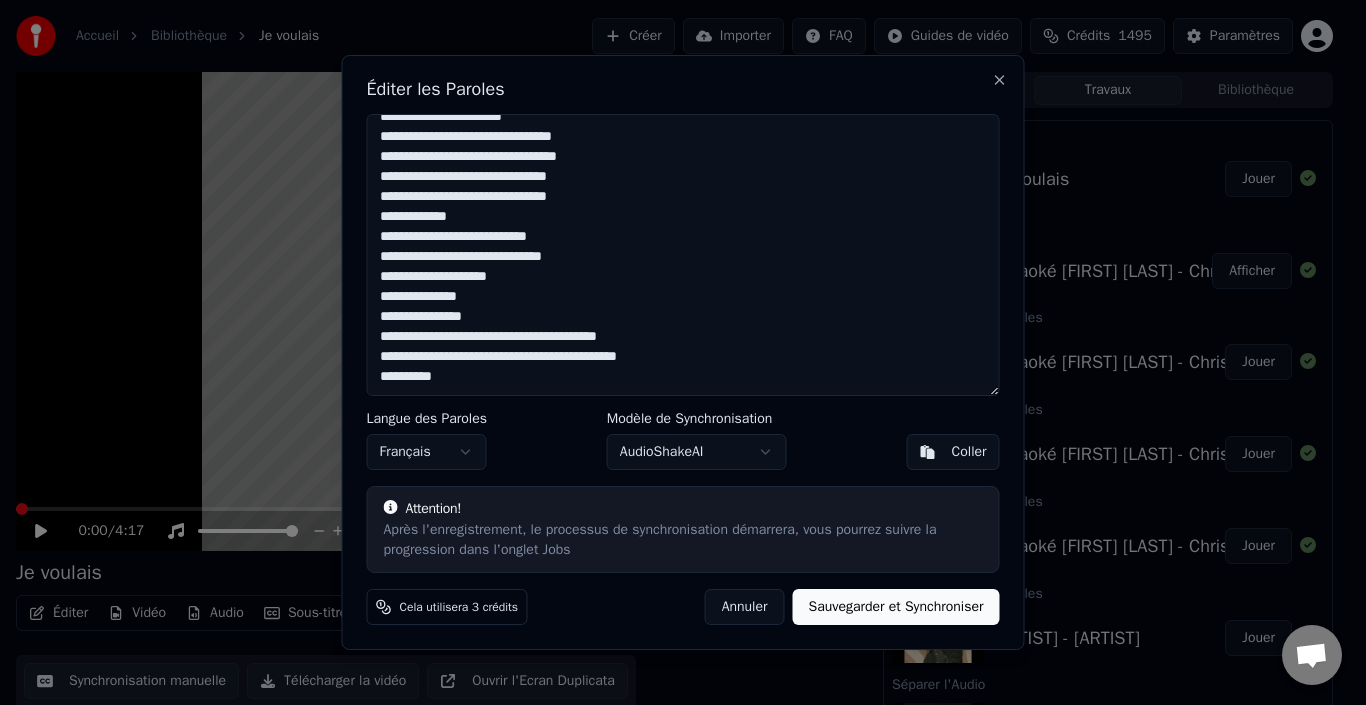 click at bounding box center [683, 255] 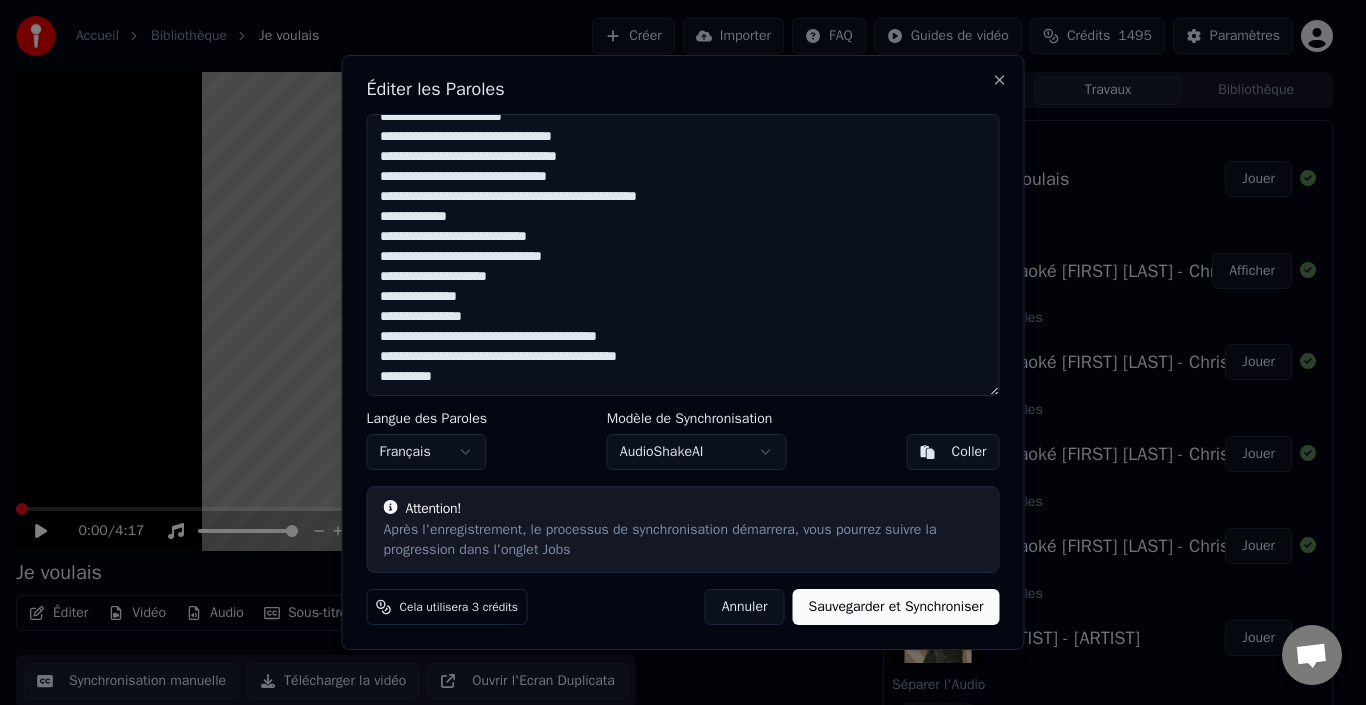 drag, startPoint x: 627, startPoint y: 199, endPoint x: 647, endPoint y: 216, distance: 26.24881 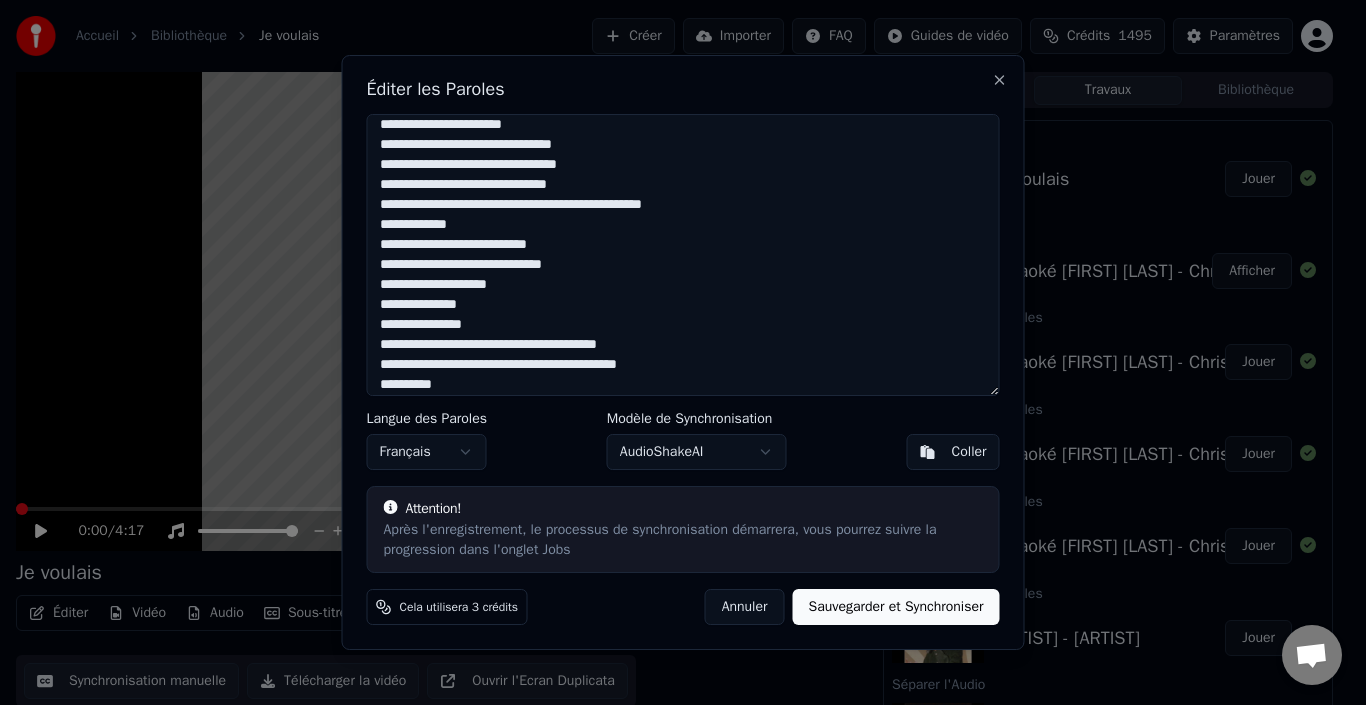 scroll, scrollTop: 475, scrollLeft: 0, axis: vertical 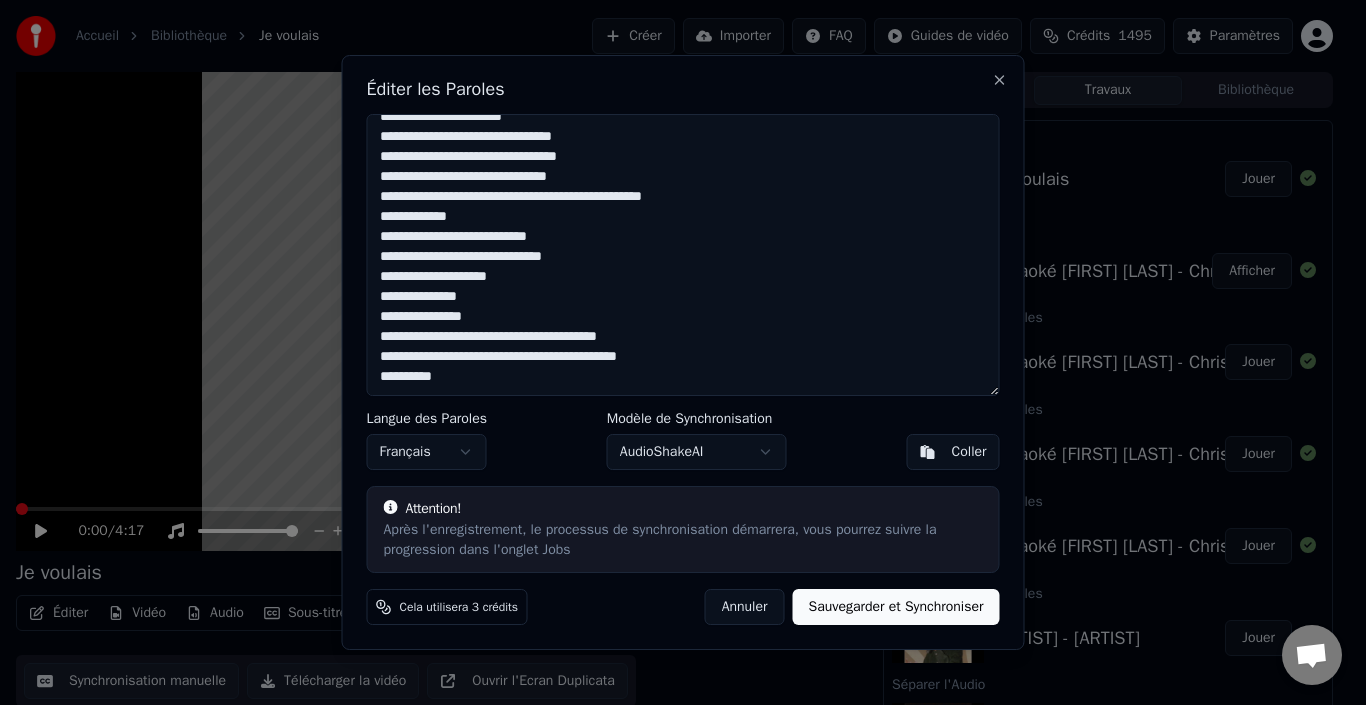click at bounding box center (683, 255) 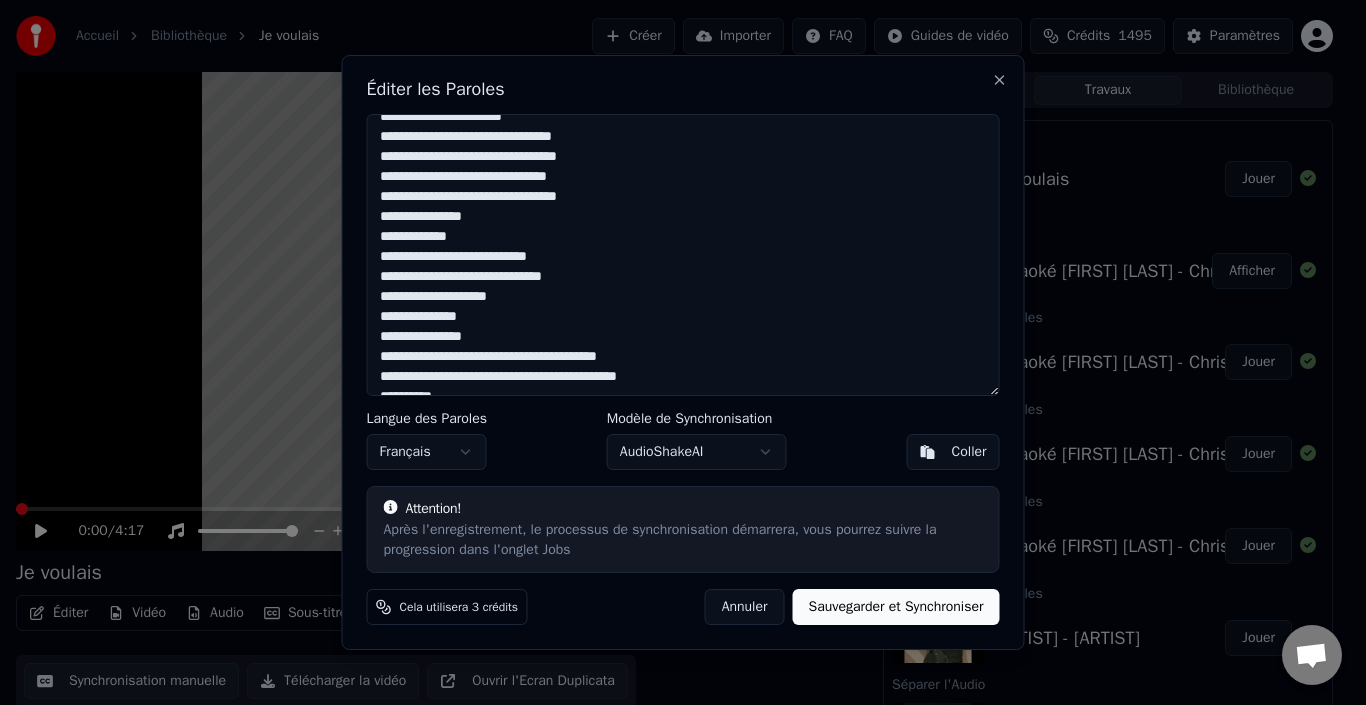 click at bounding box center (683, 255) 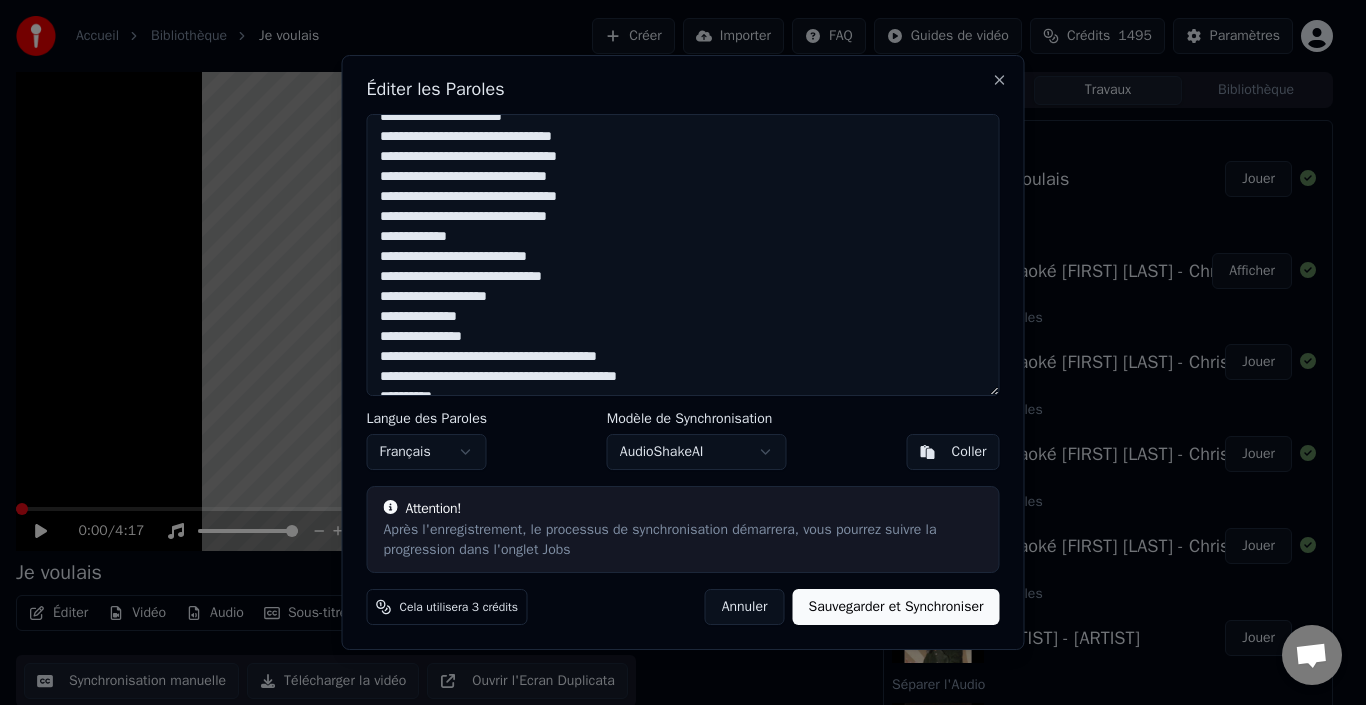 click at bounding box center [683, 255] 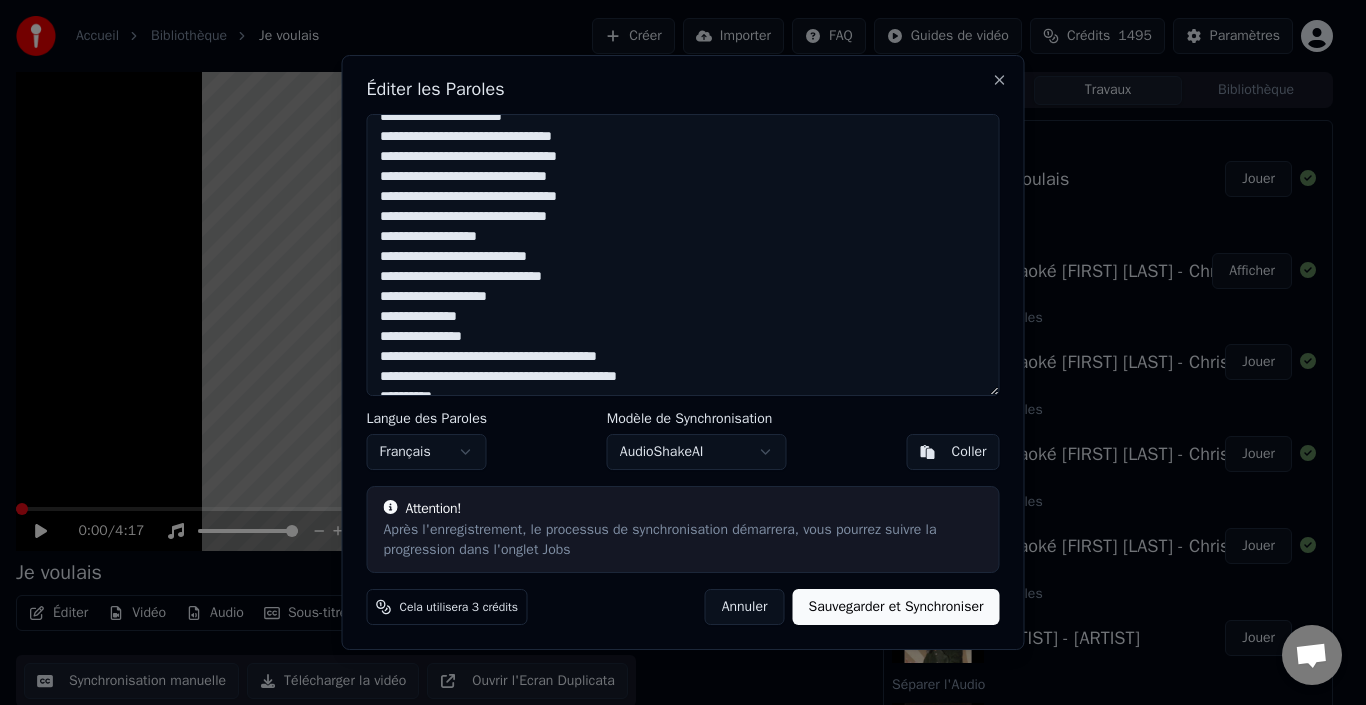 click at bounding box center [683, 255] 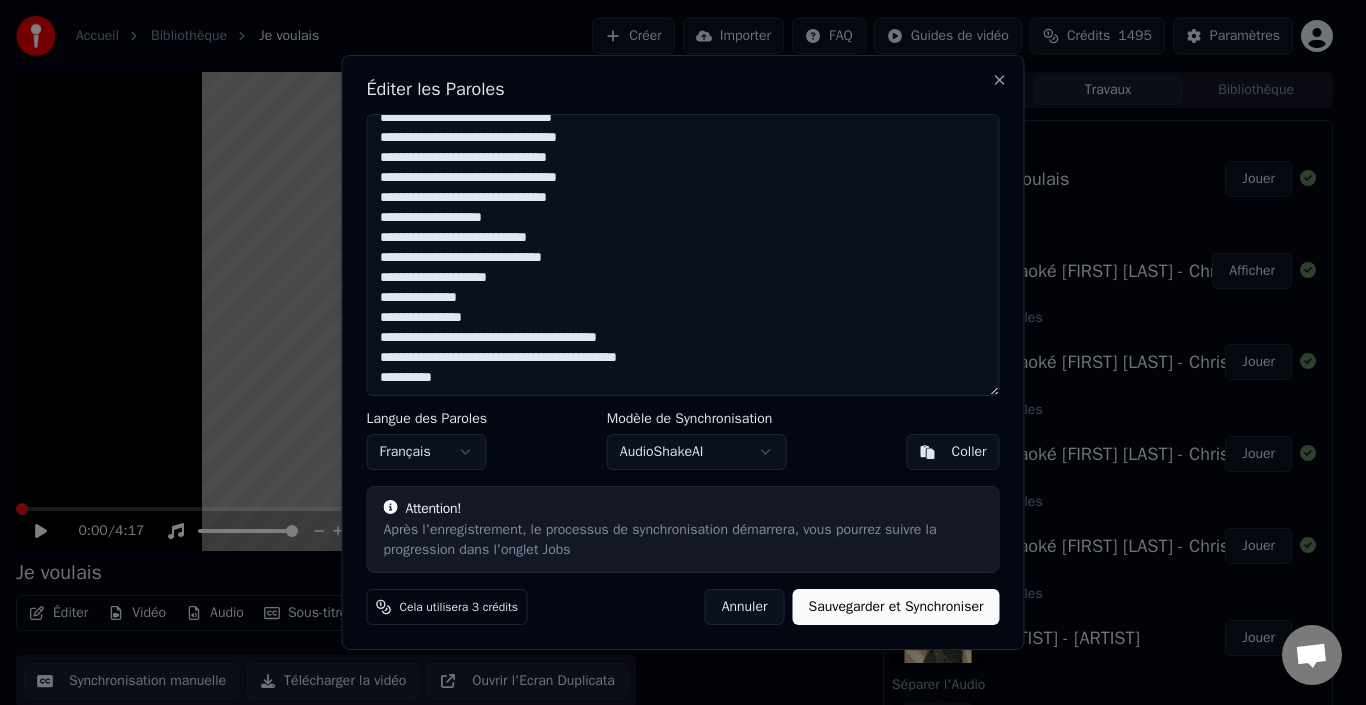 scroll, scrollTop: 495, scrollLeft: 0, axis: vertical 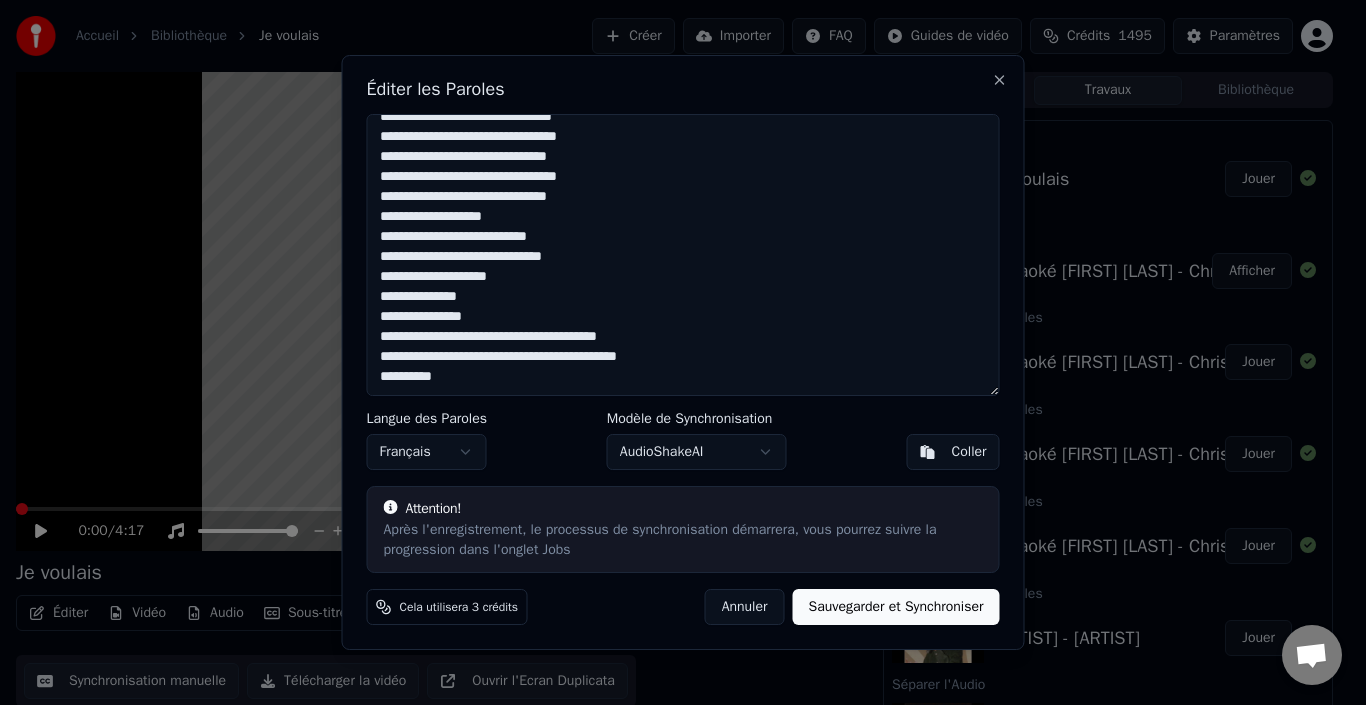 drag, startPoint x: 562, startPoint y: 234, endPoint x: 578, endPoint y: 240, distance: 17.088007 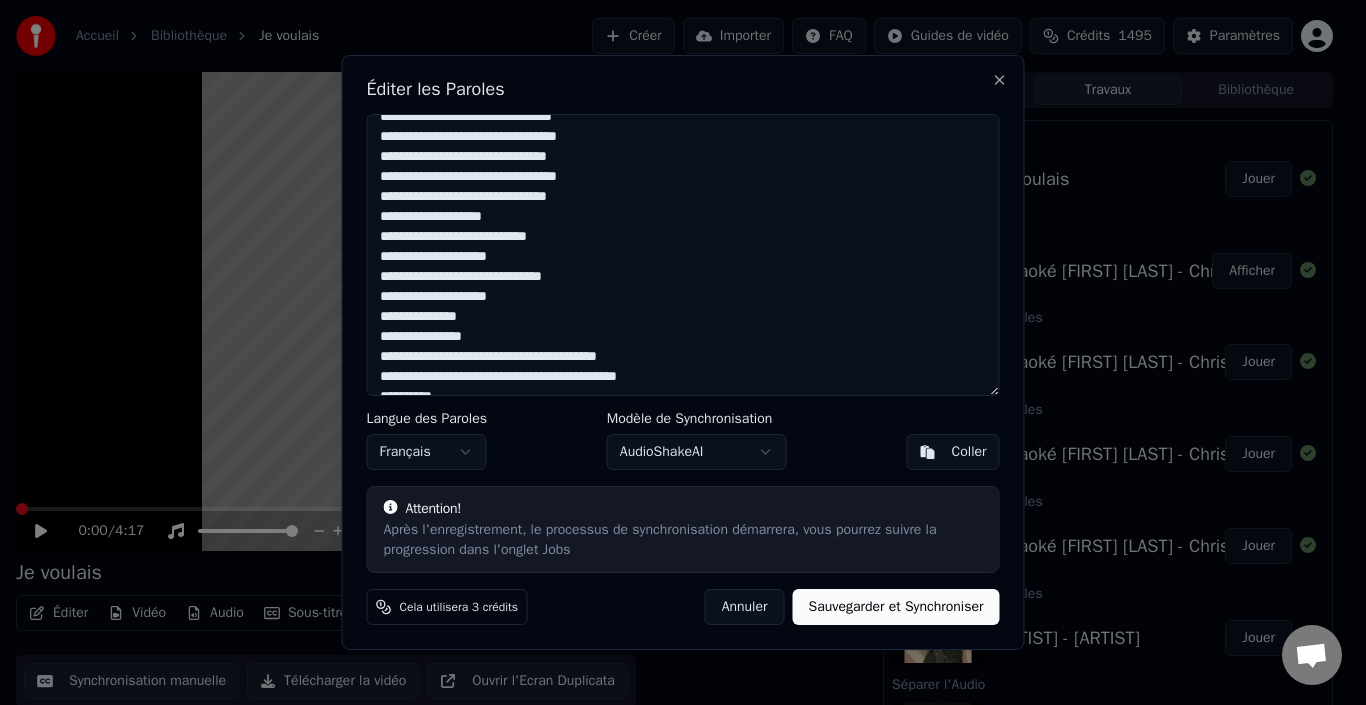 click at bounding box center [683, 255] 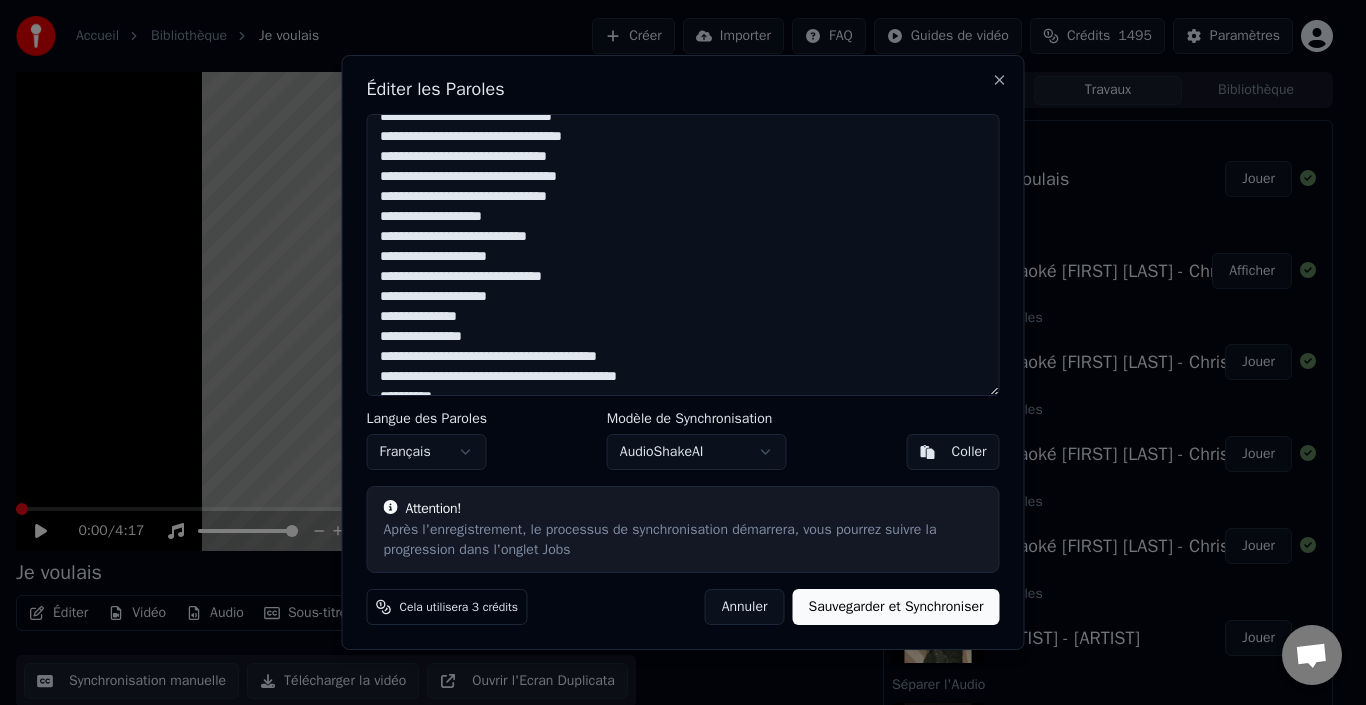 click at bounding box center [683, 255] 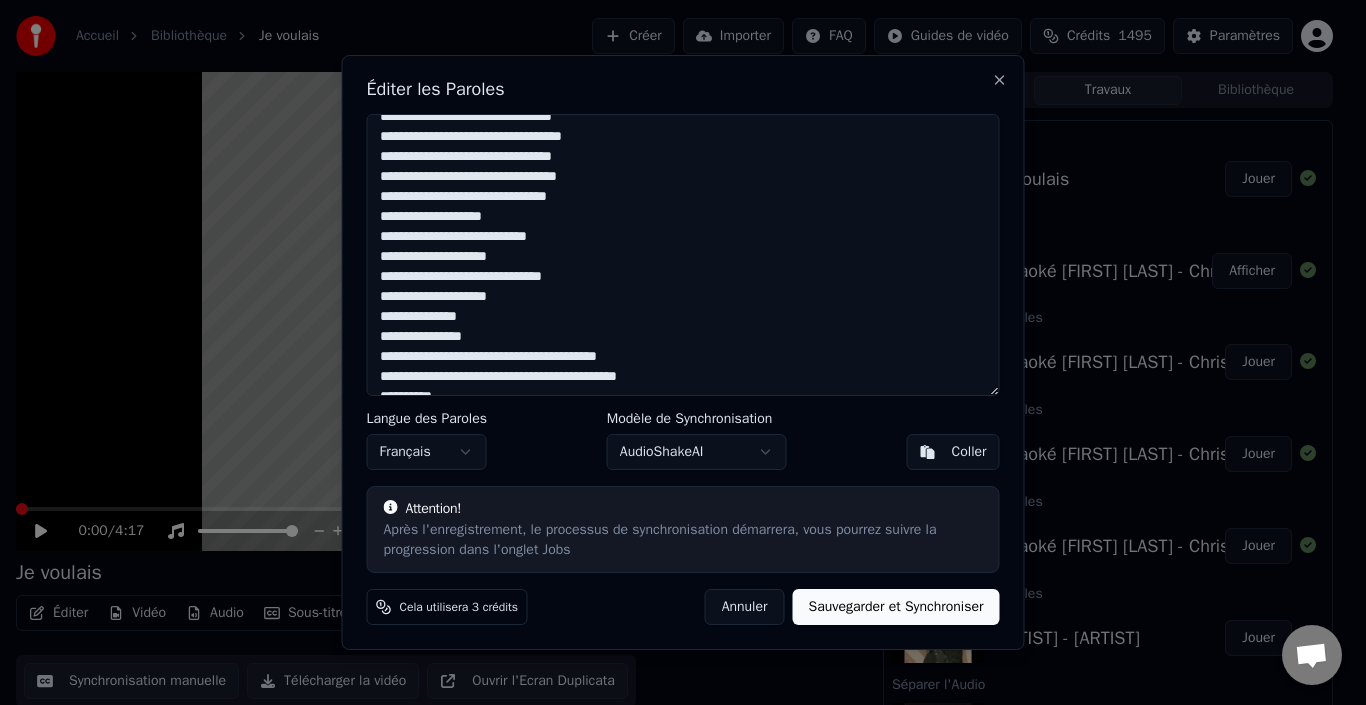 drag, startPoint x: 505, startPoint y: 255, endPoint x: 457, endPoint y: 266, distance: 49.24429 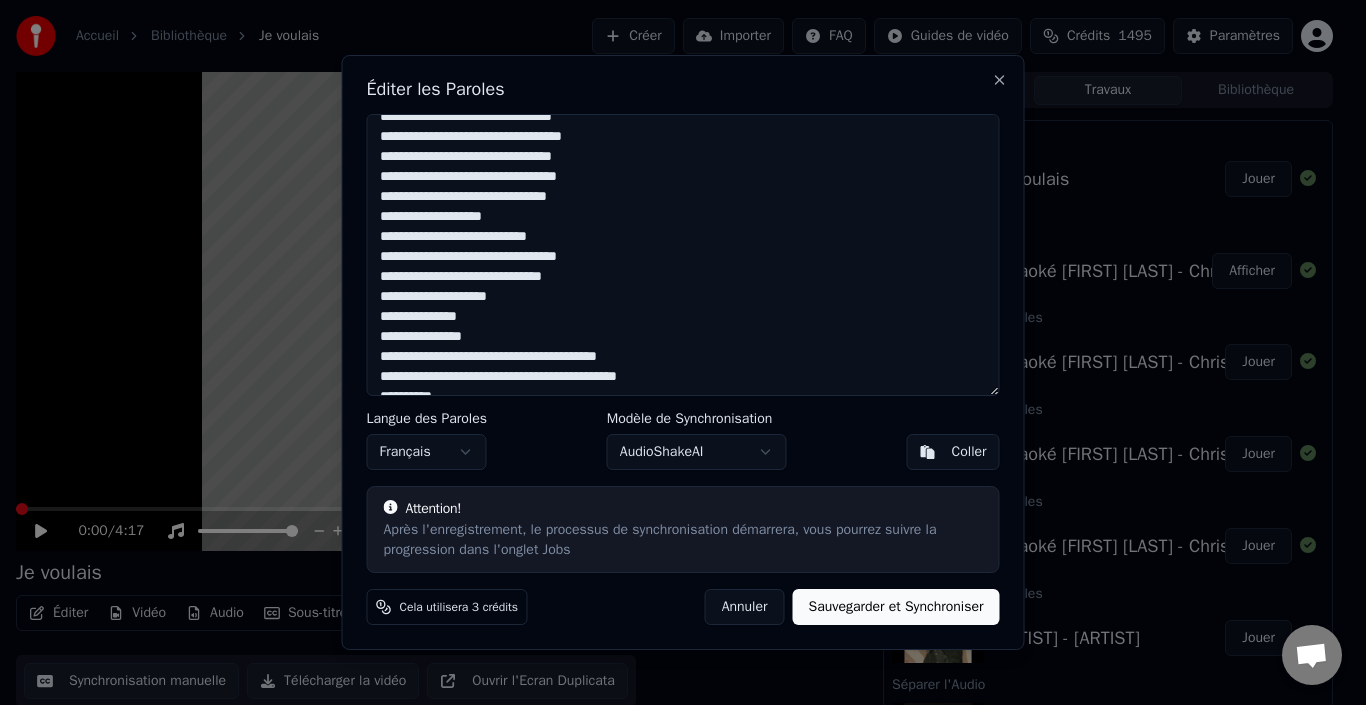 click at bounding box center (683, 255) 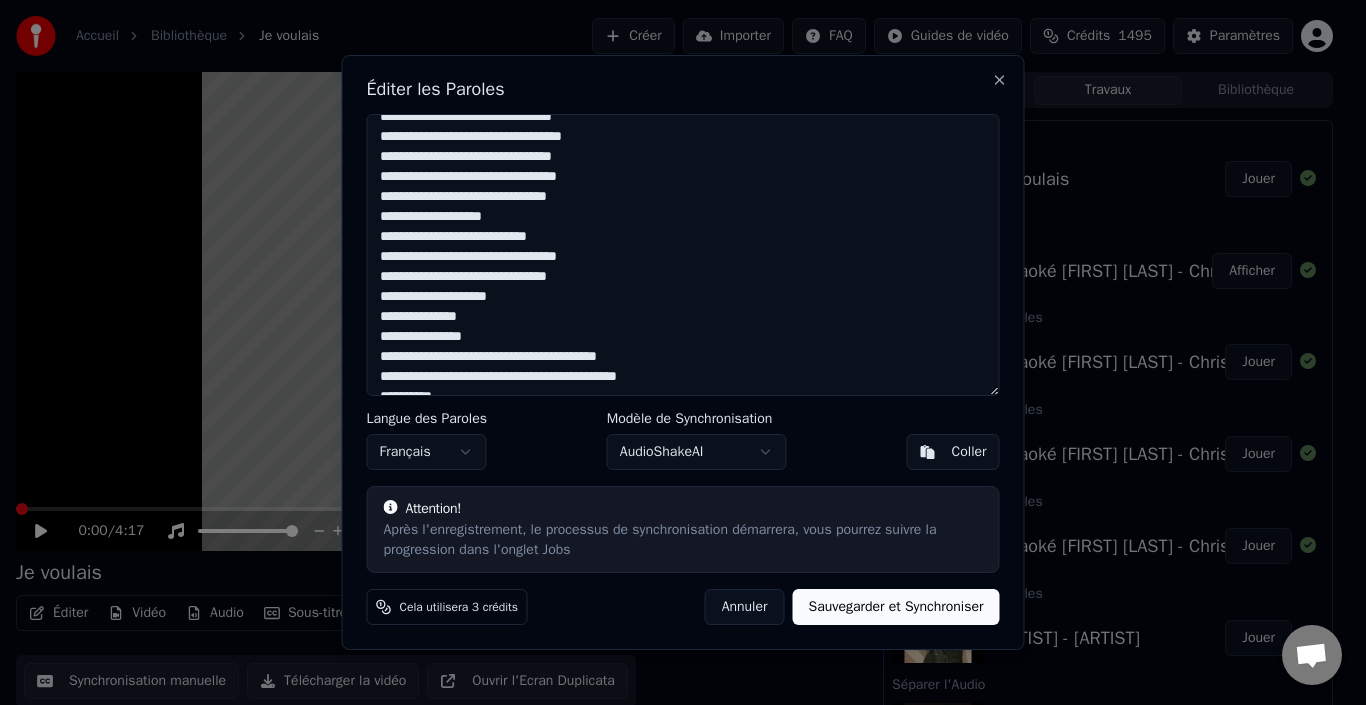 click at bounding box center [683, 255] 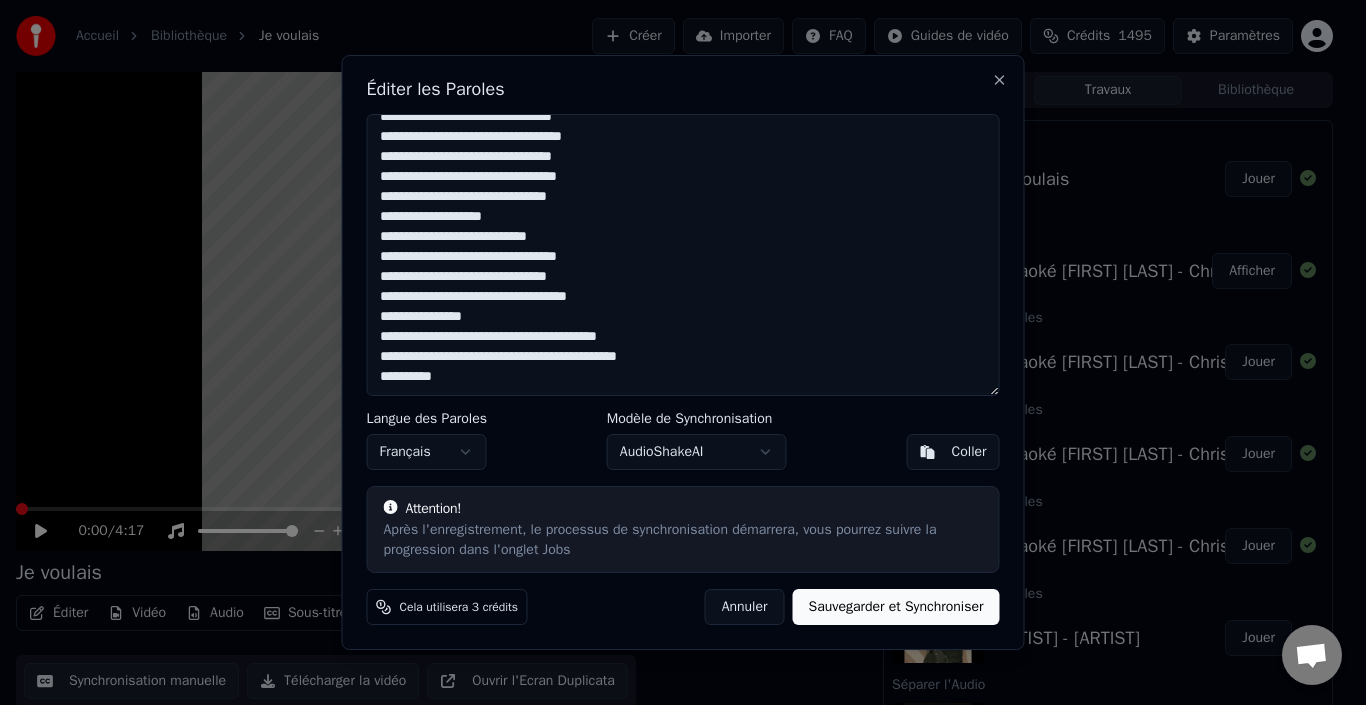 click at bounding box center (683, 255) 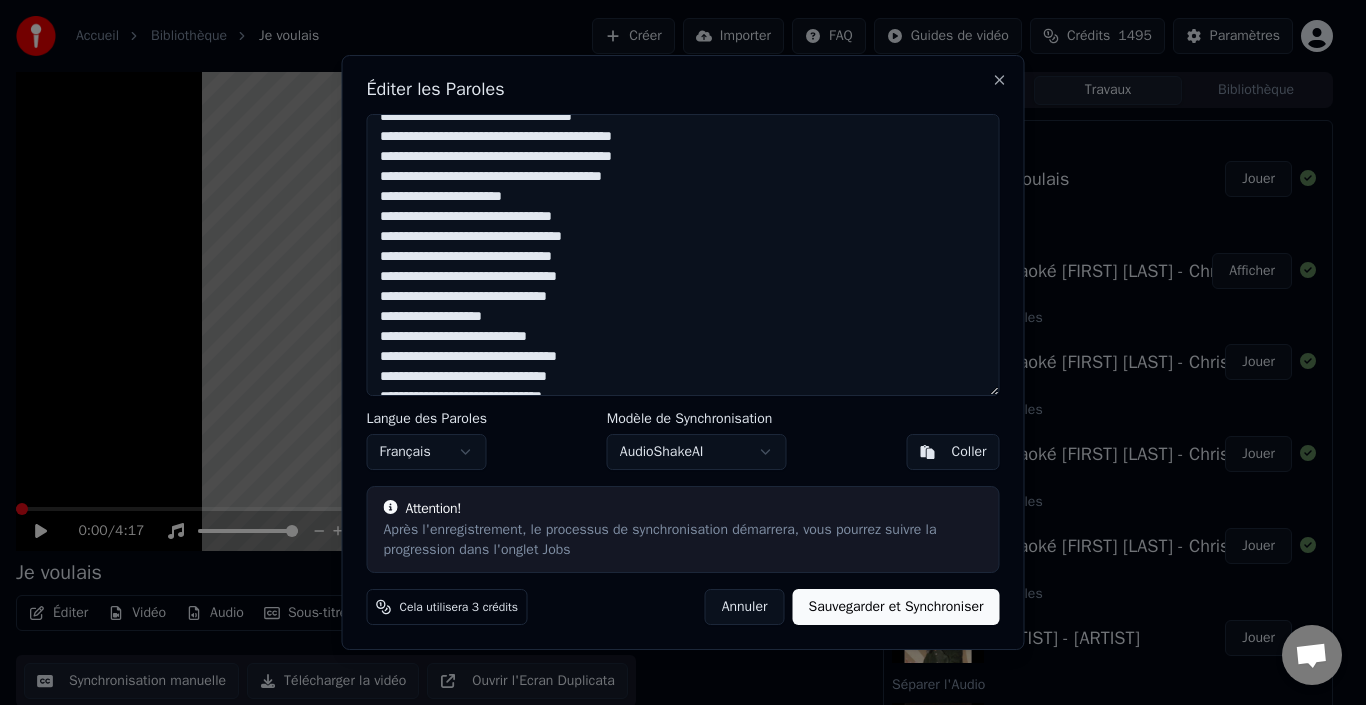 scroll, scrollTop: 495, scrollLeft: 0, axis: vertical 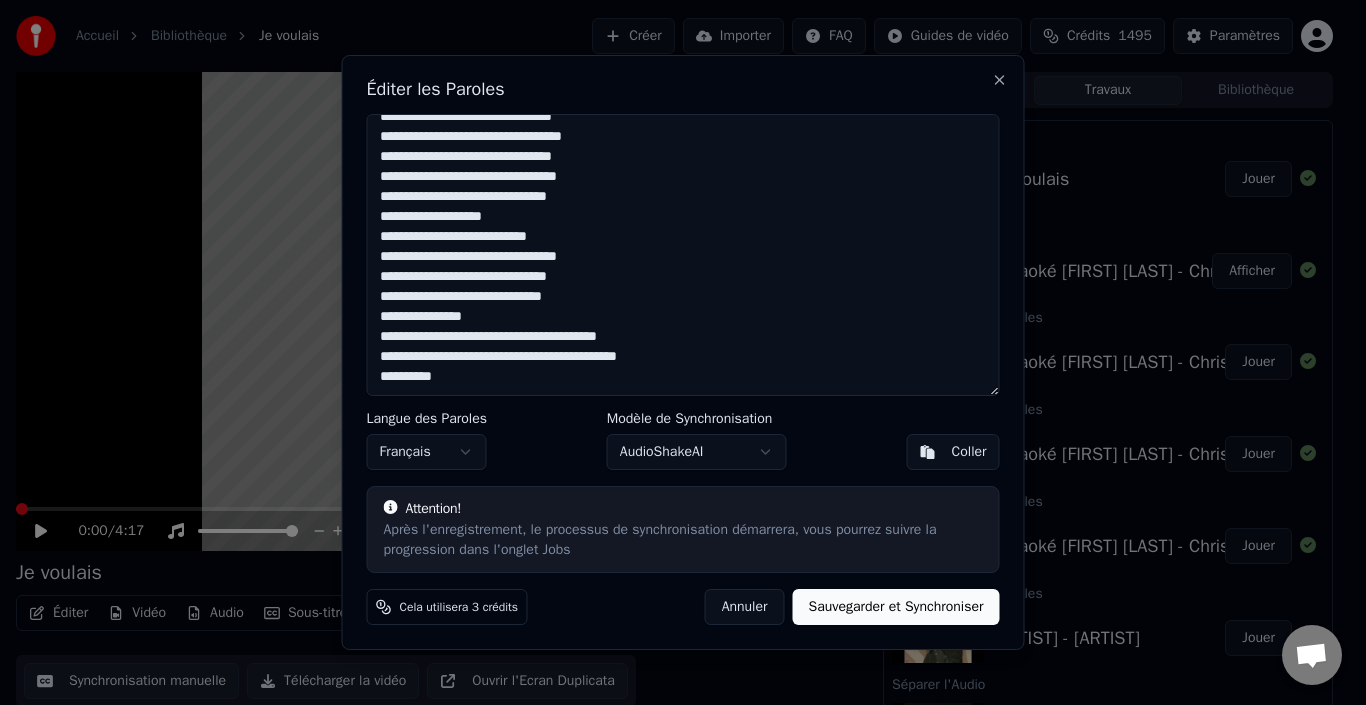 click at bounding box center (683, 255) 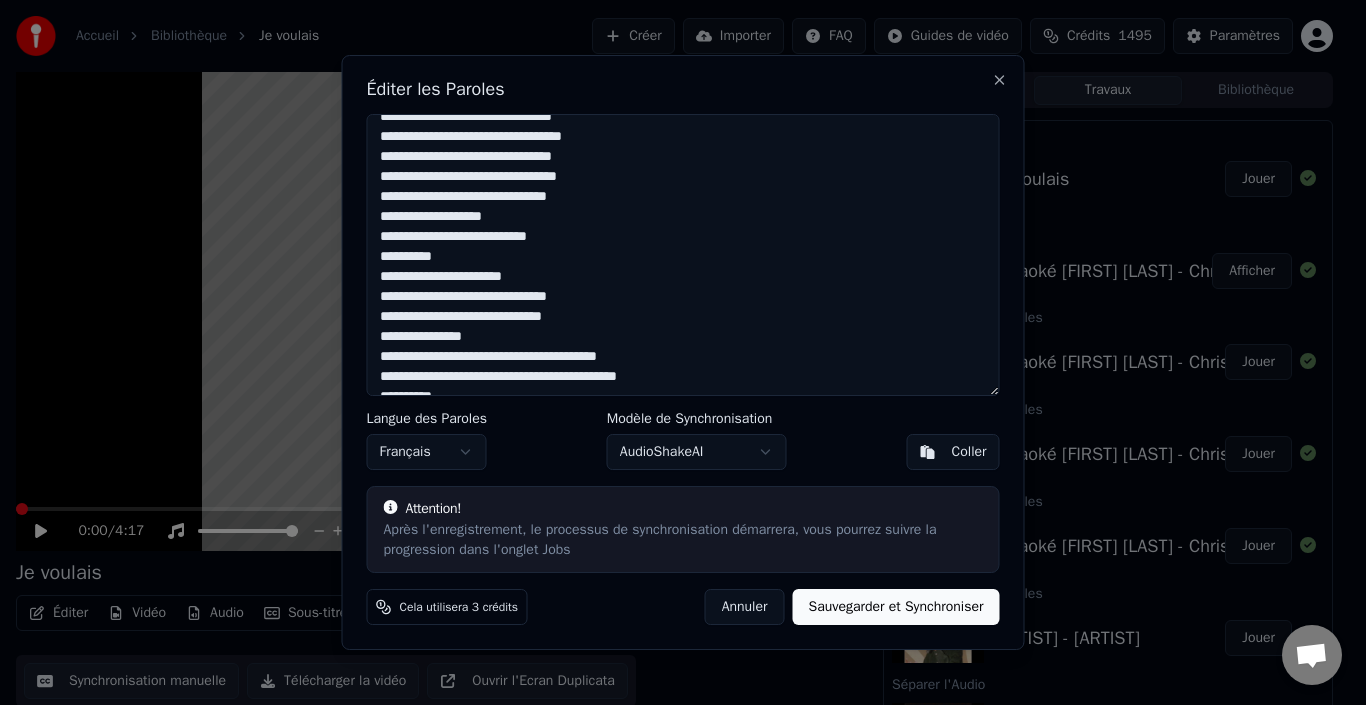 click at bounding box center (683, 255) 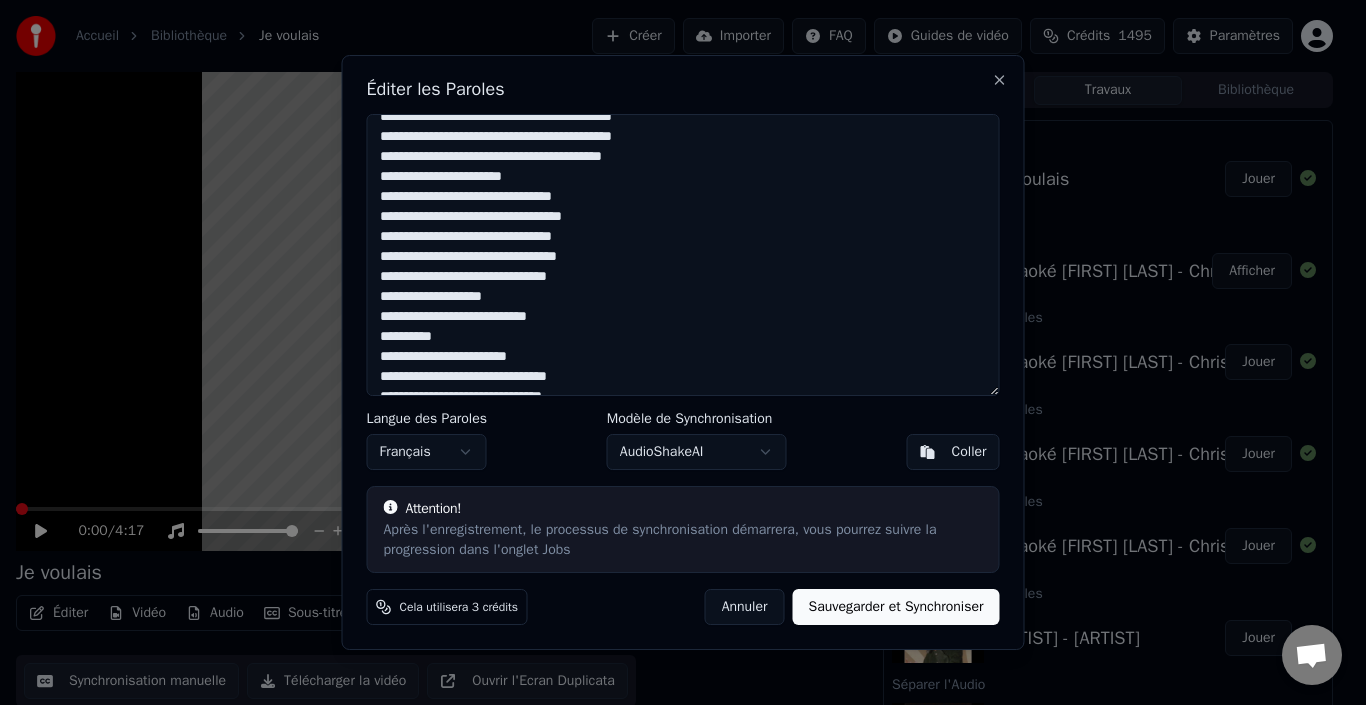 scroll, scrollTop: 515, scrollLeft: 0, axis: vertical 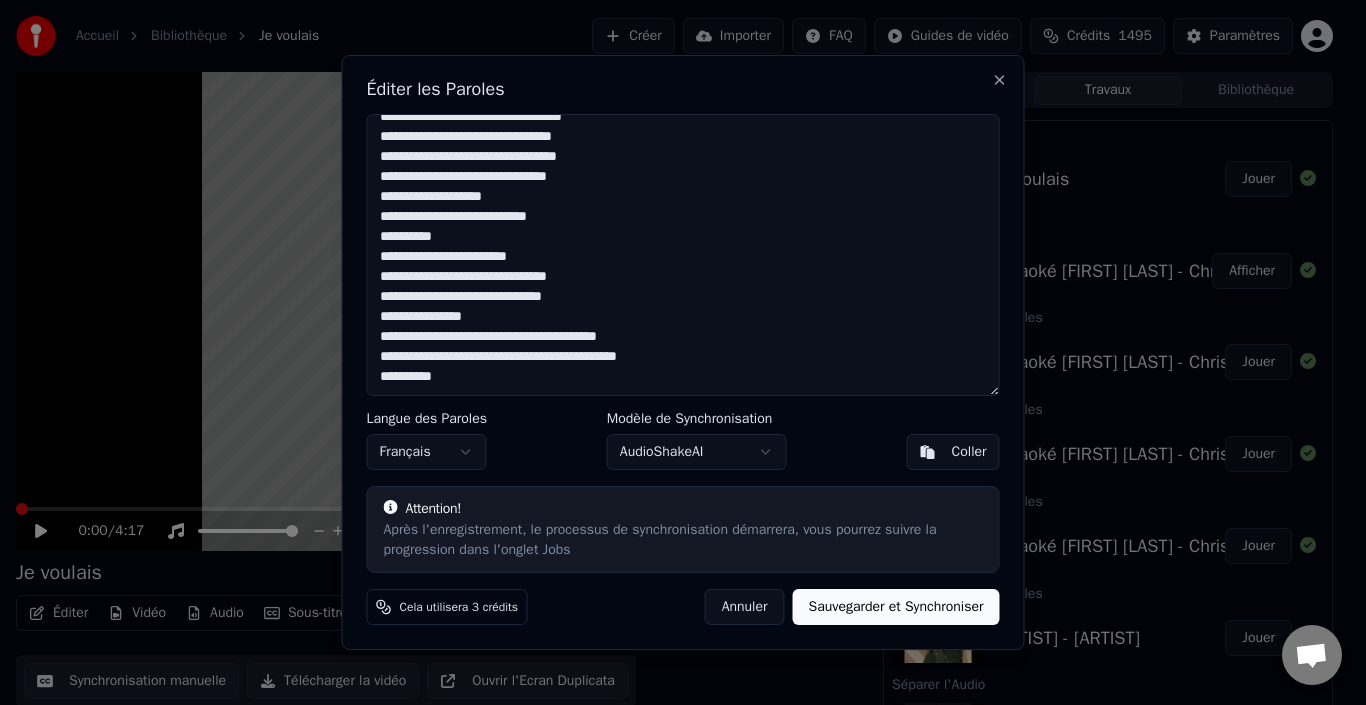 click at bounding box center (683, 255) 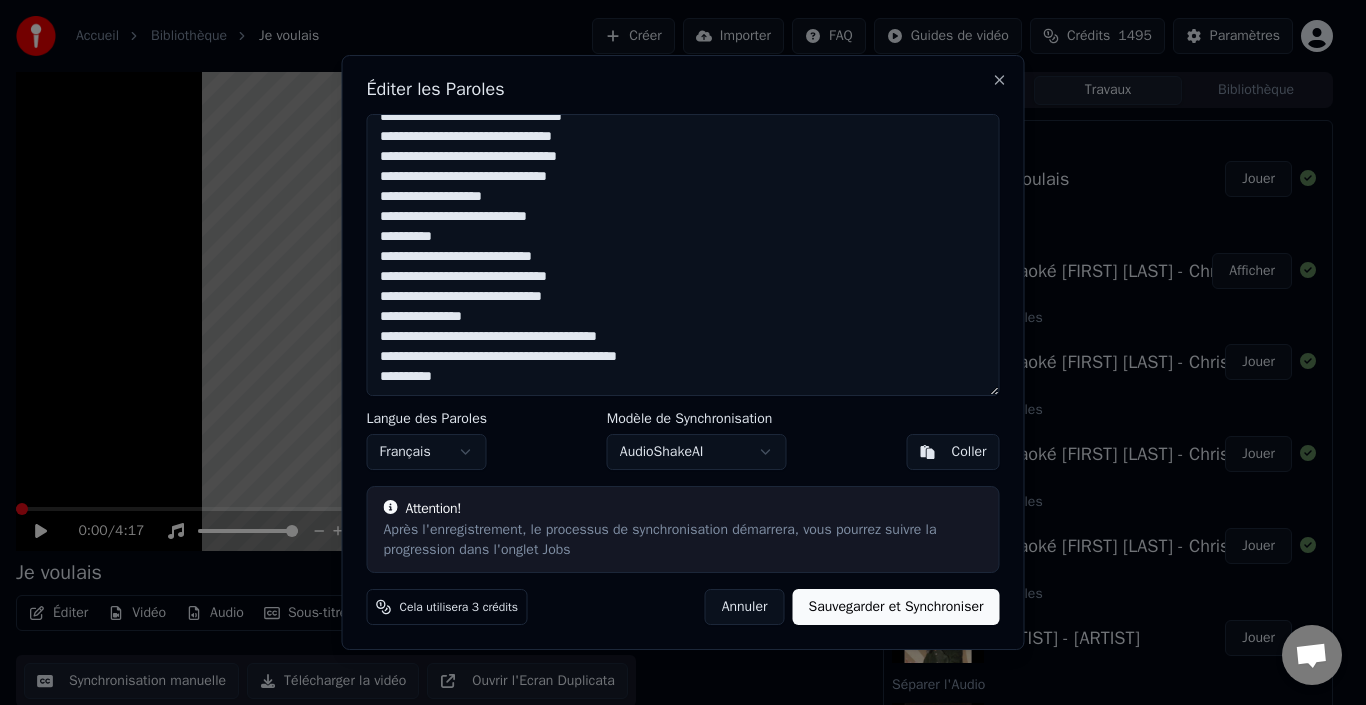 click at bounding box center [683, 255] 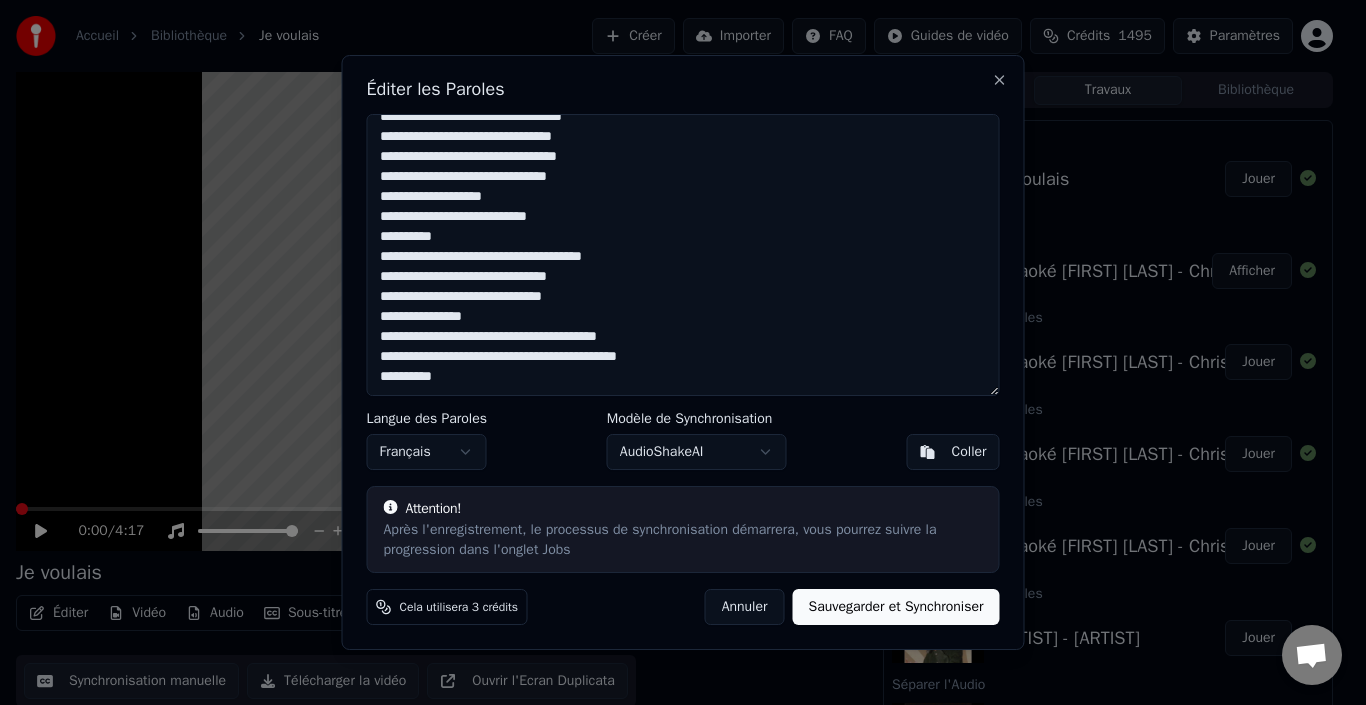 click at bounding box center (683, 255) 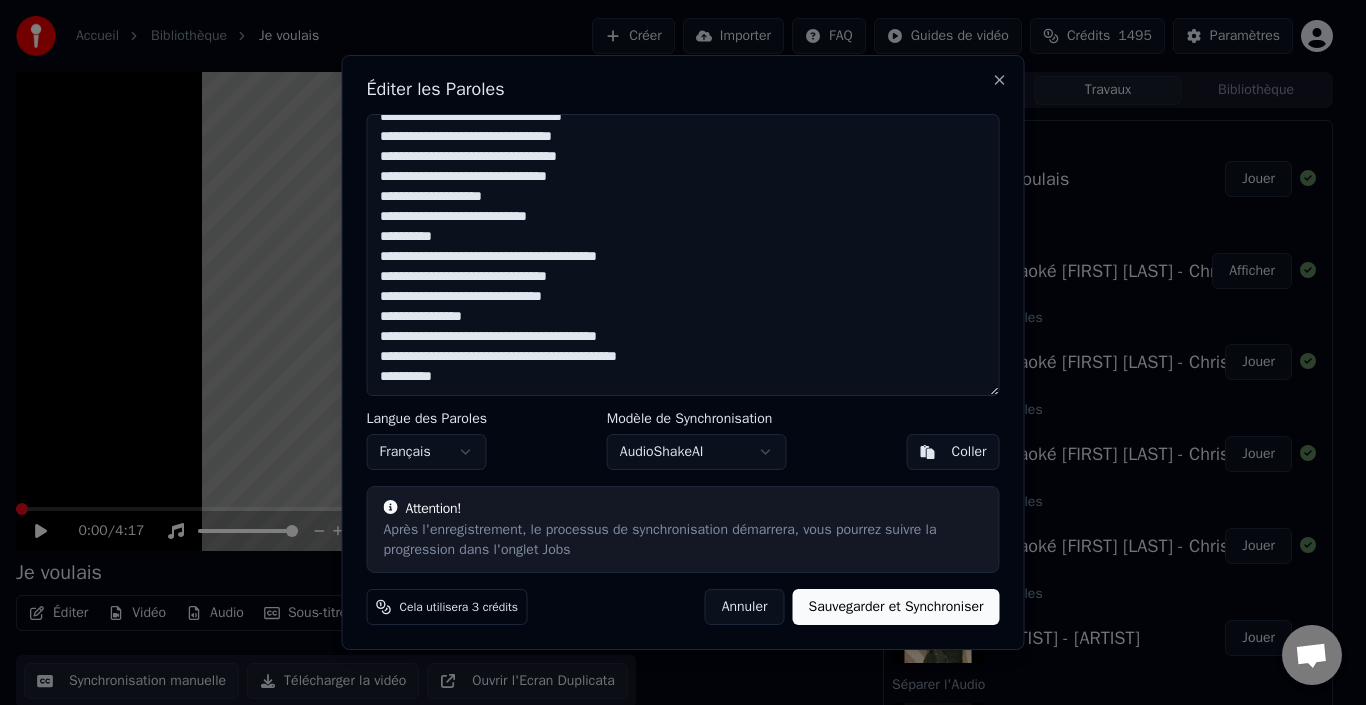click at bounding box center [683, 255] 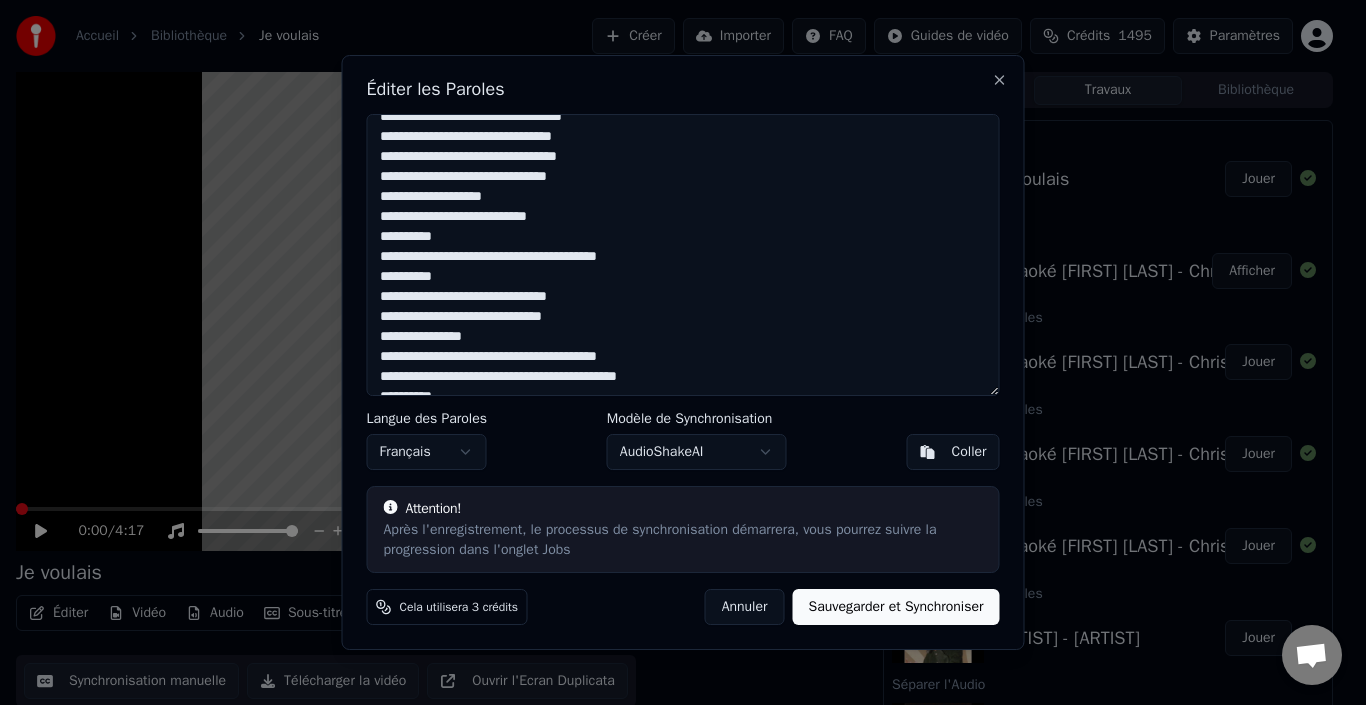 click at bounding box center (683, 255) 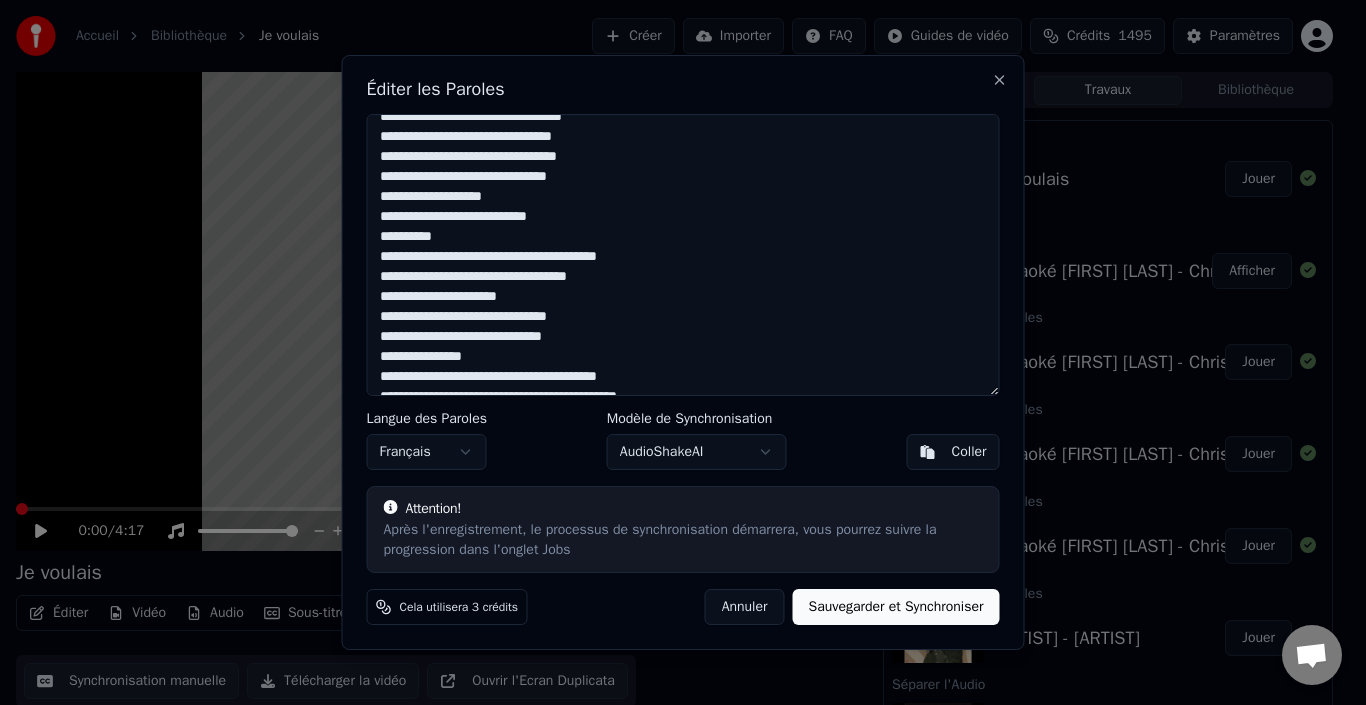 click at bounding box center [683, 255] 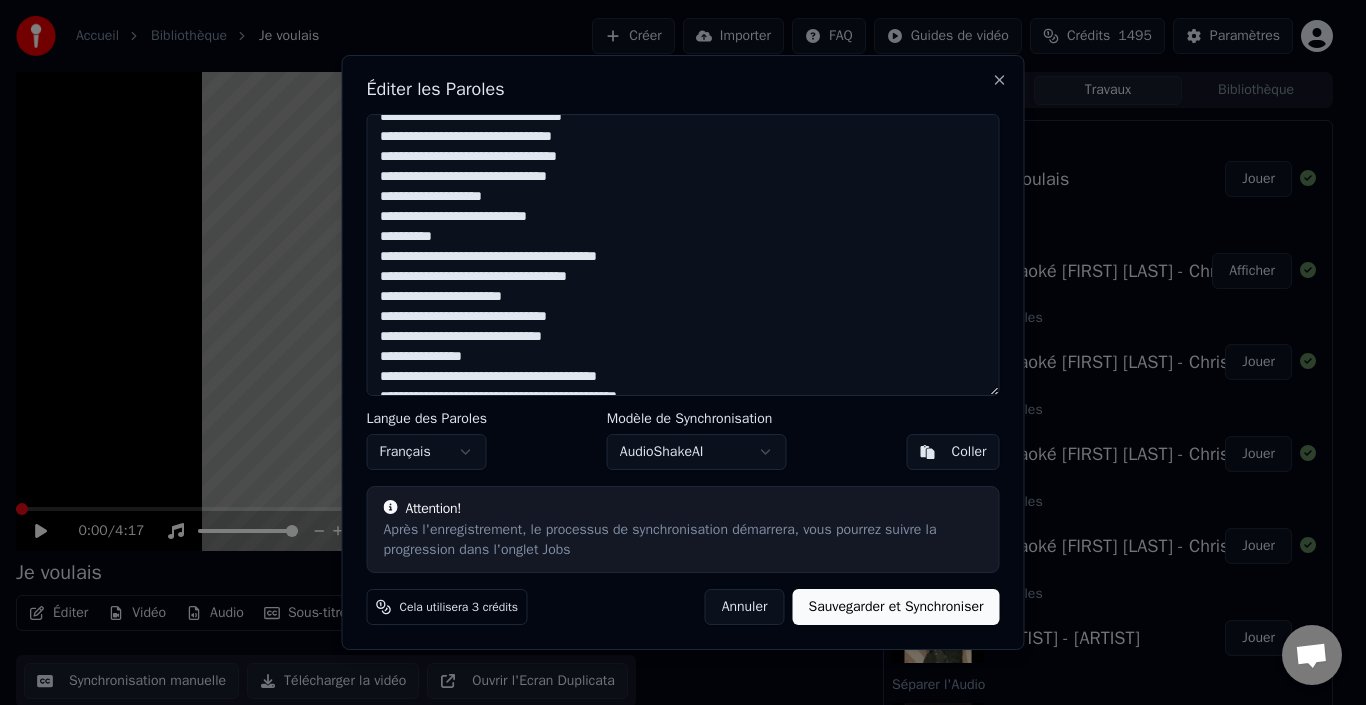 click at bounding box center (683, 255) 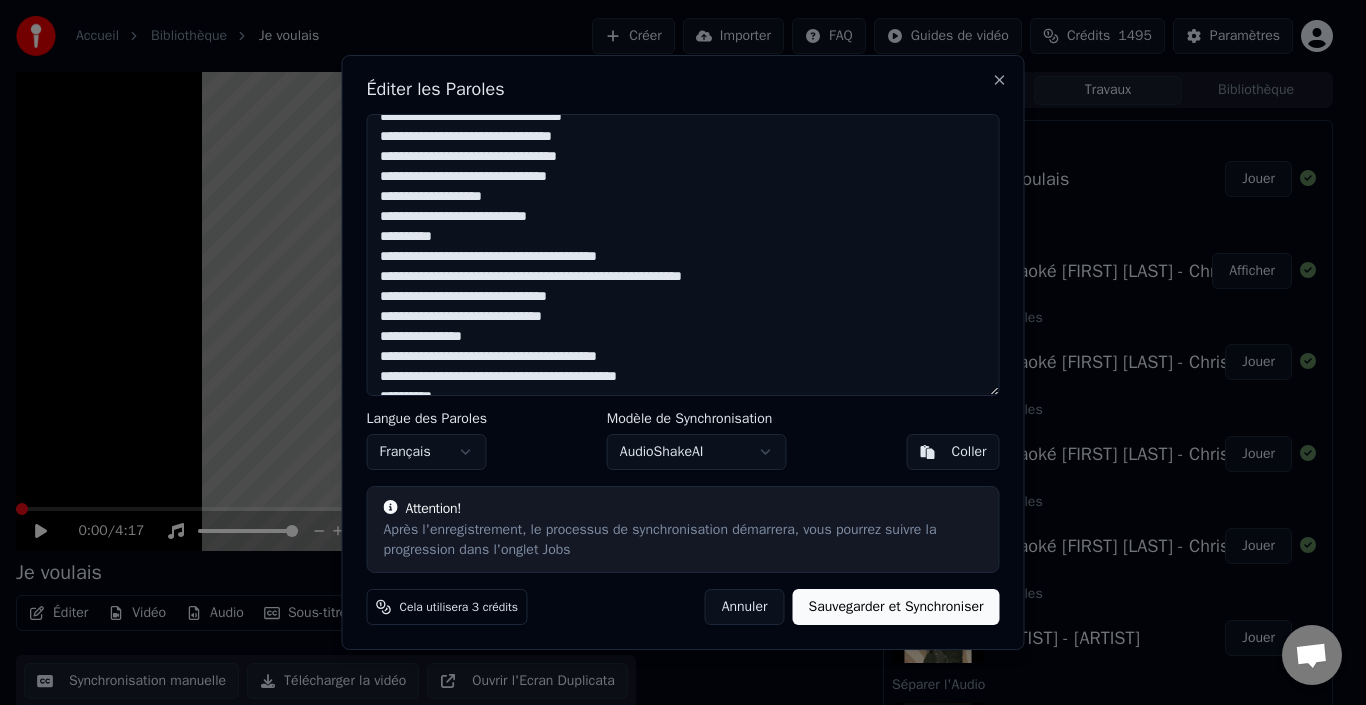 click at bounding box center [683, 255] 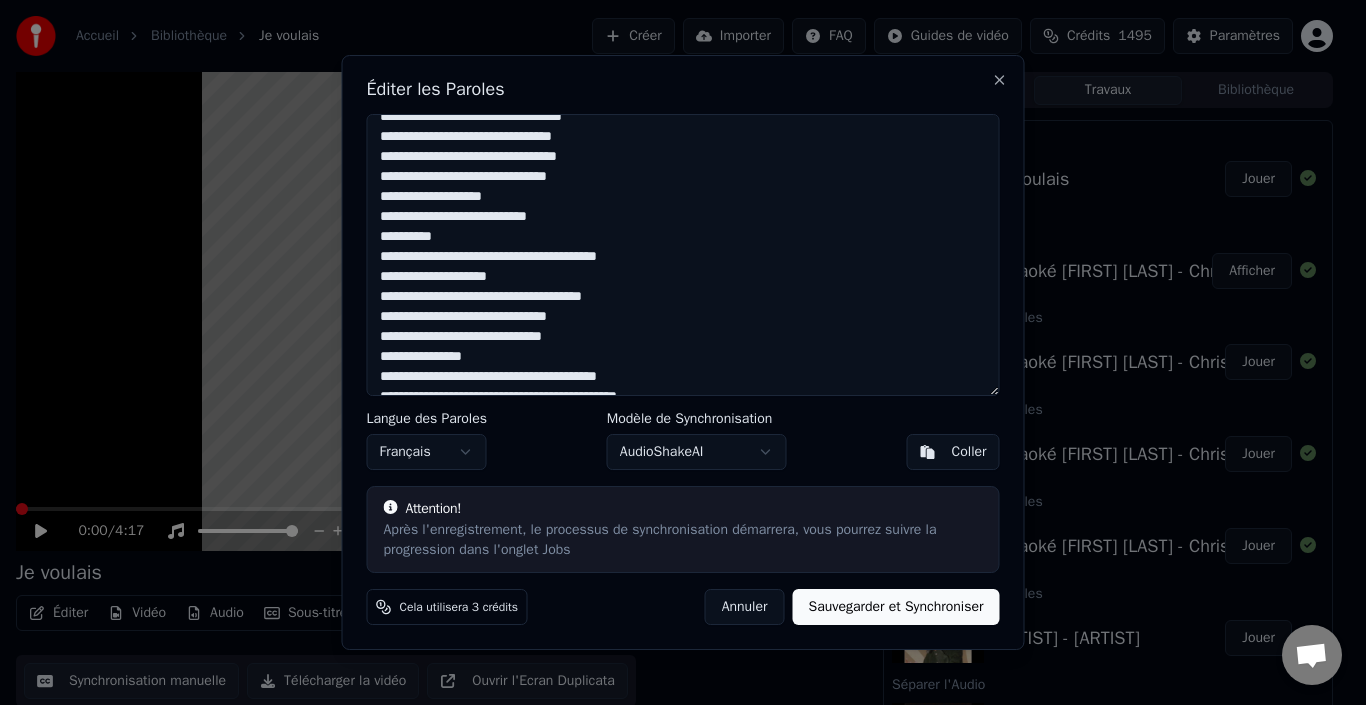click at bounding box center (683, 255) 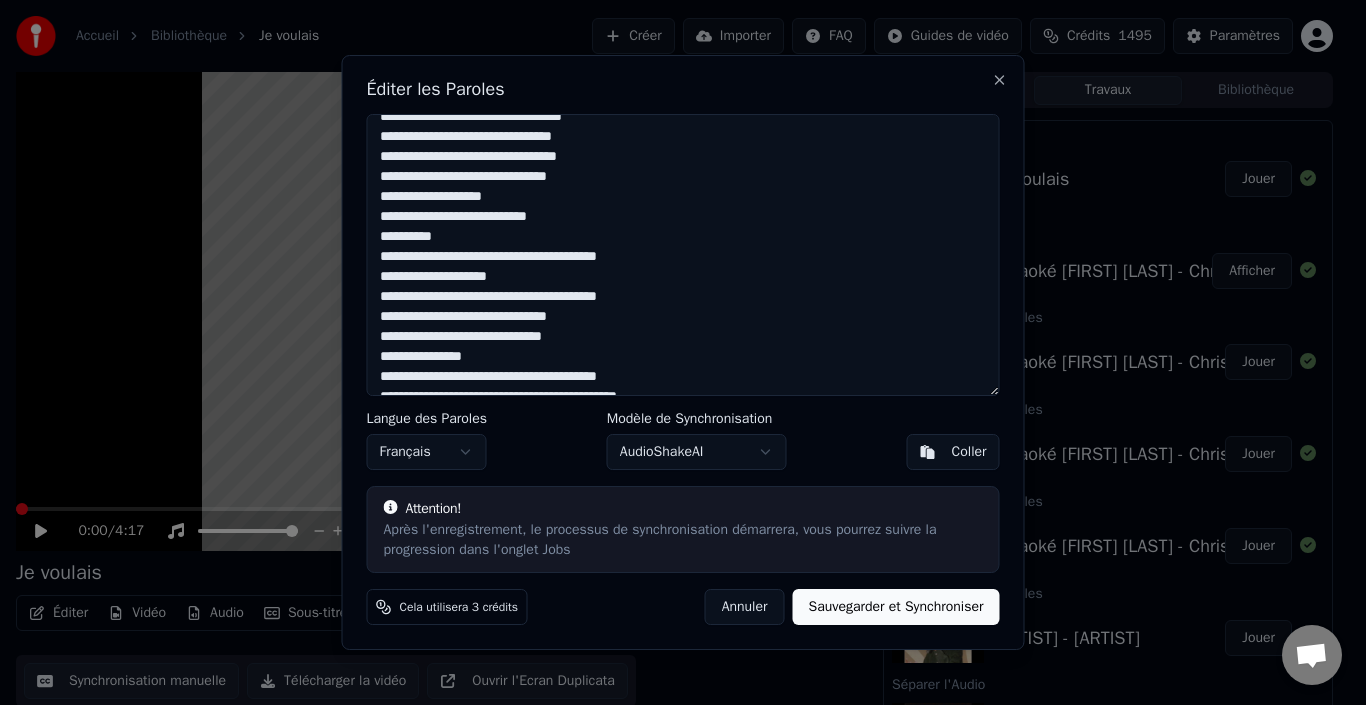 click at bounding box center (683, 255) 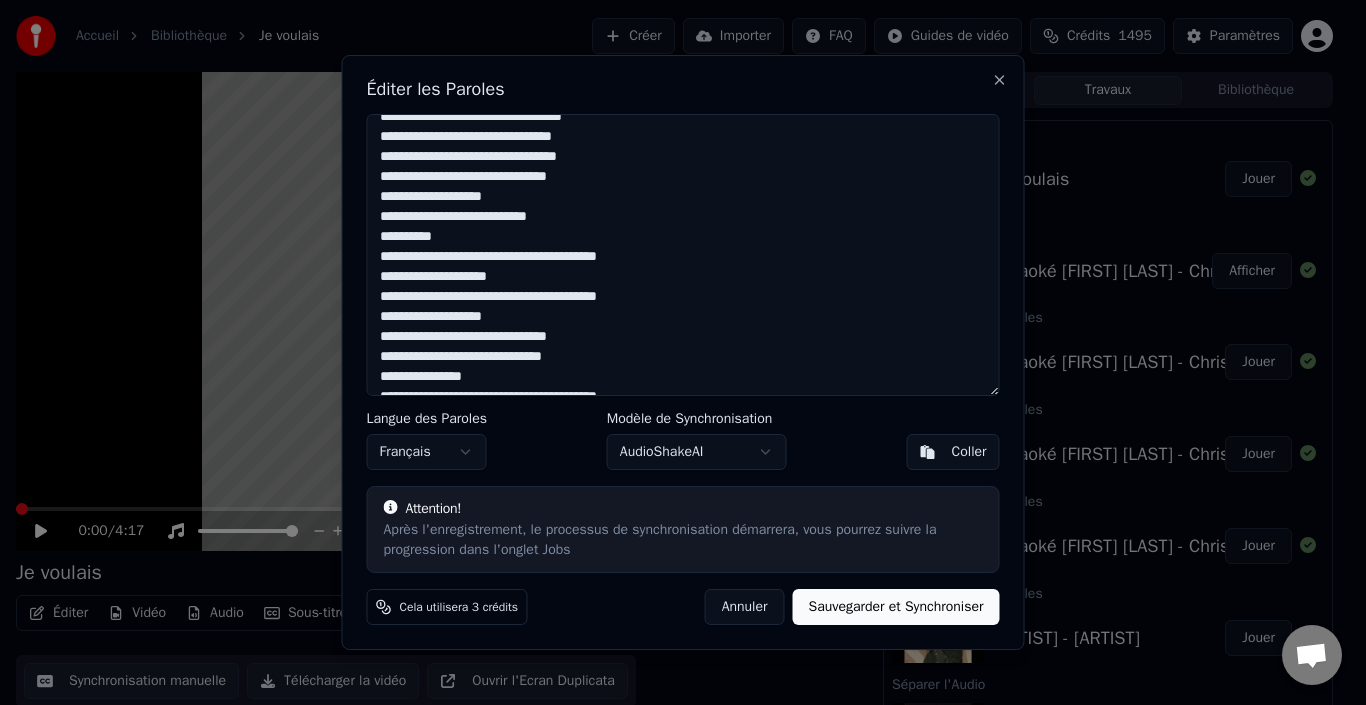 click at bounding box center (683, 255) 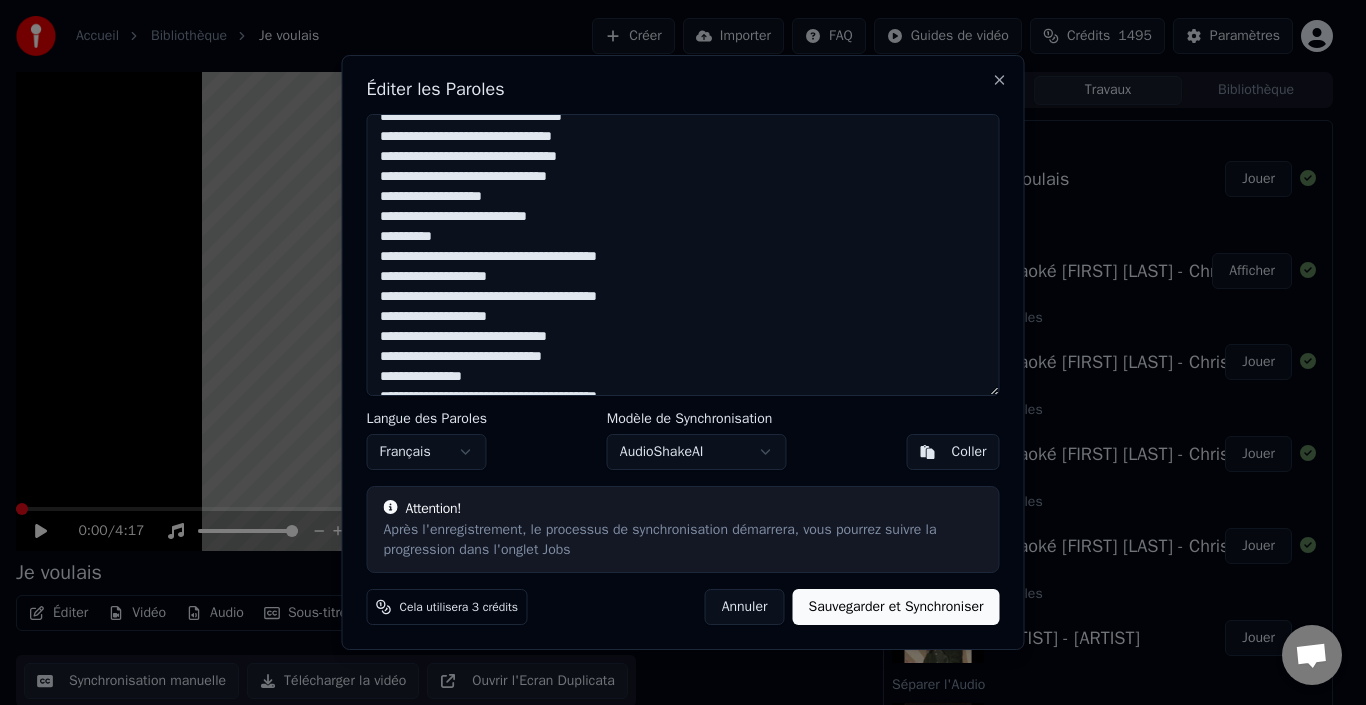 scroll, scrollTop: 575, scrollLeft: 0, axis: vertical 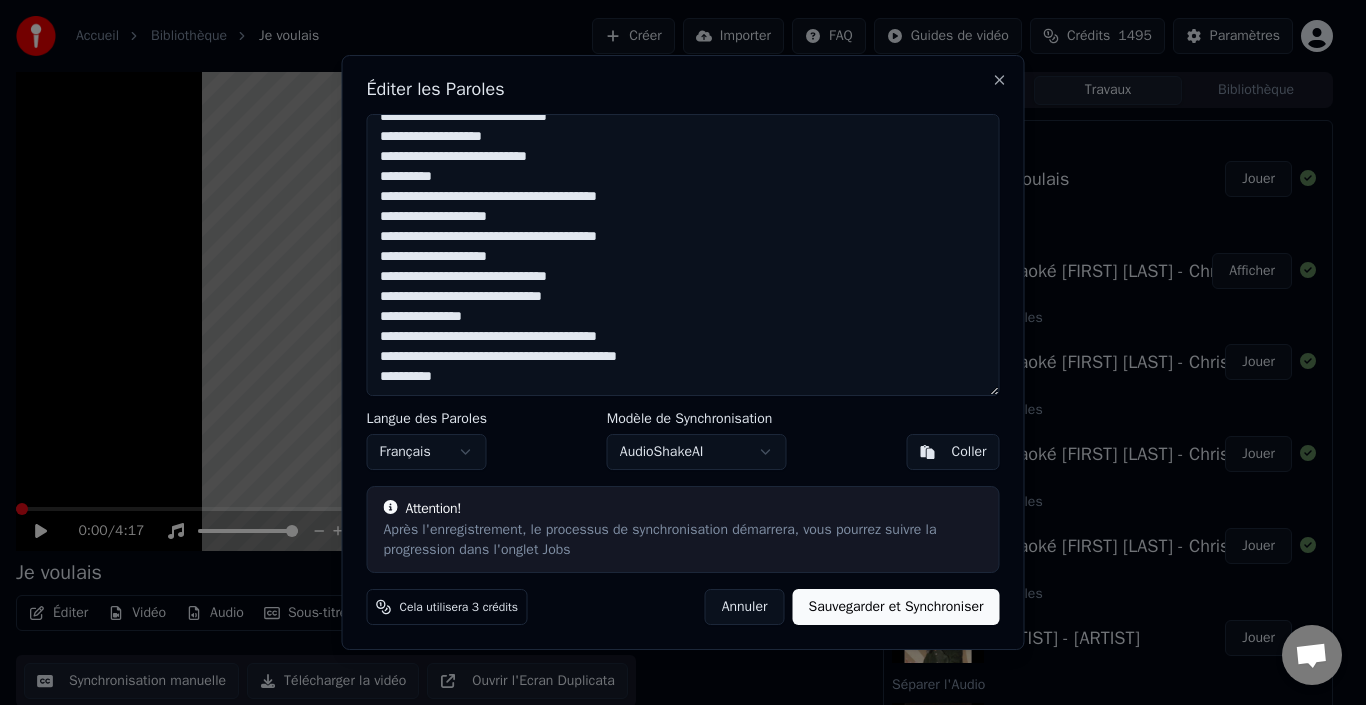 click at bounding box center (683, 255) 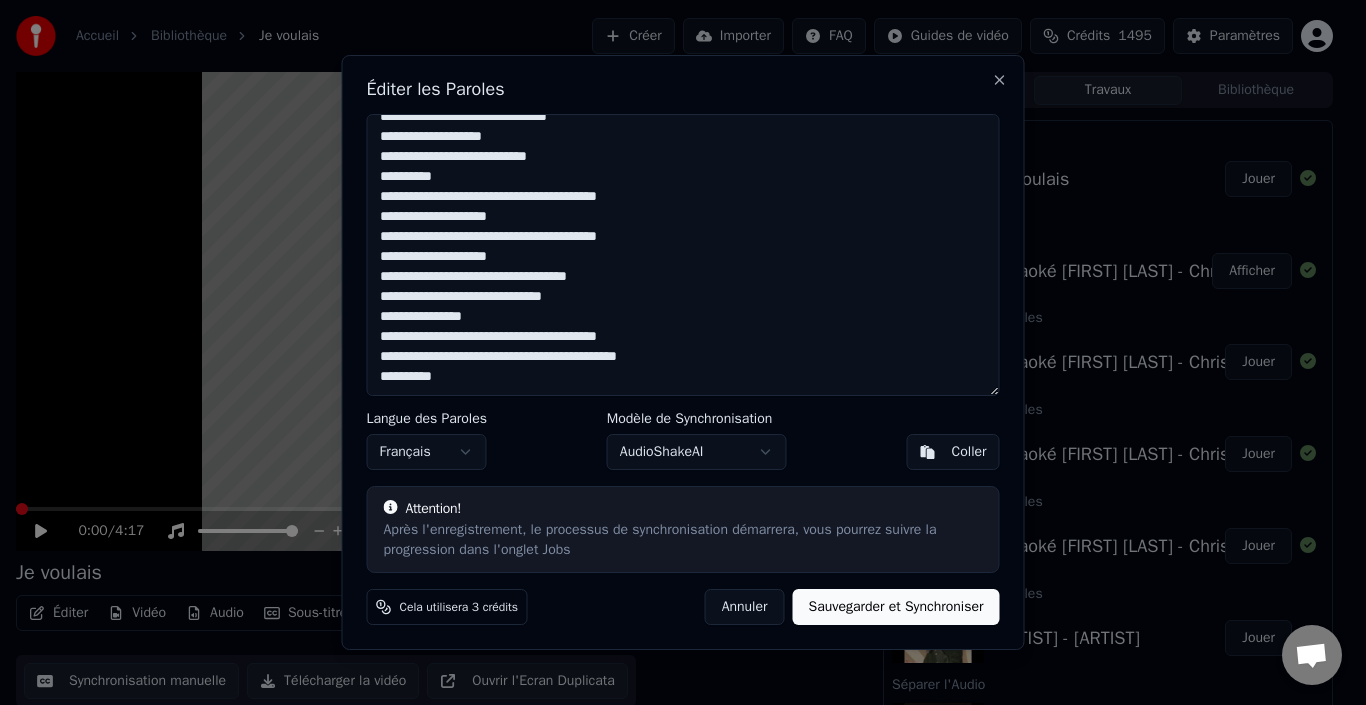 click at bounding box center (683, 255) 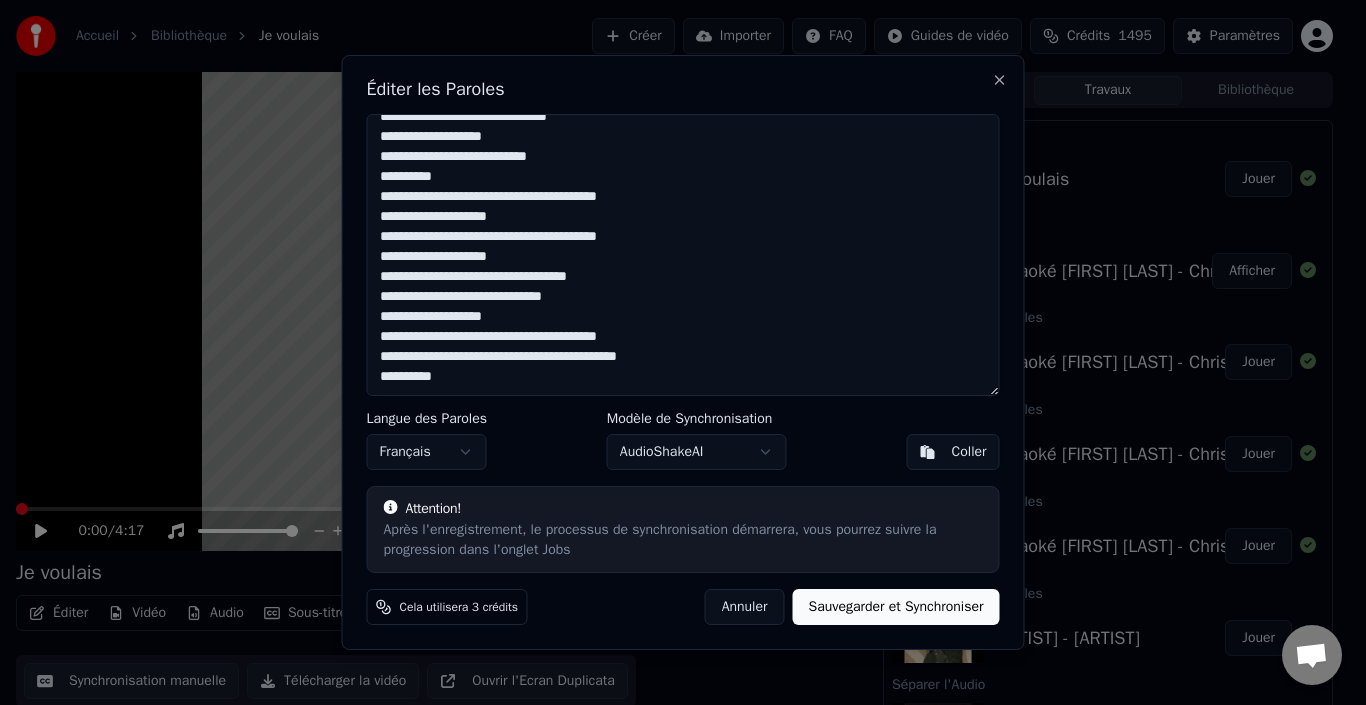 click at bounding box center (683, 255) 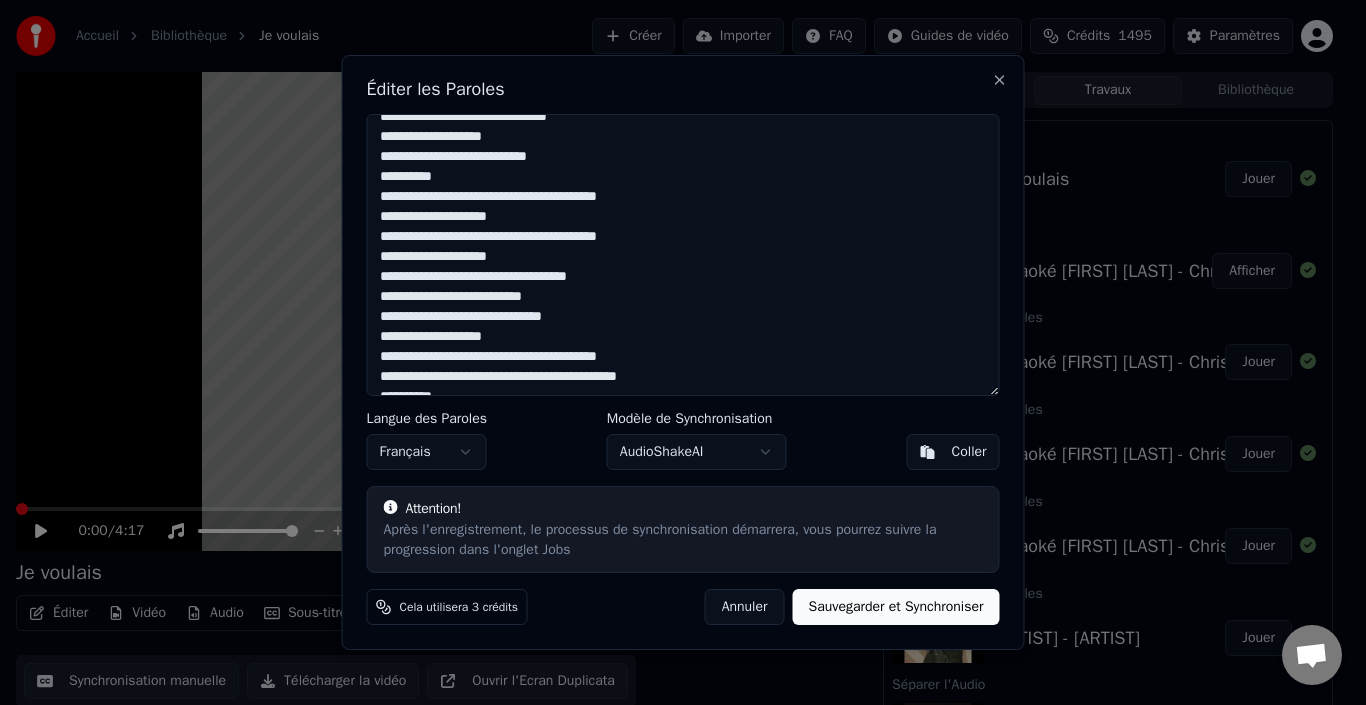 click at bounding box center (683, 255) 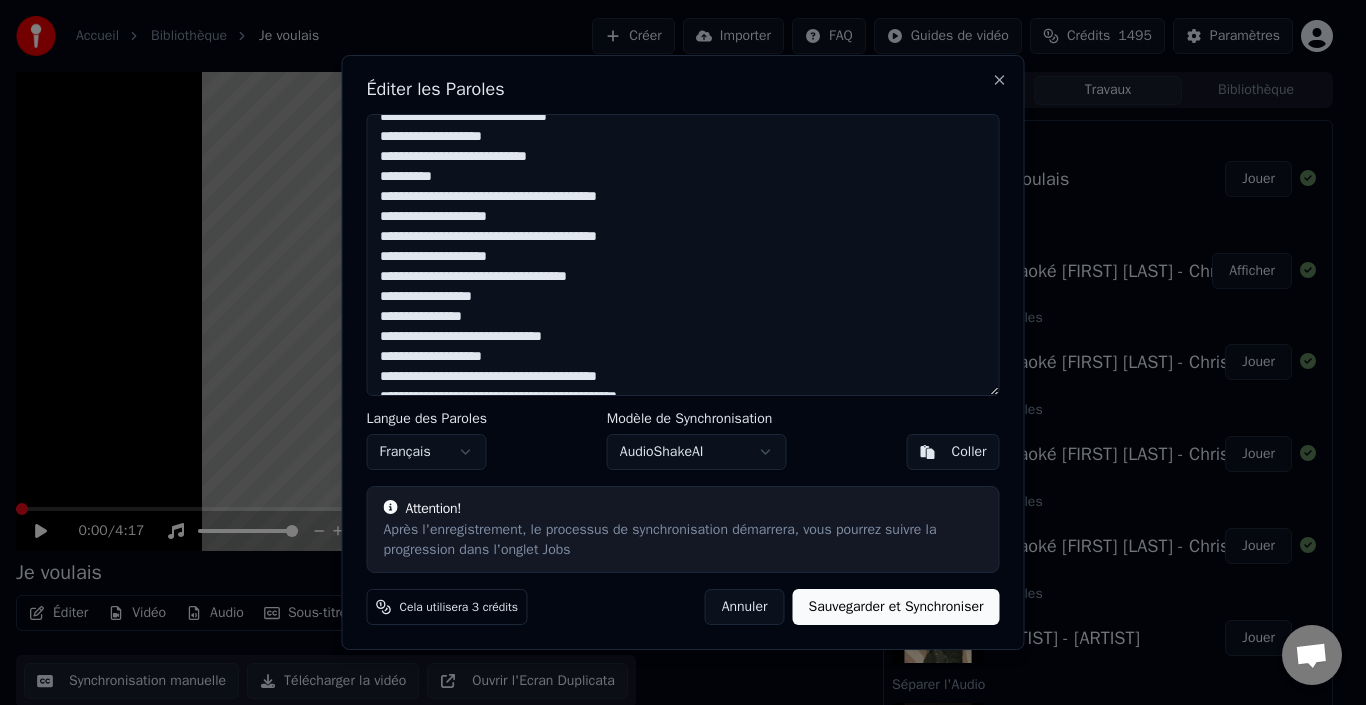 click at bounding box center (683, 255) 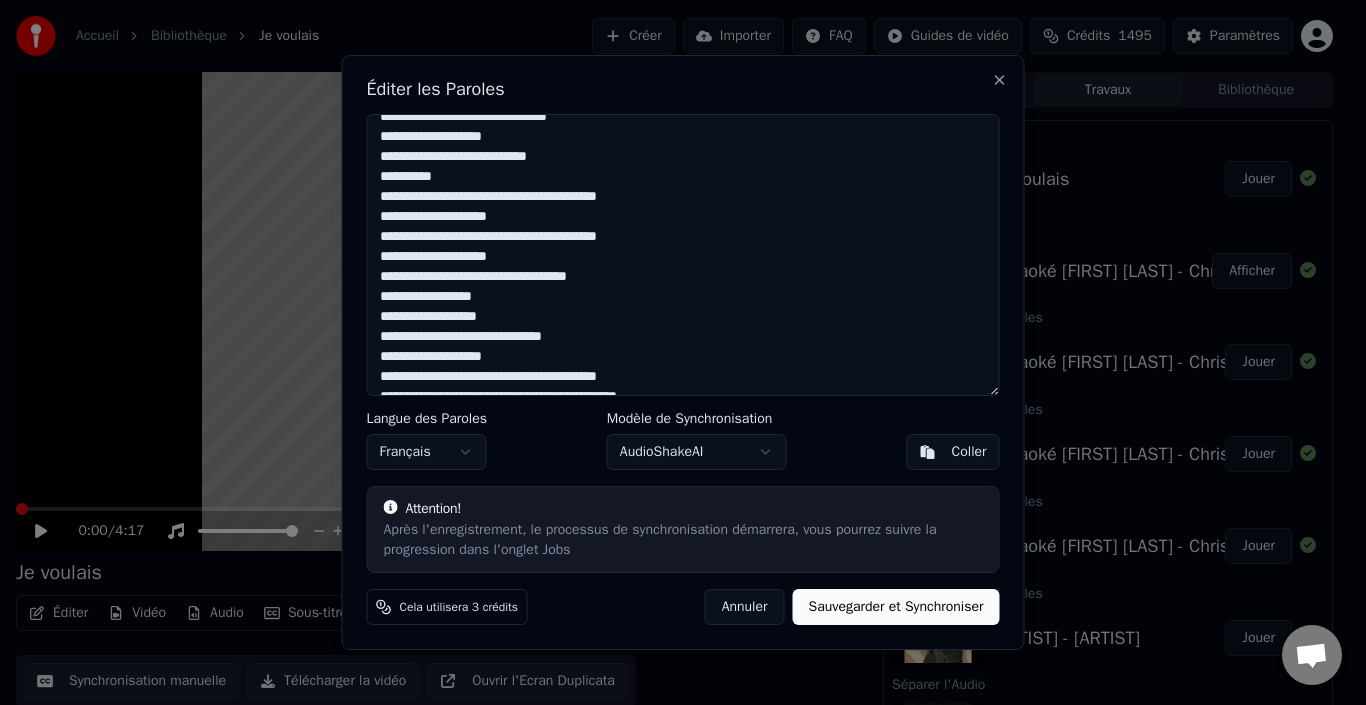 scroll, scrollTop: 615, scrollLeft: 0, axis: vertical 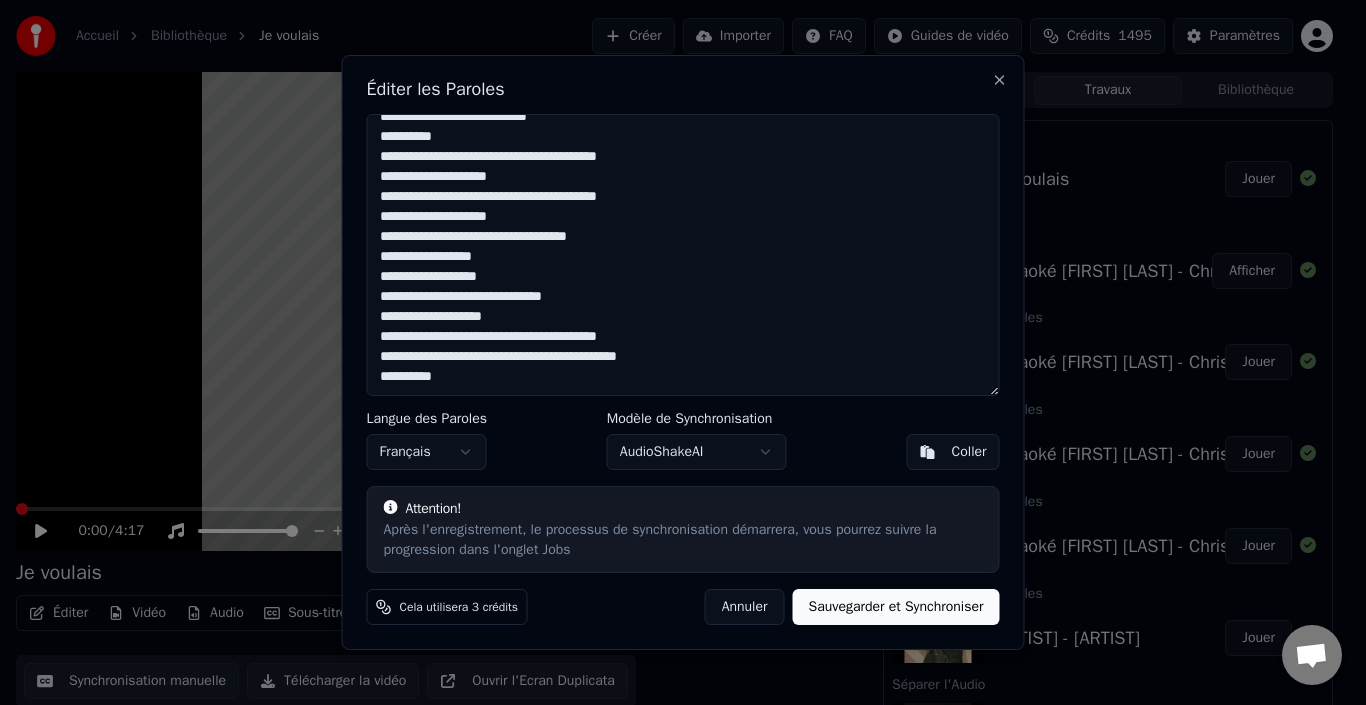 click at bounding box center (683, 255) 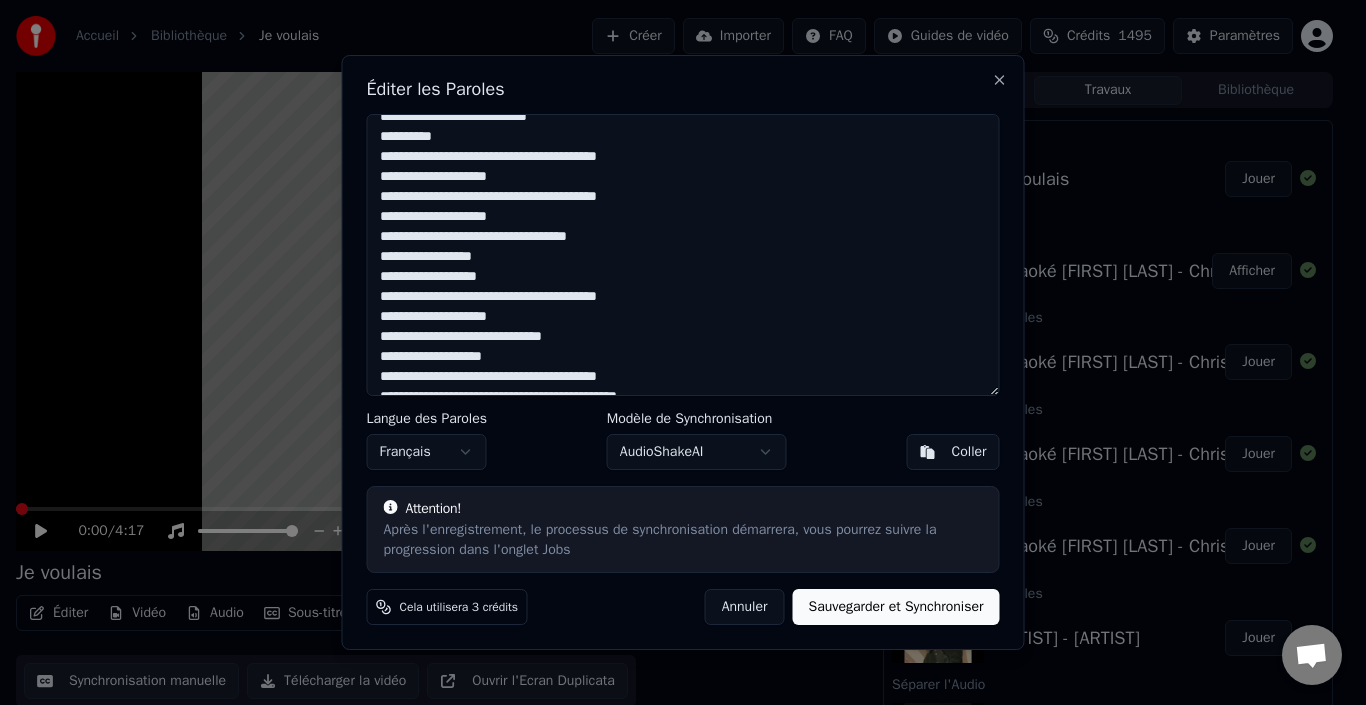 click at bounding box center (683, 255) 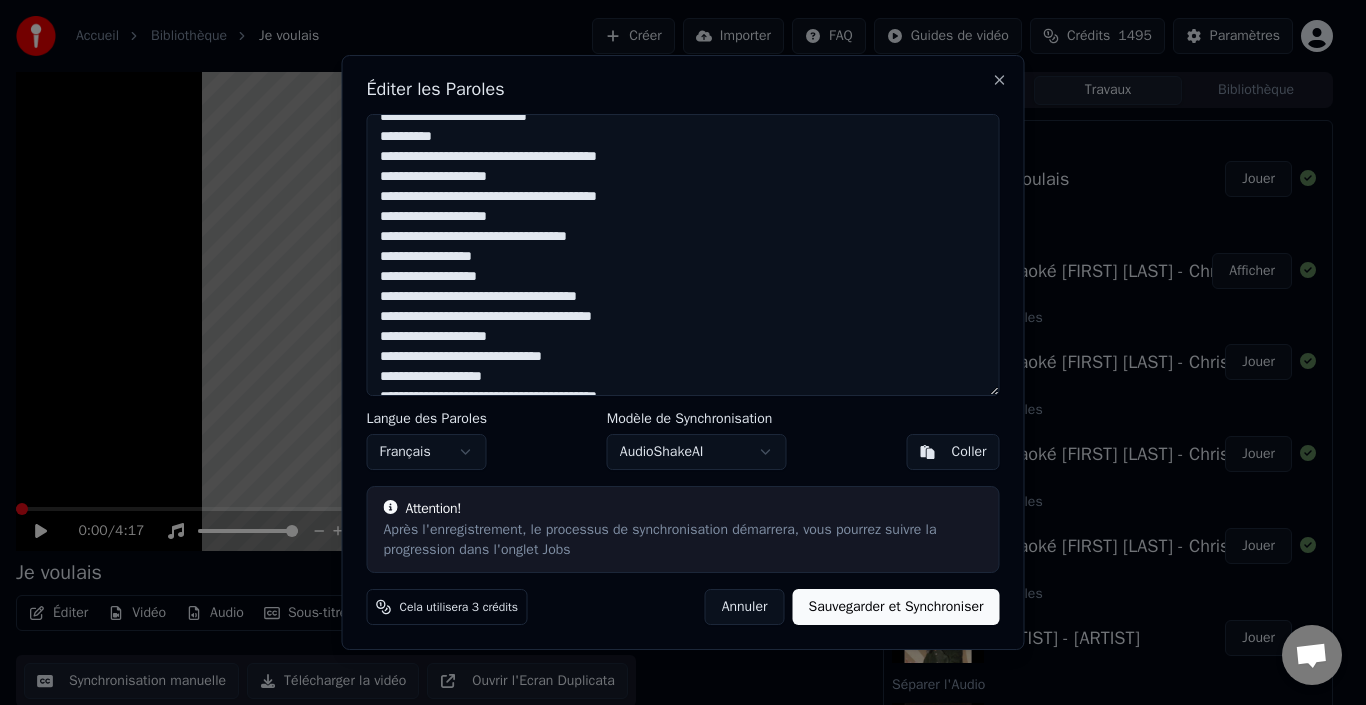 click at bounding box center [683, 255] 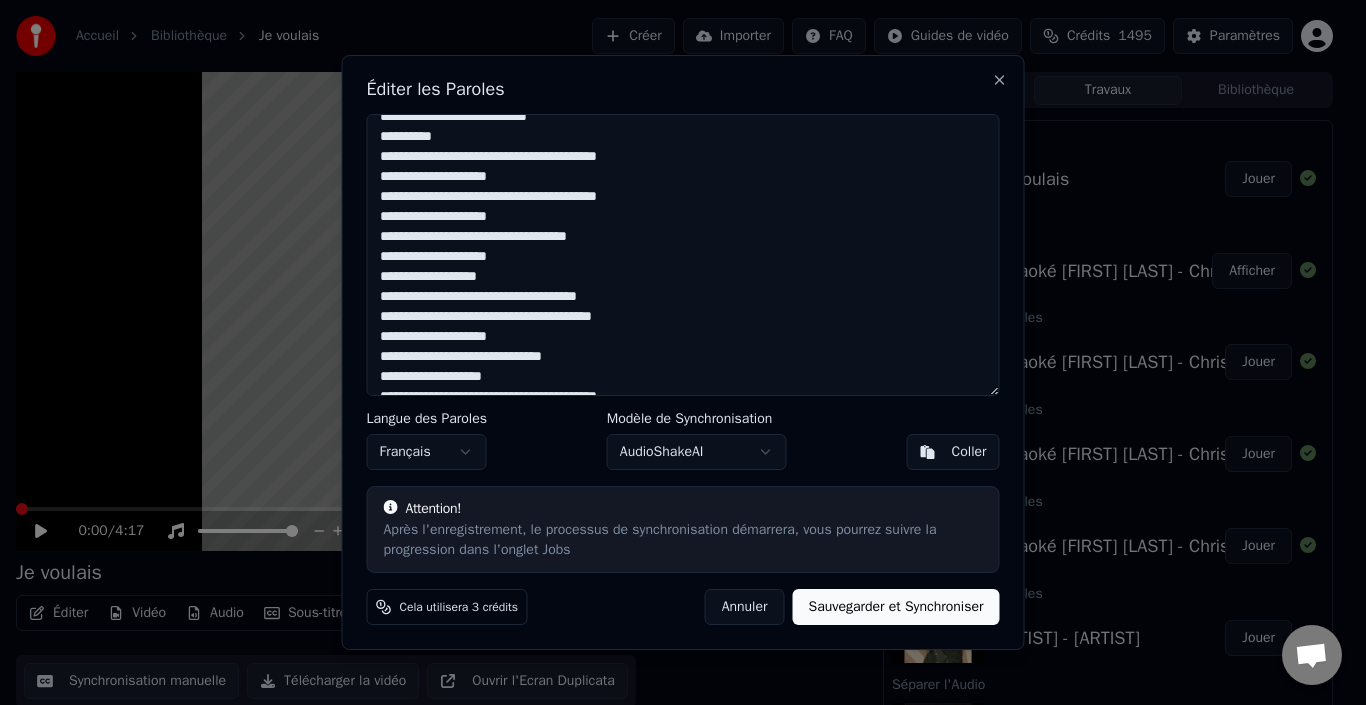 click at bounding box center (683, 255) 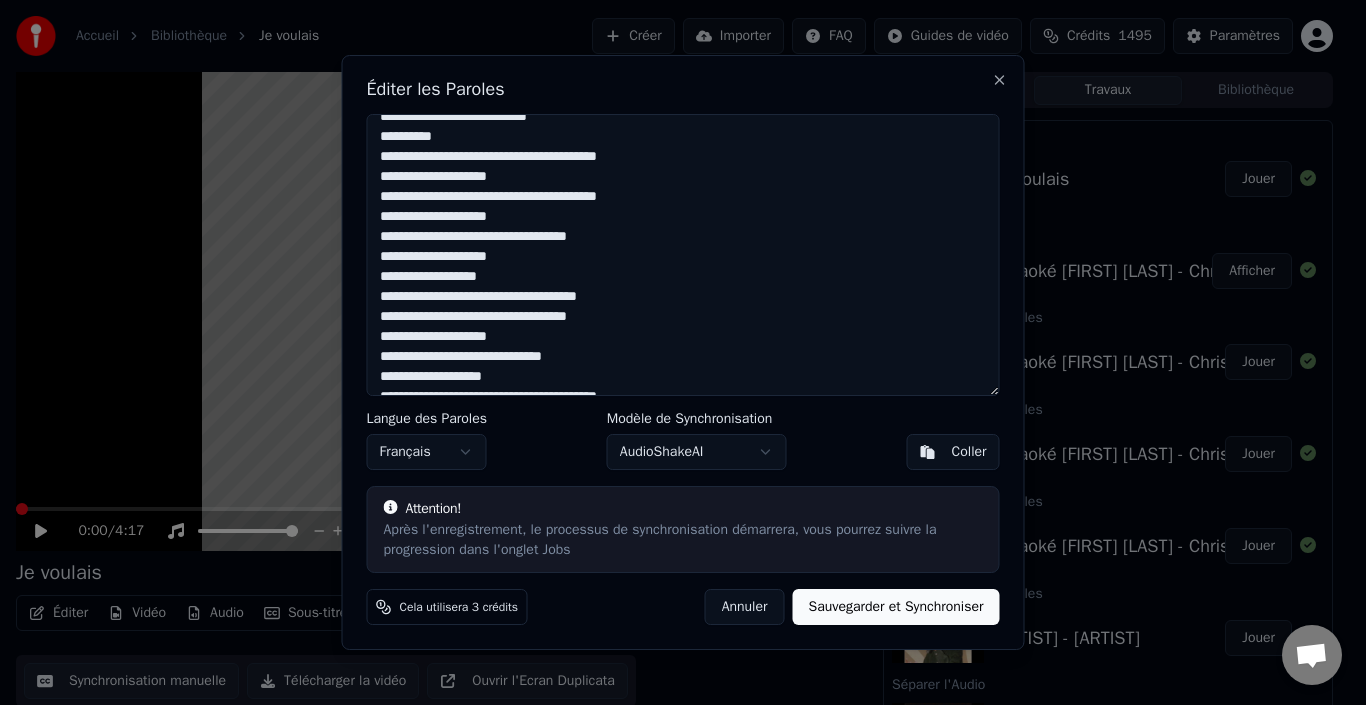 scroll, scrollTop: 675, scrollLeft: 0, axis: vertical 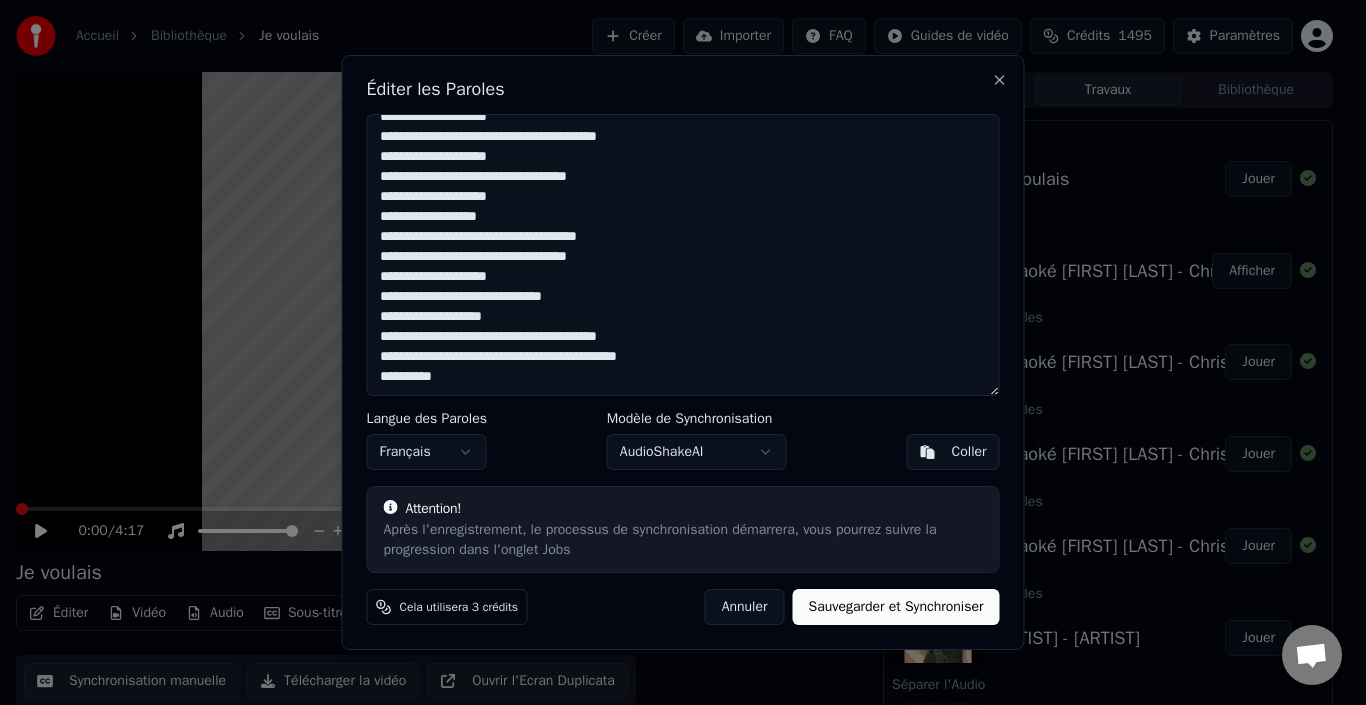 drag, startPoint x: 608, startPoint y: 238, endPoint x: 629, endPoint y: 245, distance: 22.135944 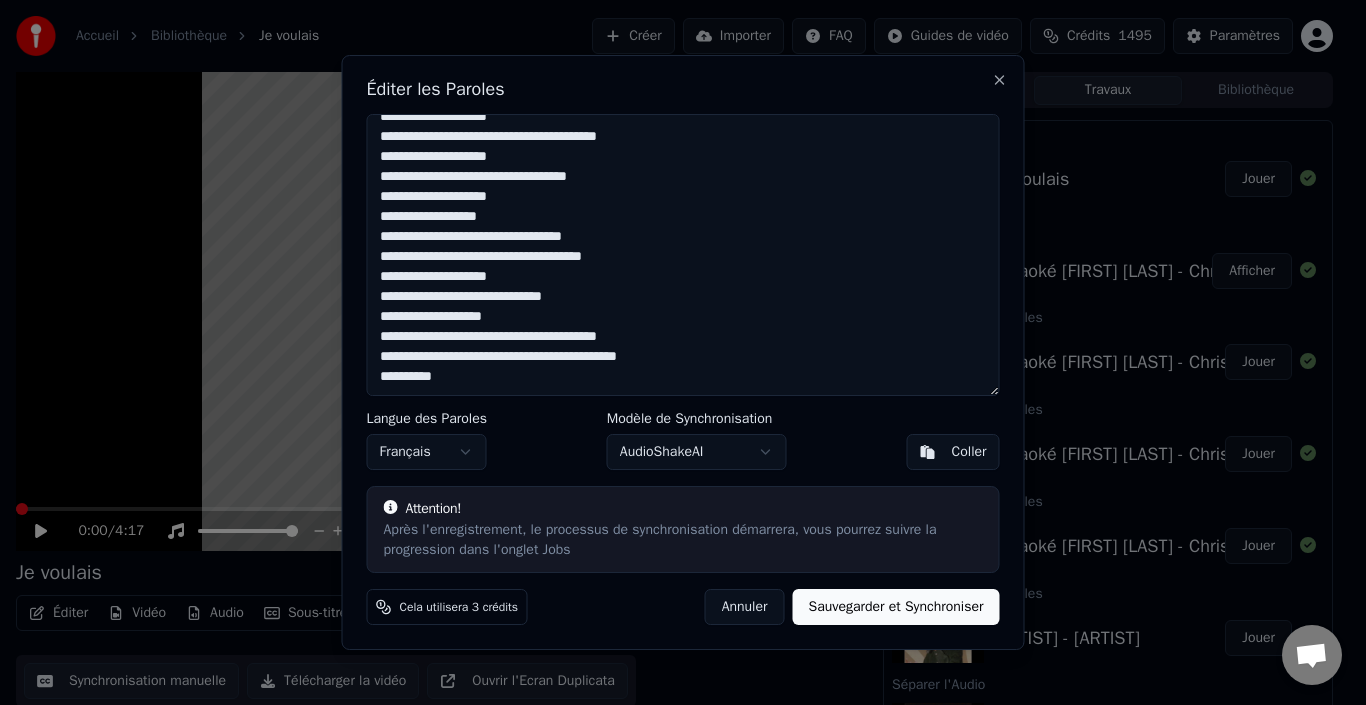click at bounding box center [683, 255] 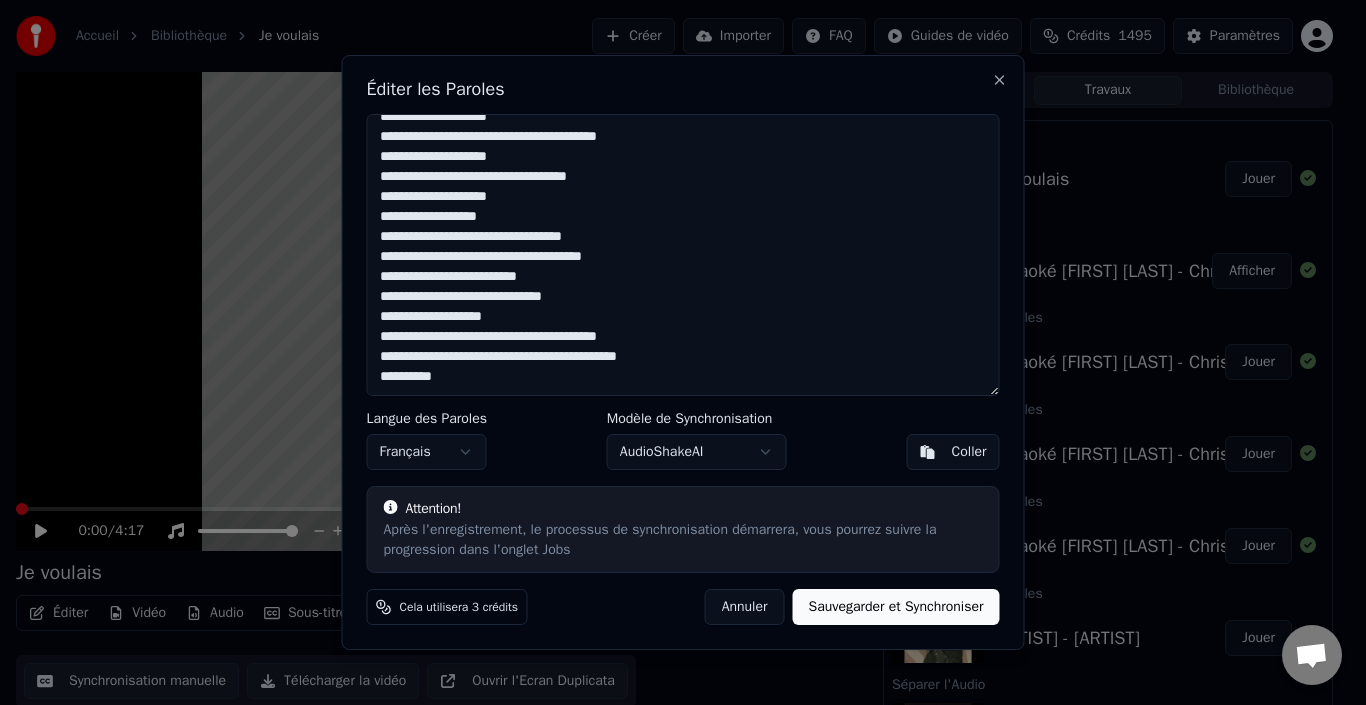drag, startPoint x: 434, startPoint y: 280, endPoint x: 454, endPoint y: 277, distance: 20.22375 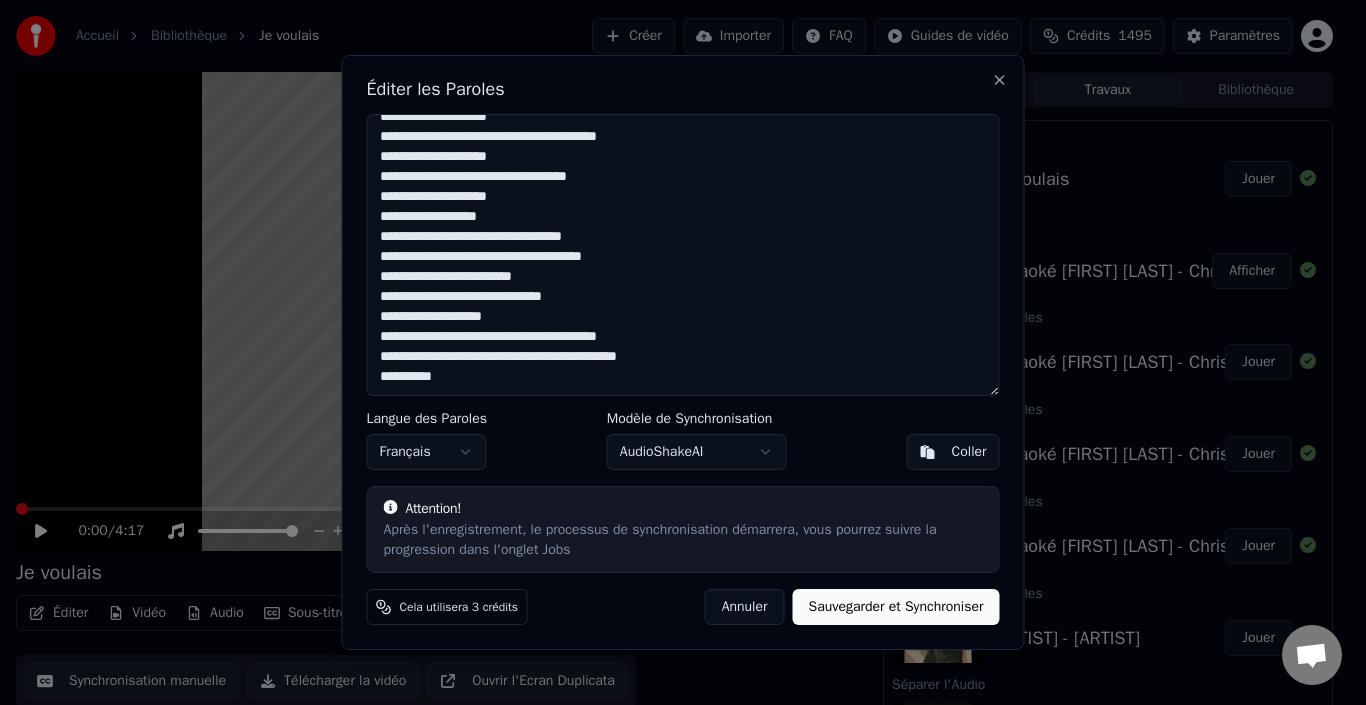 click at bounding box center (683, 255) 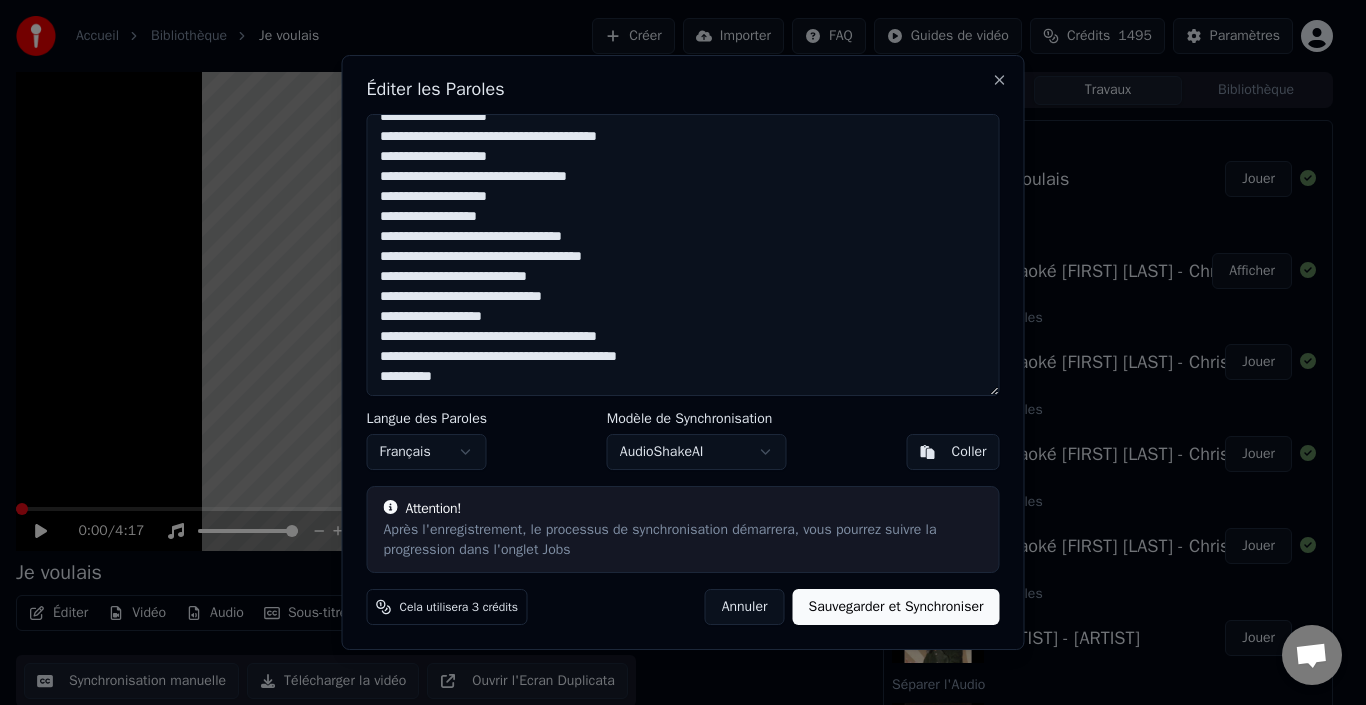 click at bounding box center [683, 255] 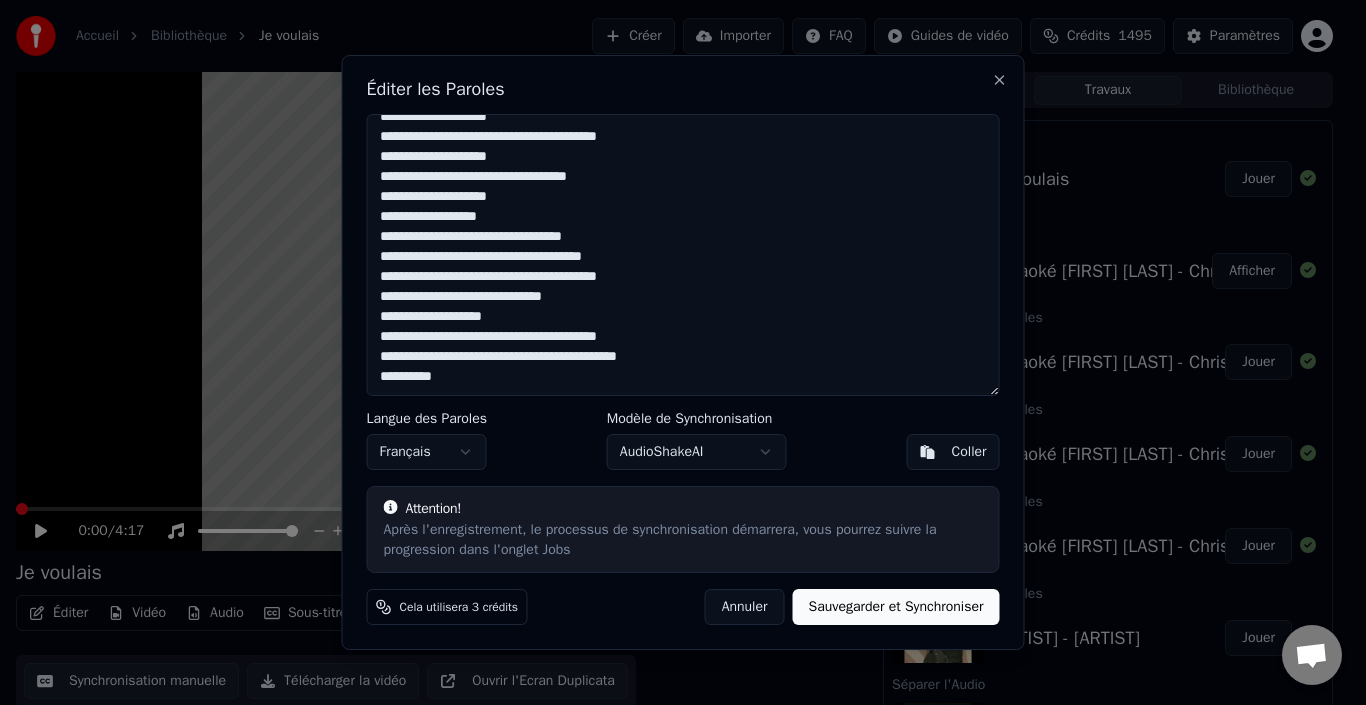 click at bounding box center (683, 255) 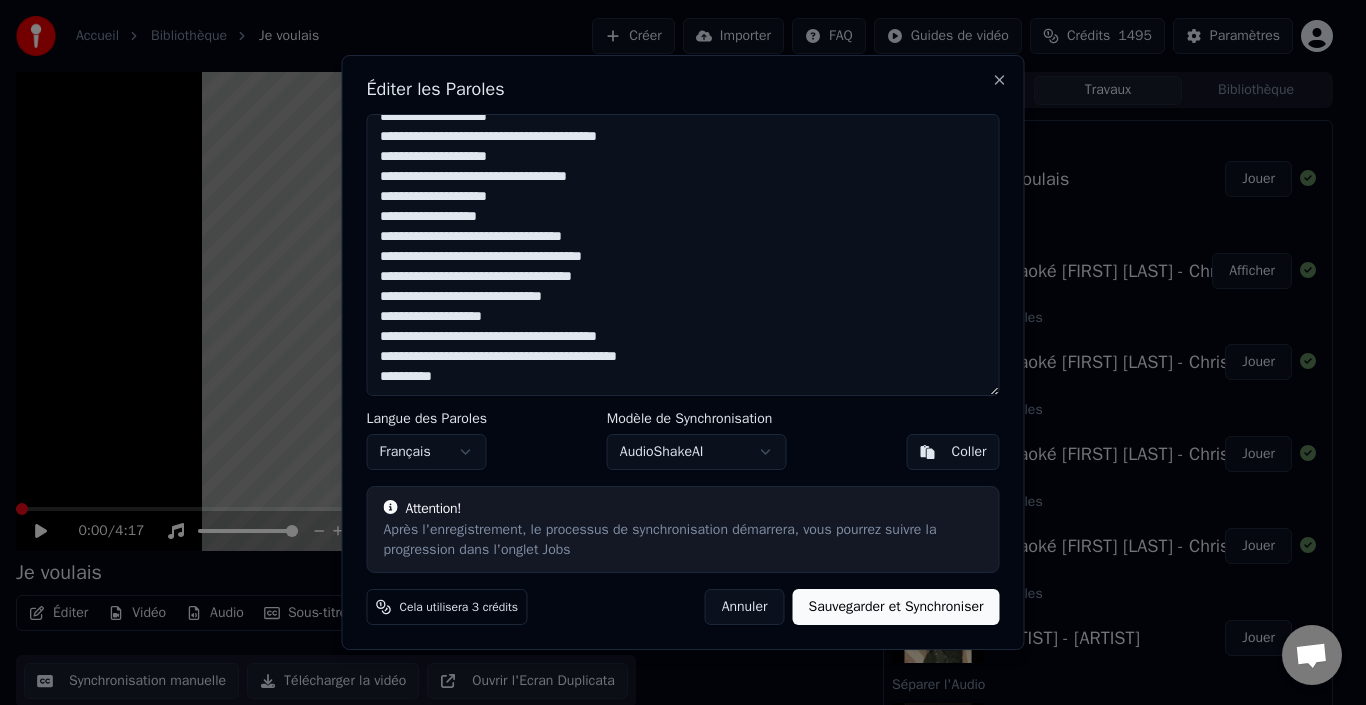 click at bounding box center (683, 255) 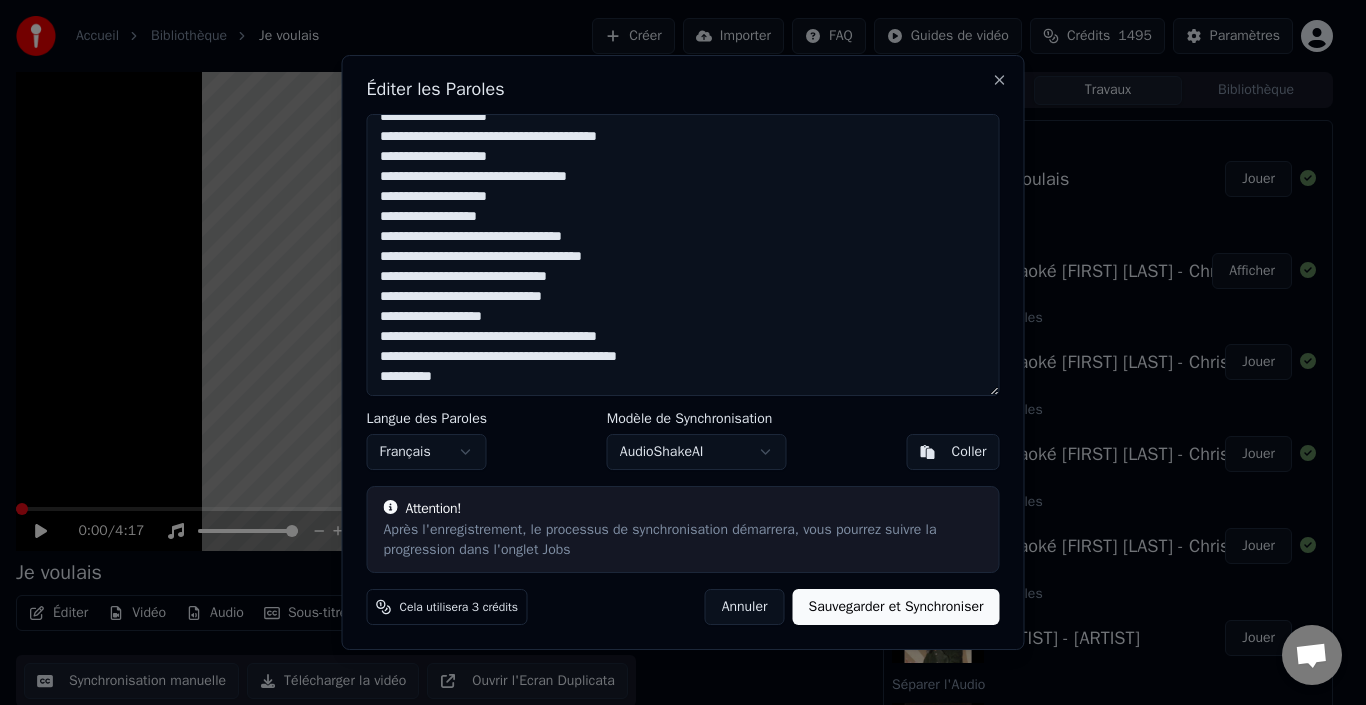click at bounding box center (683, 255) 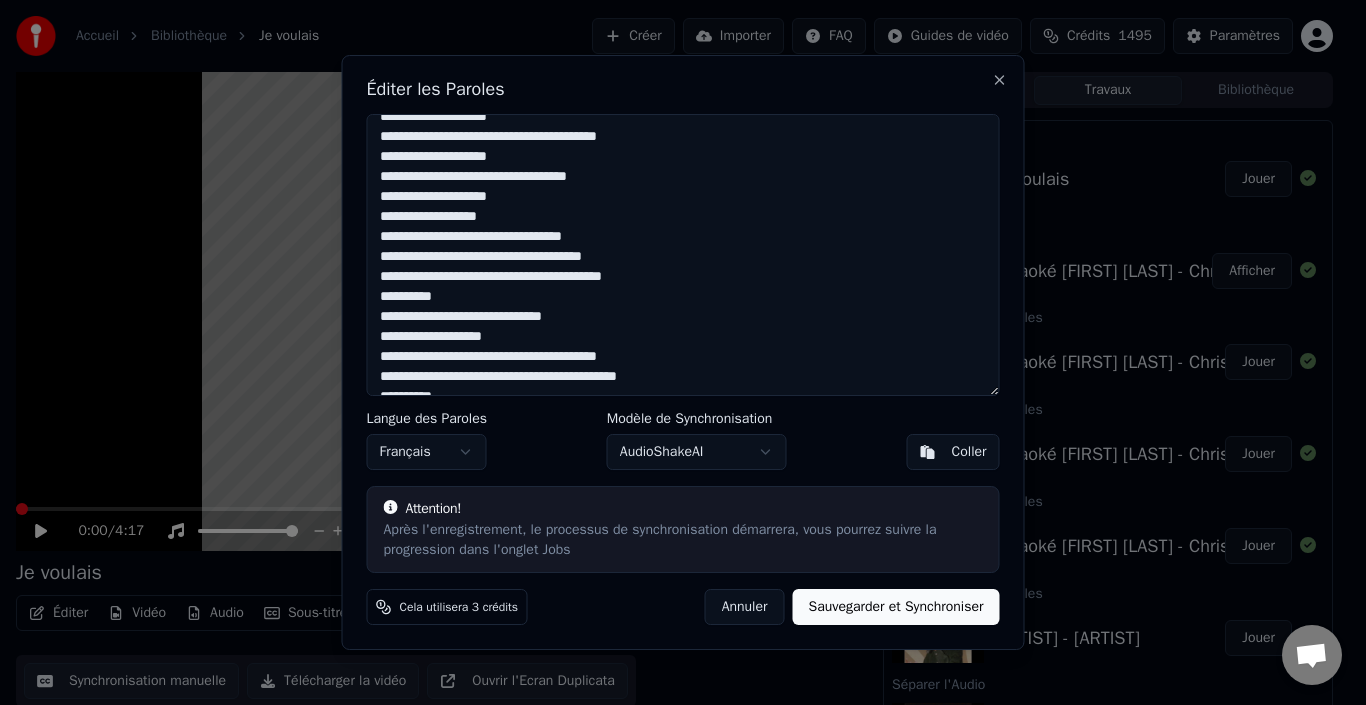 drag, startPoint x: 518, startPoint y: 338, endPoint x: 373, endPoint y: 315, distance: 146.8128 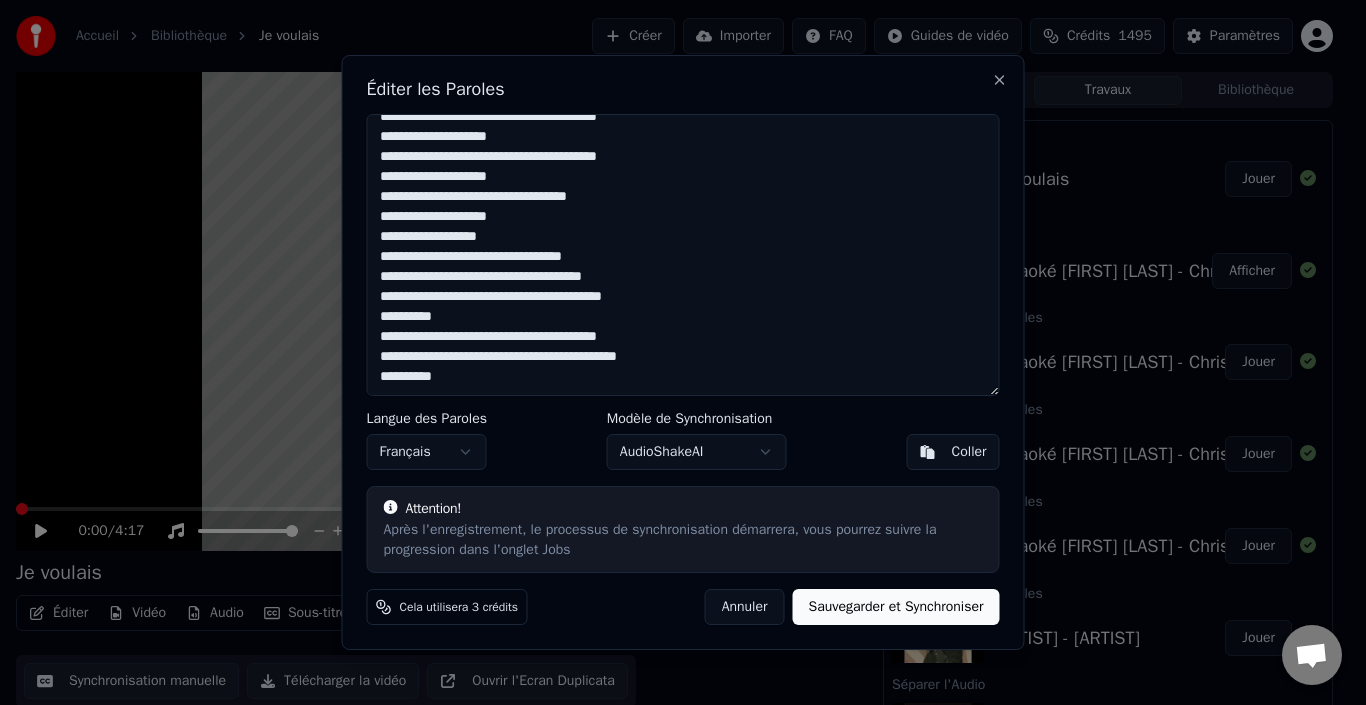 scroll, scrollTop: 655, scrollLeft: 0, axis: vertical 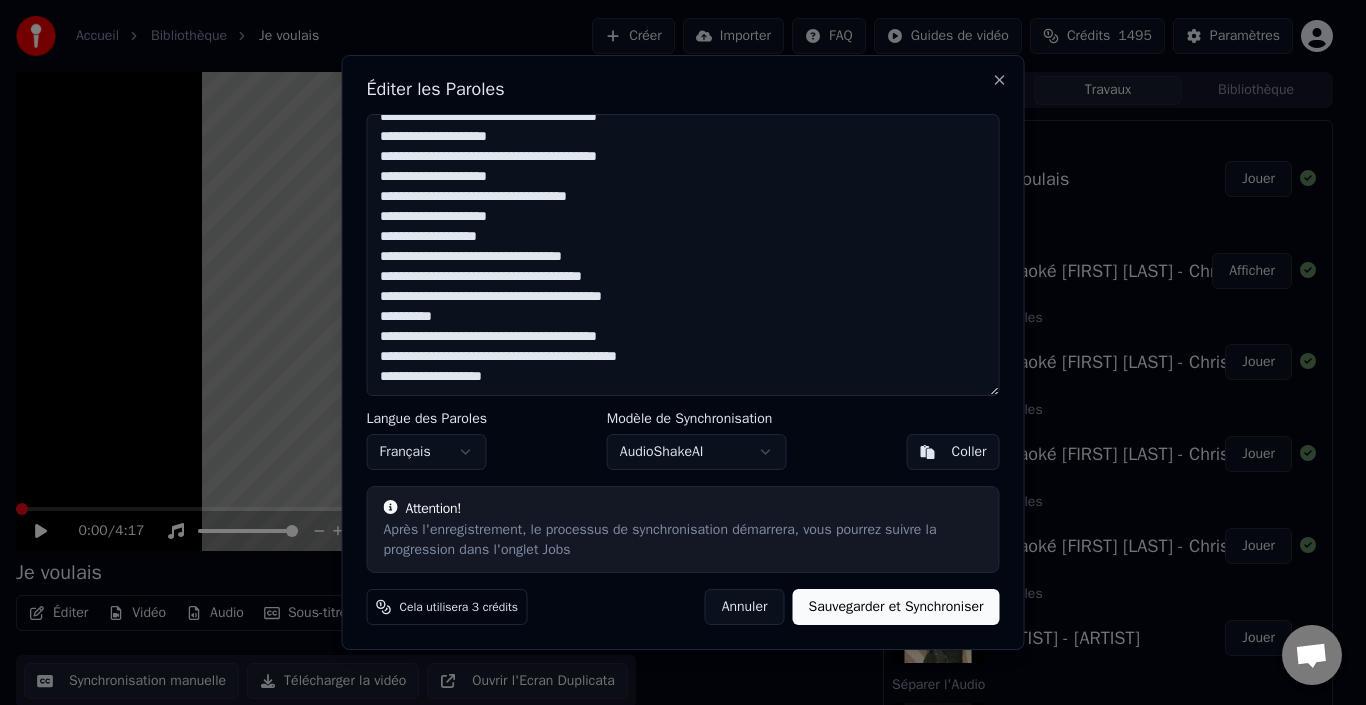 click at bounding box center [683, 255] 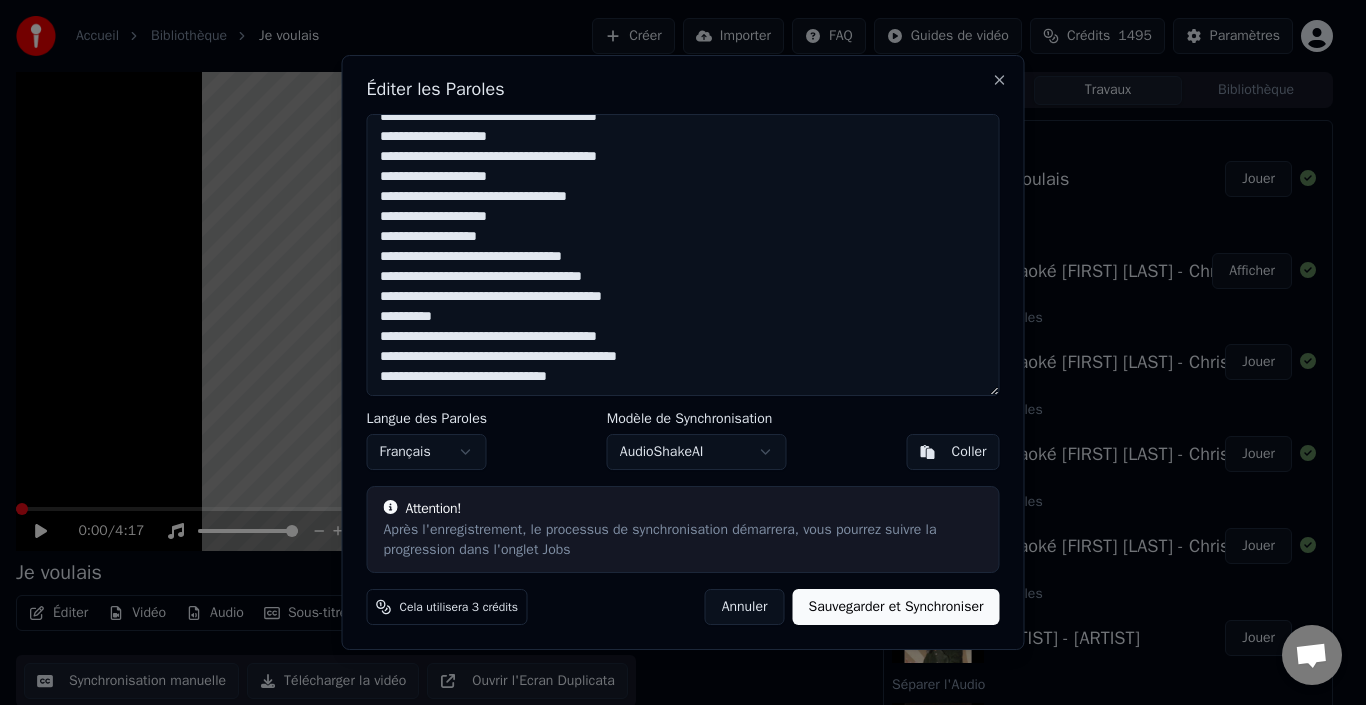 click at bounding box center (683, 255) 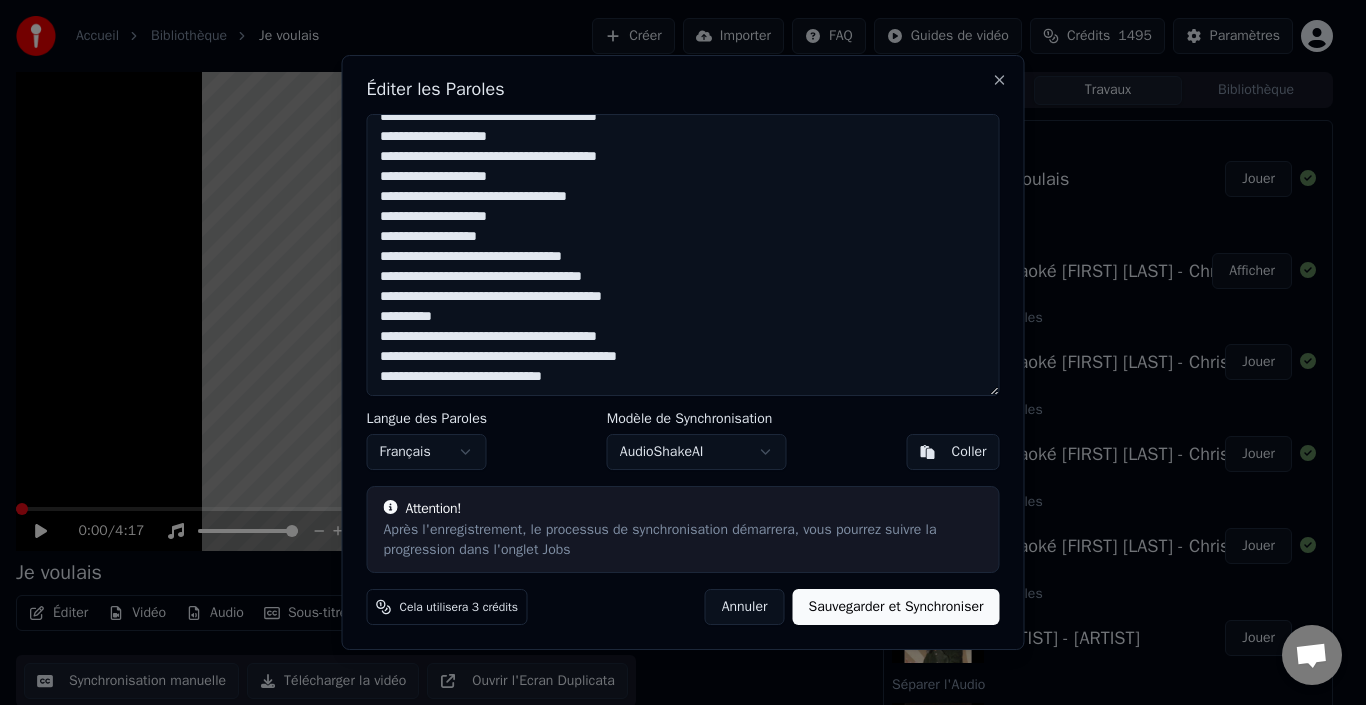 click at bounding box center (683, 255) 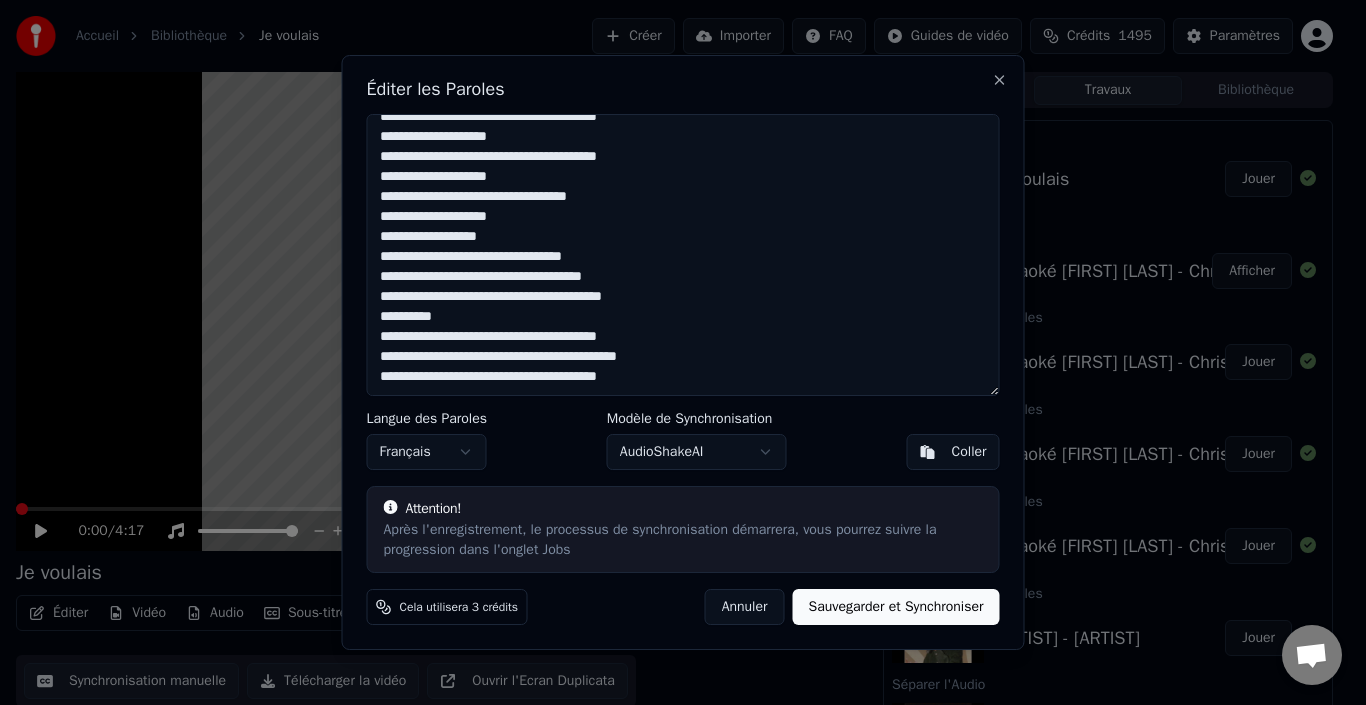 scroll, scrollTop: 675, scrollLeft: 0, axis: vertical 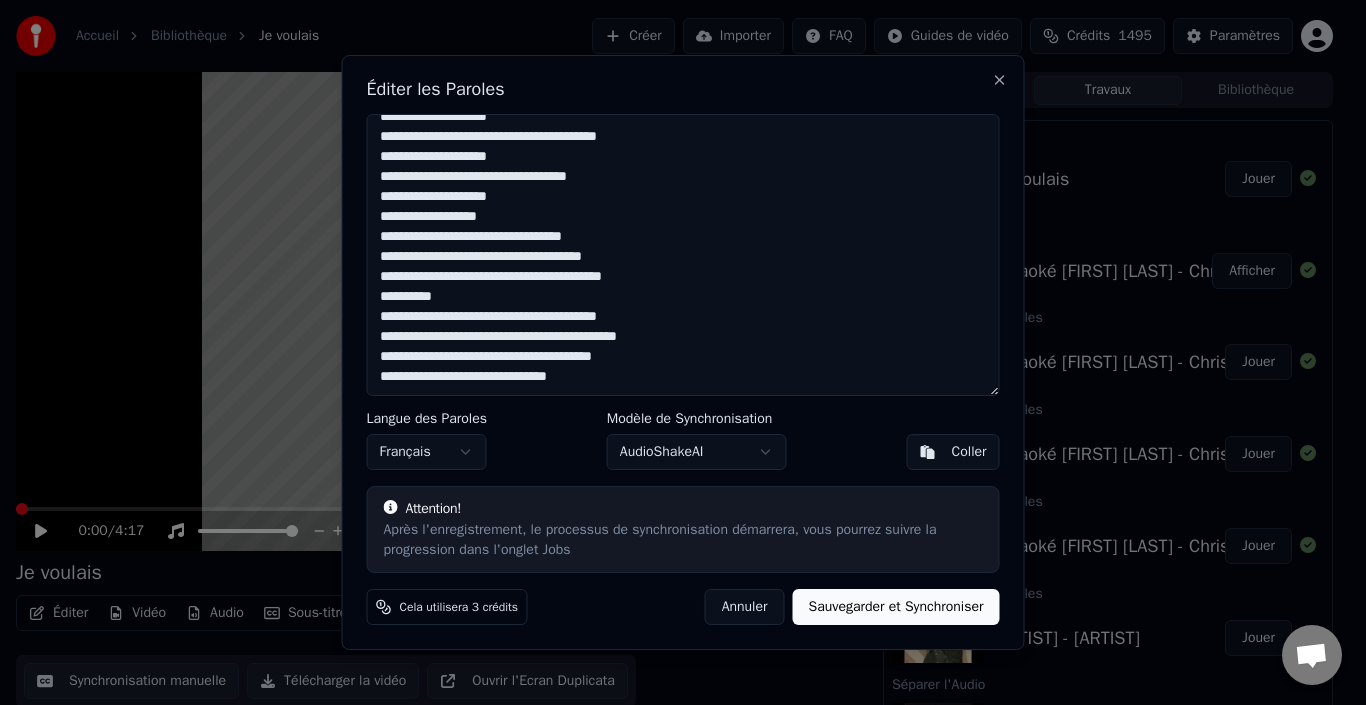 click at bounding box center (683, 255) 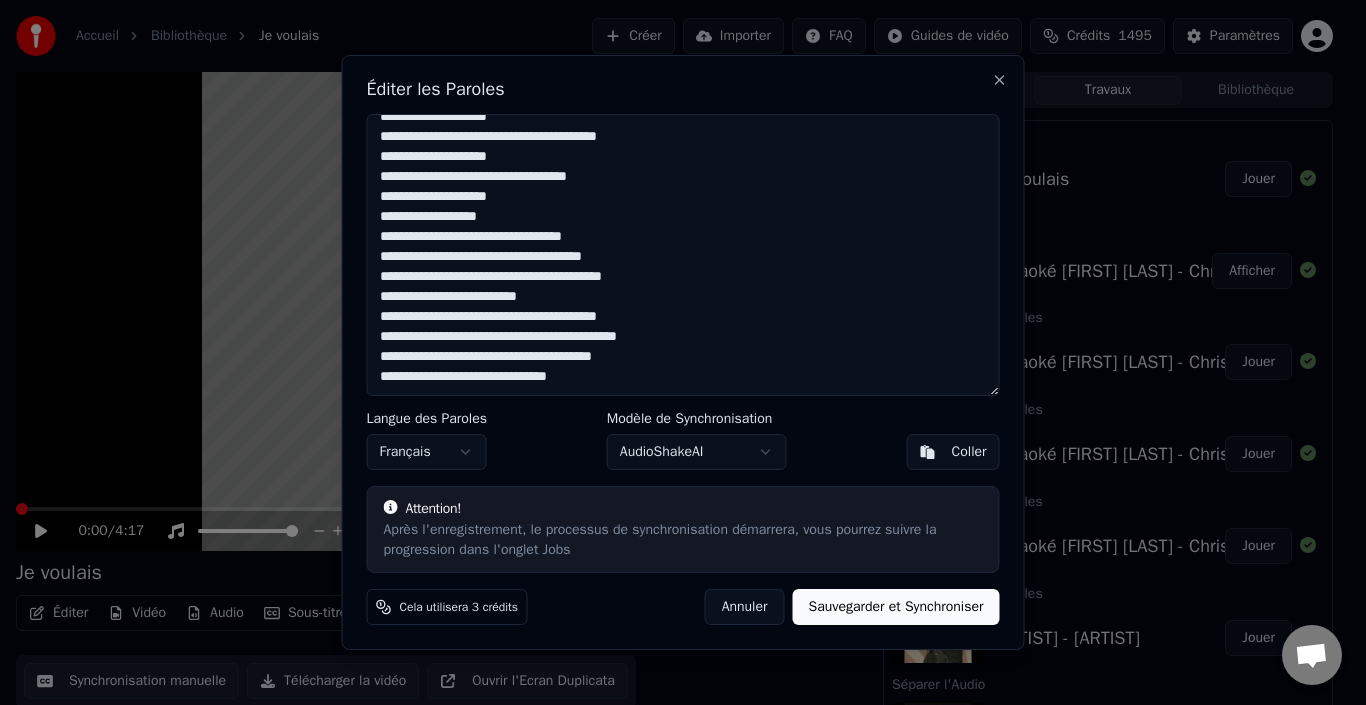 drag, startPoint x: 588, startPoint y: 281, endPoint x: 623, endPoint y: 286, distance: 35.35534 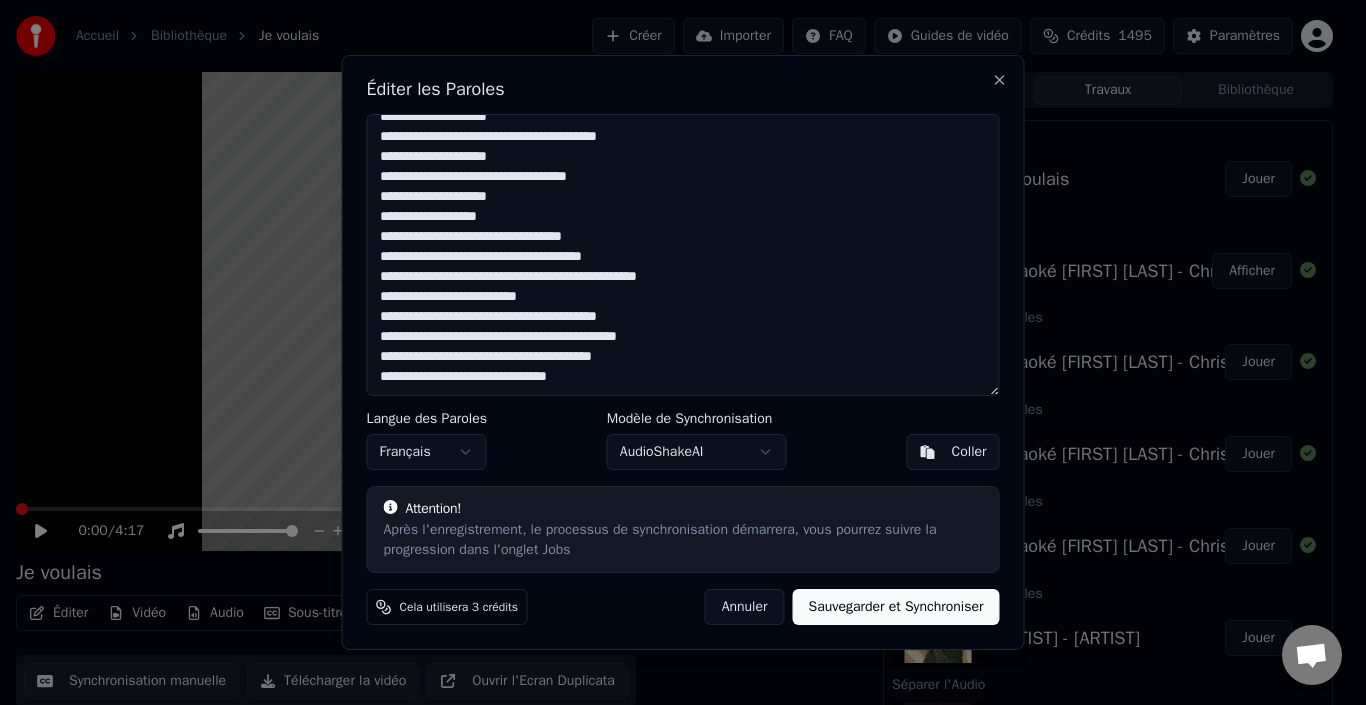 click at bounding box center [683, 255] 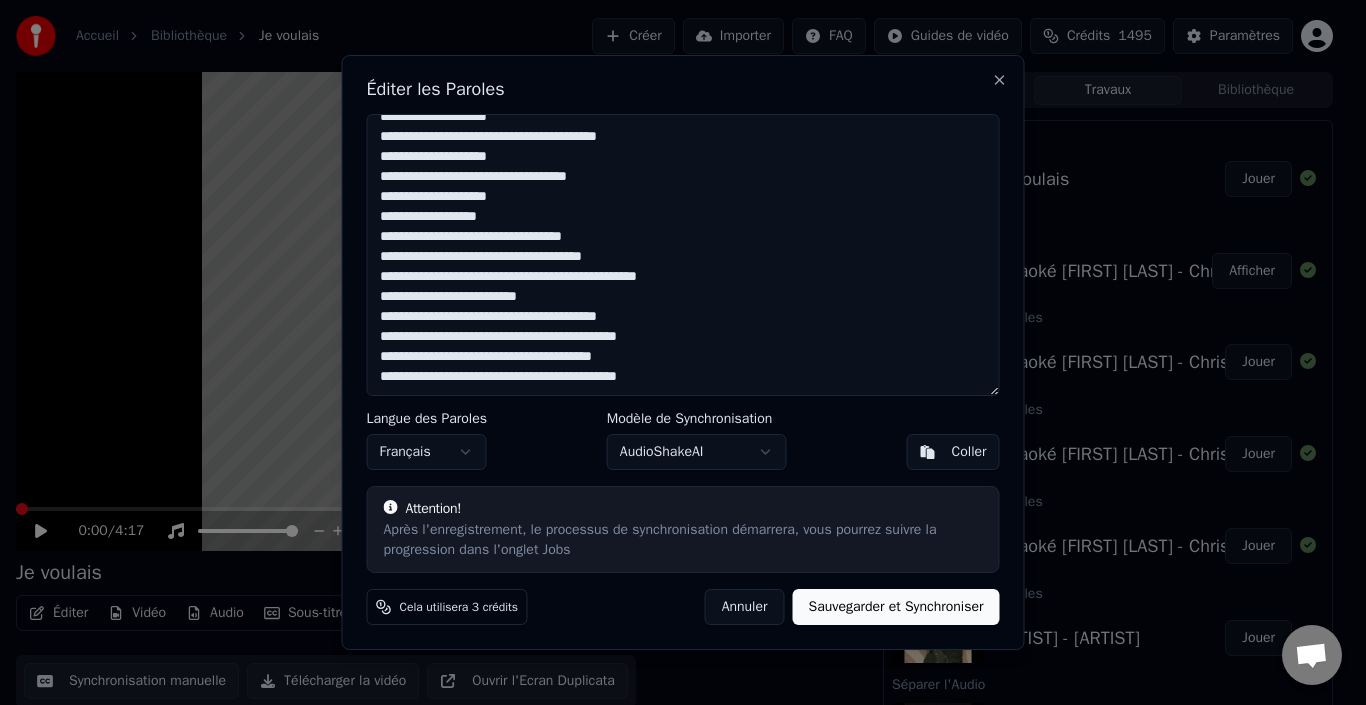 click at bounding box center [683, 255] 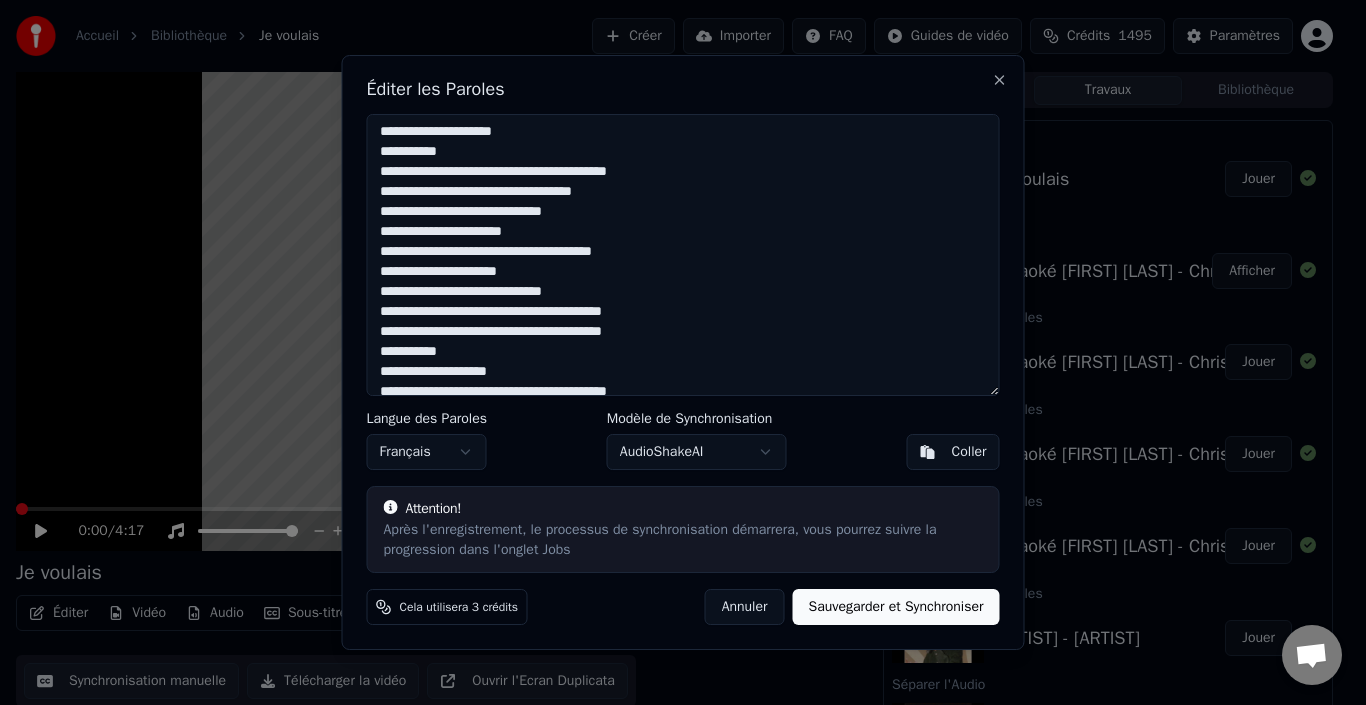 scroll, scrollTop: 200, scrollLeft: 0, axis: vertical 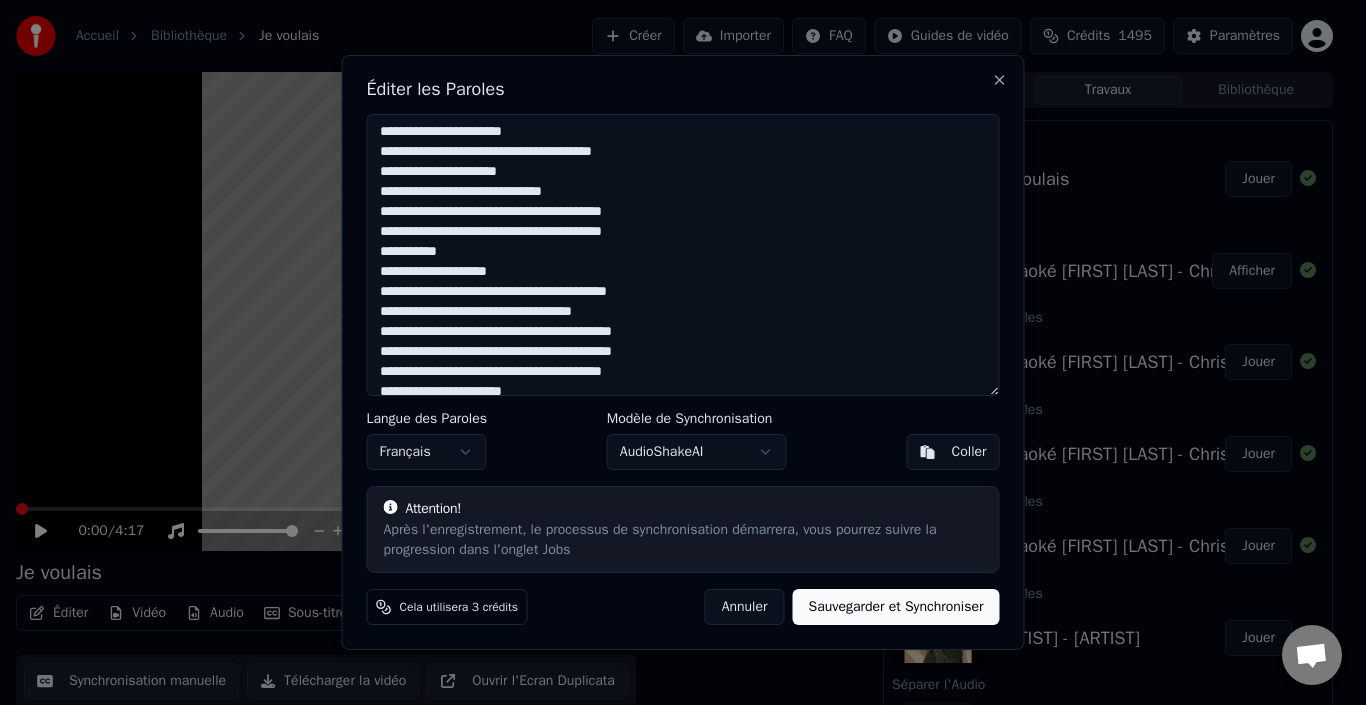 click at bounding box center (683, 255) 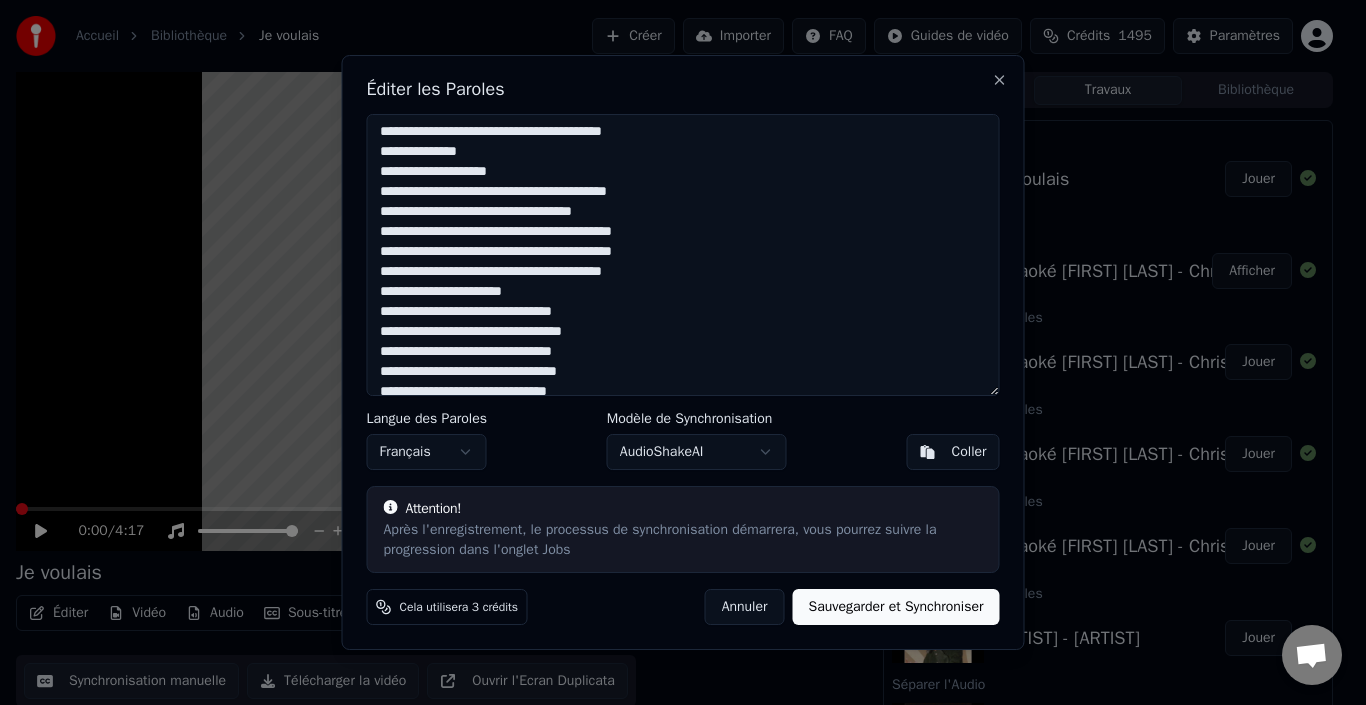 scroll, scrollTop: 400, scrollLeft: 0, axis: vertical 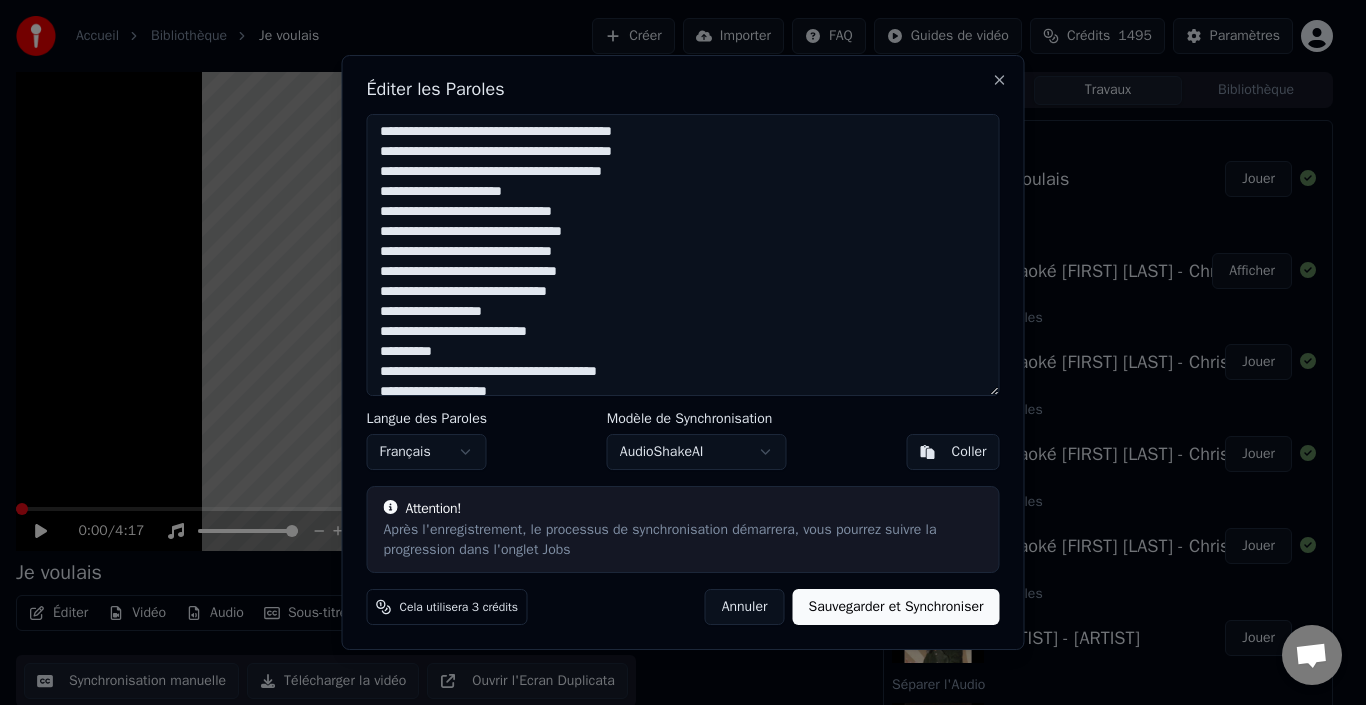 click at bounding box center (683, 255) 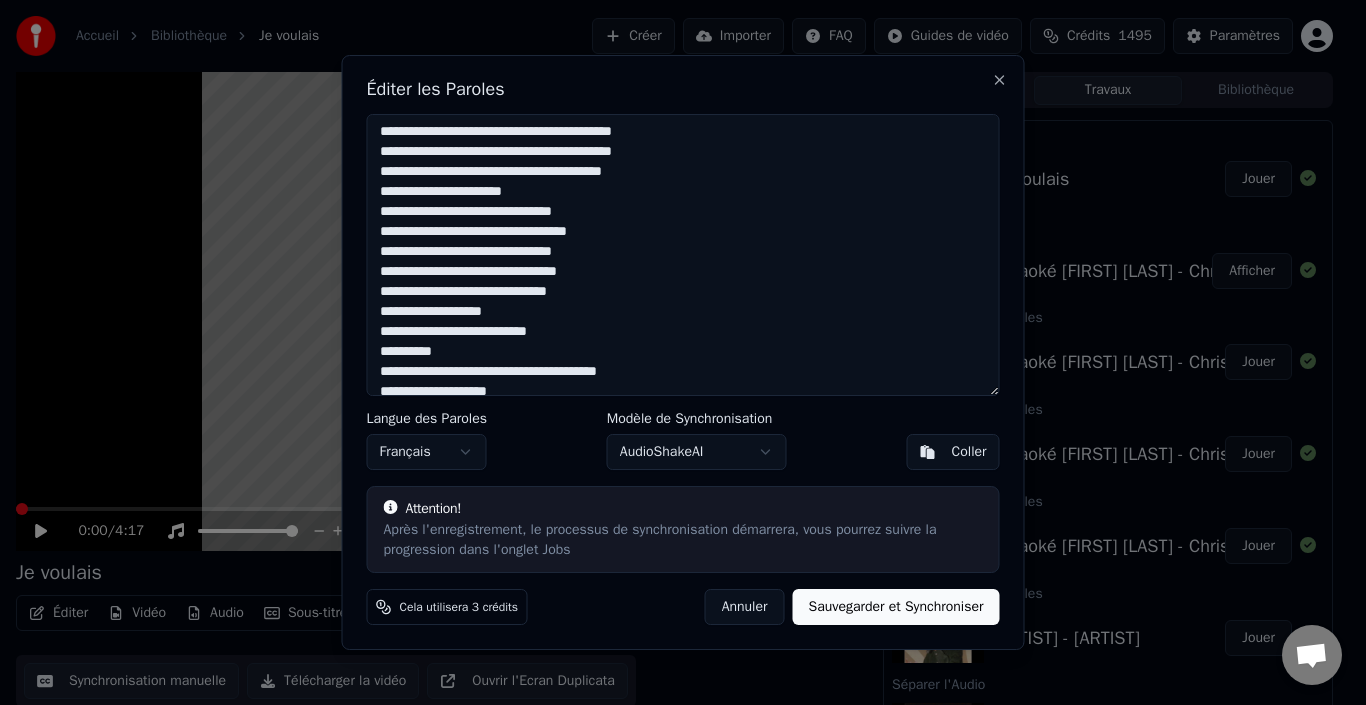 click at bounding box center (683, 255) 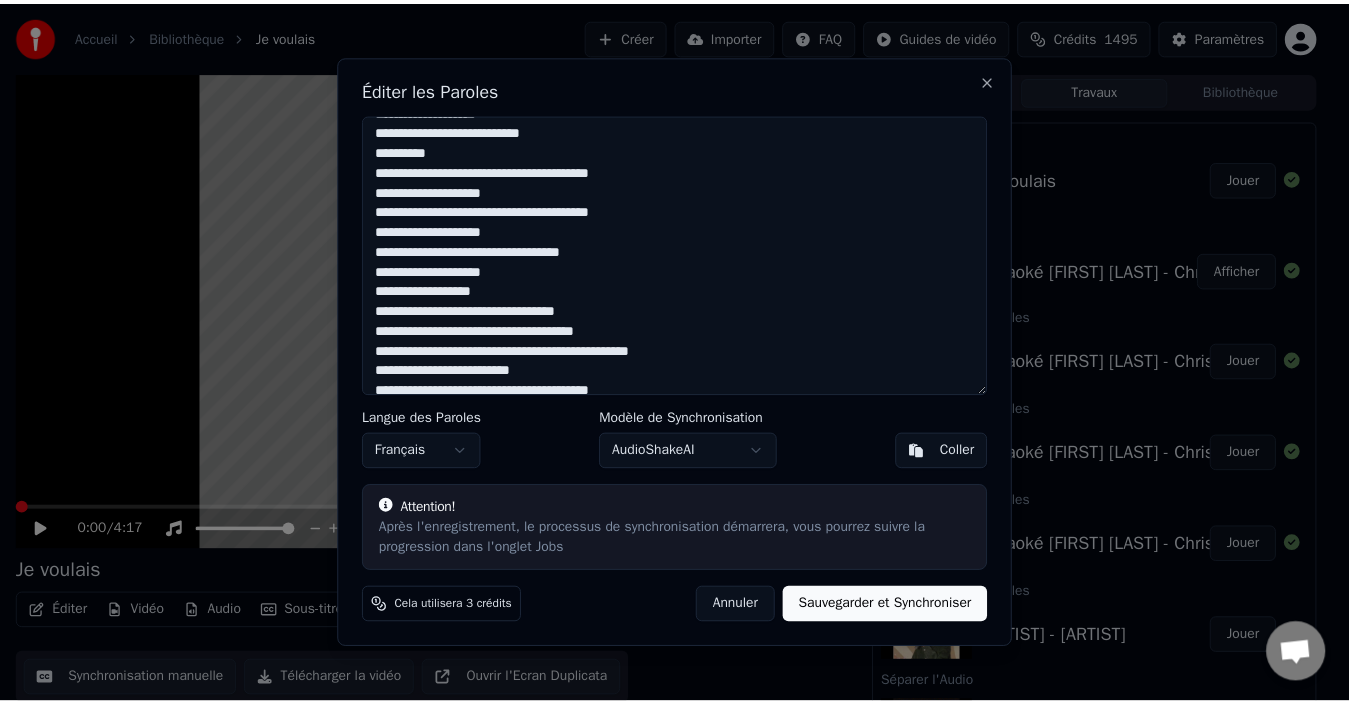 scroll, scrollTop: 675, scrollLeft: 0, axis: vertical 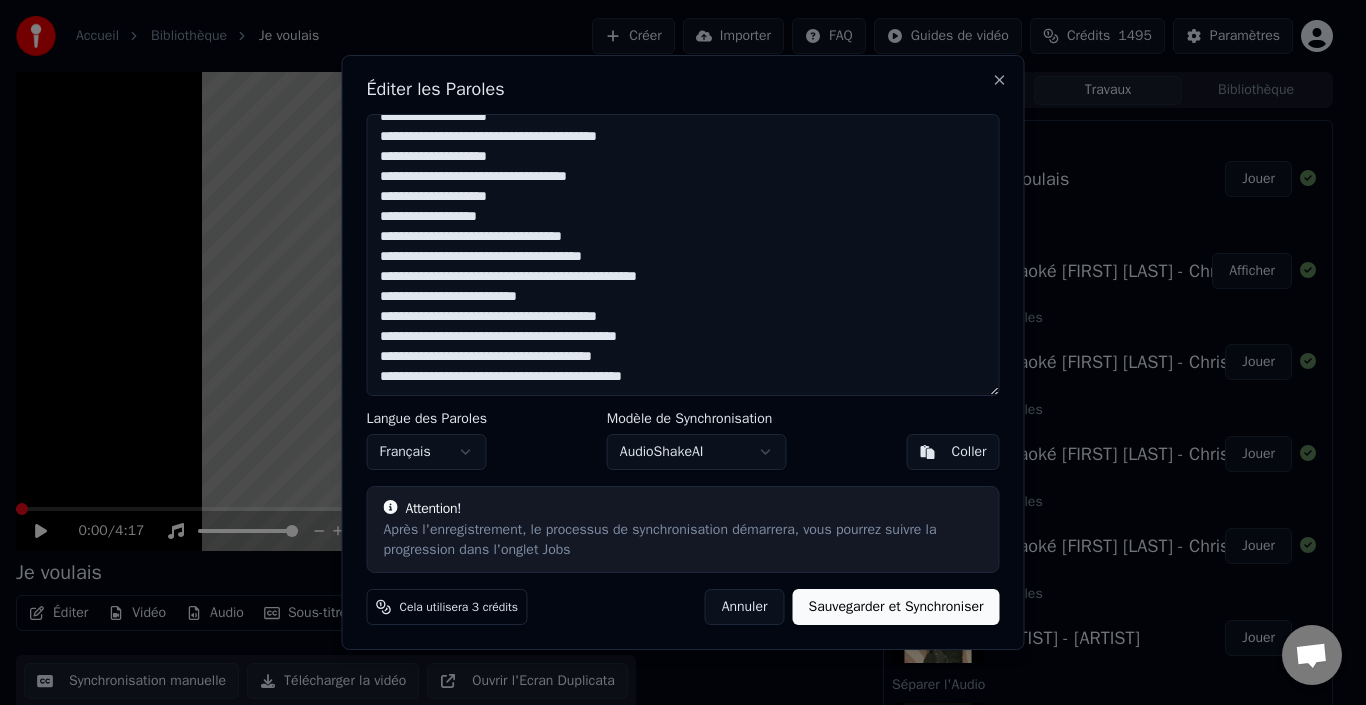 type on "**********" 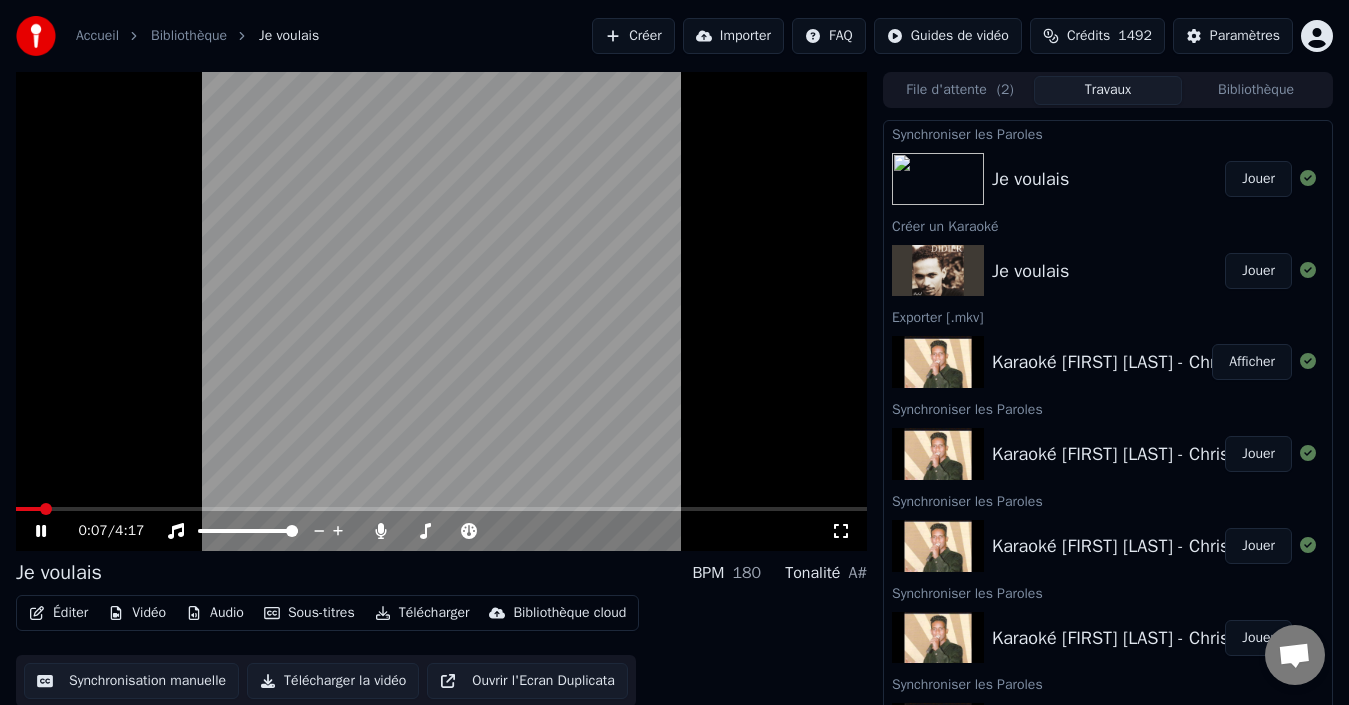 click on "Jouer" at bounding box center (1258, 179) 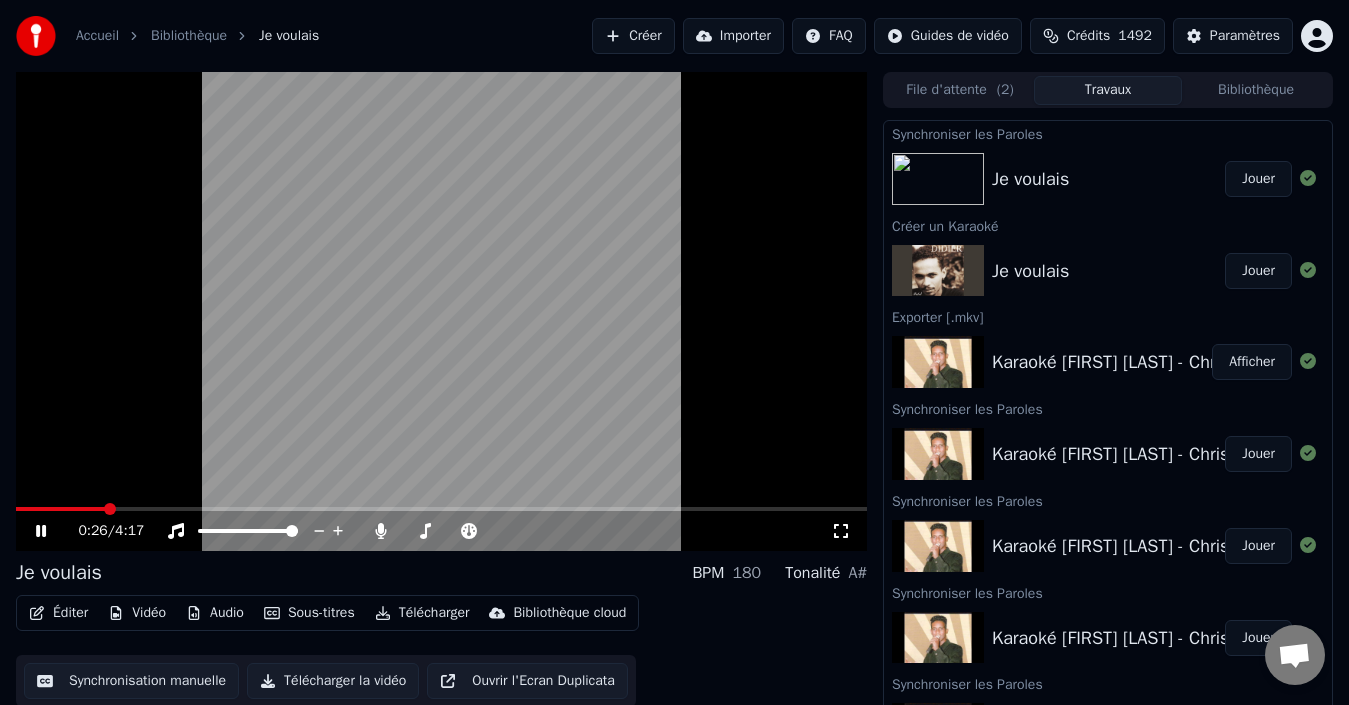 drag, startPoint x: 10, startPoint y: 507, endPoint x: 0, endPoint y: 542, distance: 36.40055 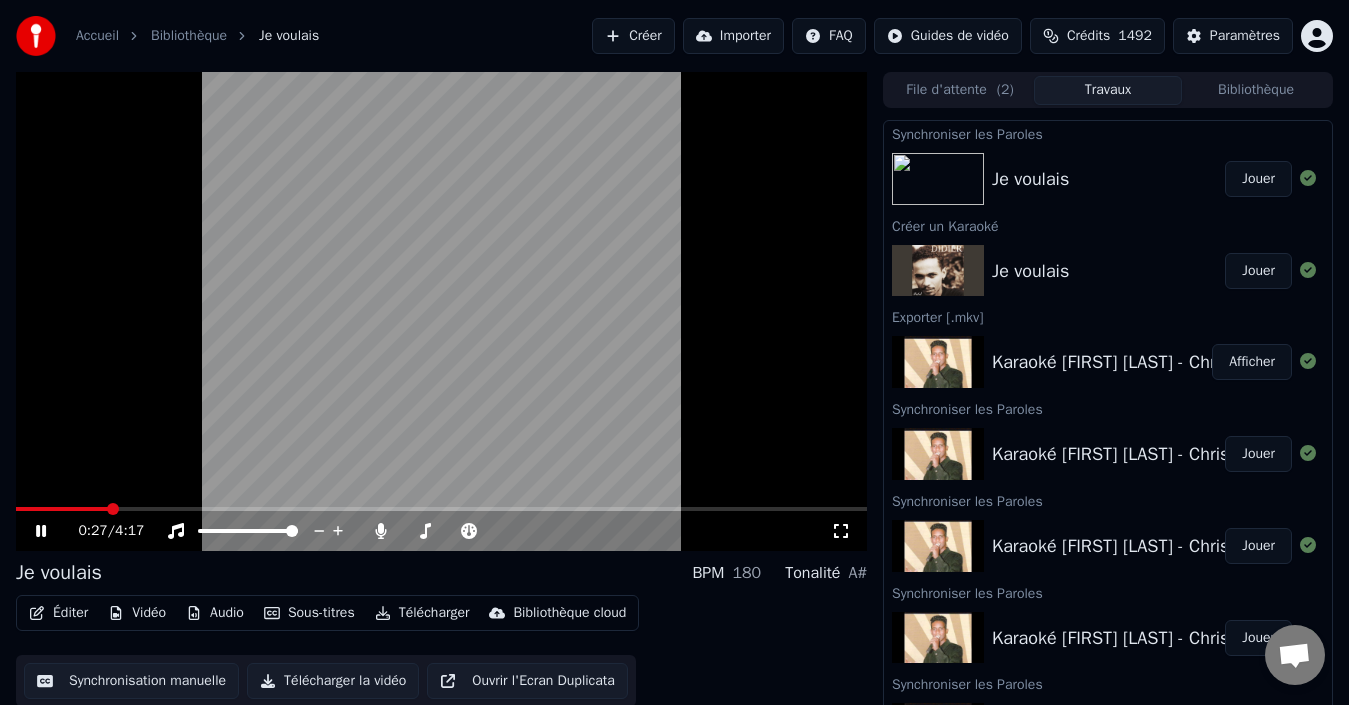 drag, startPoint x: 24, startPoint y: 511, endPoint x: 0, endPoint y: 516, distance: 24.5153 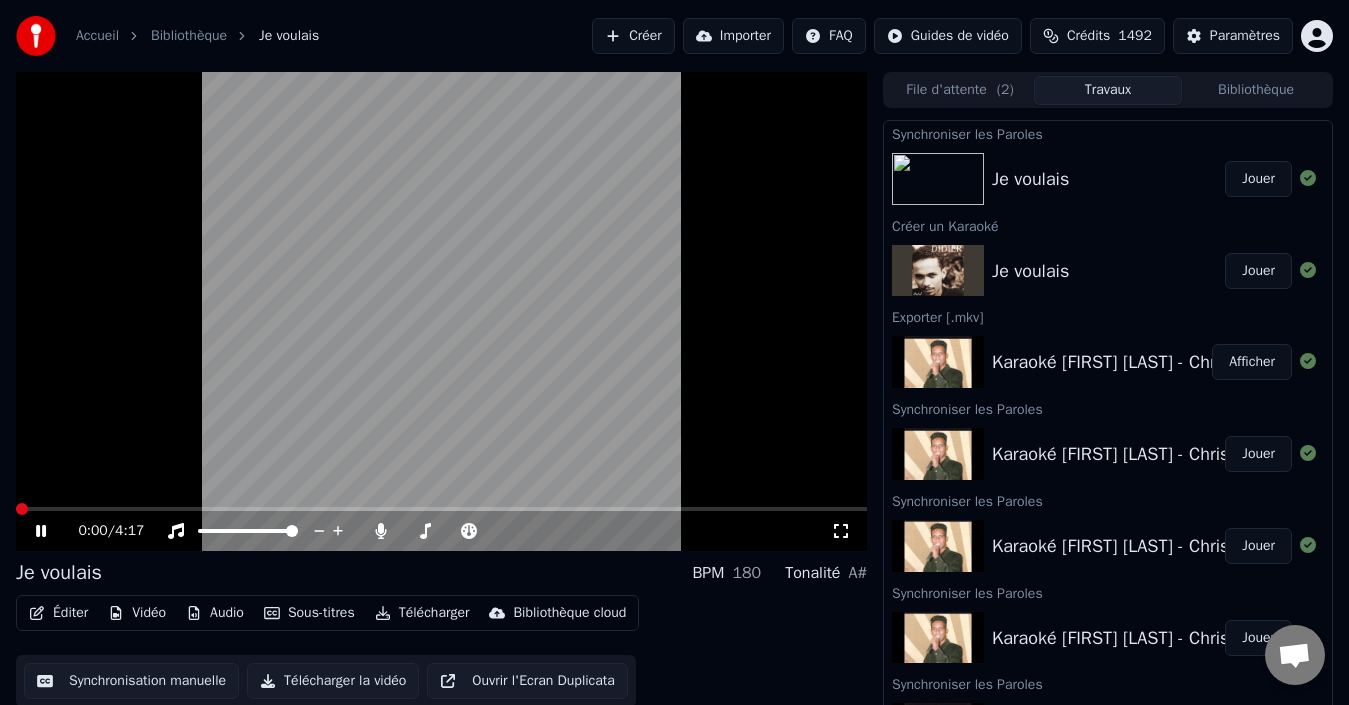 click 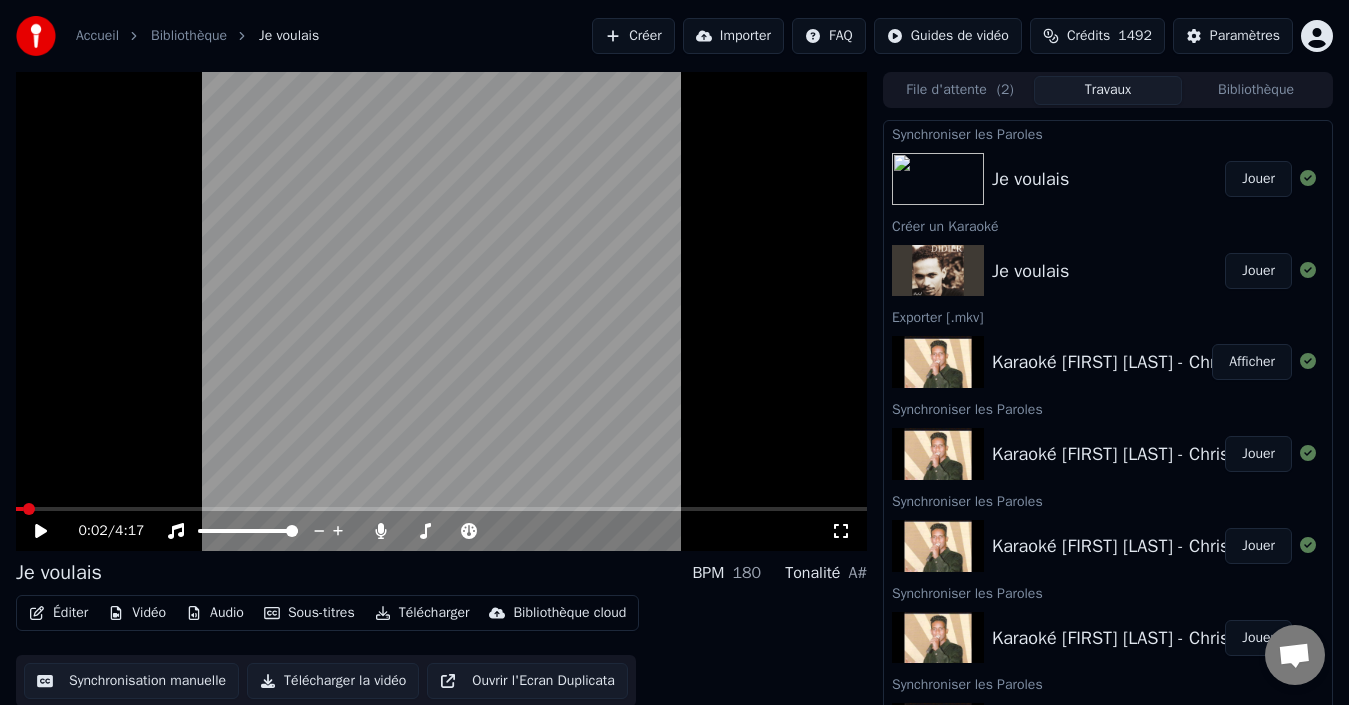 click at bounding box center (441, 509) 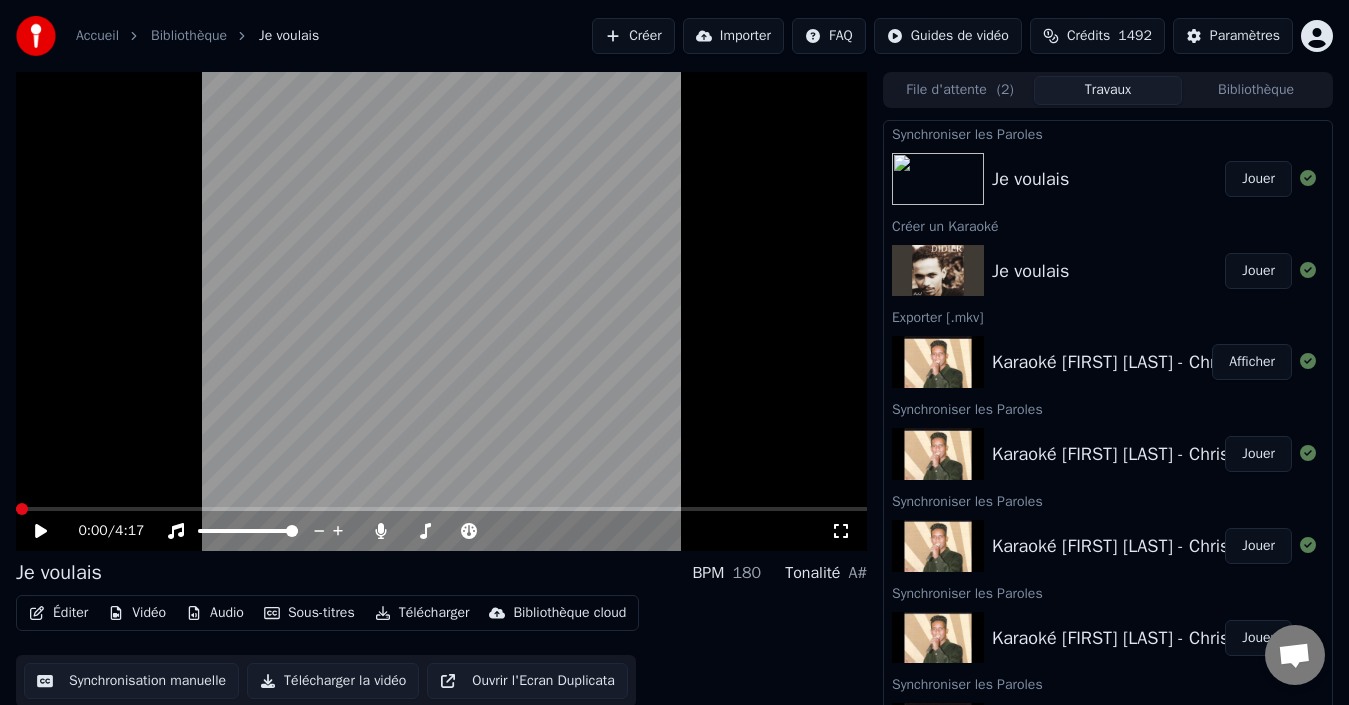 click 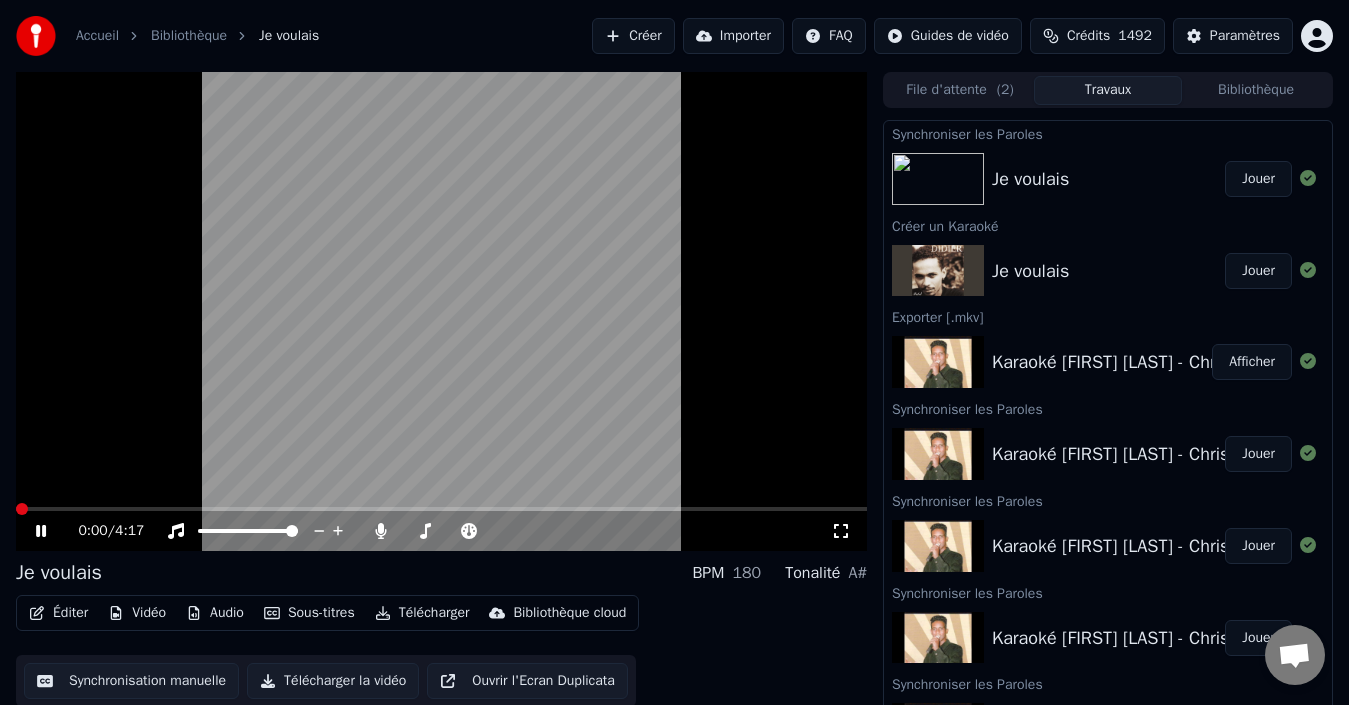 click at bounding box center [22, 509] 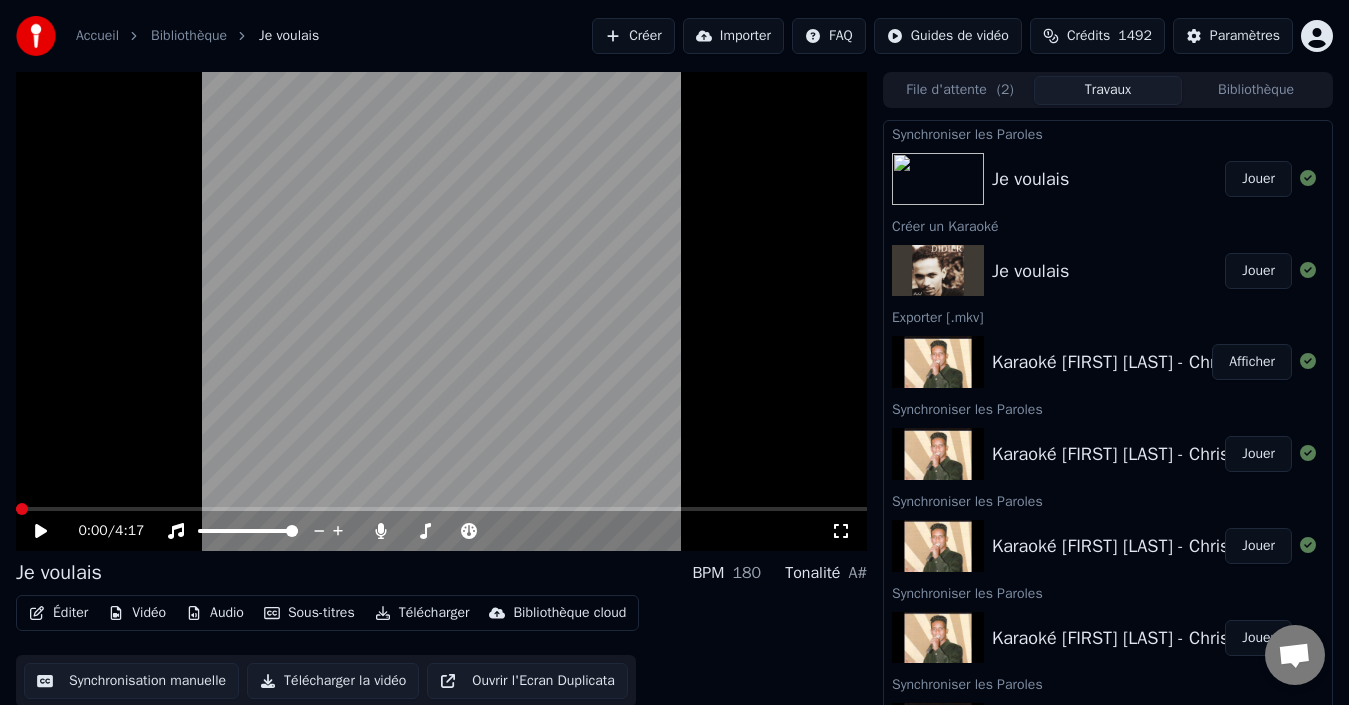 click at bounding box center [441, 311] 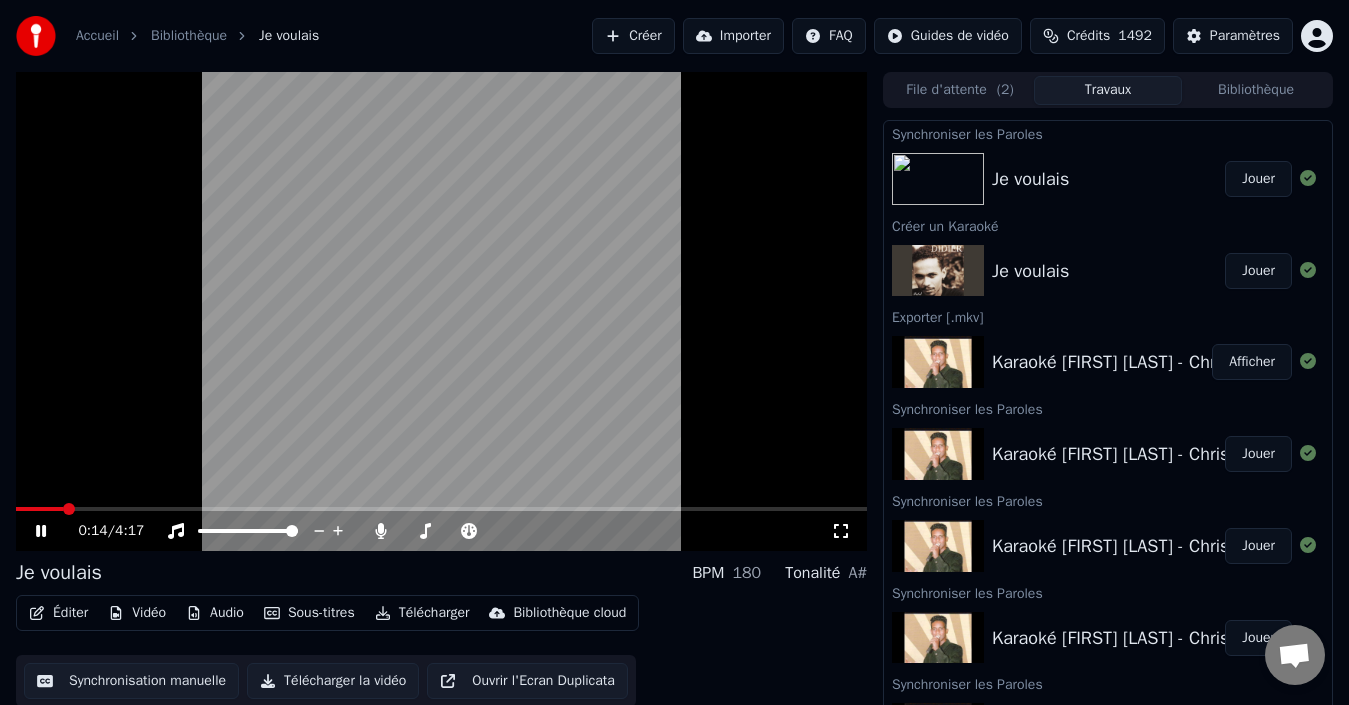 click at bounding box center [39, 509] 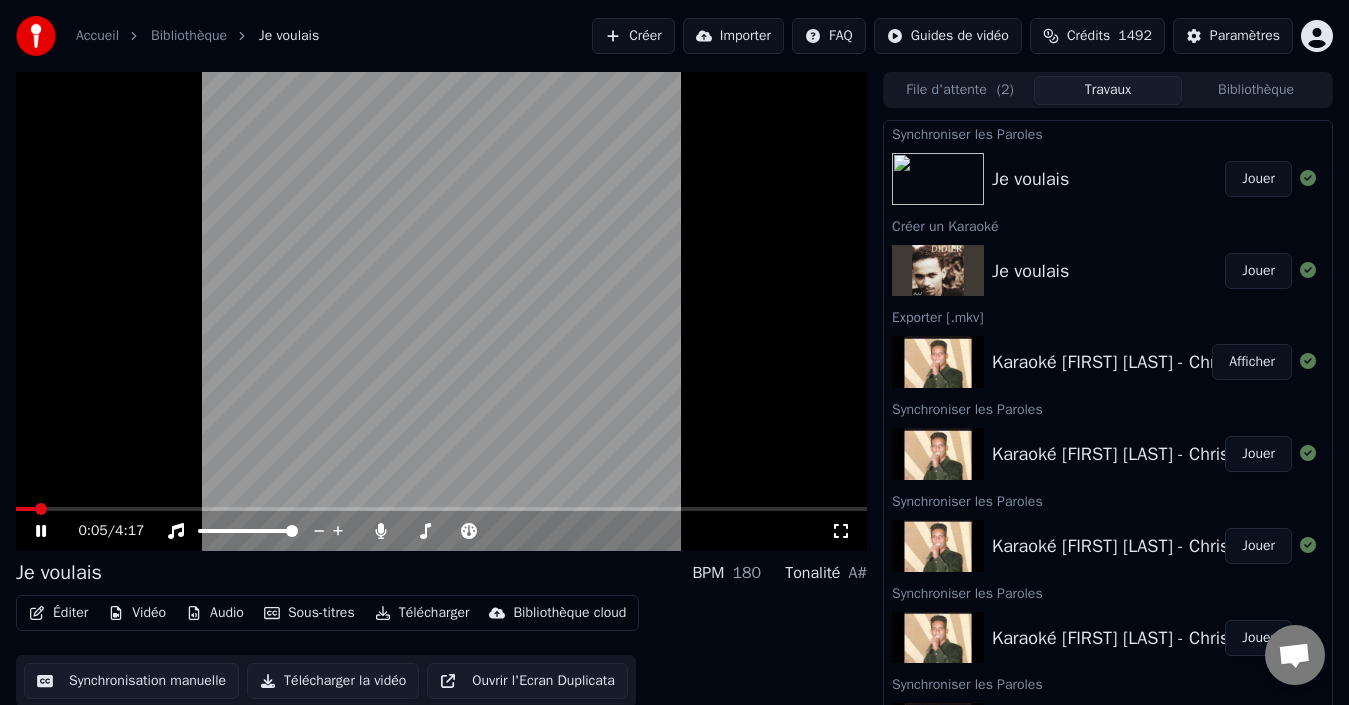 click 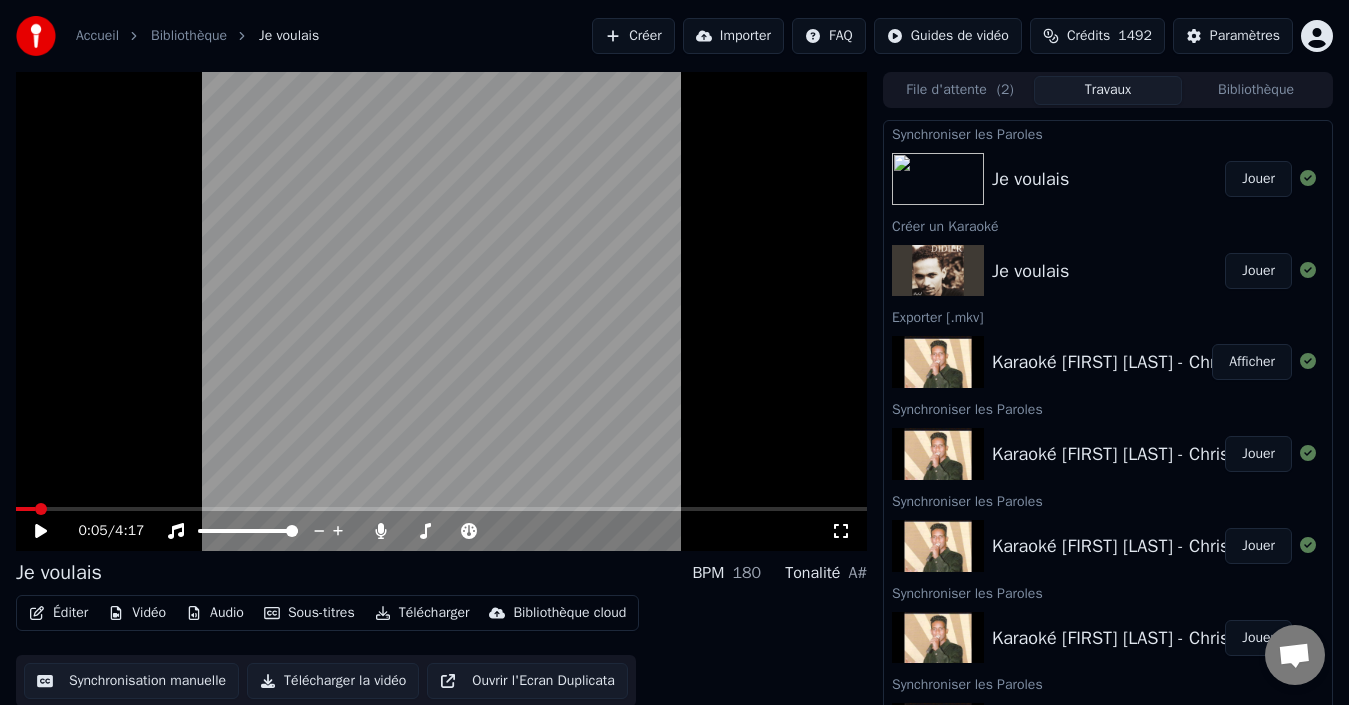 click 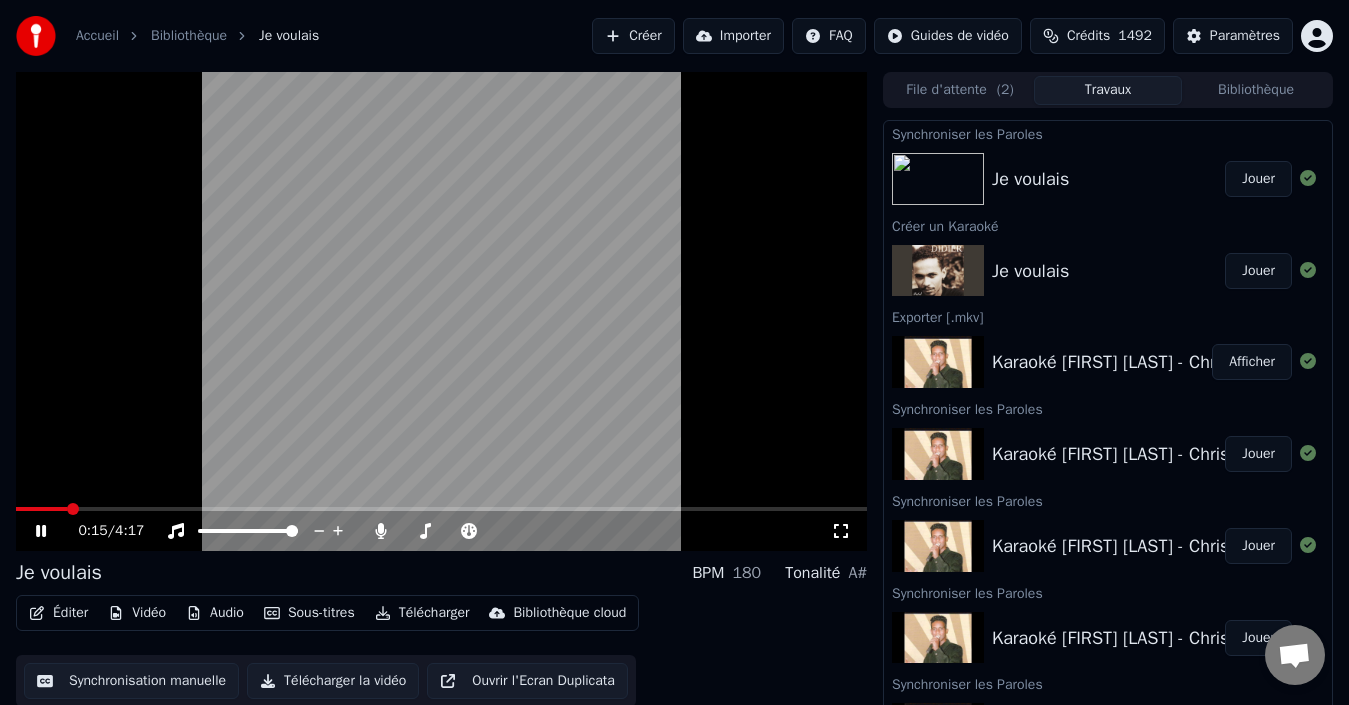 click on "Jouer" at bounding box center (1258, 179) 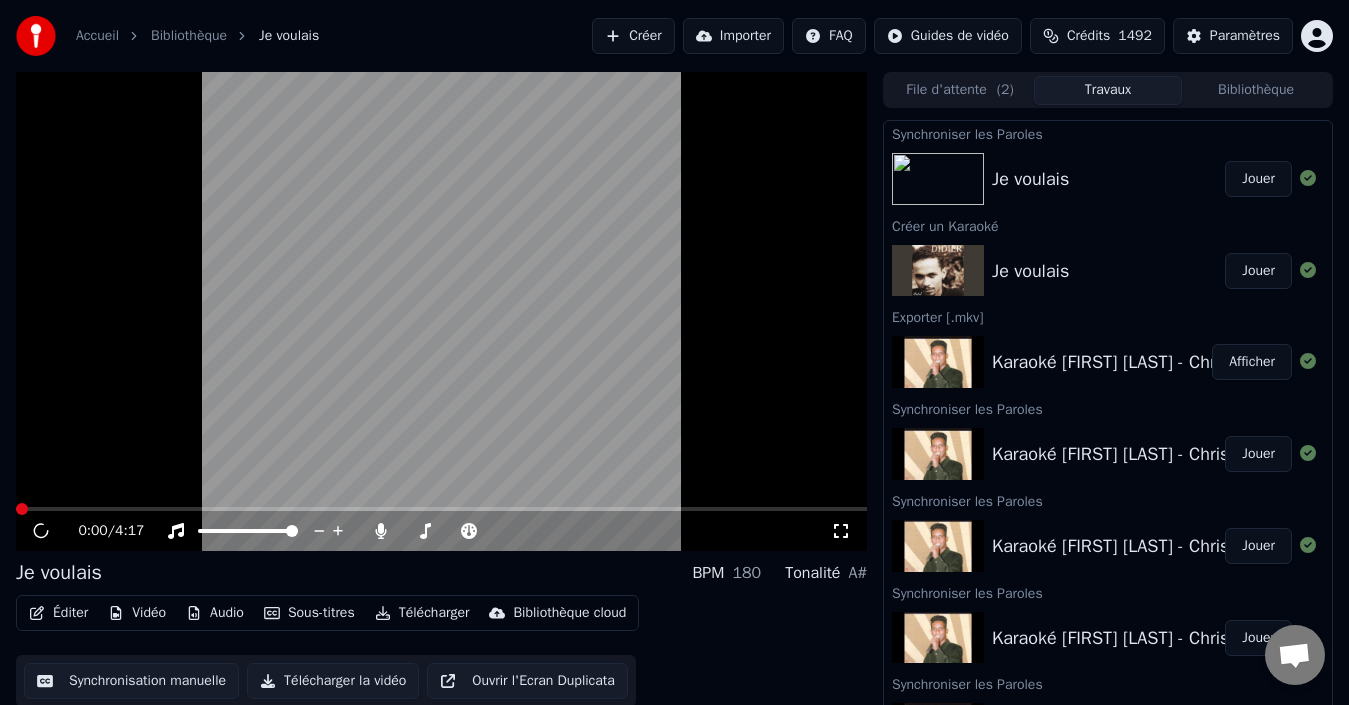 click on "Jouer" at bounding box center [1258, 179] 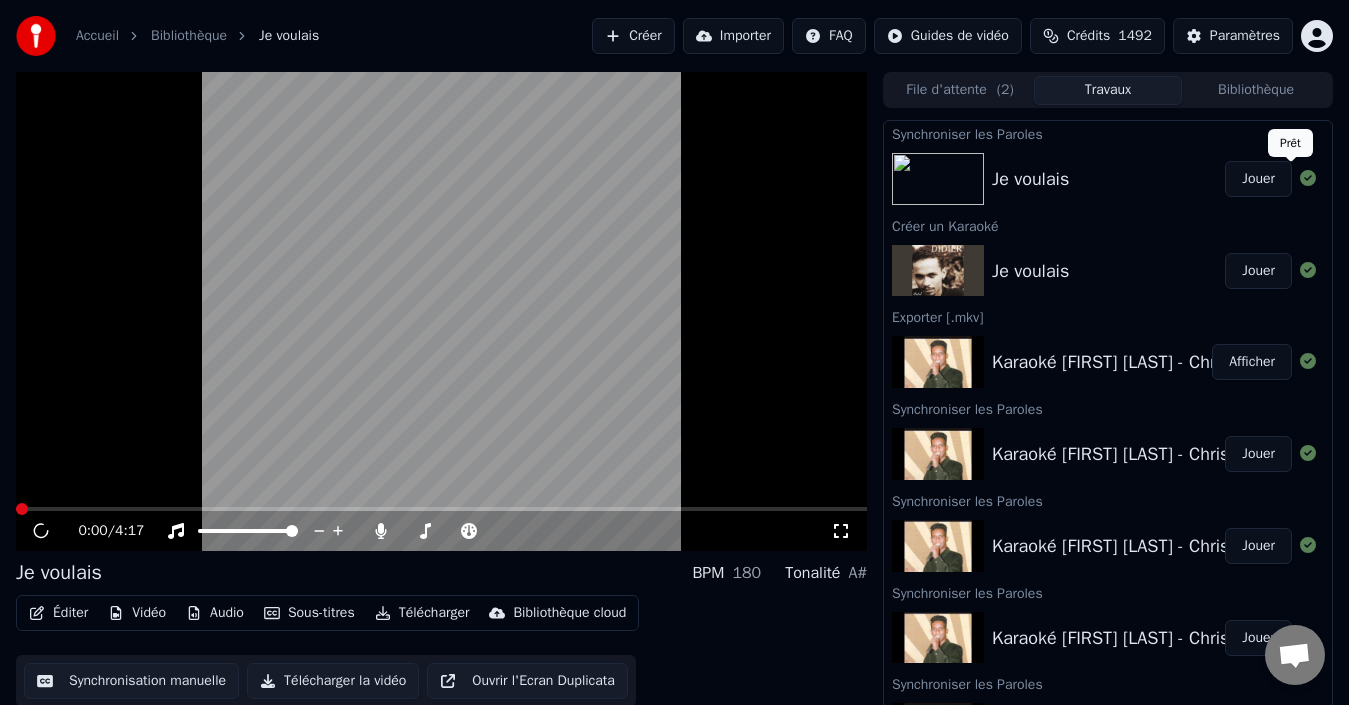 click on "Jouer" at bounding box center (1258, 179) 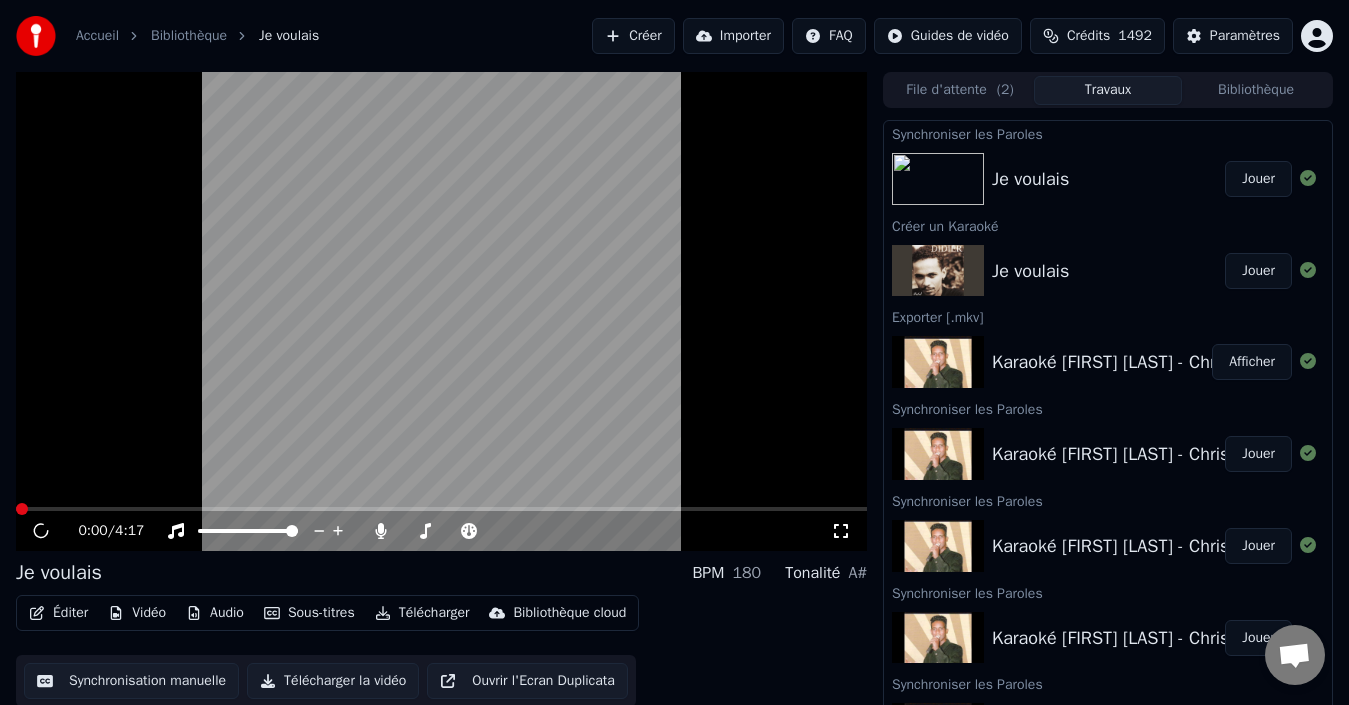 click at bounding box center (22, 509) 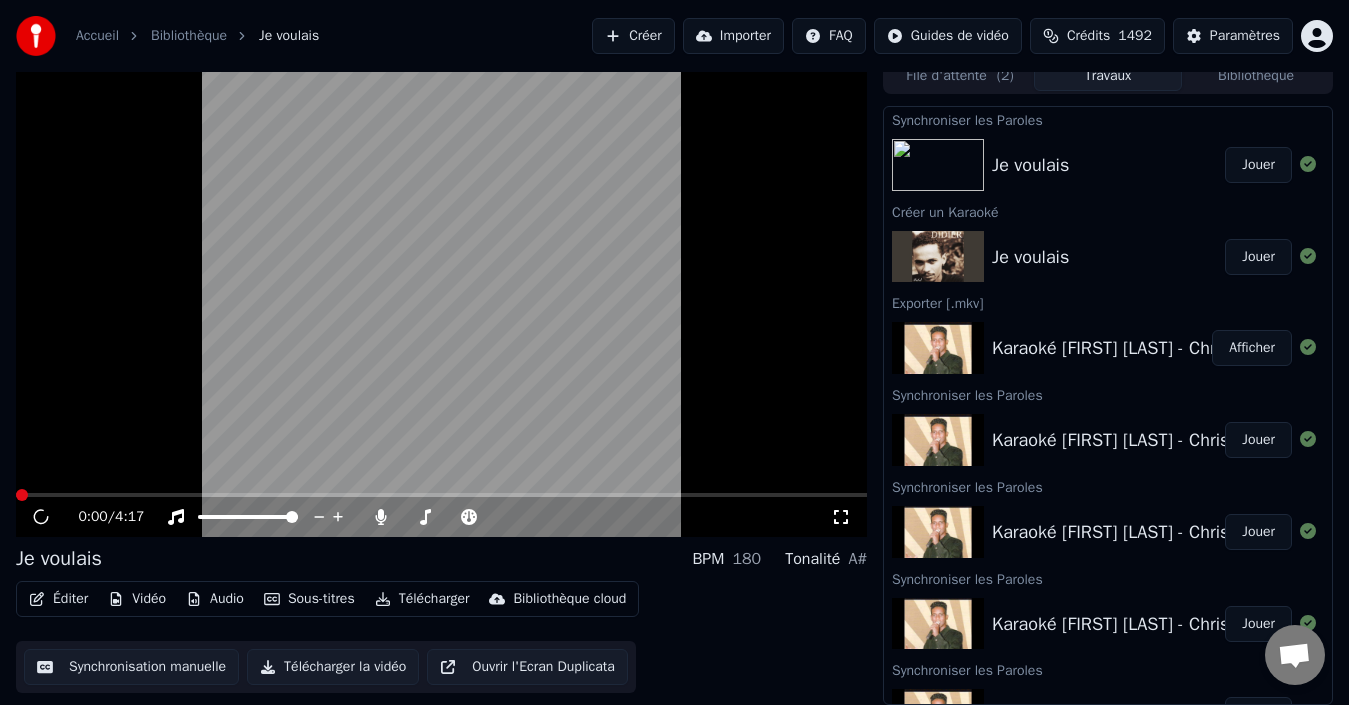 scroll, scrollTop: 0, scrollLeft: 0, axis: both 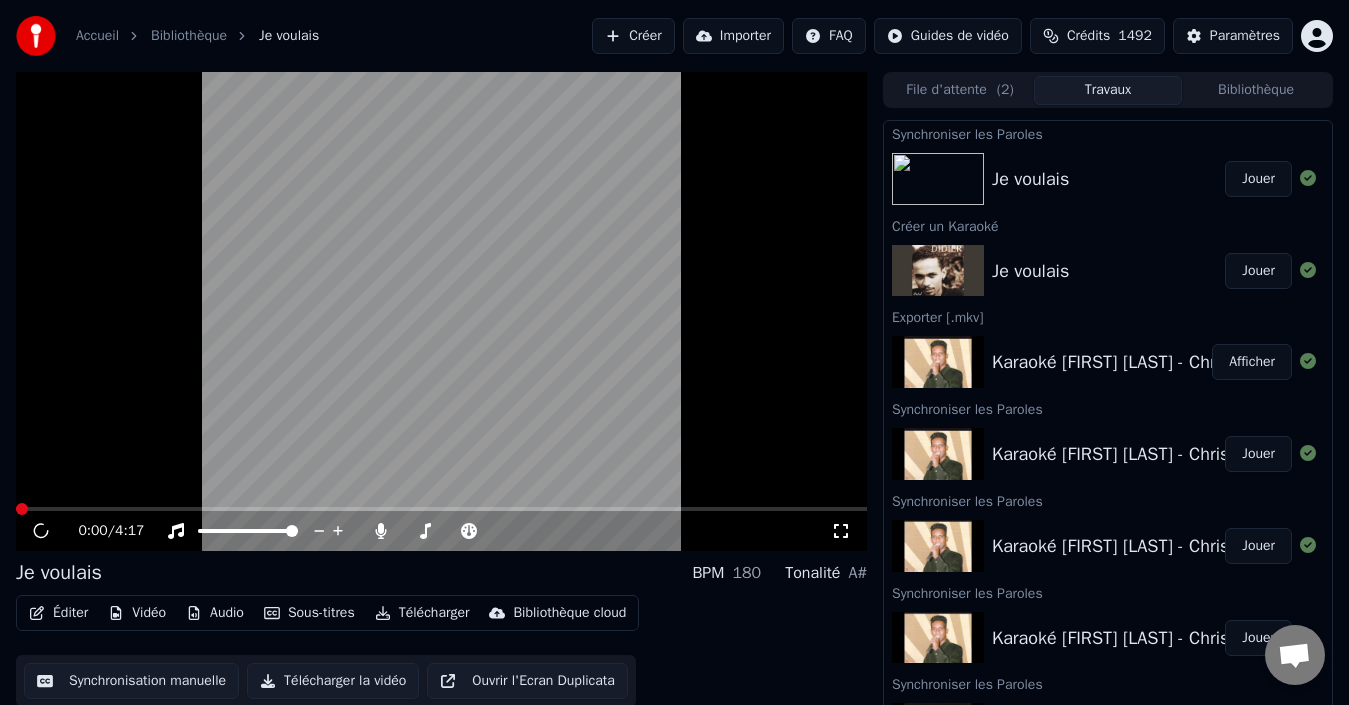click on "Jouer" at bounding box center (1258, 179) 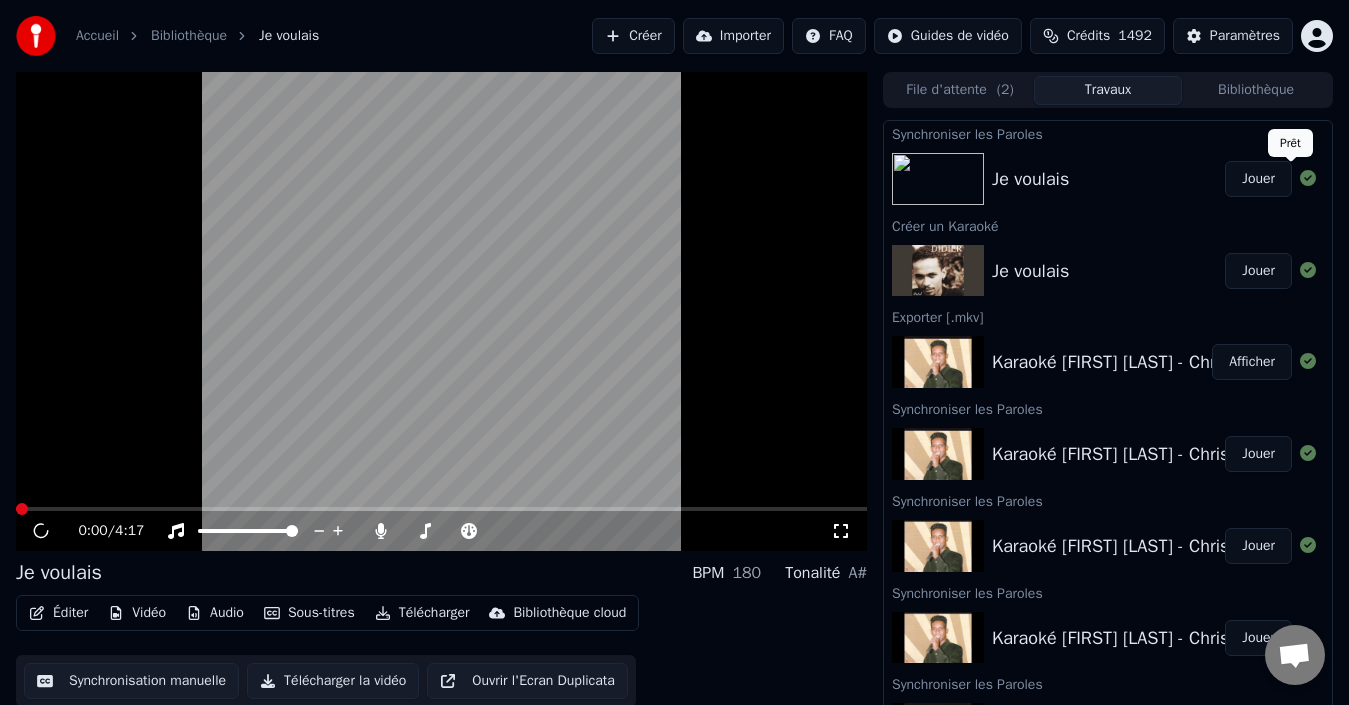 click on "Jouer" at bounding box center (1258, 179) 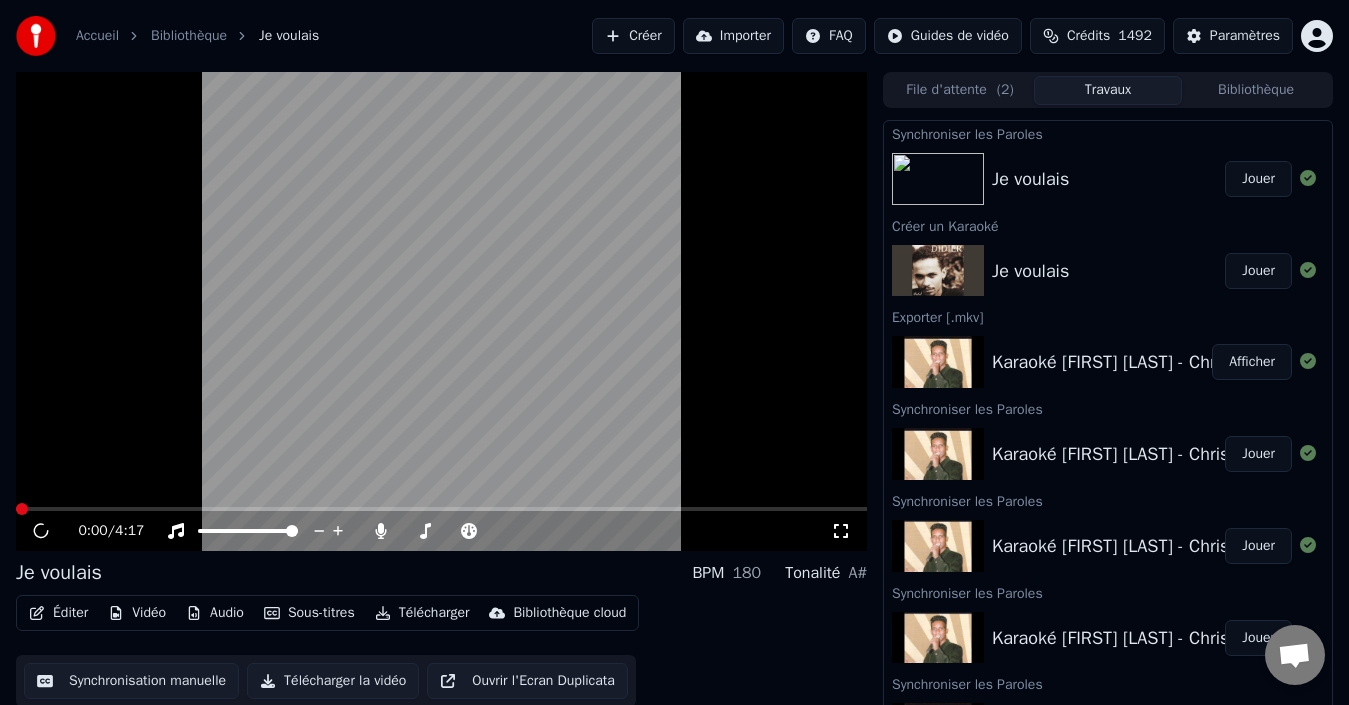click at bounding box center (441, 311) 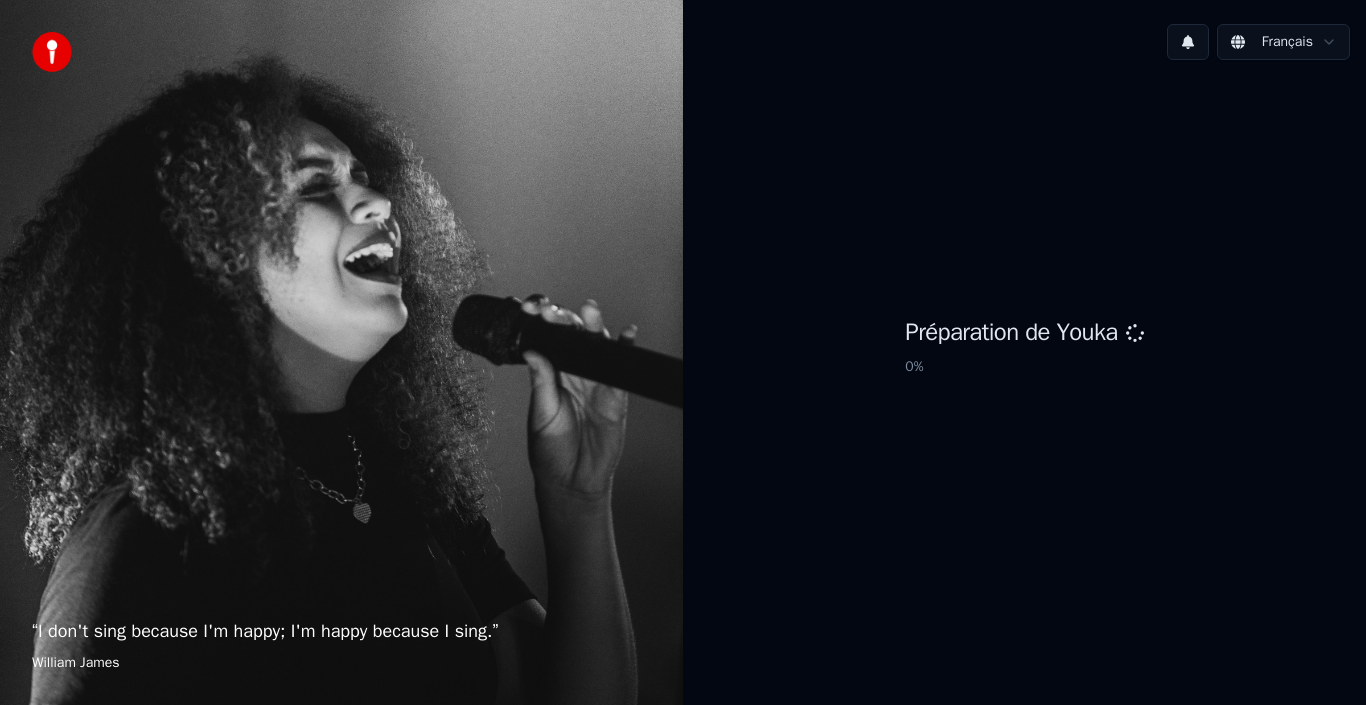 scroll, scrollTop: 0, scrollLeft: 0, axis: both 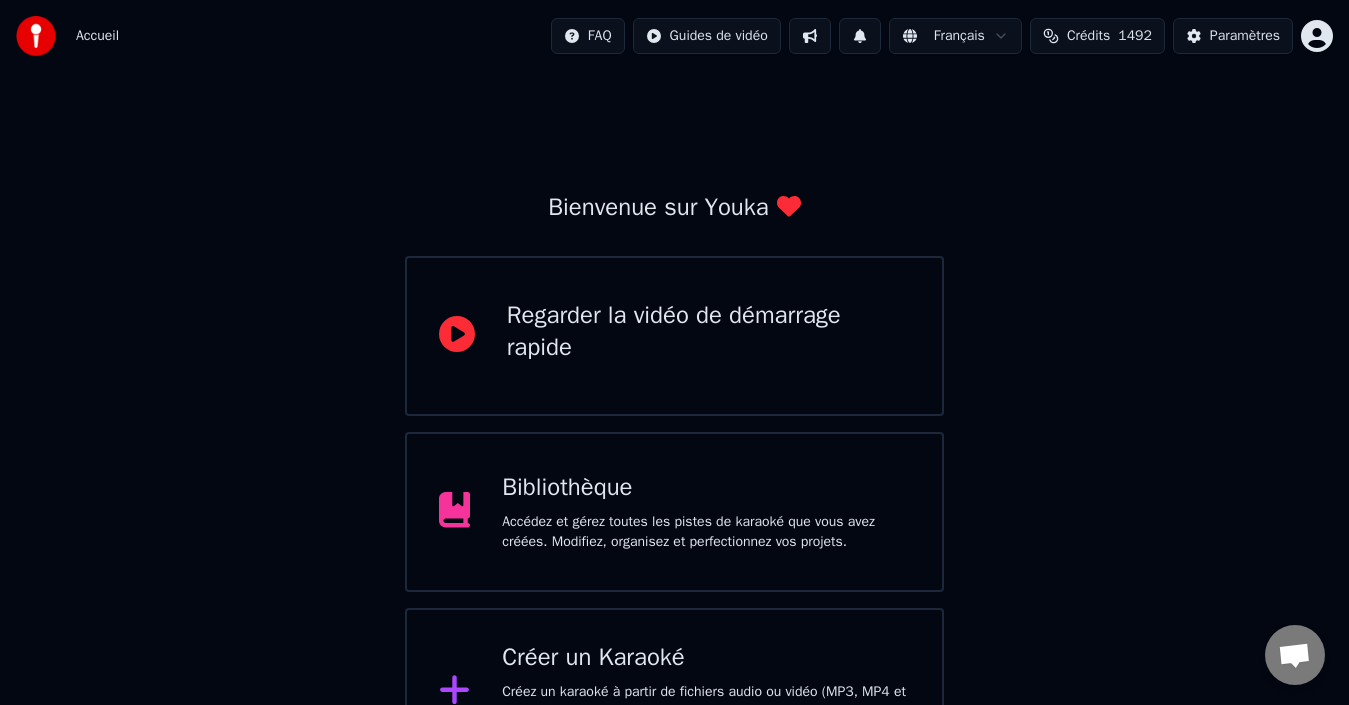 click on "Bibliothèque Accédez et gérez toutes les pistes de karaoké que vous avez créées. Modifiez, organisez et perfectionnez vos projets." at bounding box center (675, 512) 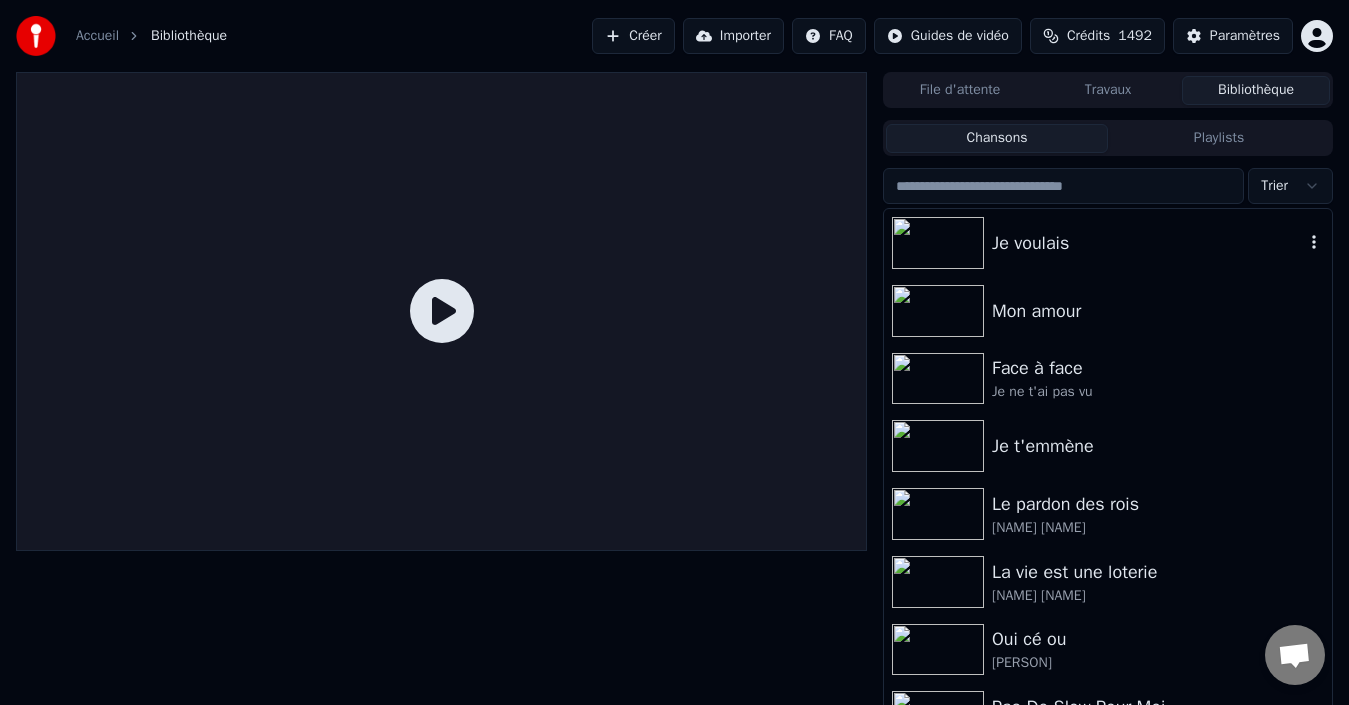 click on "Je voulais" at bounding box center [1148, 243] 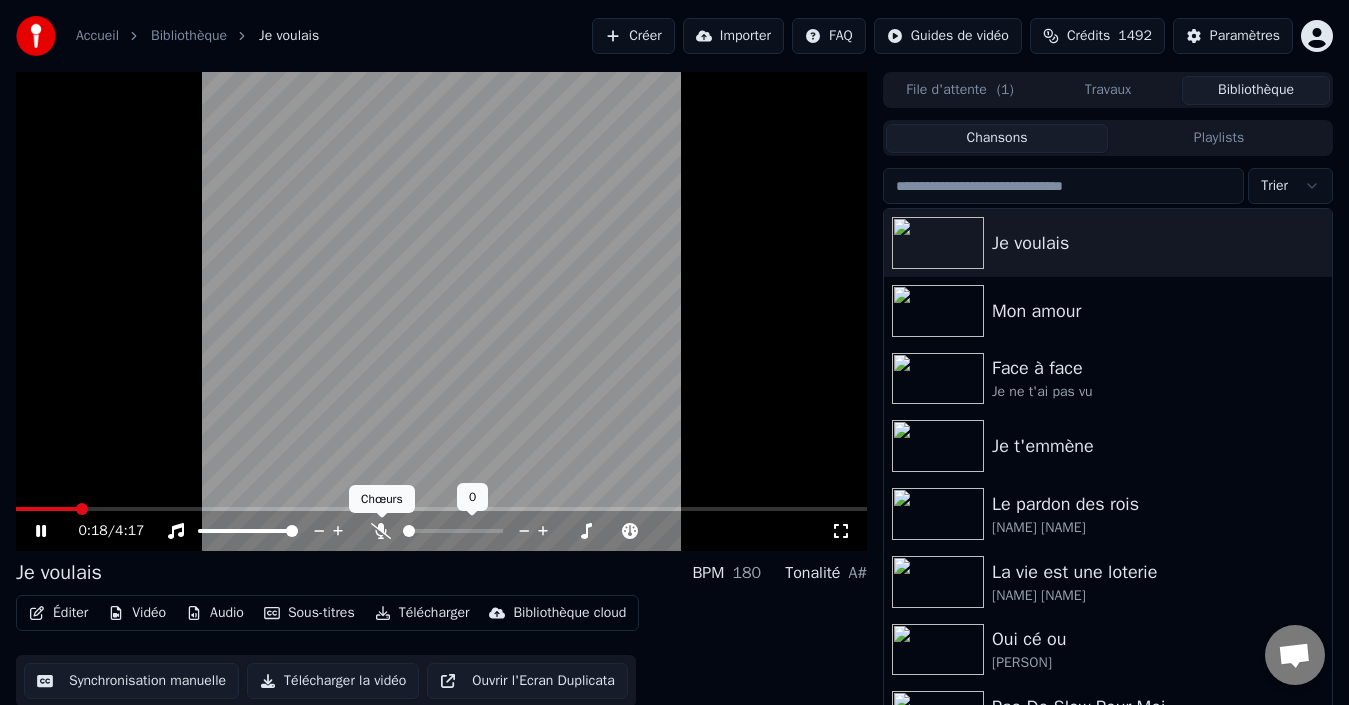 click 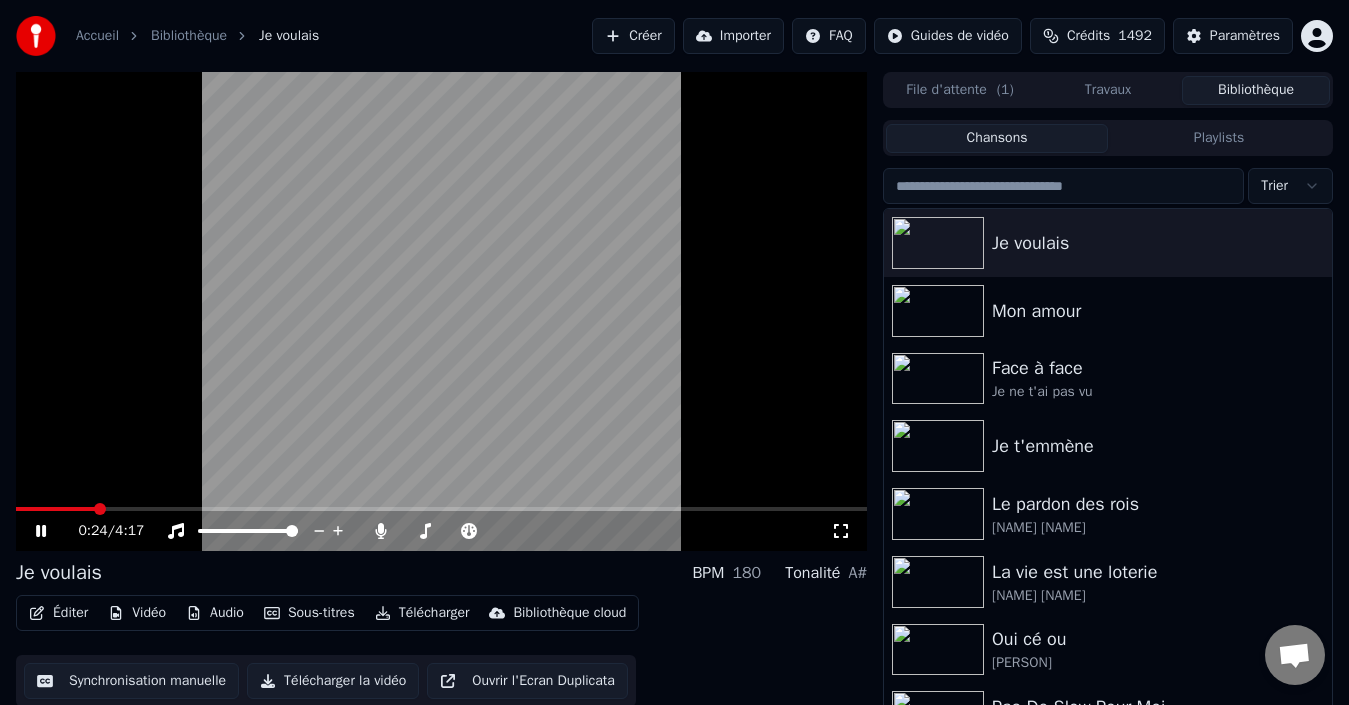 click at bounding box center (55, 509) 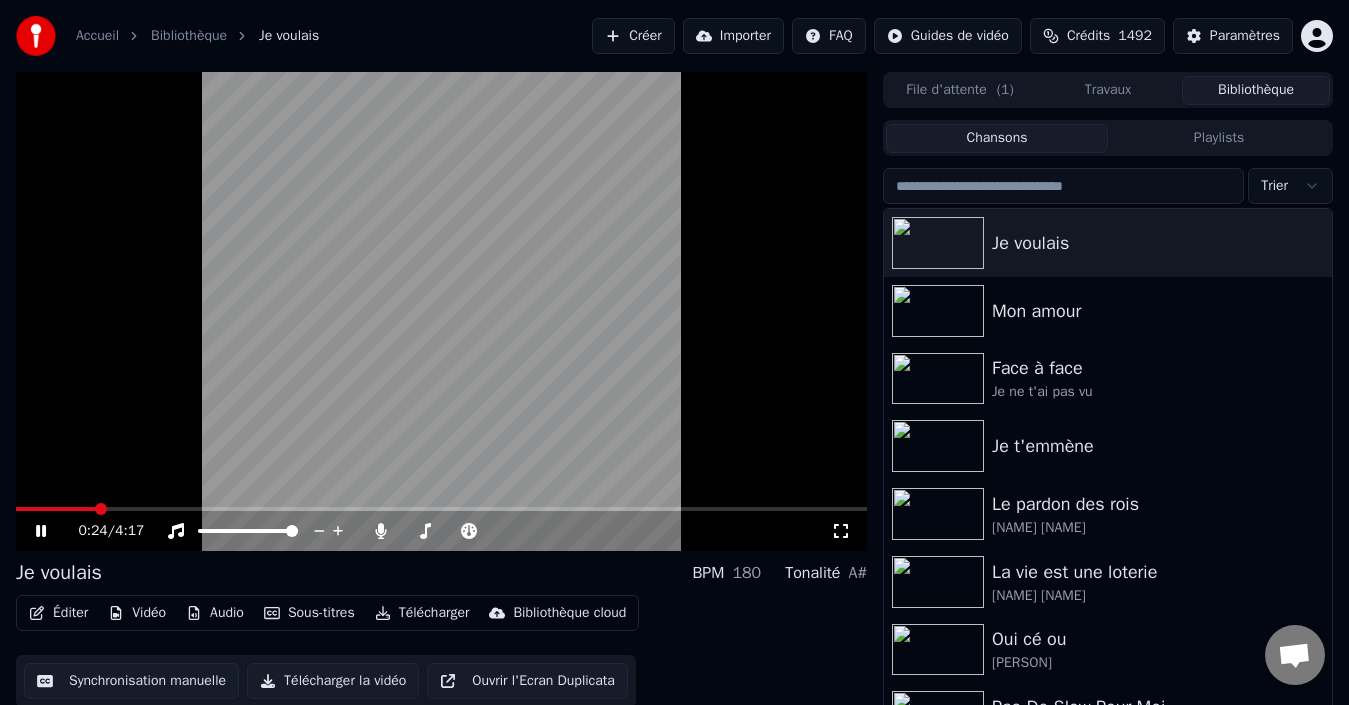 click at bounding box center [56, 509] 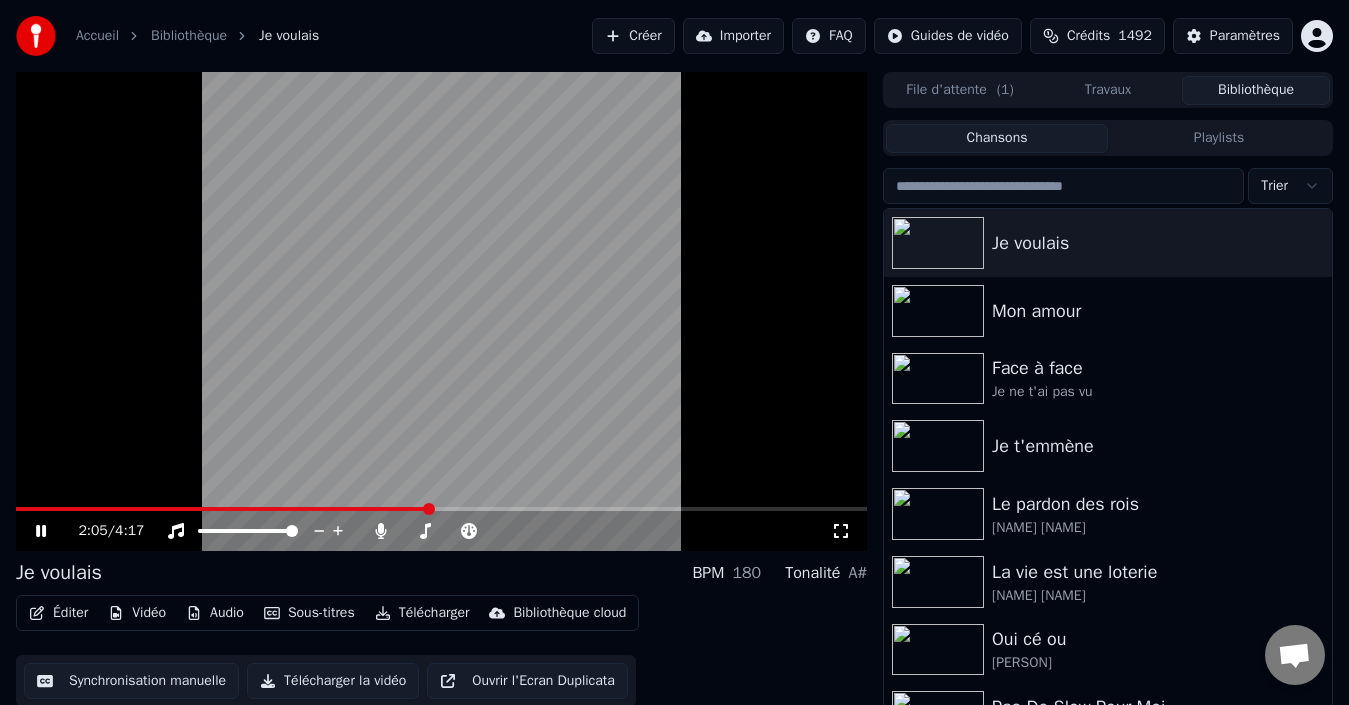 click 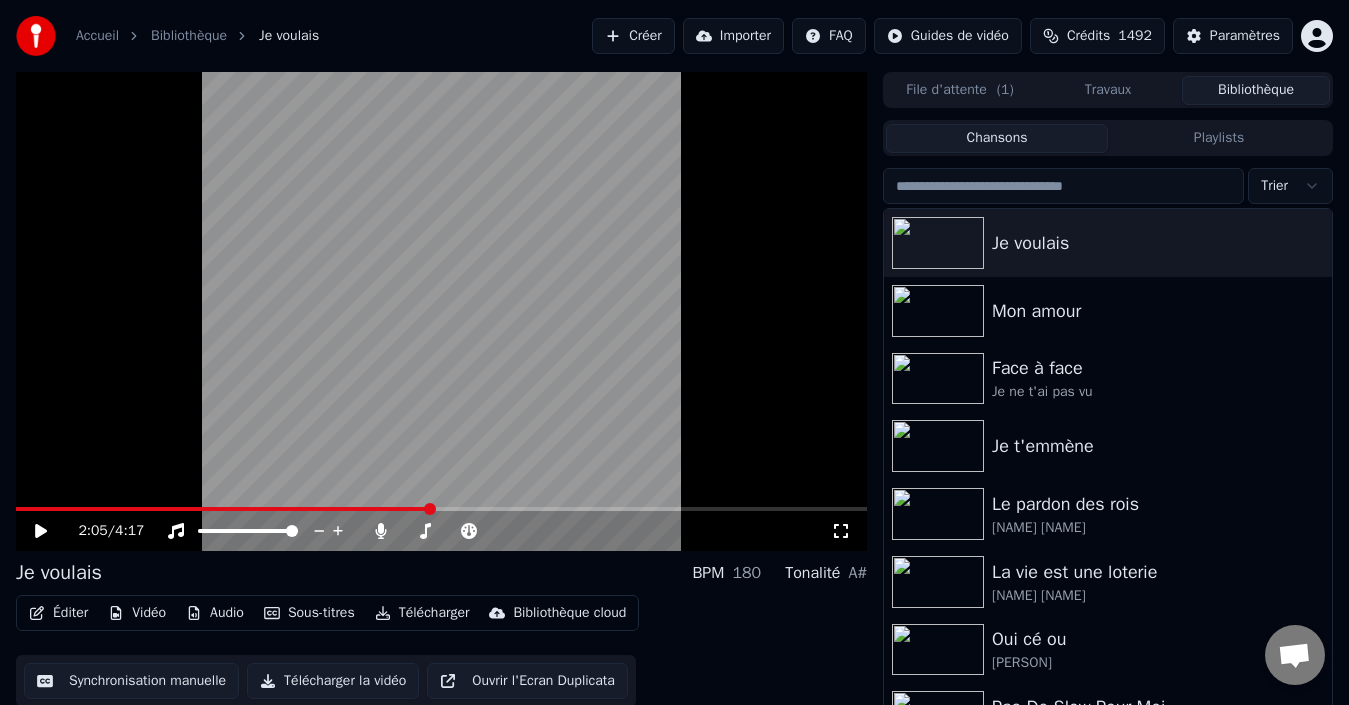 click at bounding box center [223, 509] 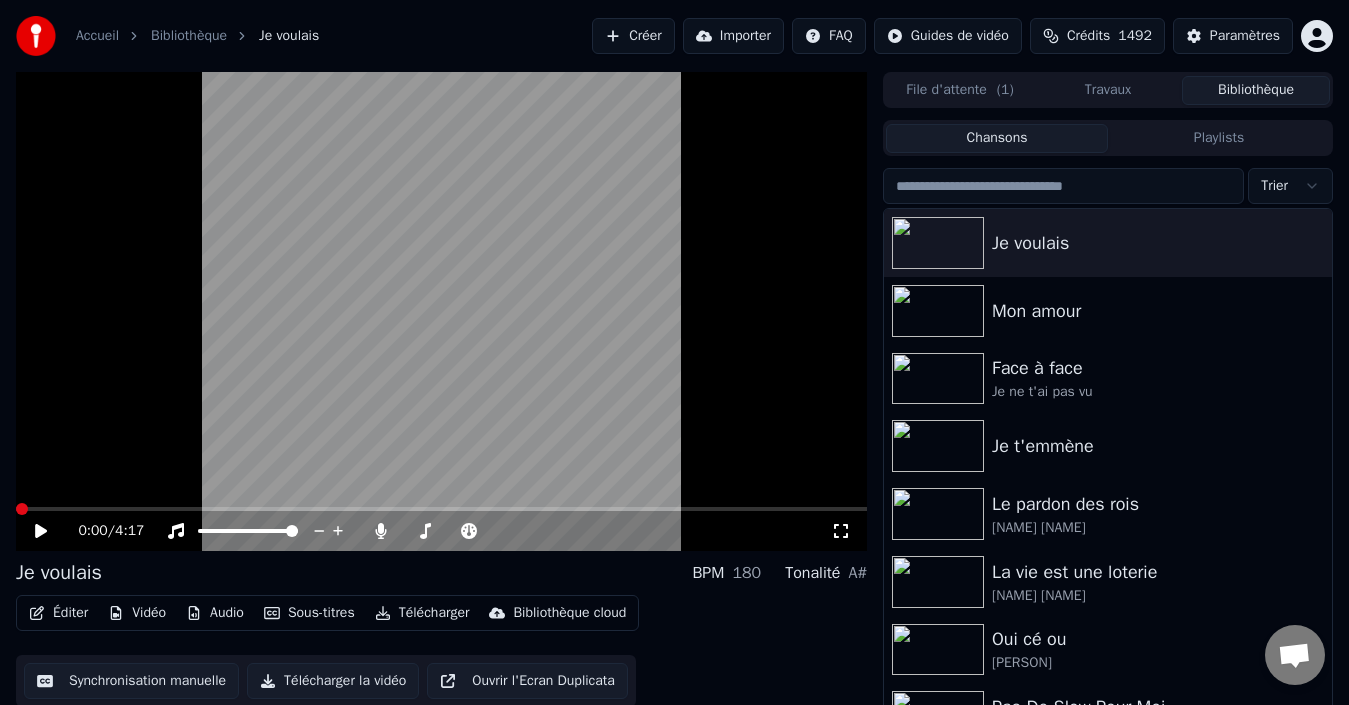 click at bounding box center (22, 509) 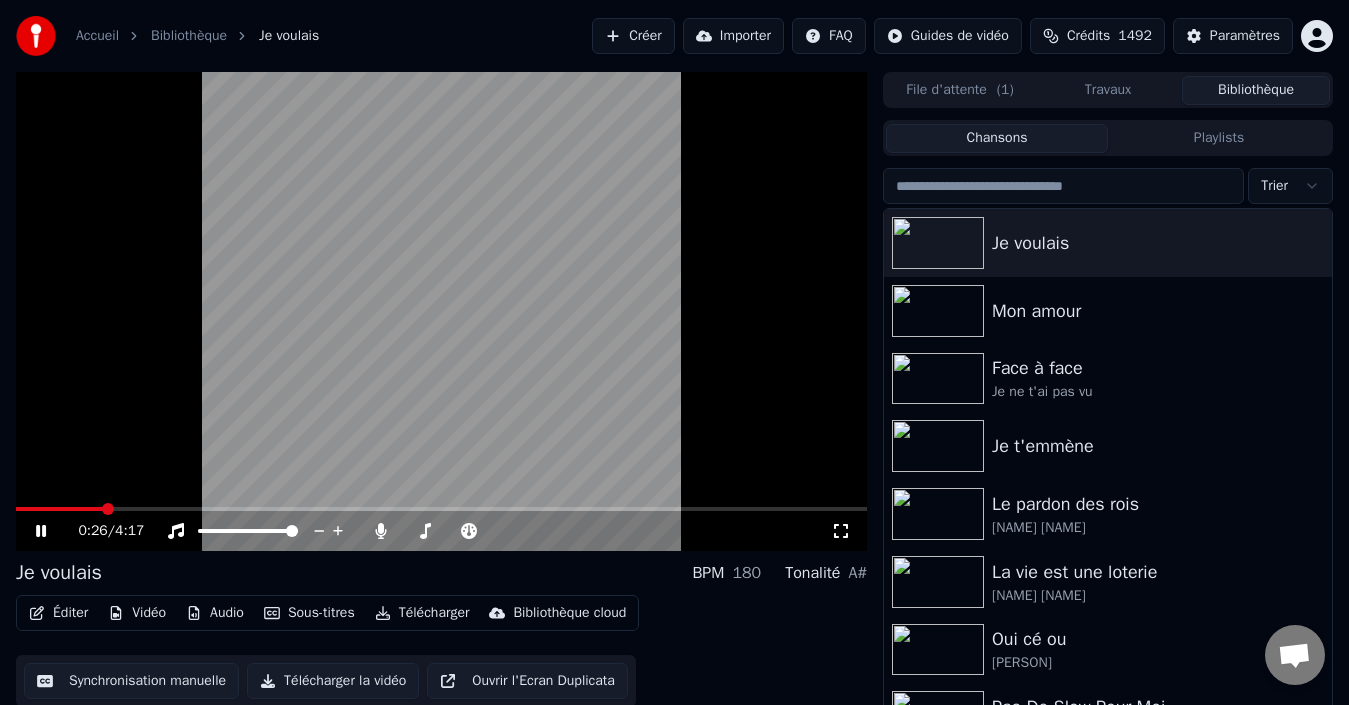 click 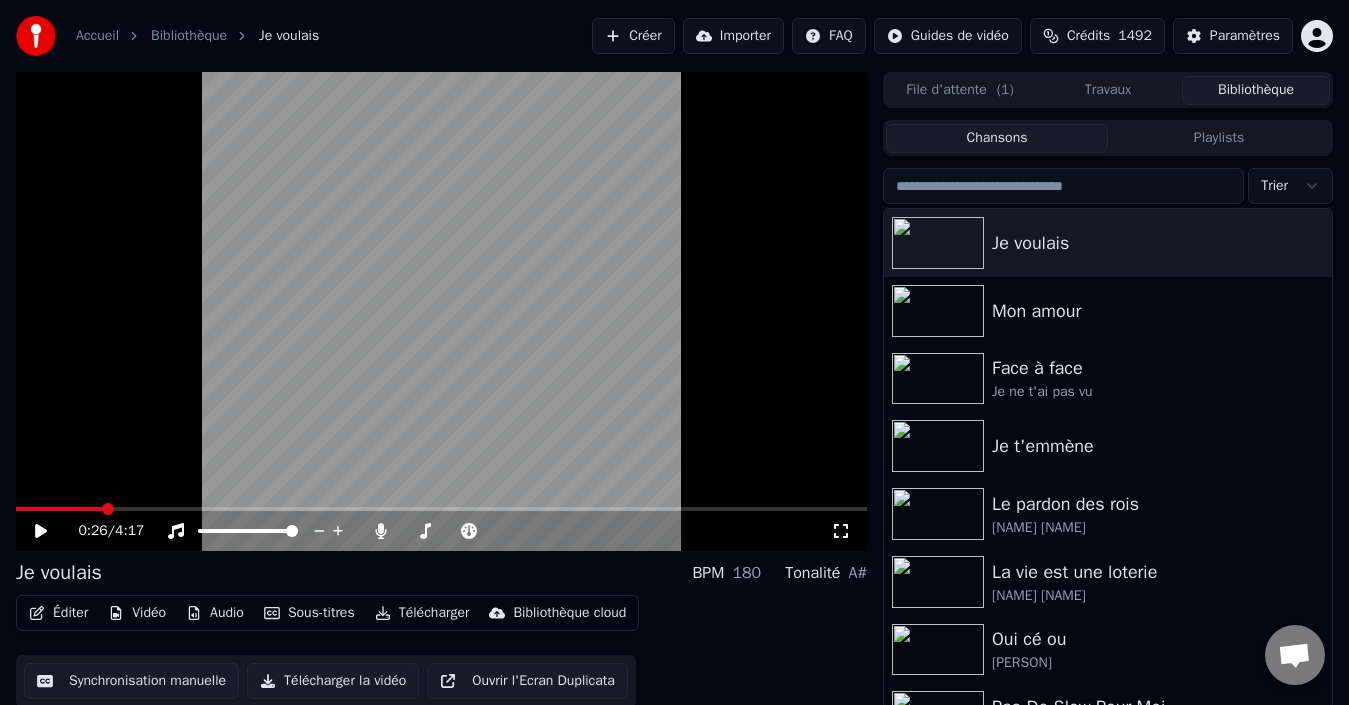 click on "Éditer" at bounding box center [58, 613] 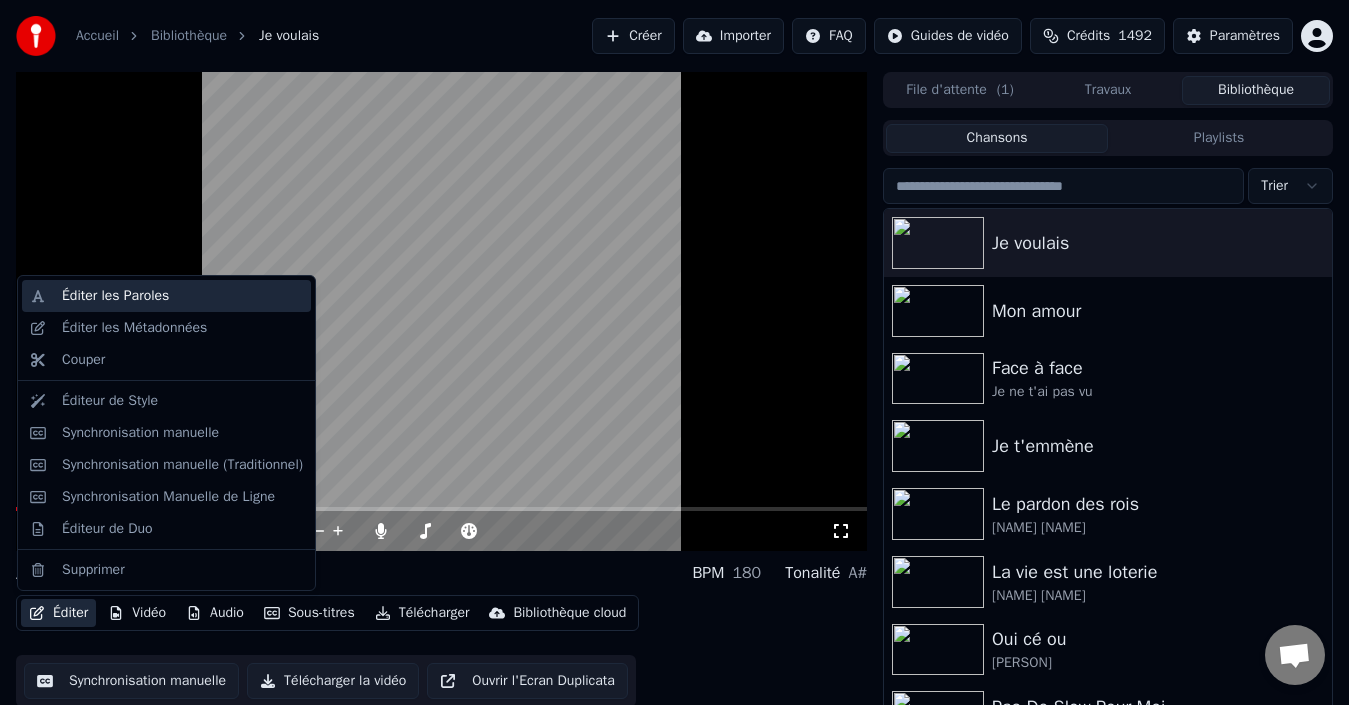 click on "Éditer les Paroles" at bounding box center [182, 296] 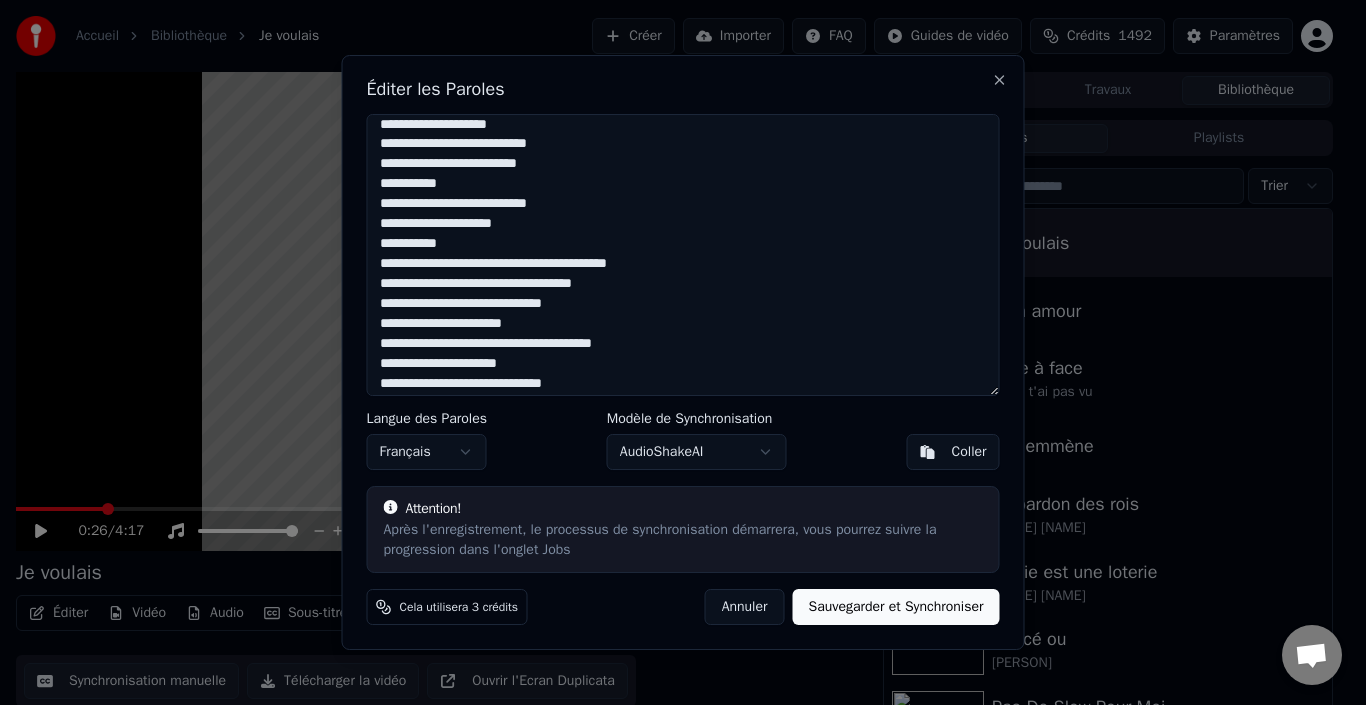 scroll, scrollTop: 0, scrollLeft: 0, axis: both 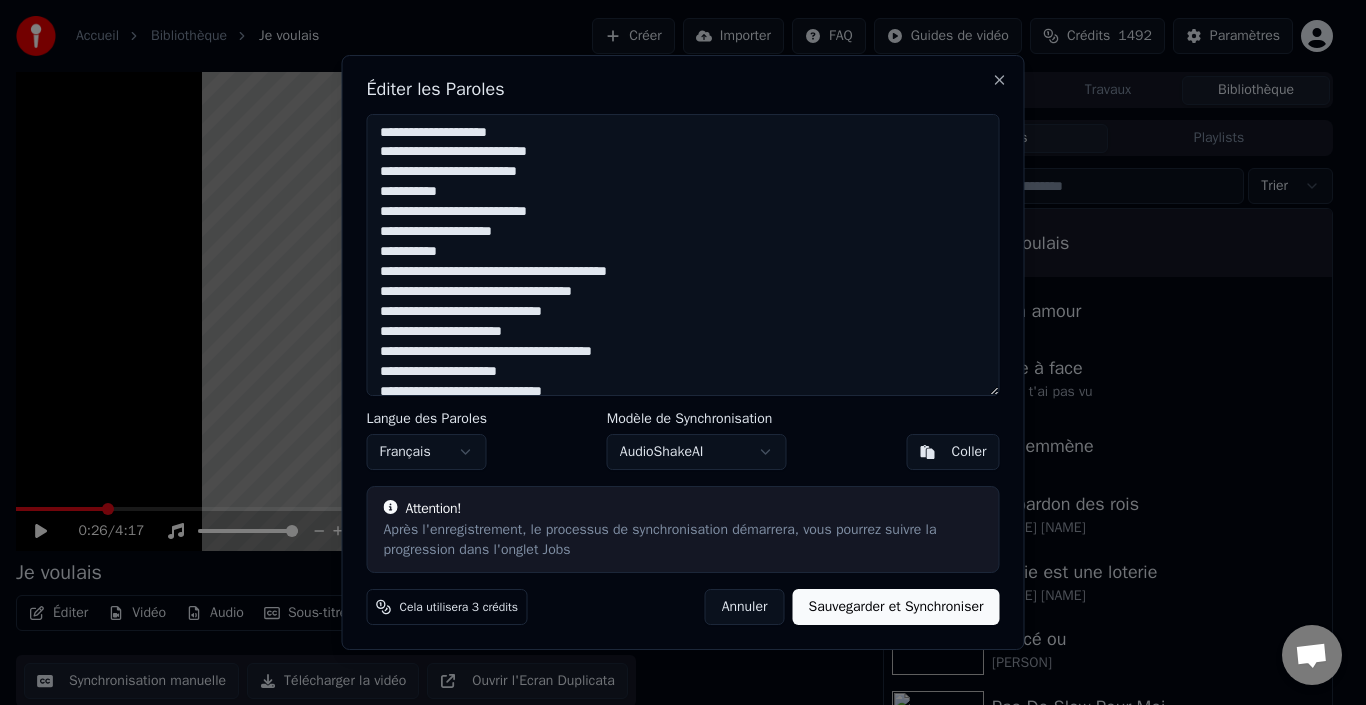 click on "Annuler" at bounding box center [745, 607] 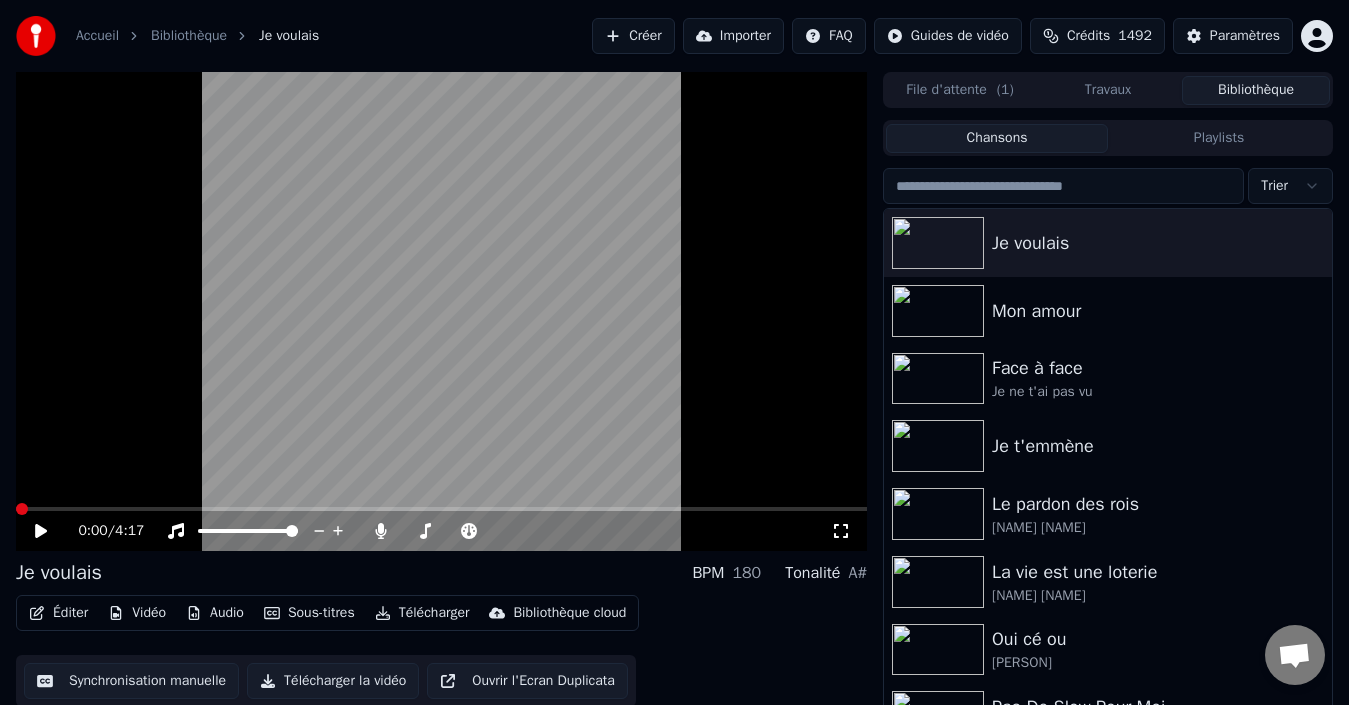 click at bounding box center (22, 509) 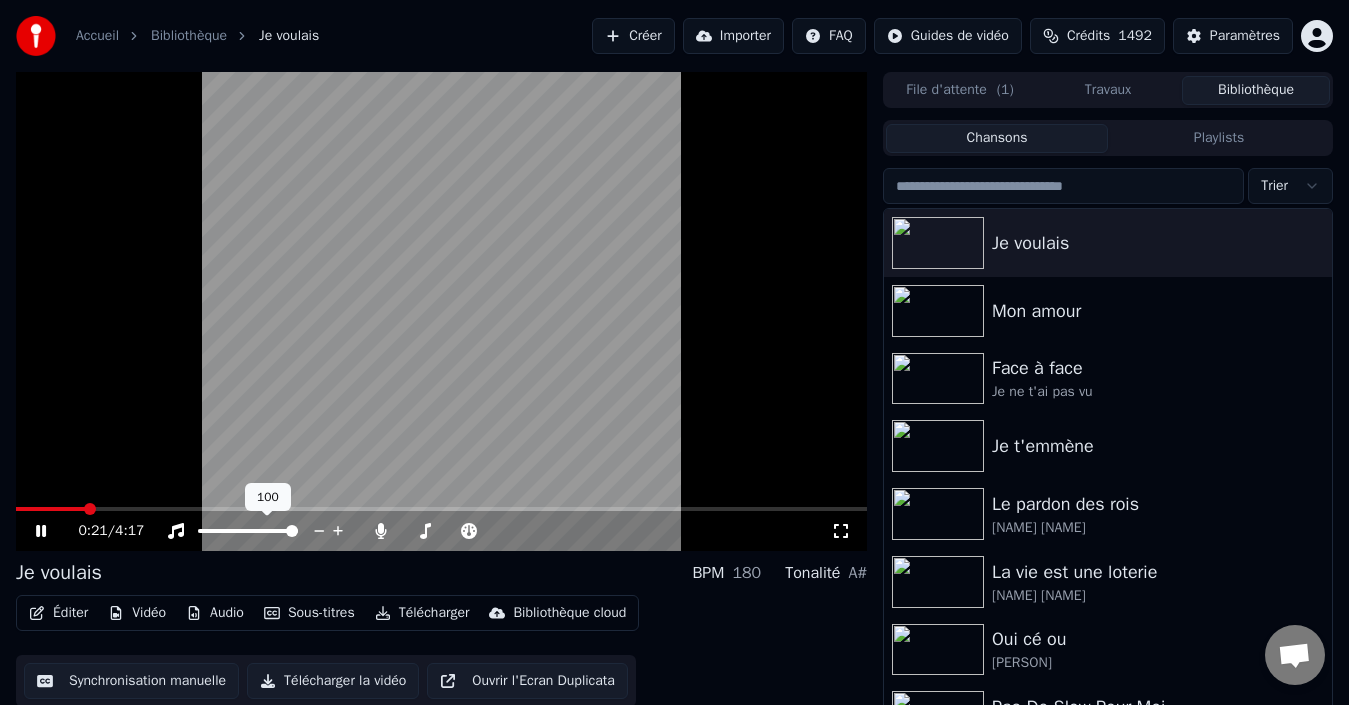 click at bounding box center (50, 509) 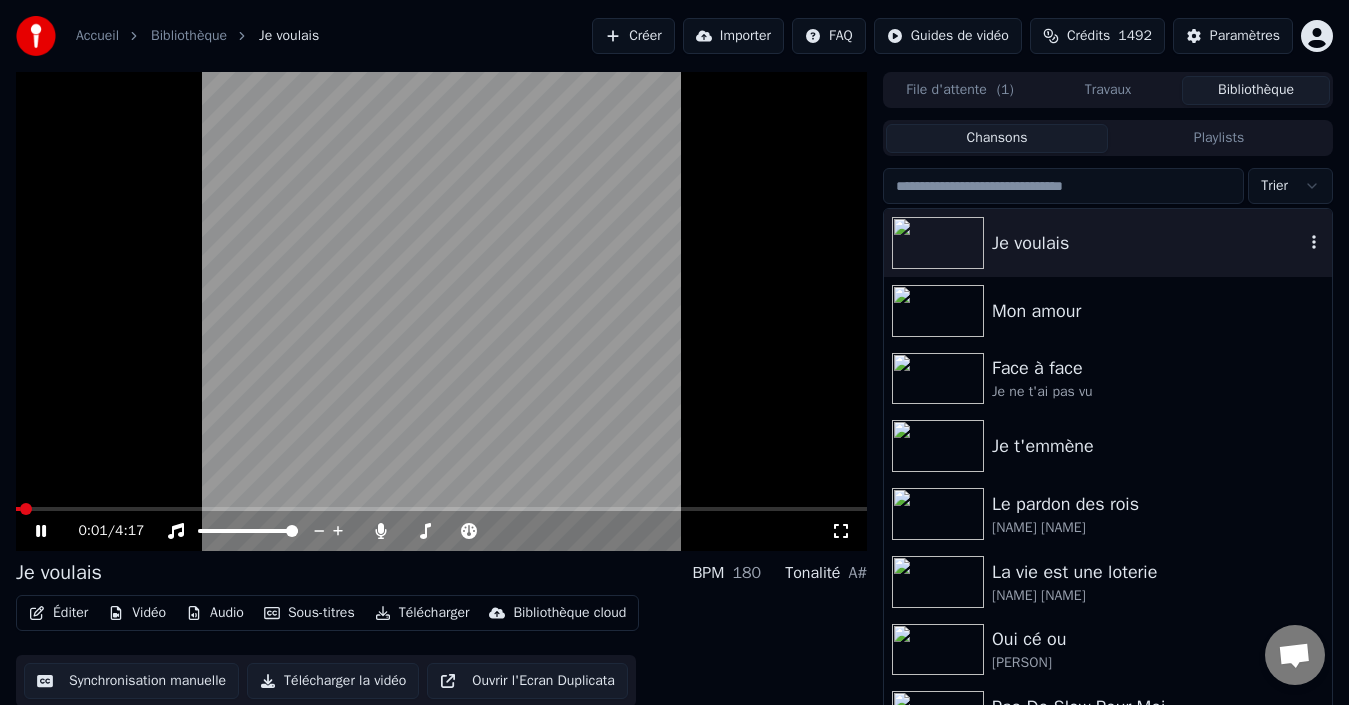 click on "Je voulais" at bounding box center [1148, 243] 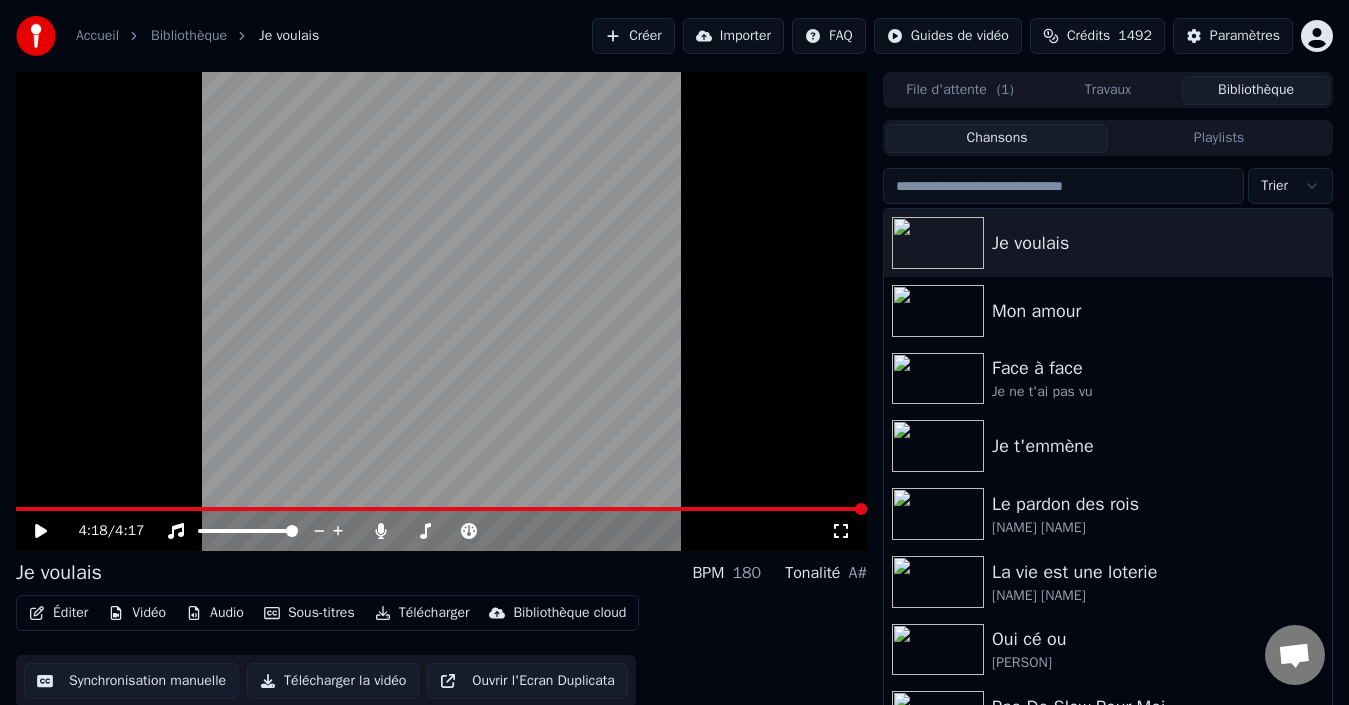 click on "Éditer" at bounding box center (58, 613) 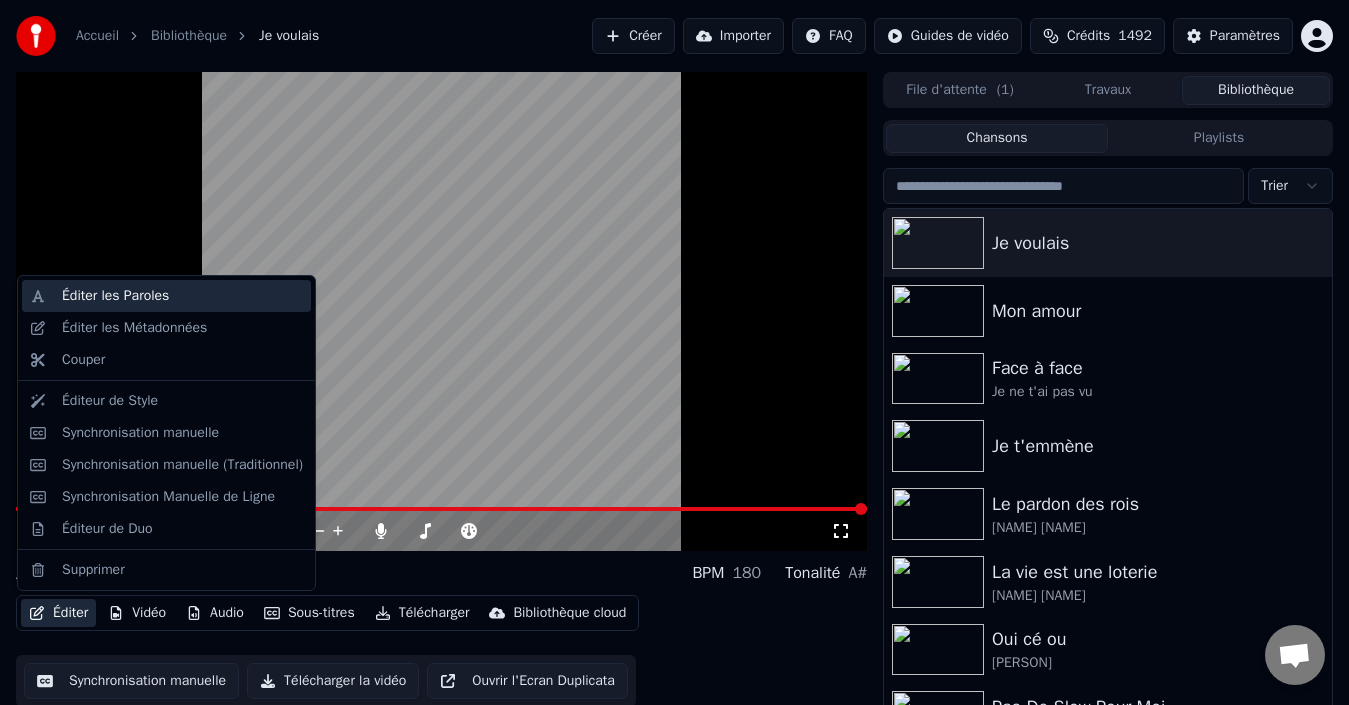 click on "Éditer les Paroles" at bounding box center (115, 296) 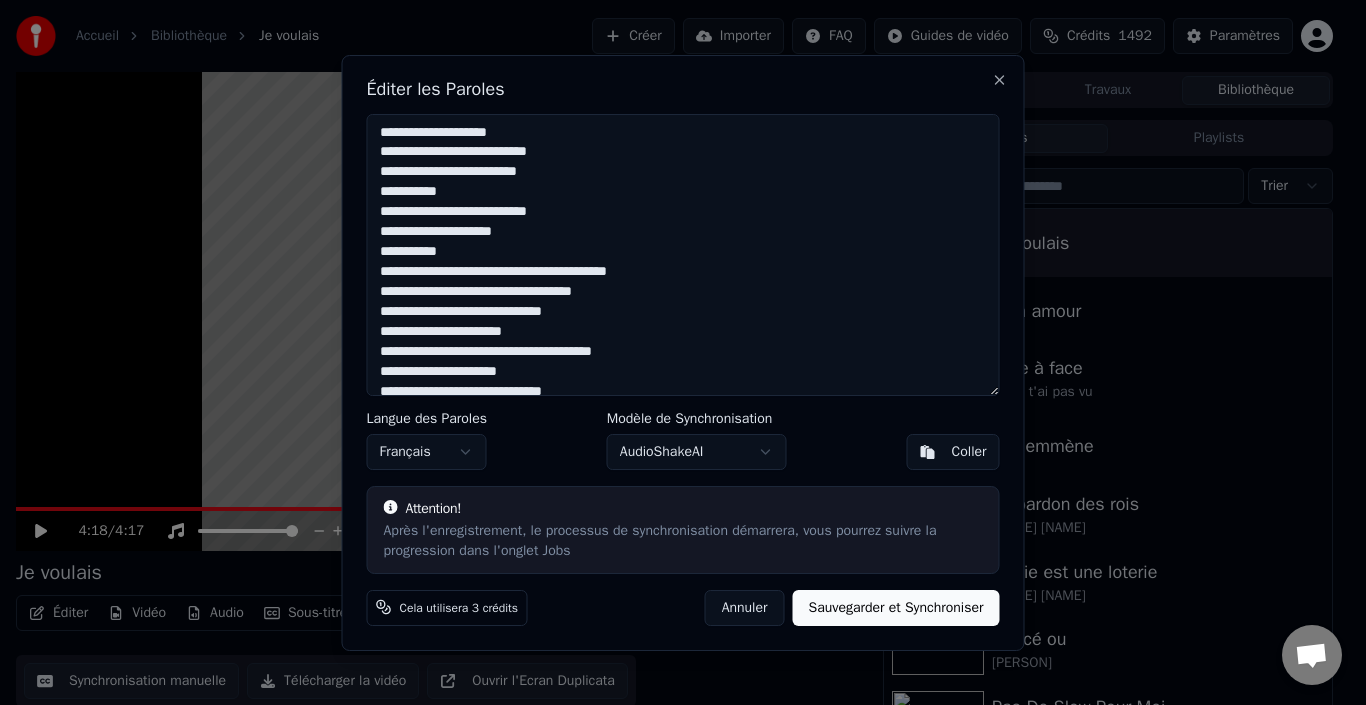 click at bounding box center [683, 255] 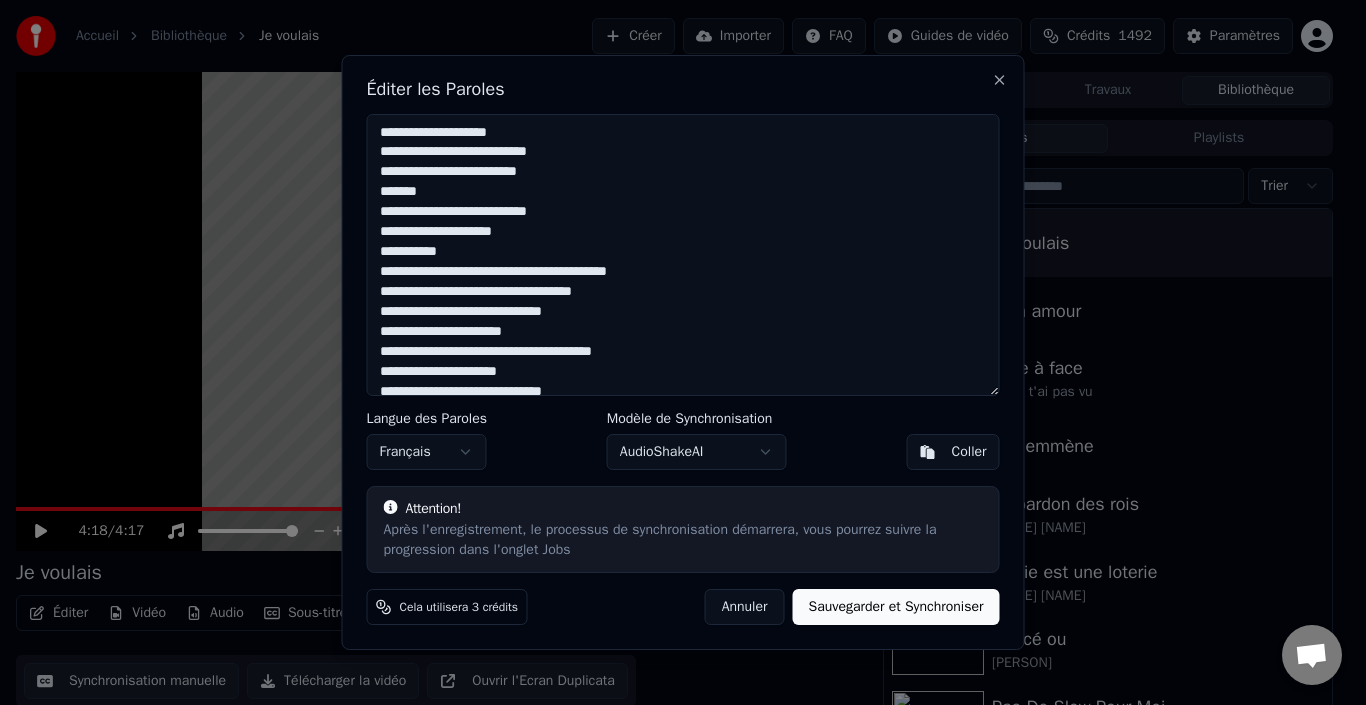 click at bounding box center (683, 255) 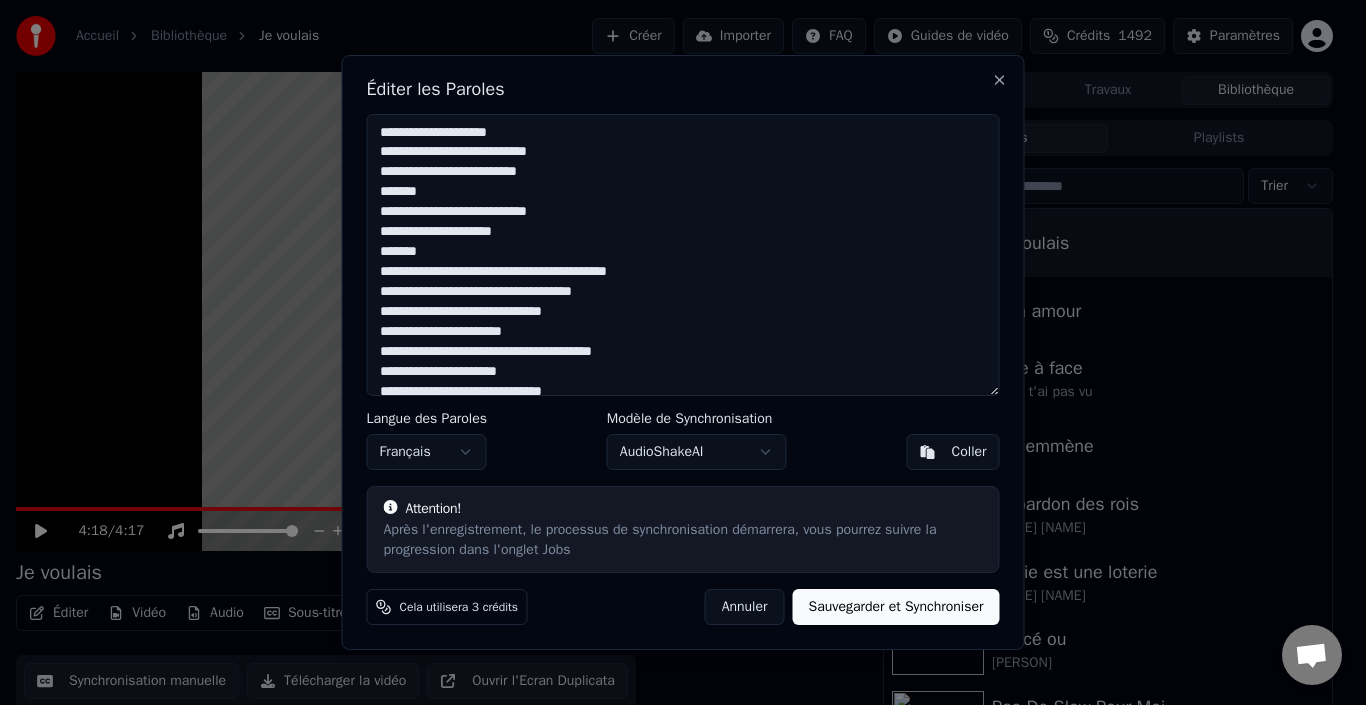 click at bounding box center [683, 255] 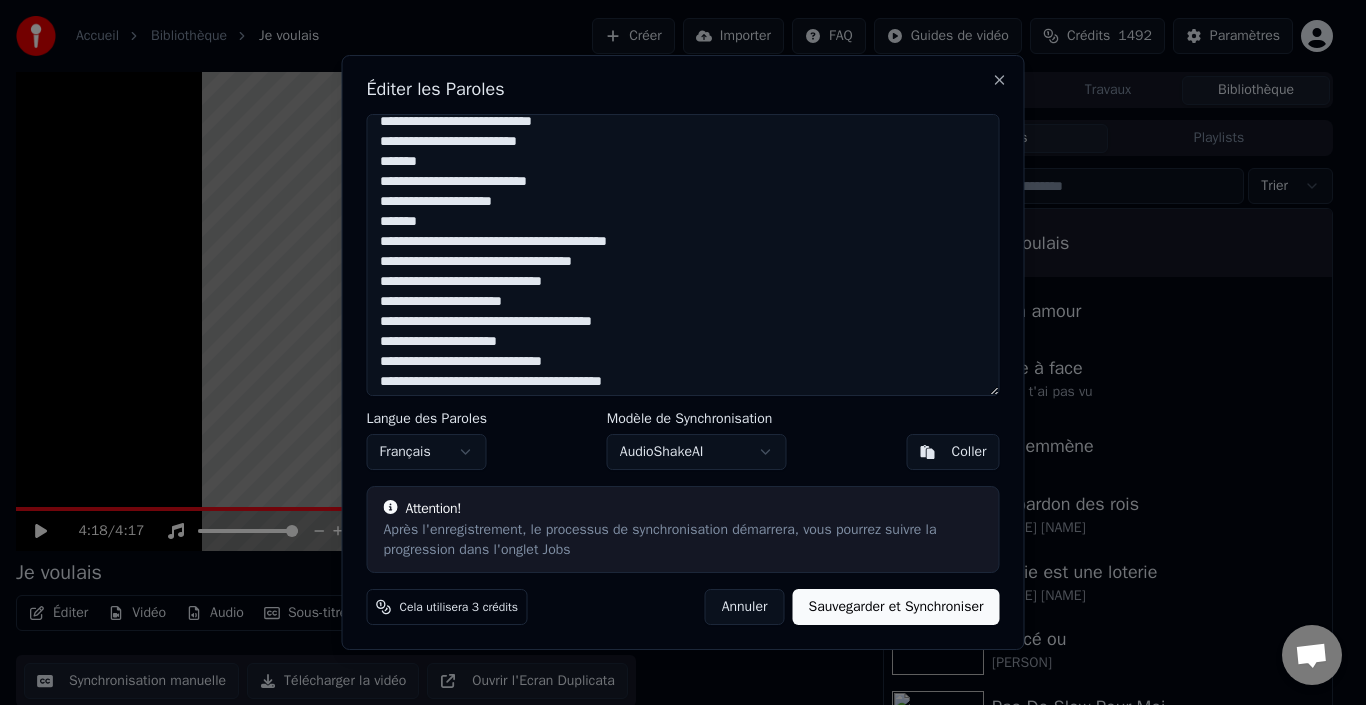 scroll, scrollTop: 0, scrollLeft: 0, axis: both 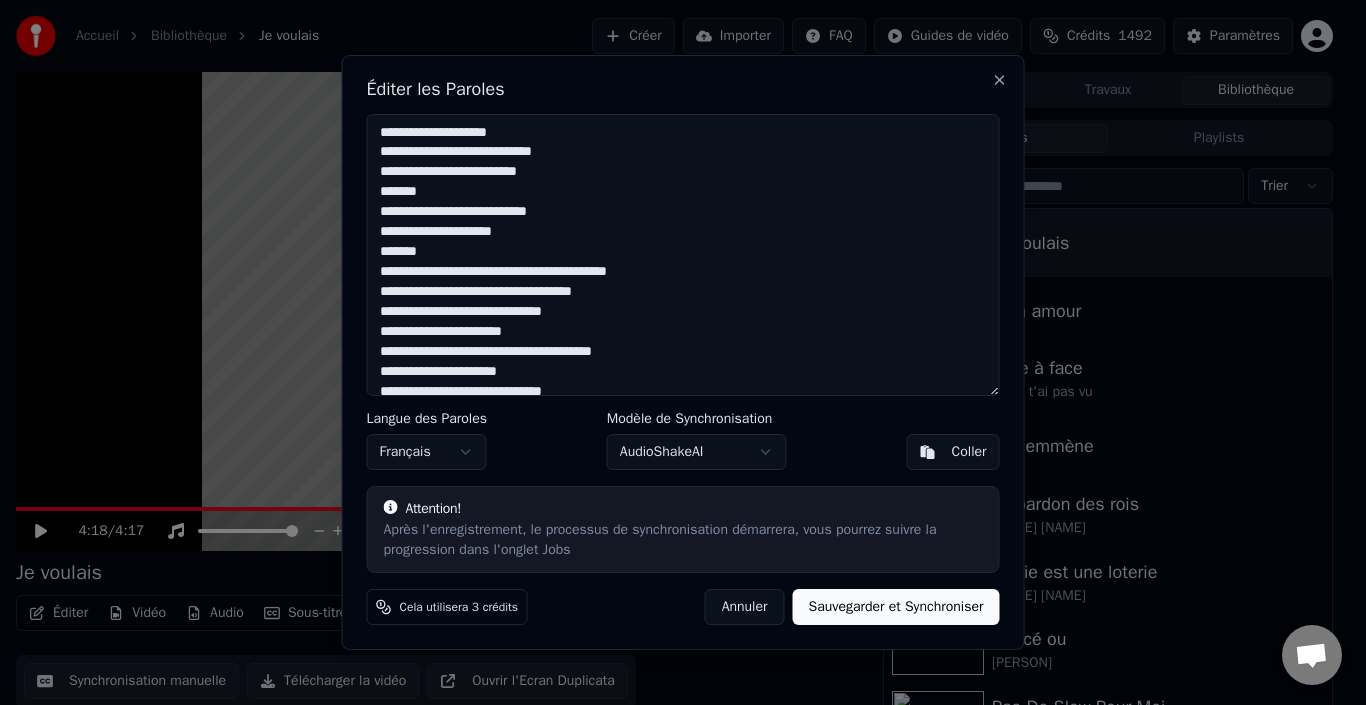 click on "AudioShakeAI" at bounding box center [697, 452] 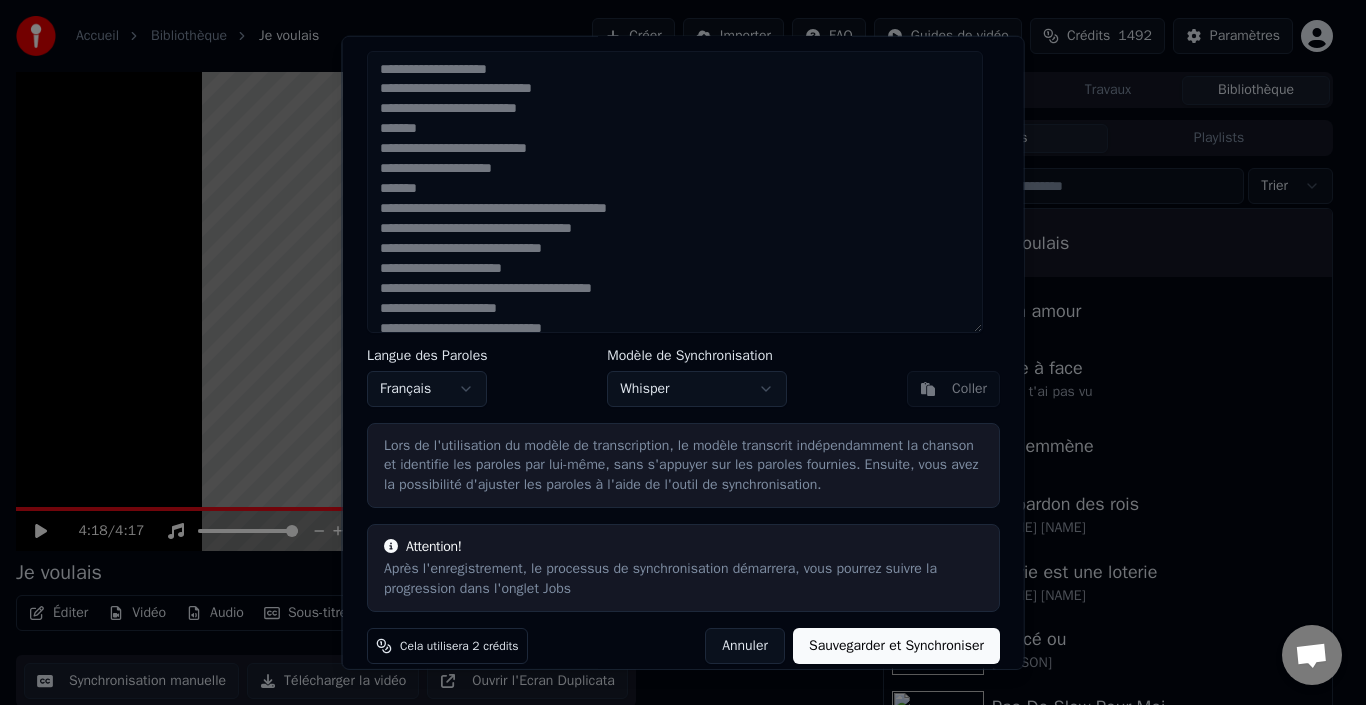 scroll, scrollTop: 63, scrollLeft: 0, axis: vertical 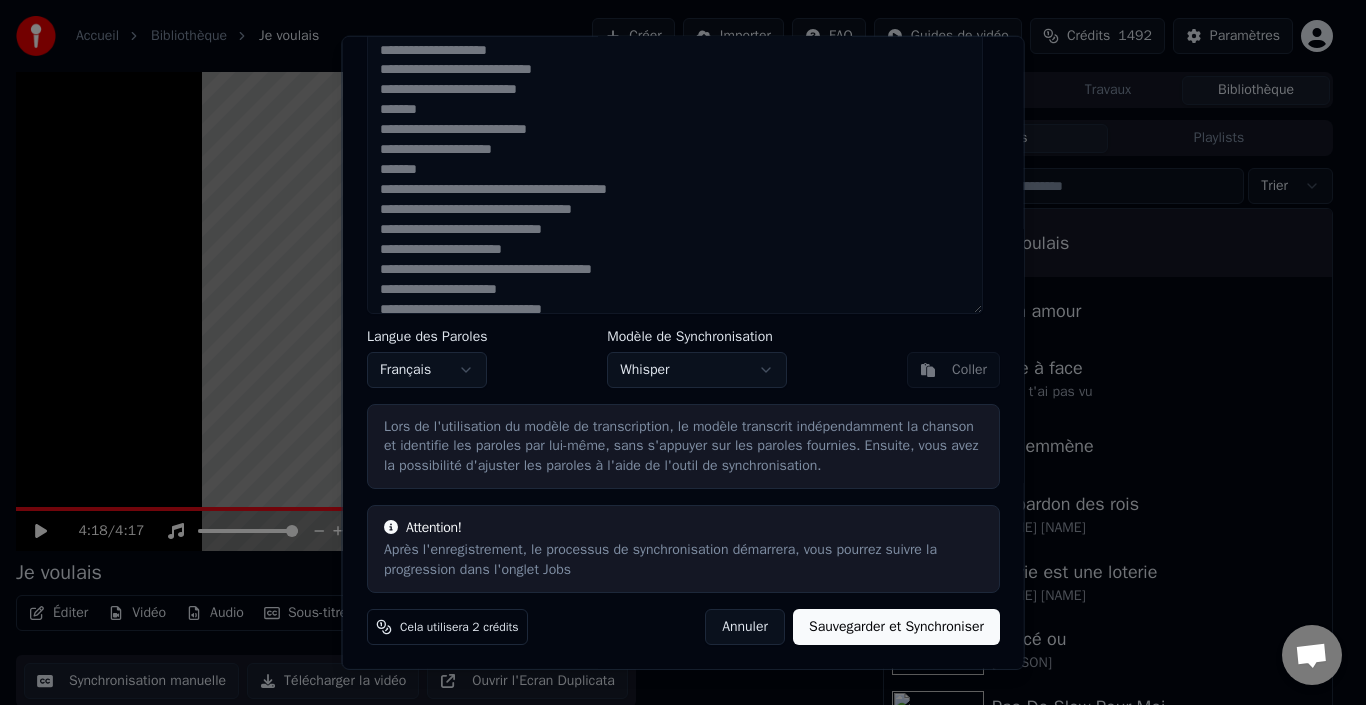 click on "Whisper" at bounding box center [697, 369] 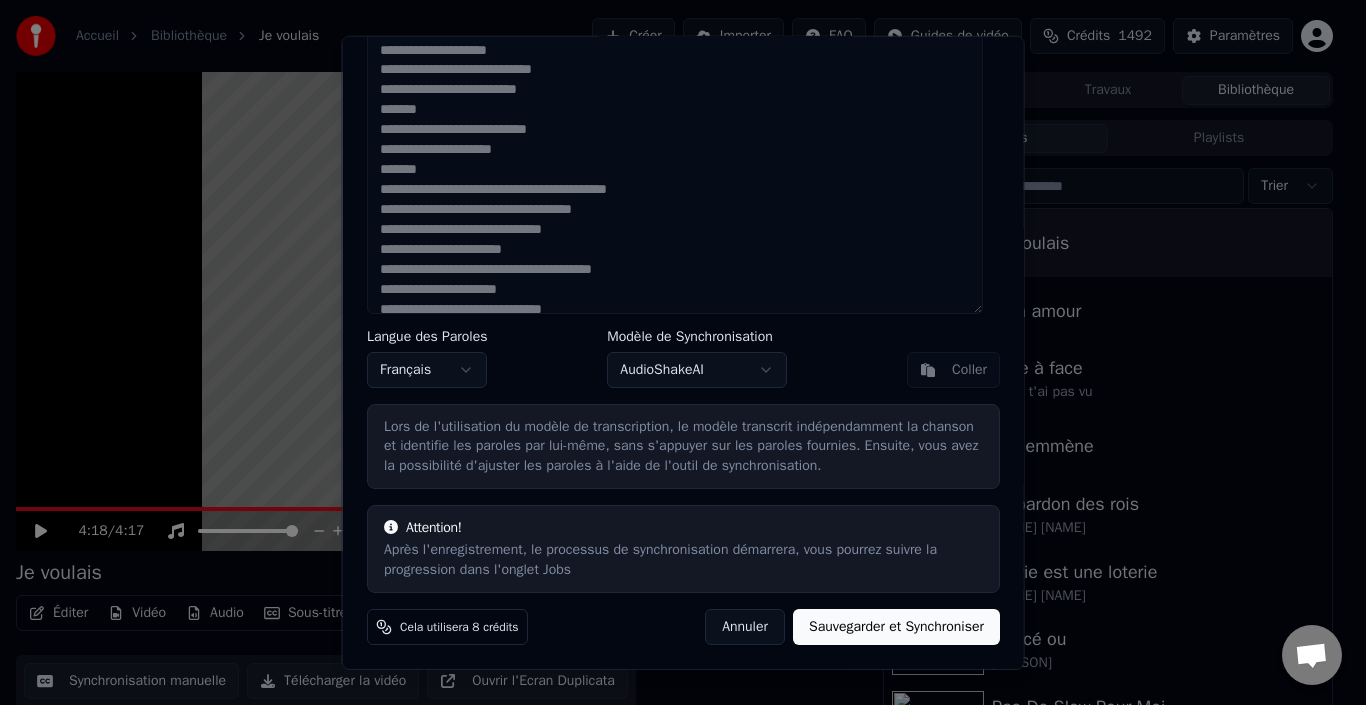 click on "AudioShakeAI" at bounding box center [697, 369] 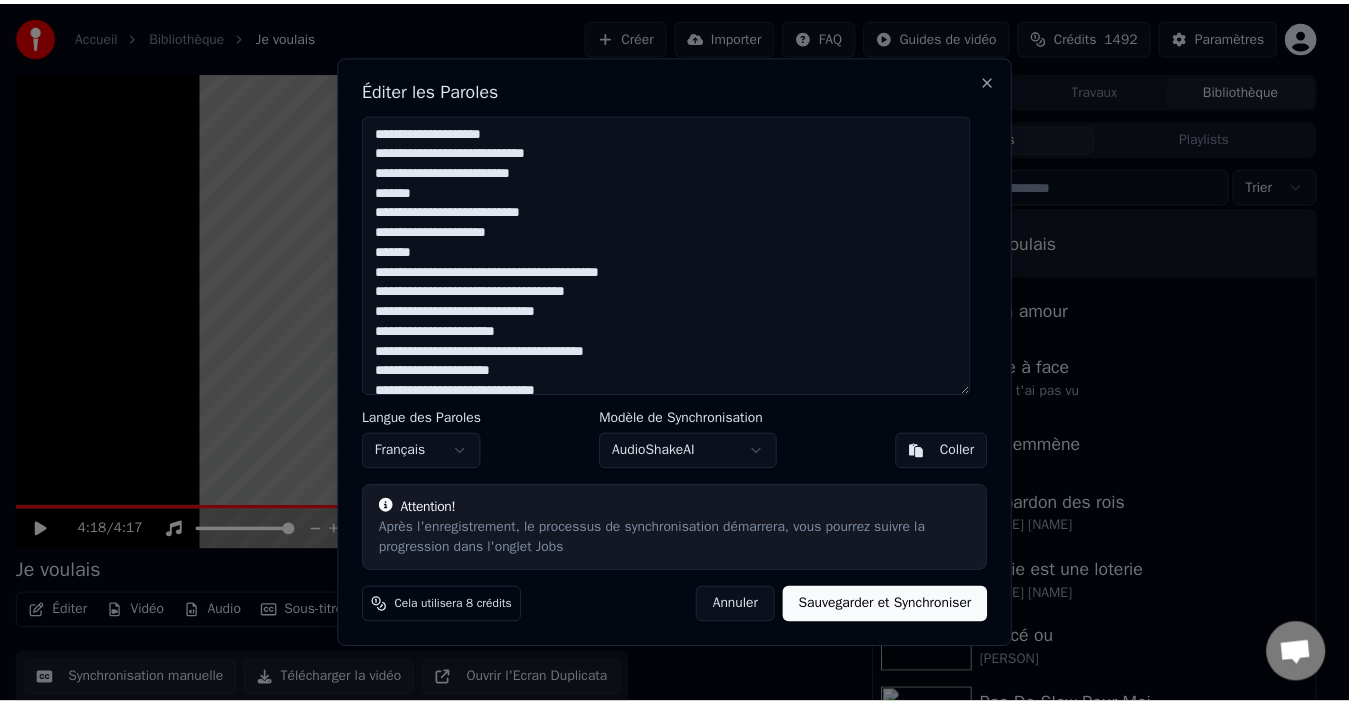 scroll, scrollTop: 0, scrollLeft: 0, axis: both 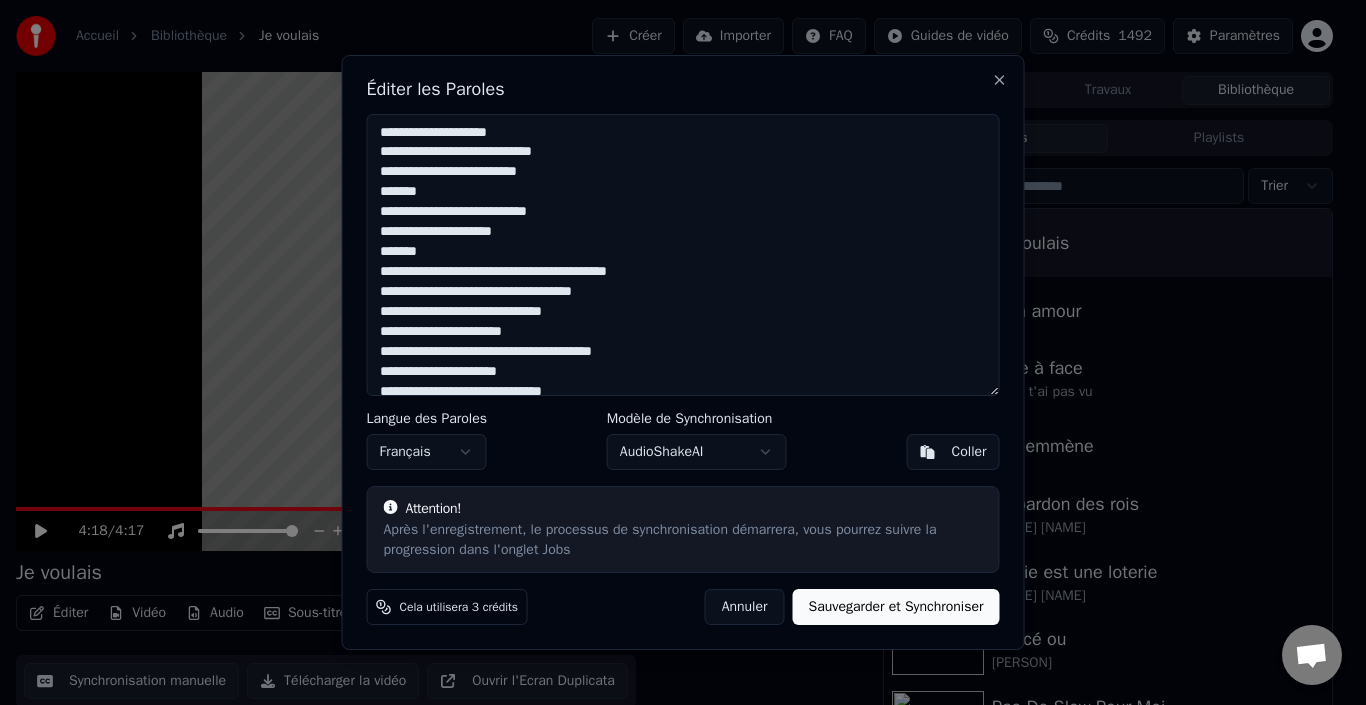 click on "AudioShakeAI" at bounding box center [697, 452] 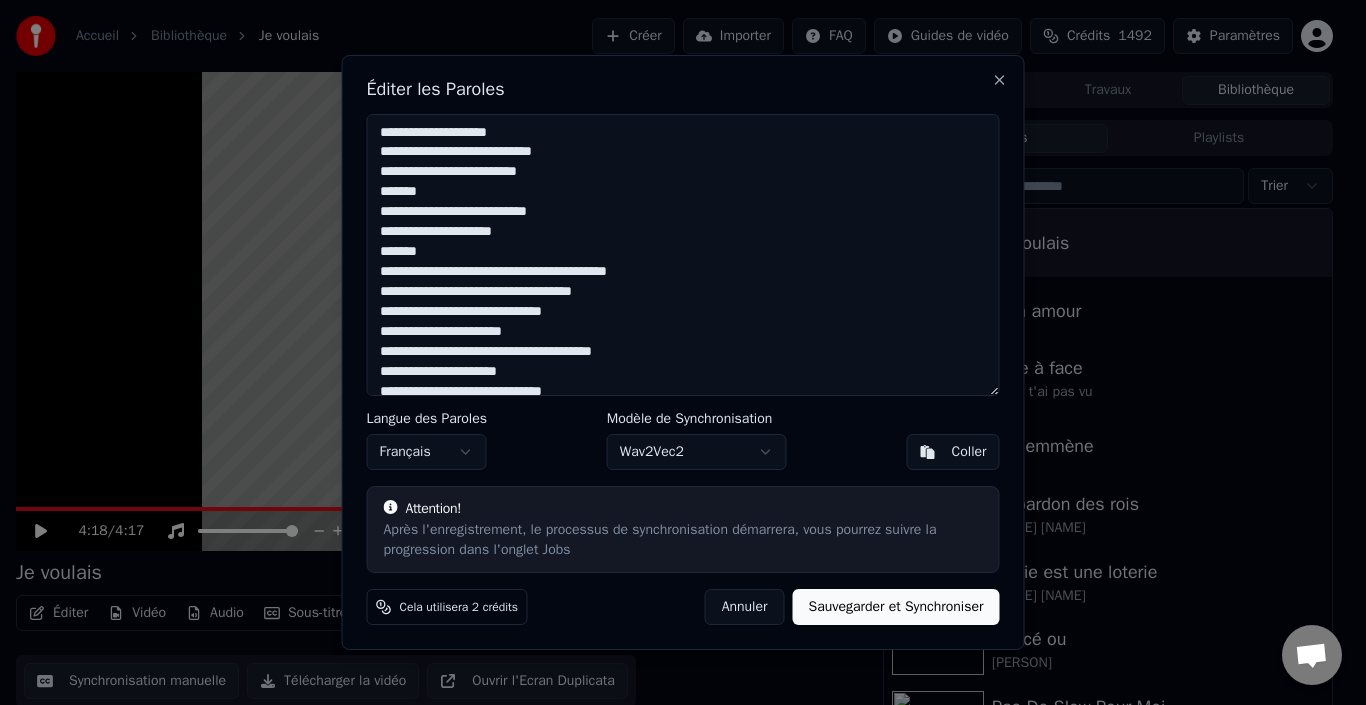 click on "Annuler" at bounding box center [745, 607] 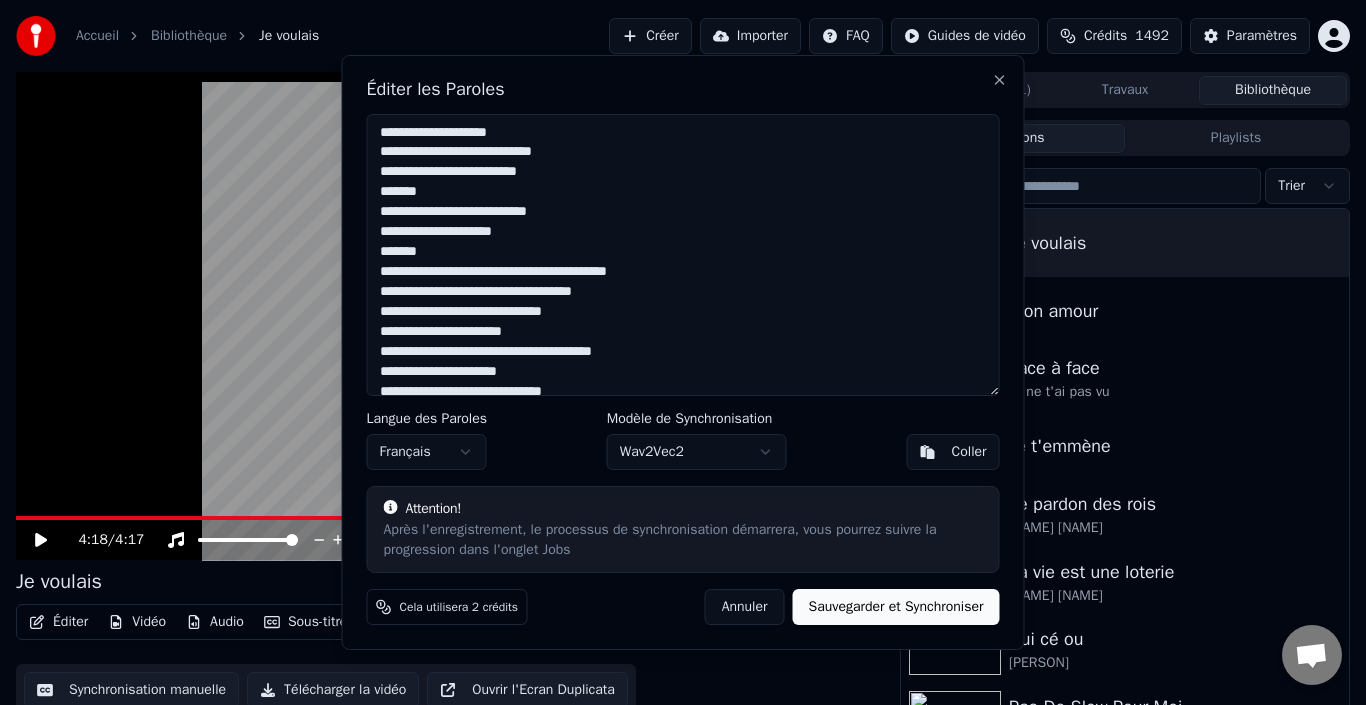 type on "**********" 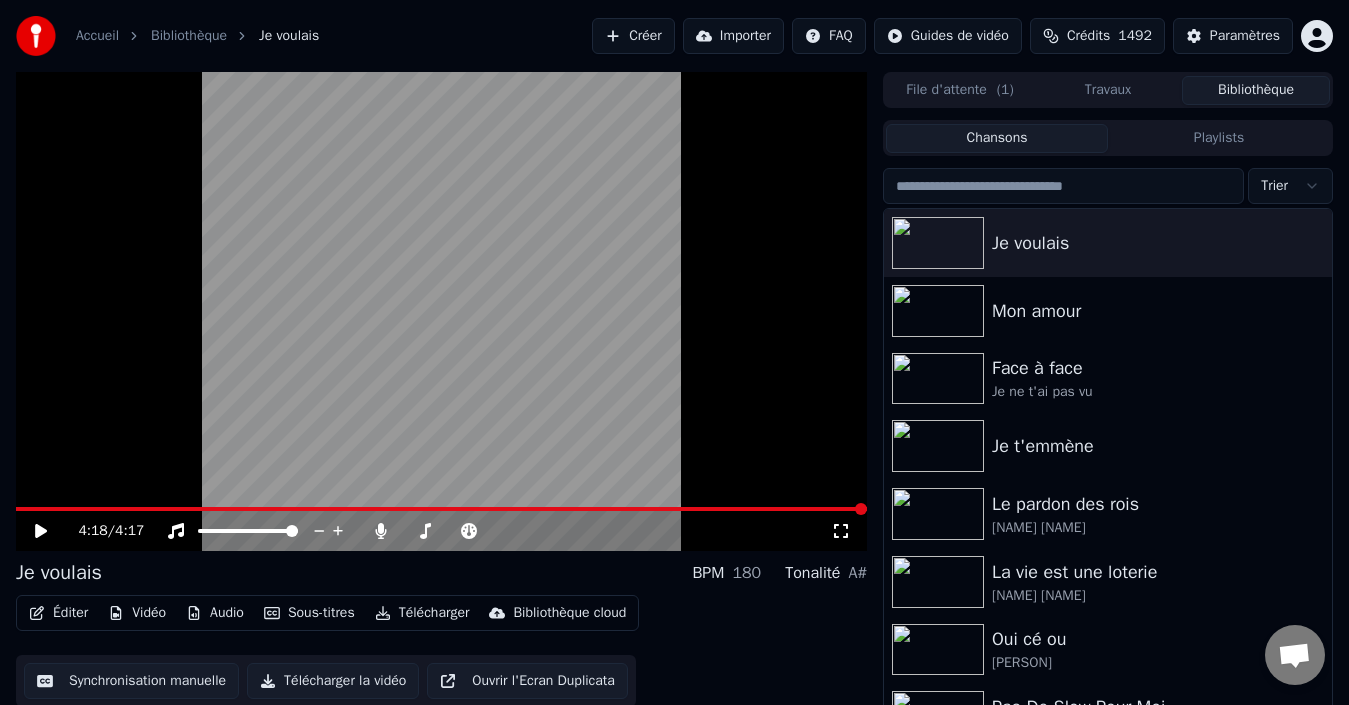 click at bounding box center [441, 509] 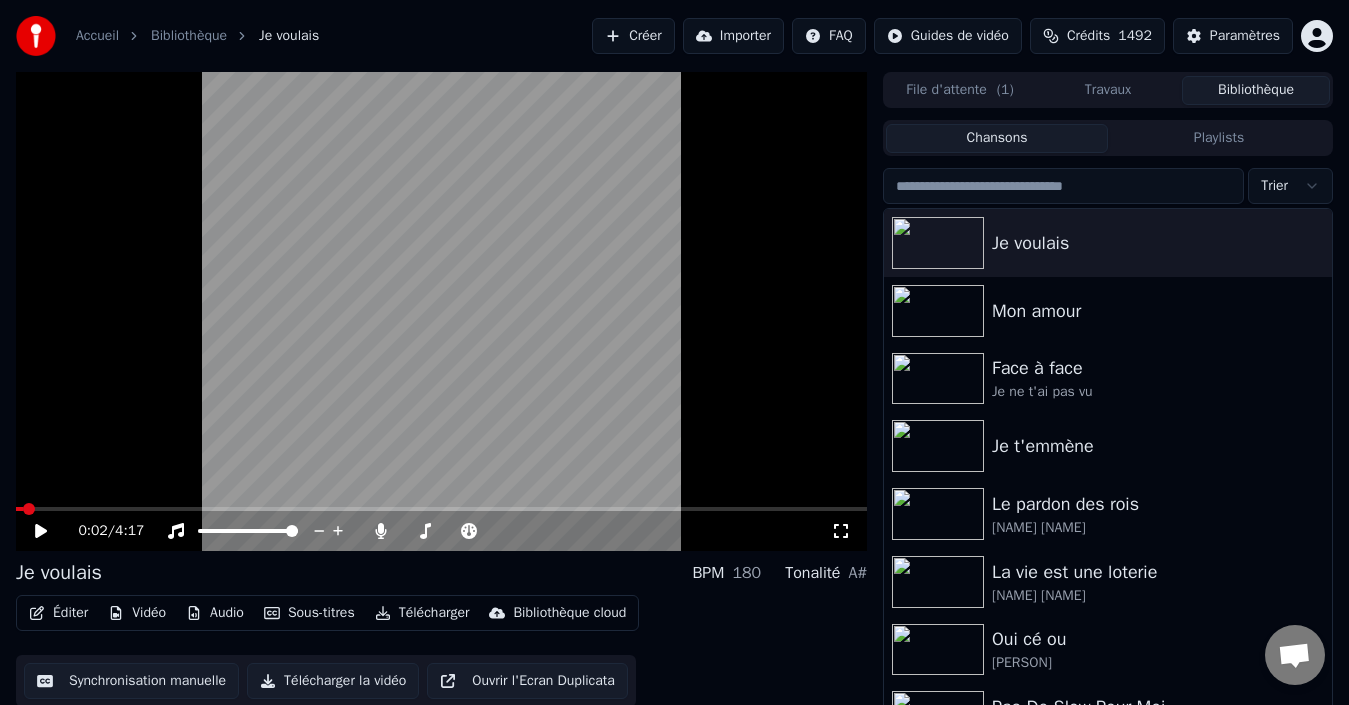 click at bounding box center (29, 509) 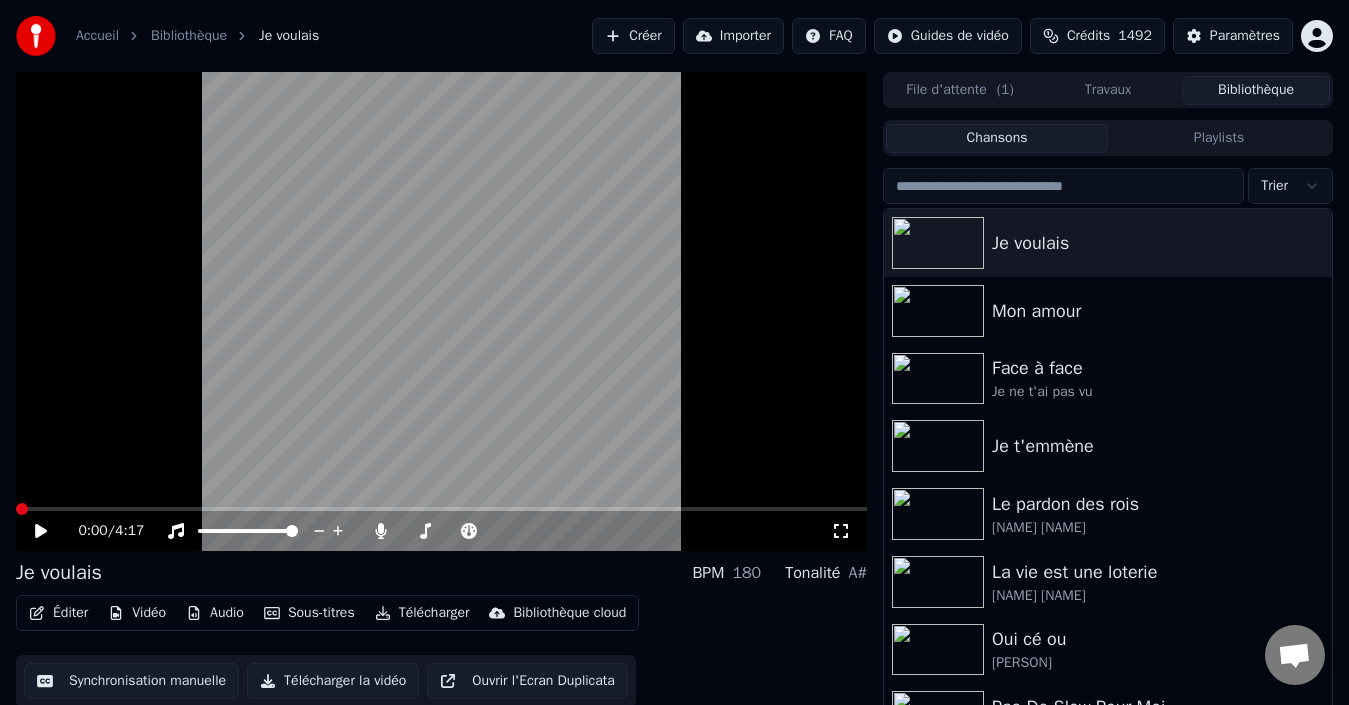 click 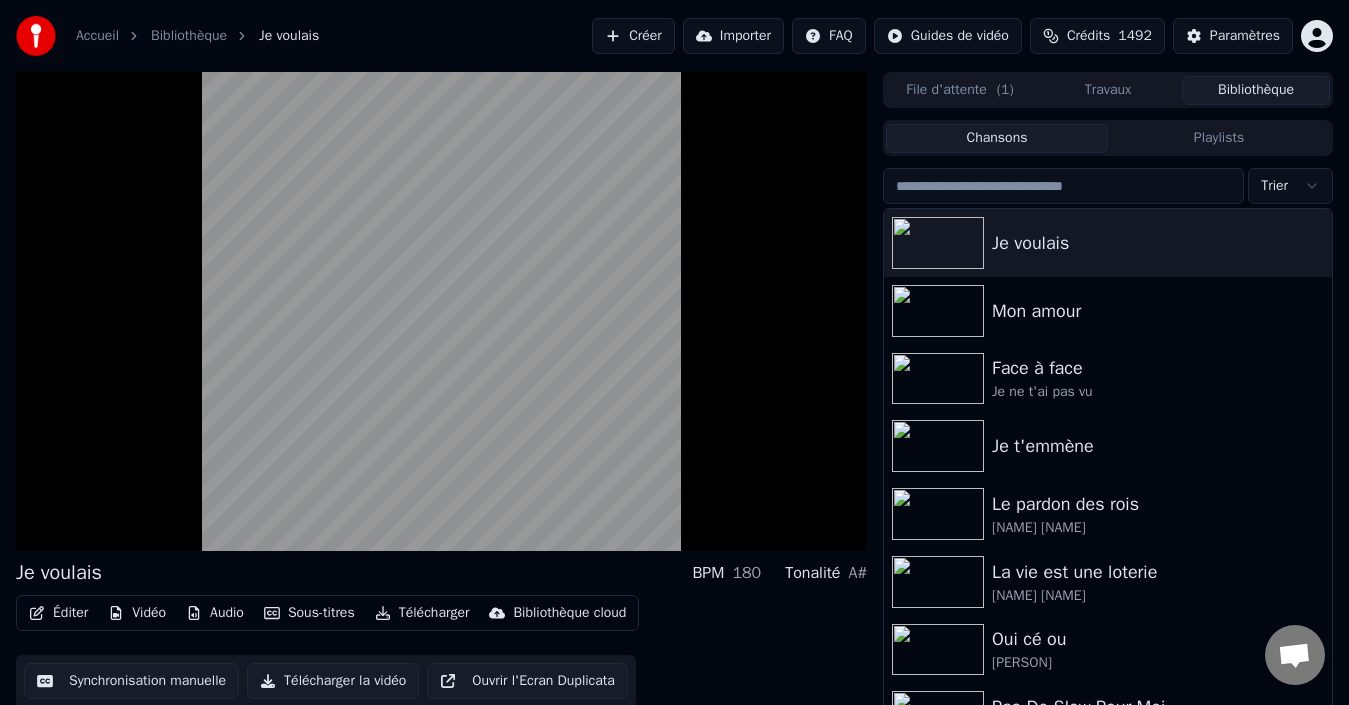 scroll, scrollTop: 32, scrollLeft: 0, axis: vertical 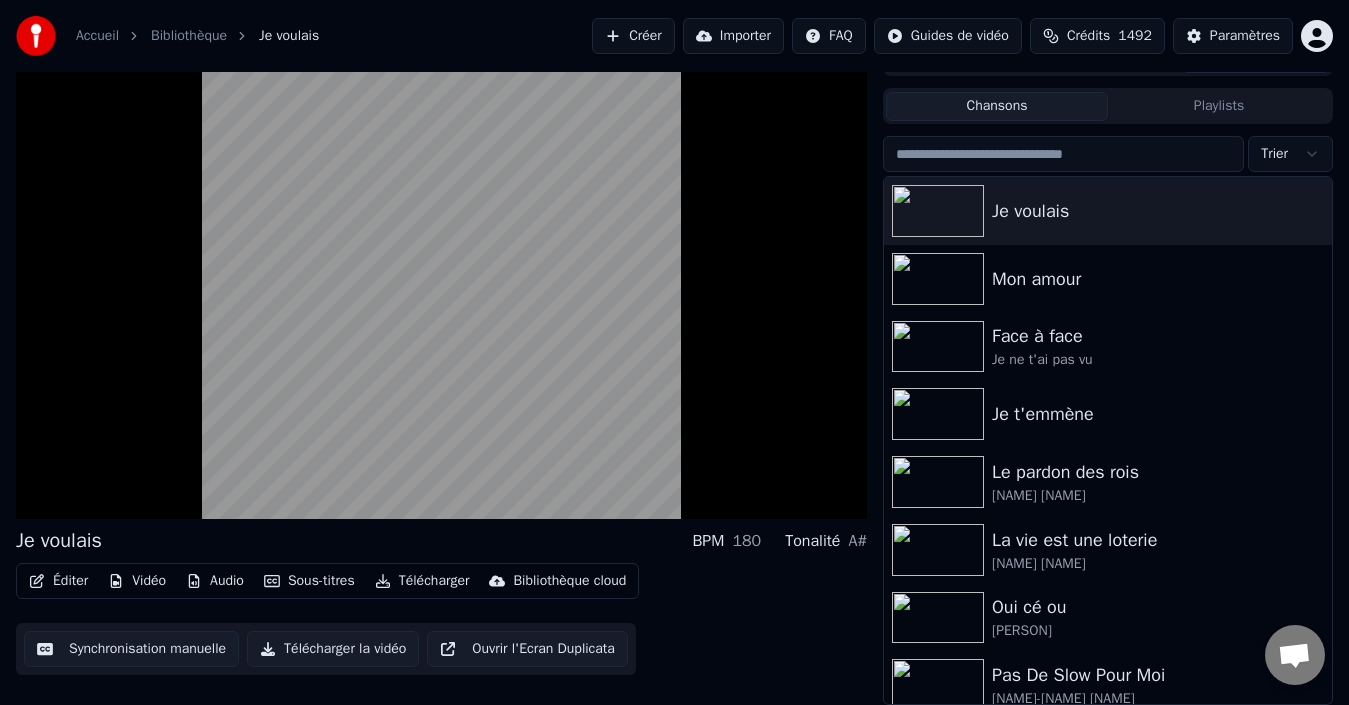 click on "Synchronisation manuelle" at bounding box center (131, 649) 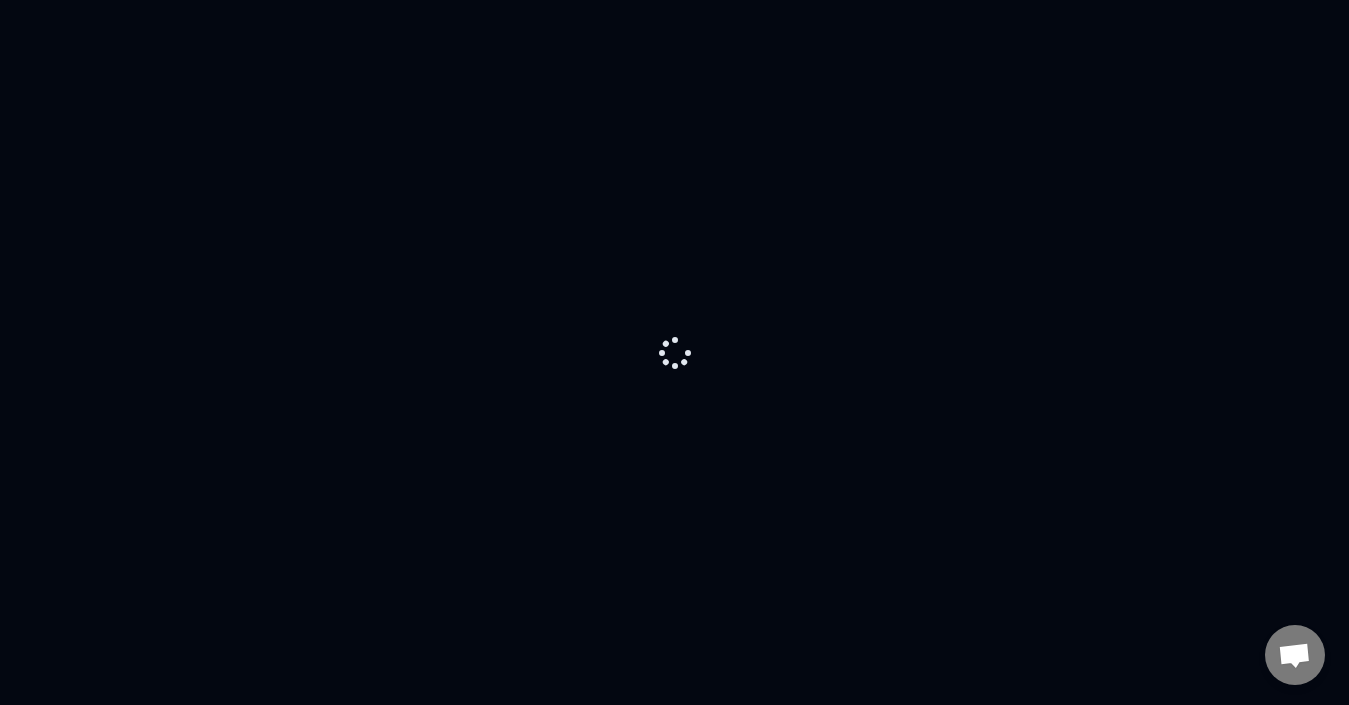 scroll, scrollTop: 0, scrollLeft: 0, axis: both 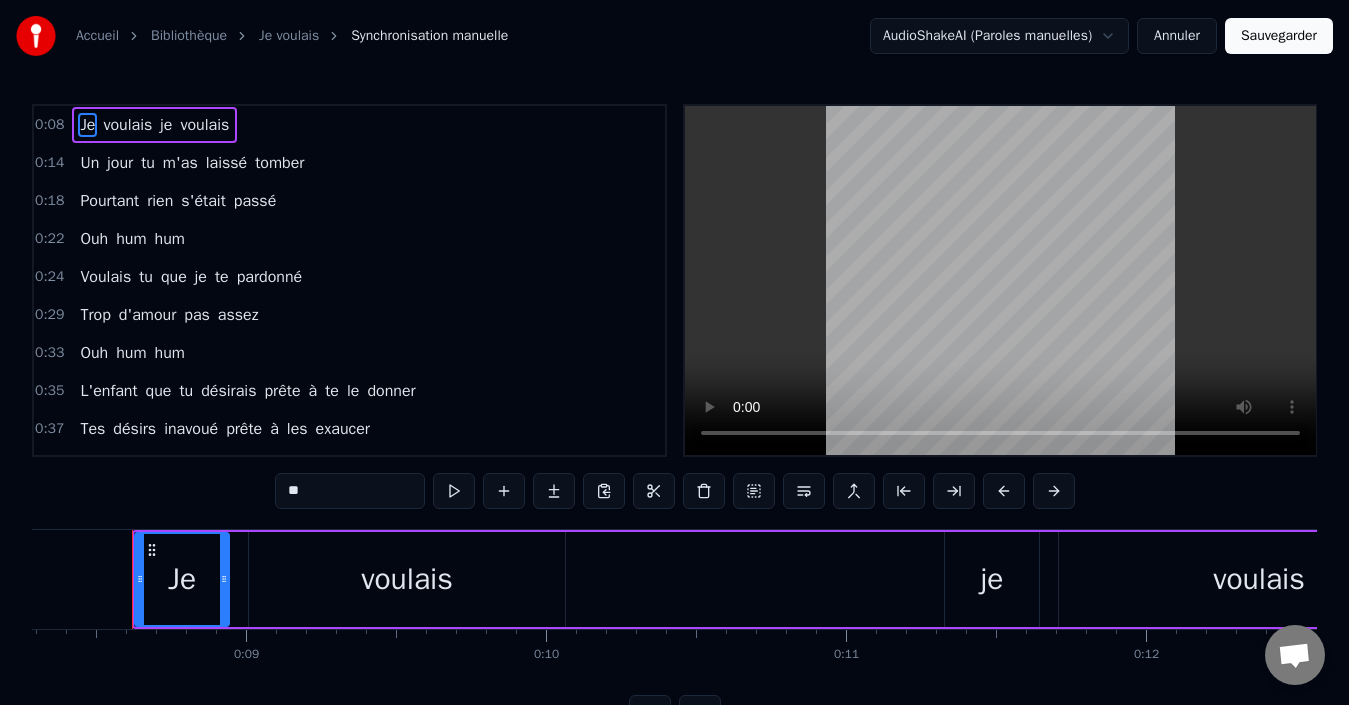 click on "Annuler" at bounding box center [1177, 36] 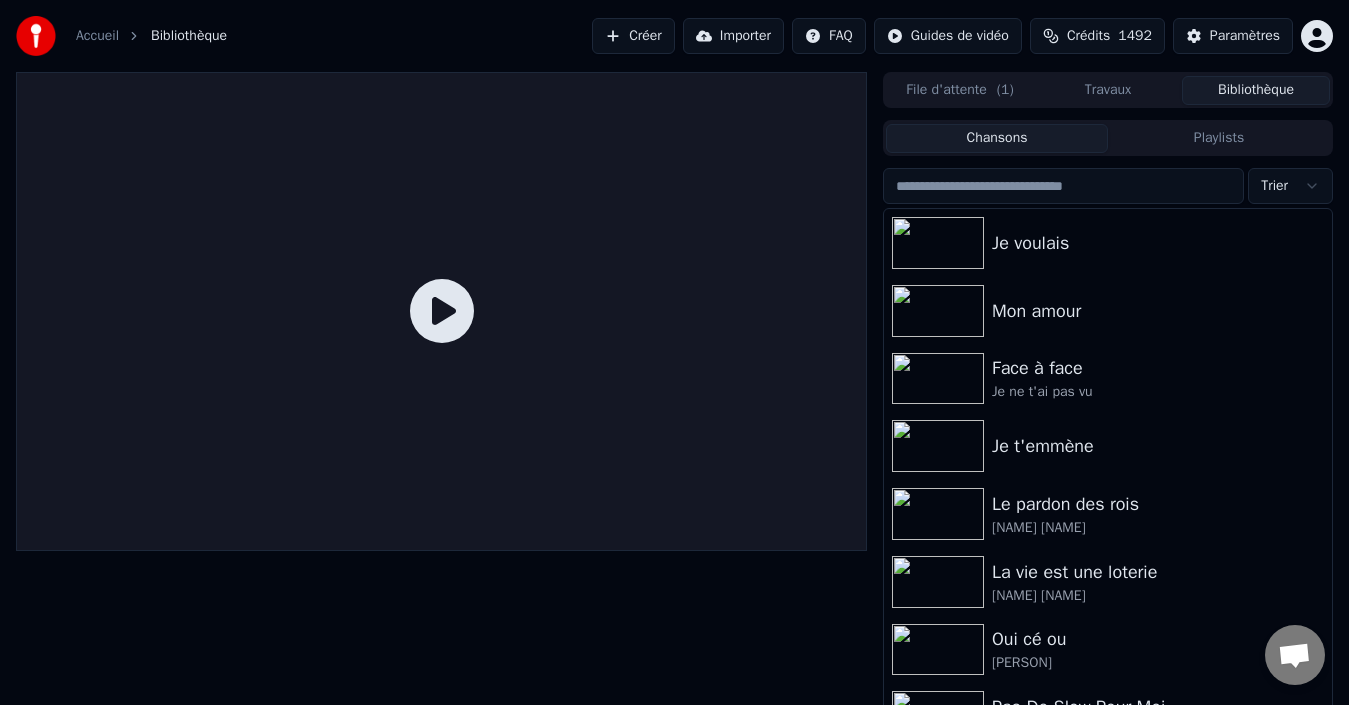 click on "Créer" at bounding box center [633, 36] 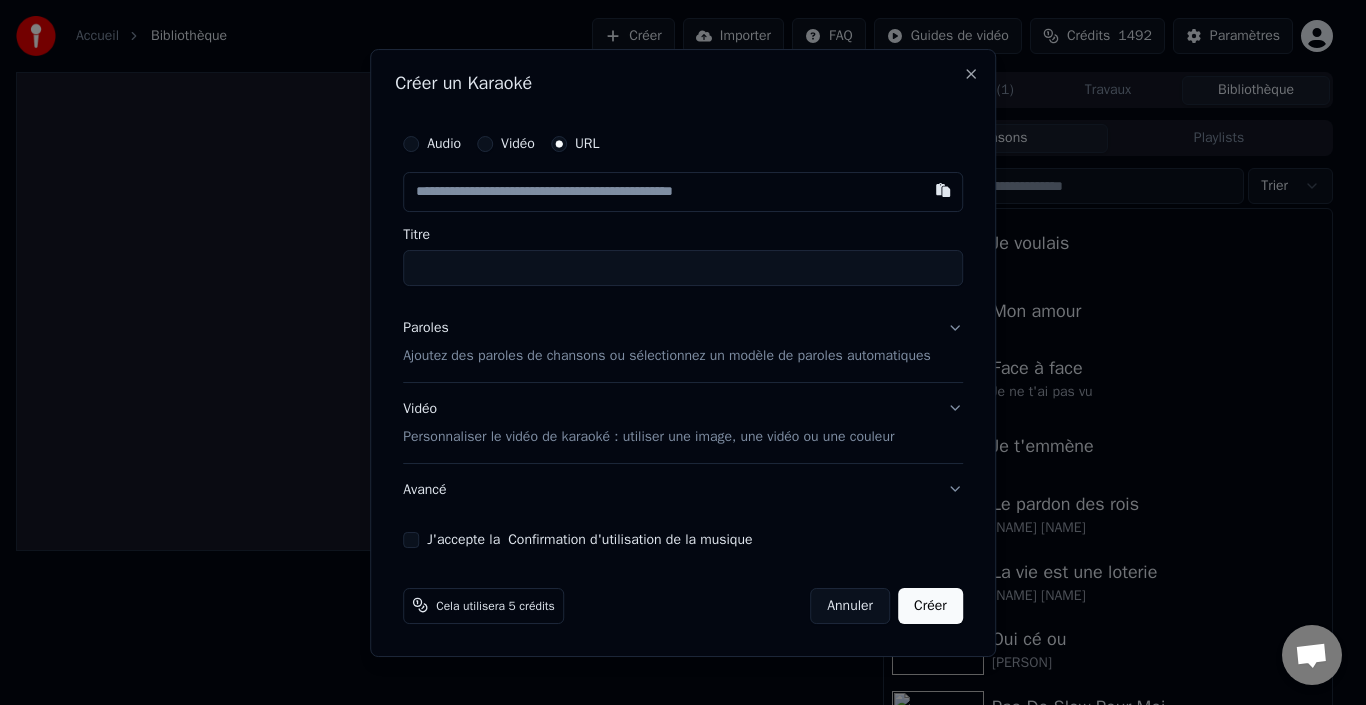click at bounding box center [683, 192] 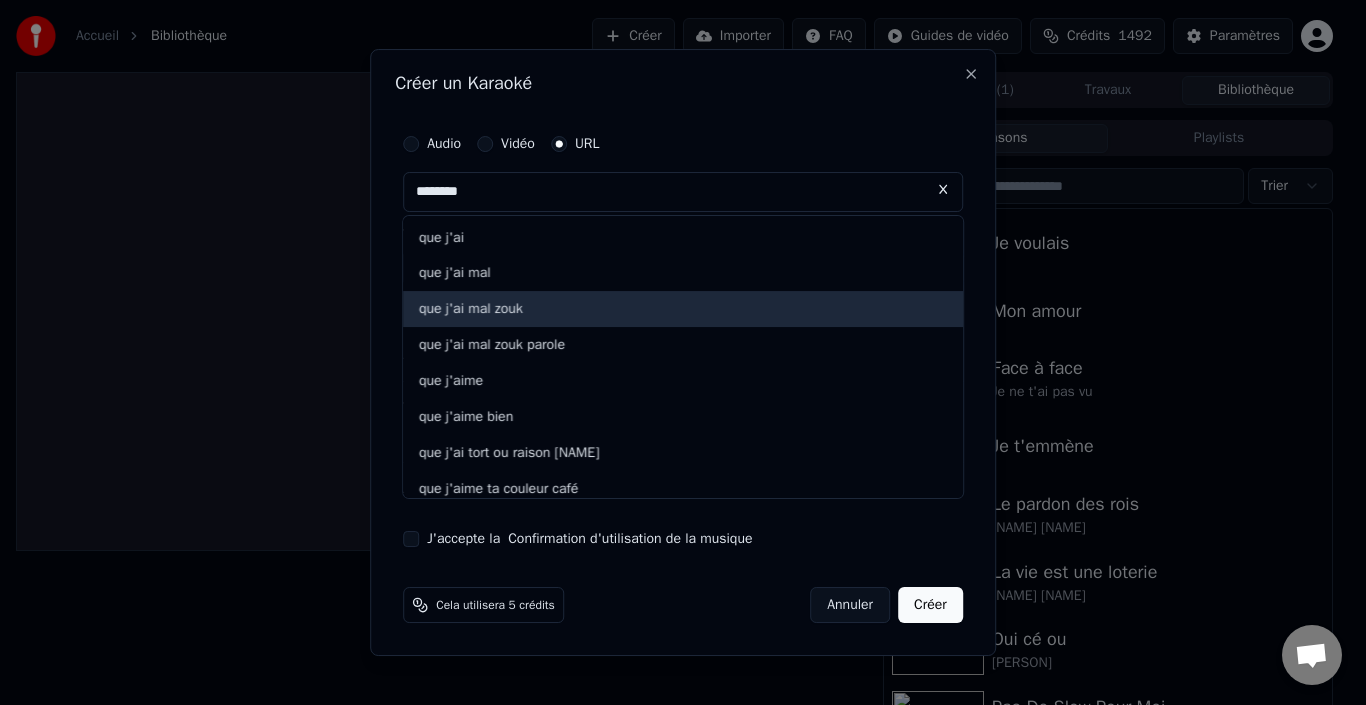 click on "que j'ai mal zouk" at bounding box center (683, 310) 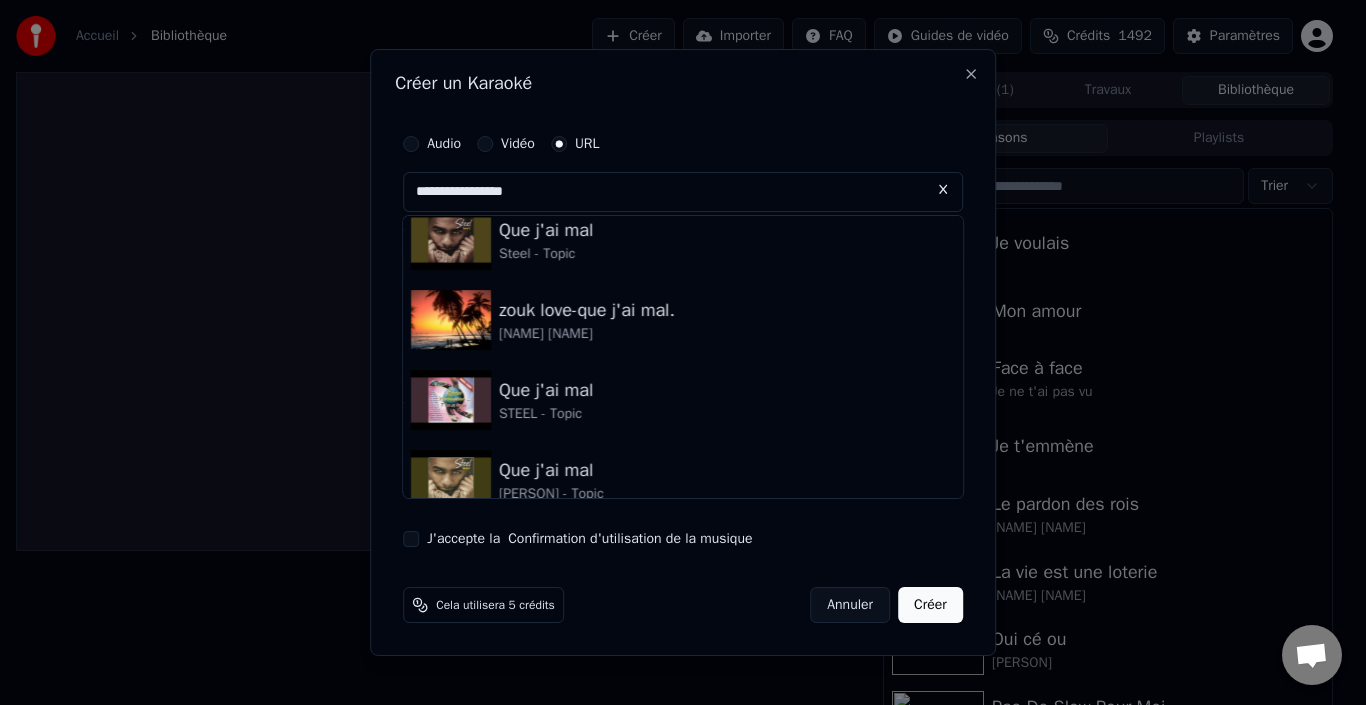 scroll, scrollTop: 0, scrollLeft: 0, axis: both 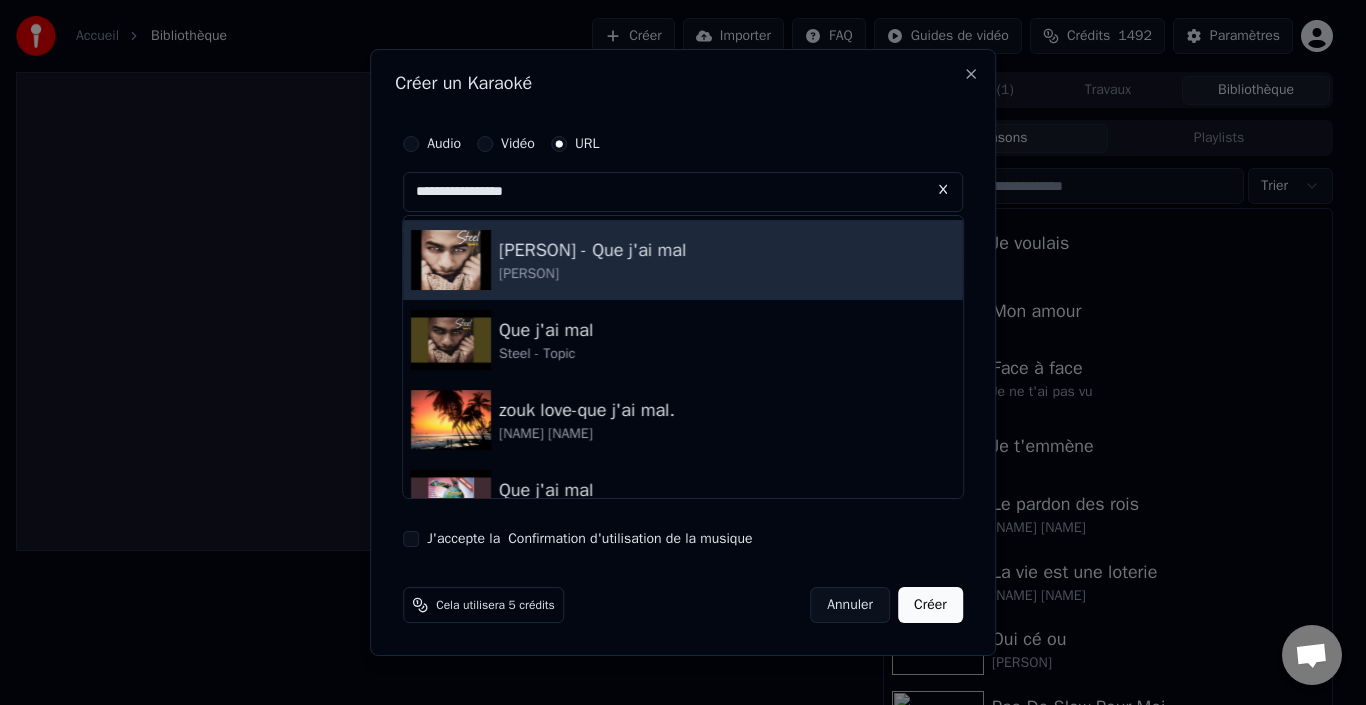 click on "Luhnik972" at bounding box center [592, 274] 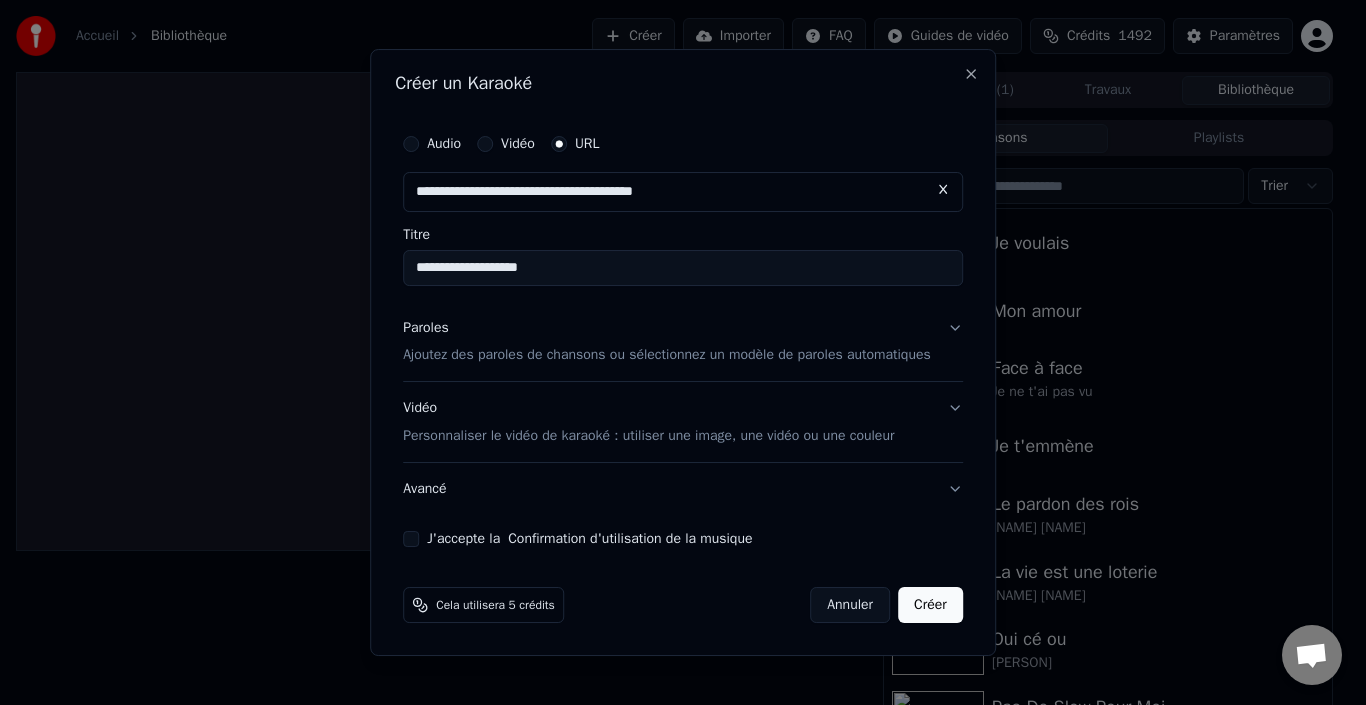 click on "J'accepte la   Confirmation d'utilisation de la musique" at bounding box center (411, 539) 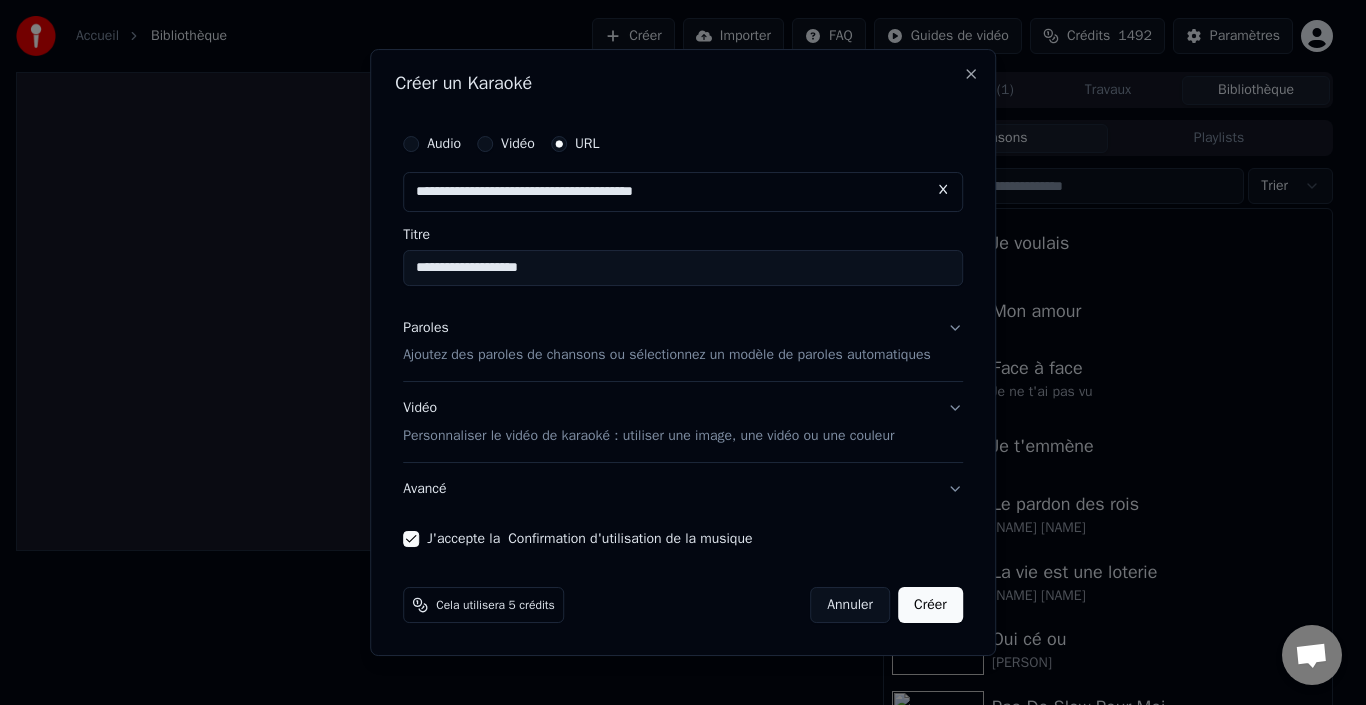 click on "Paroles Ajoutez des paroles de chansons ou sélectionnez un modèle de paroles automatiques" at bounding box center [683, 342] 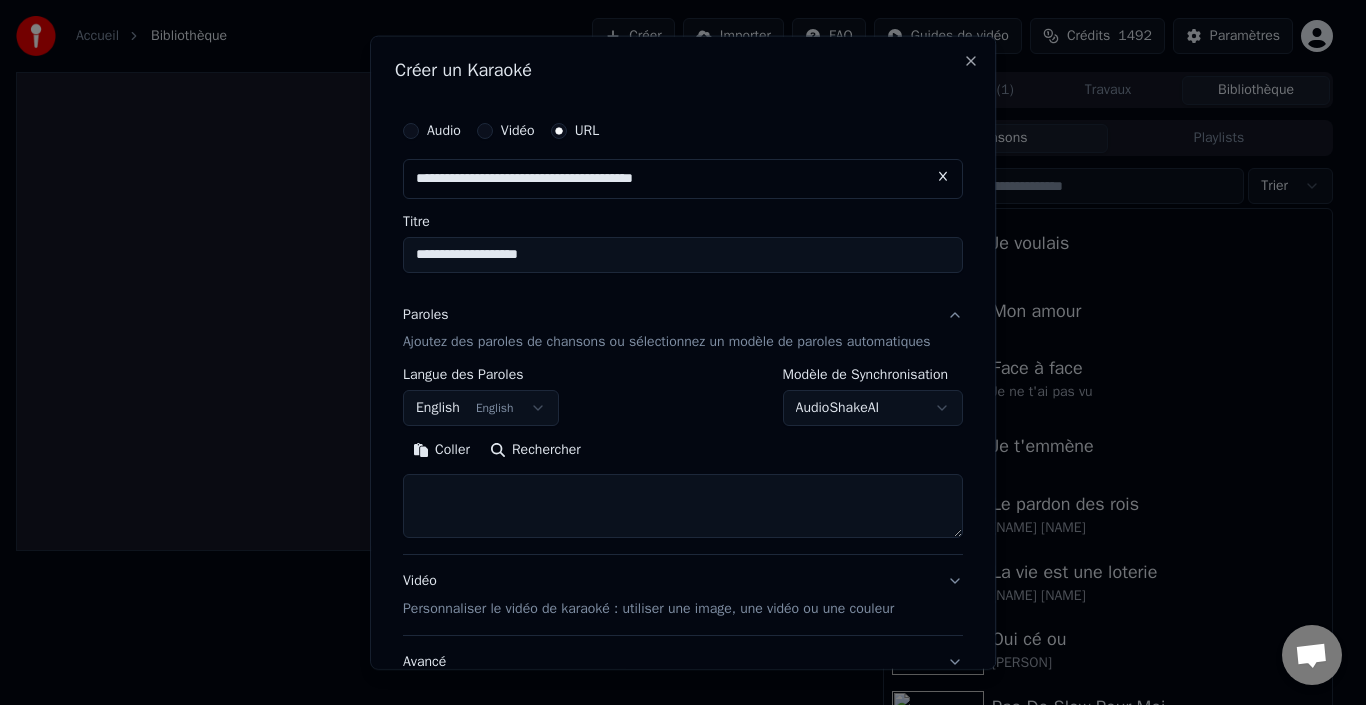 click on "AudioShakeAI" at bounding box center (873, 408) 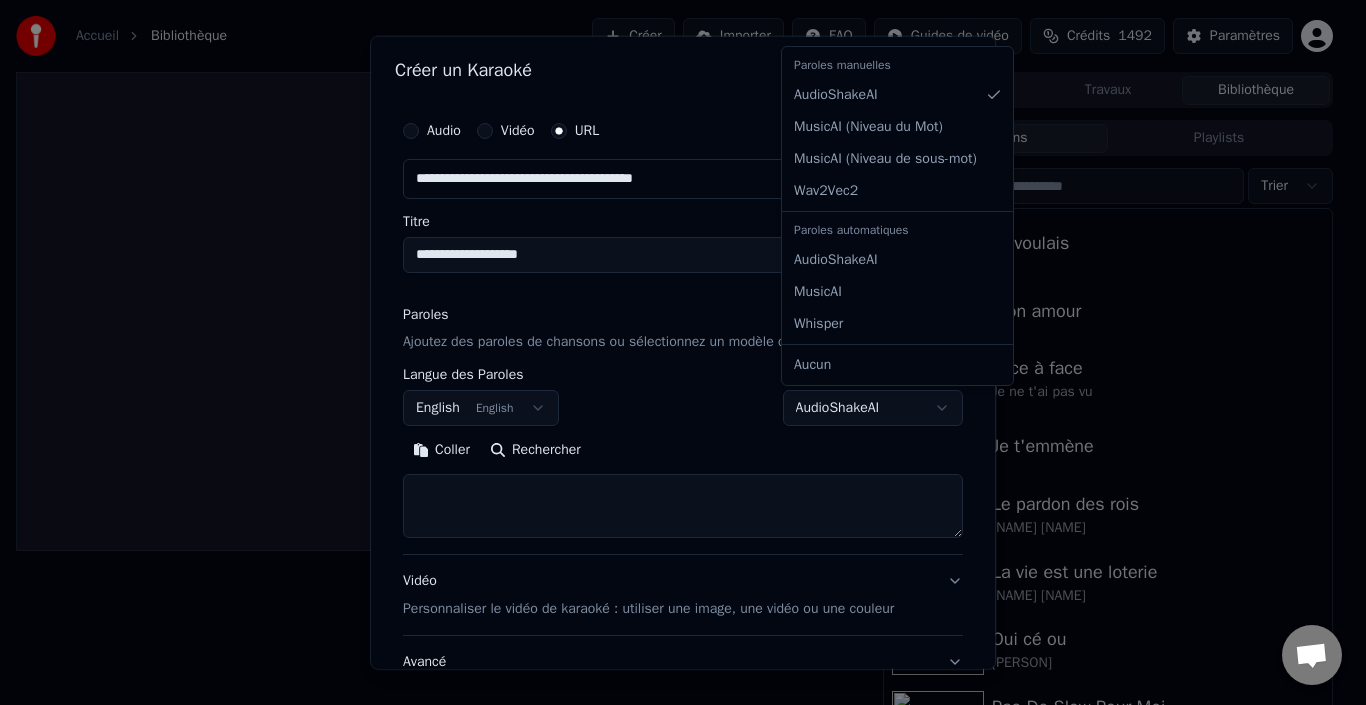 select on "*******" 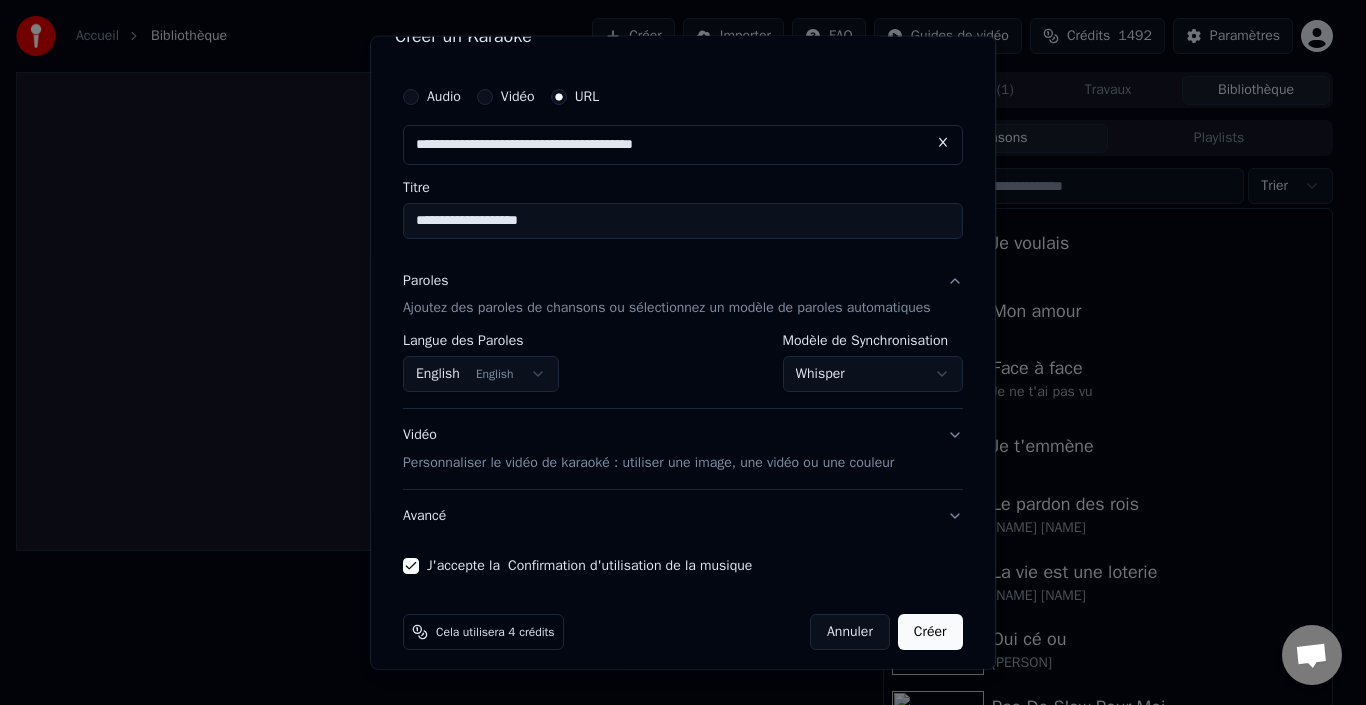 scroll, scrollTop: 47, scrollLeft: 0, axis: vertical 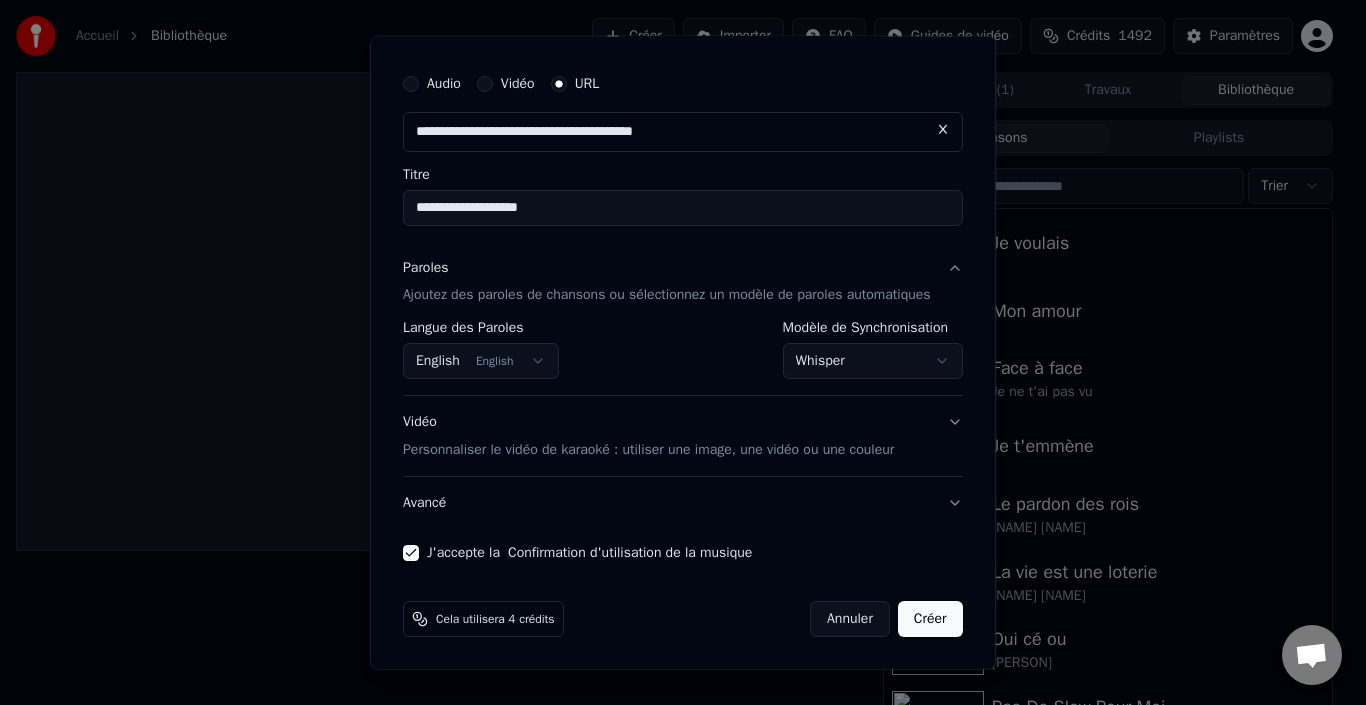 click on "English English" at bounding box center [481, 361] 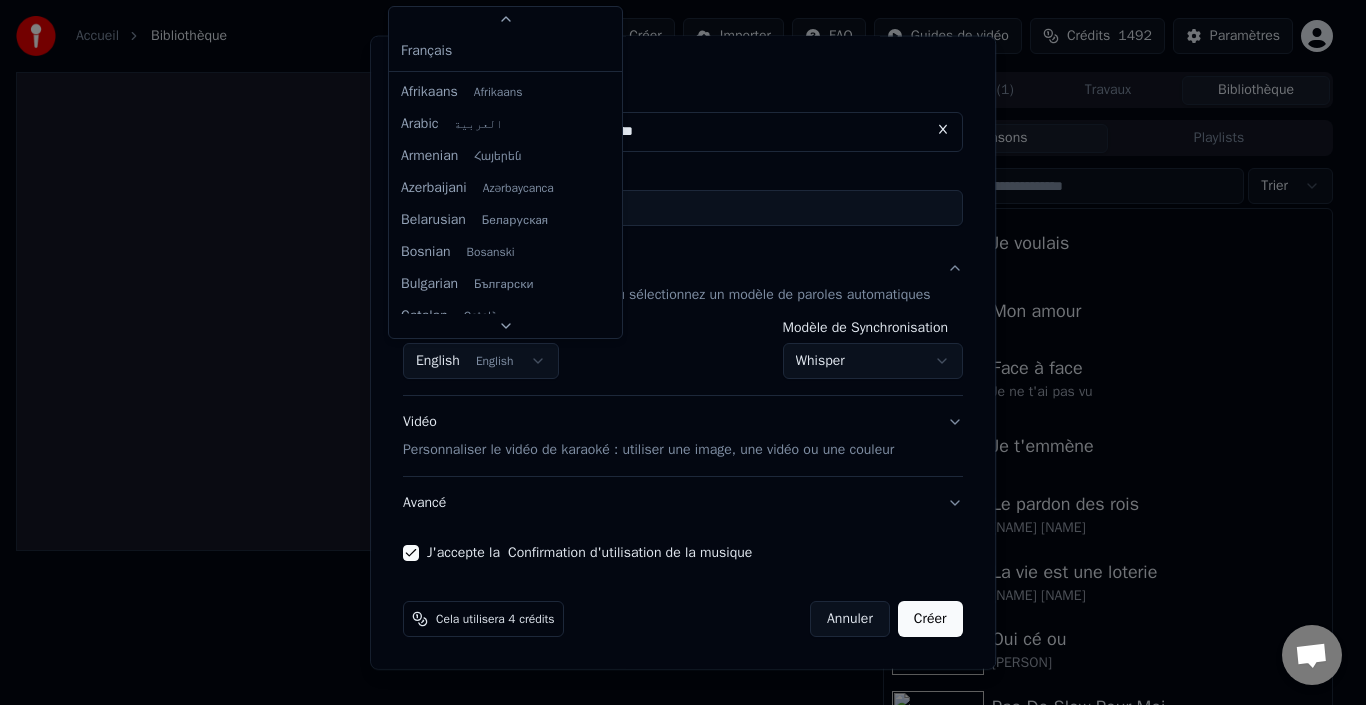 scroll, scrollTop: 50, scrollLeft: 0, axis: vertical 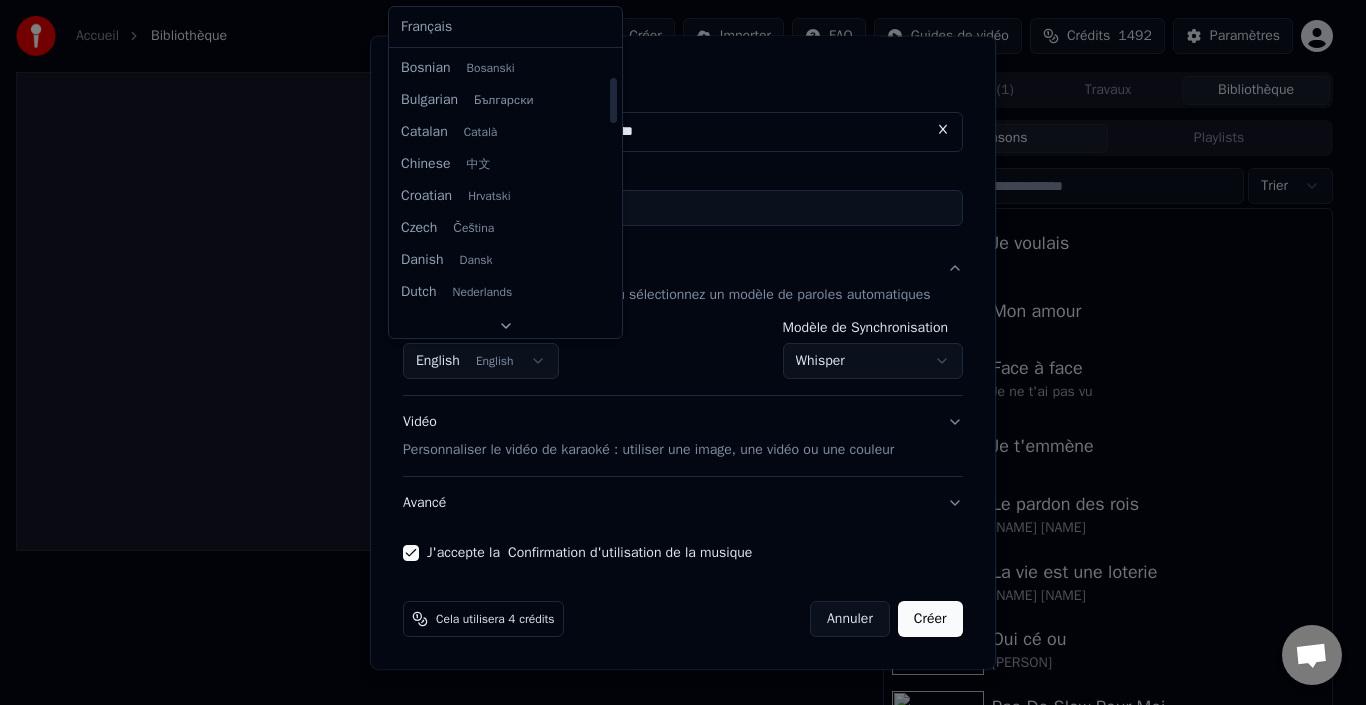 select on "**" 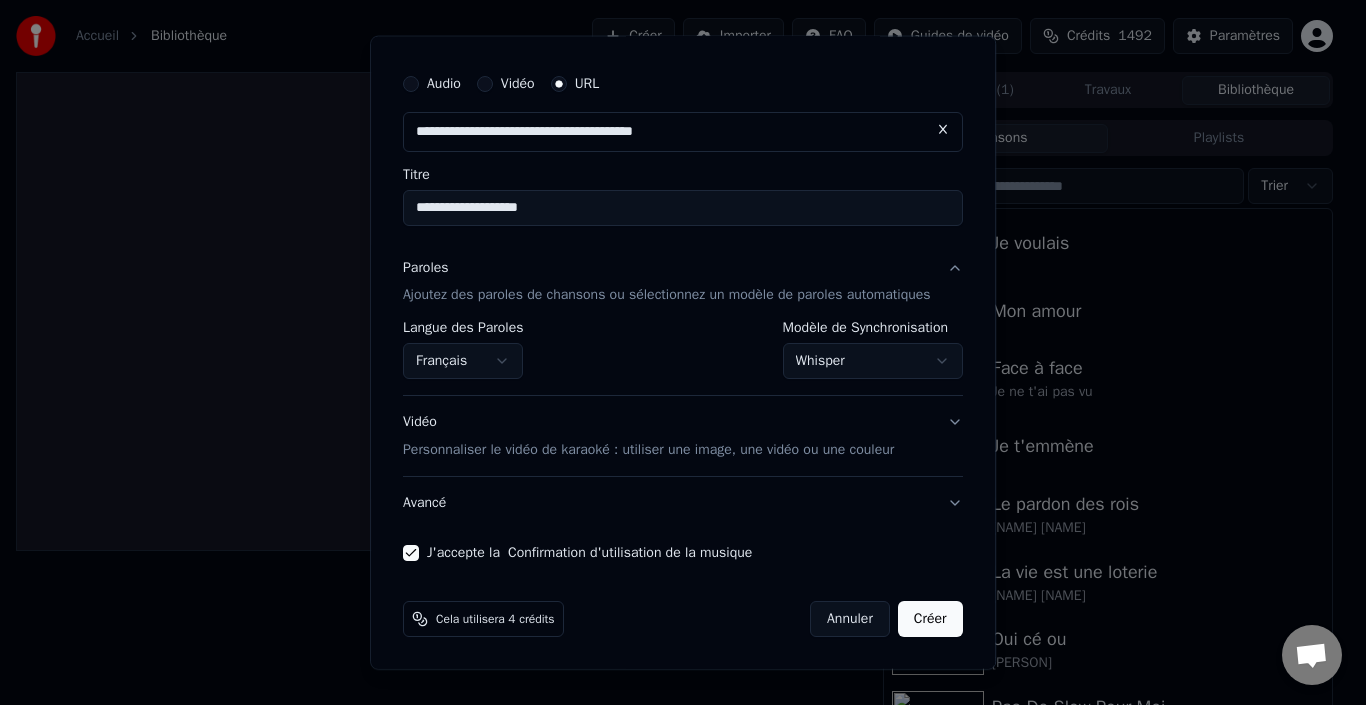 click on "Créer" at bounding box center (930, 619) 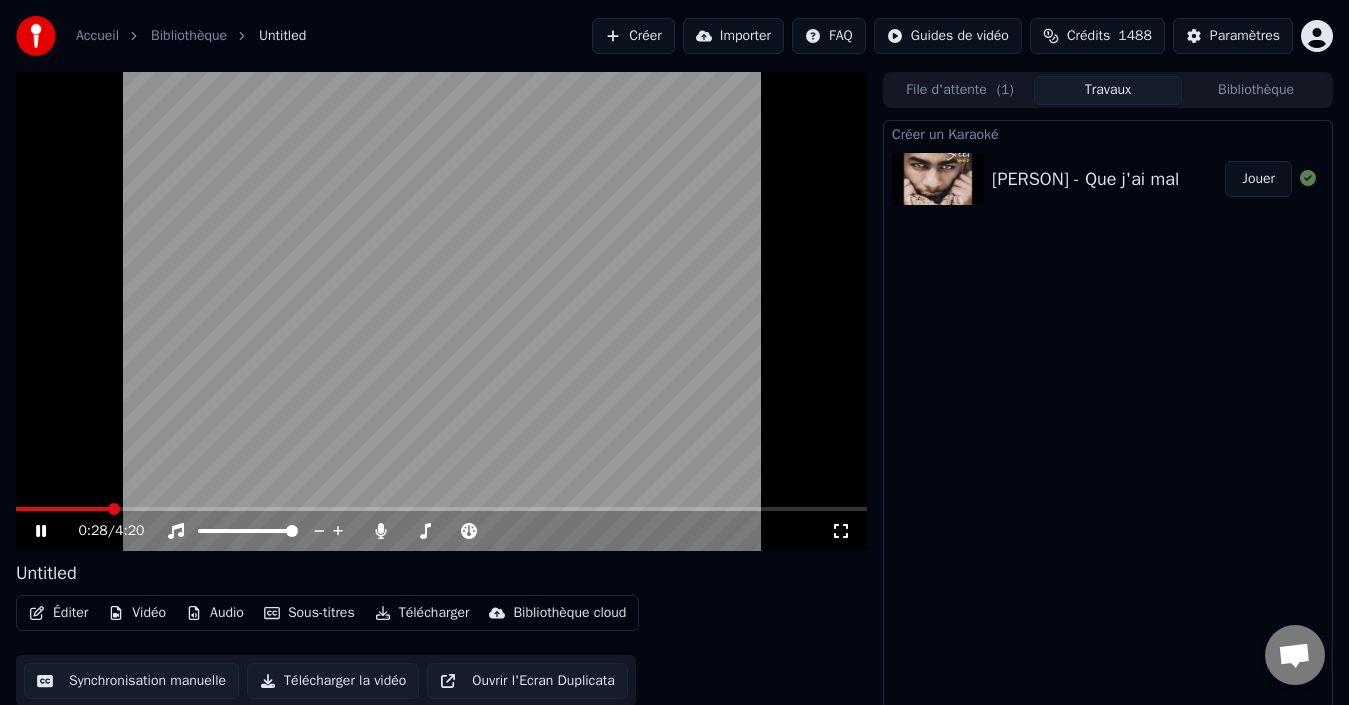 click at bounding box center [62, 509] 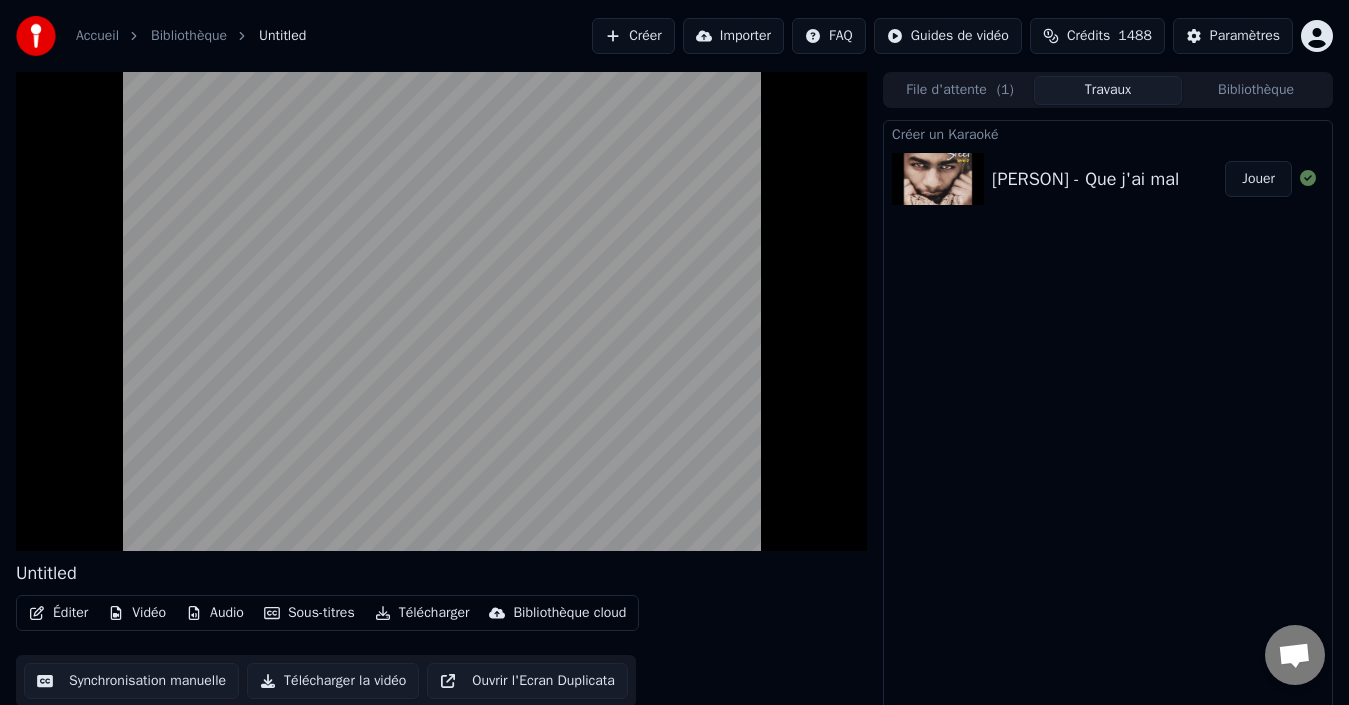 click on "Sous-titres" at bounding box center [309, 613] 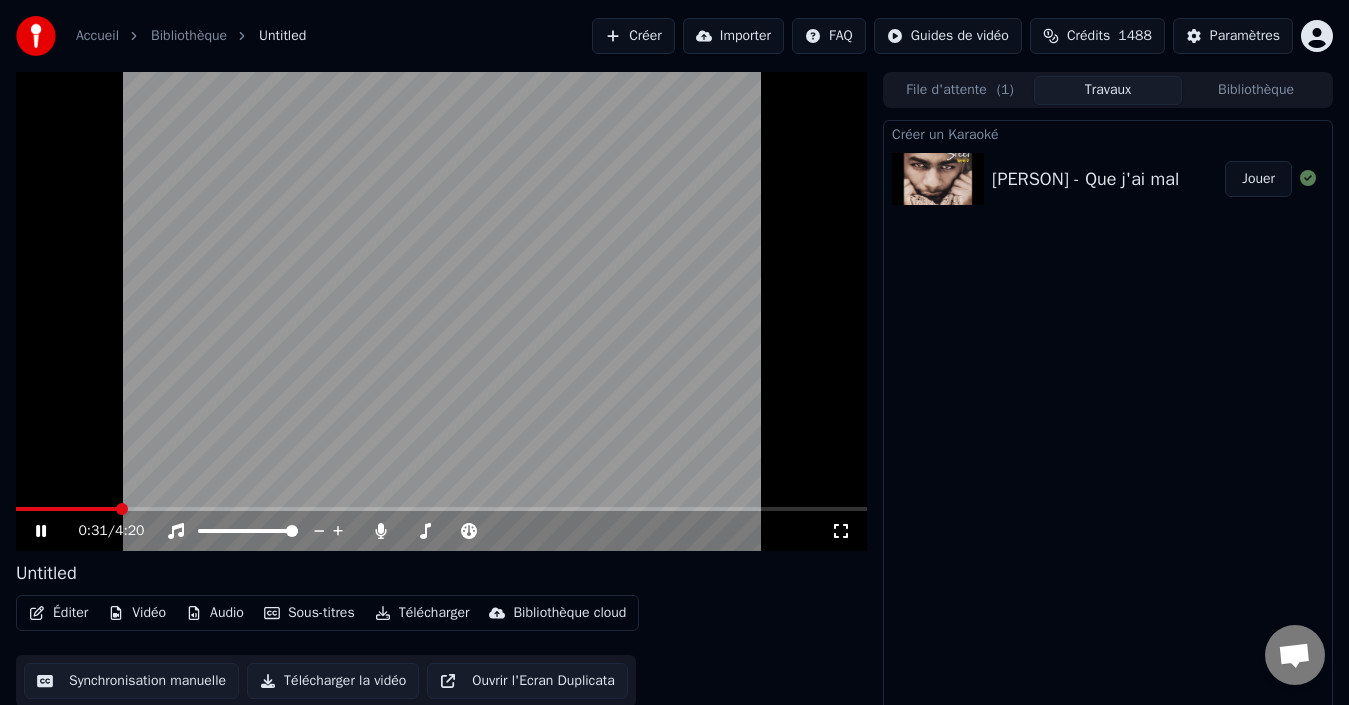 click on "Créer un Karaoké Steel - Que j'ai mal Jouer" at bounding box center [1108, 419] 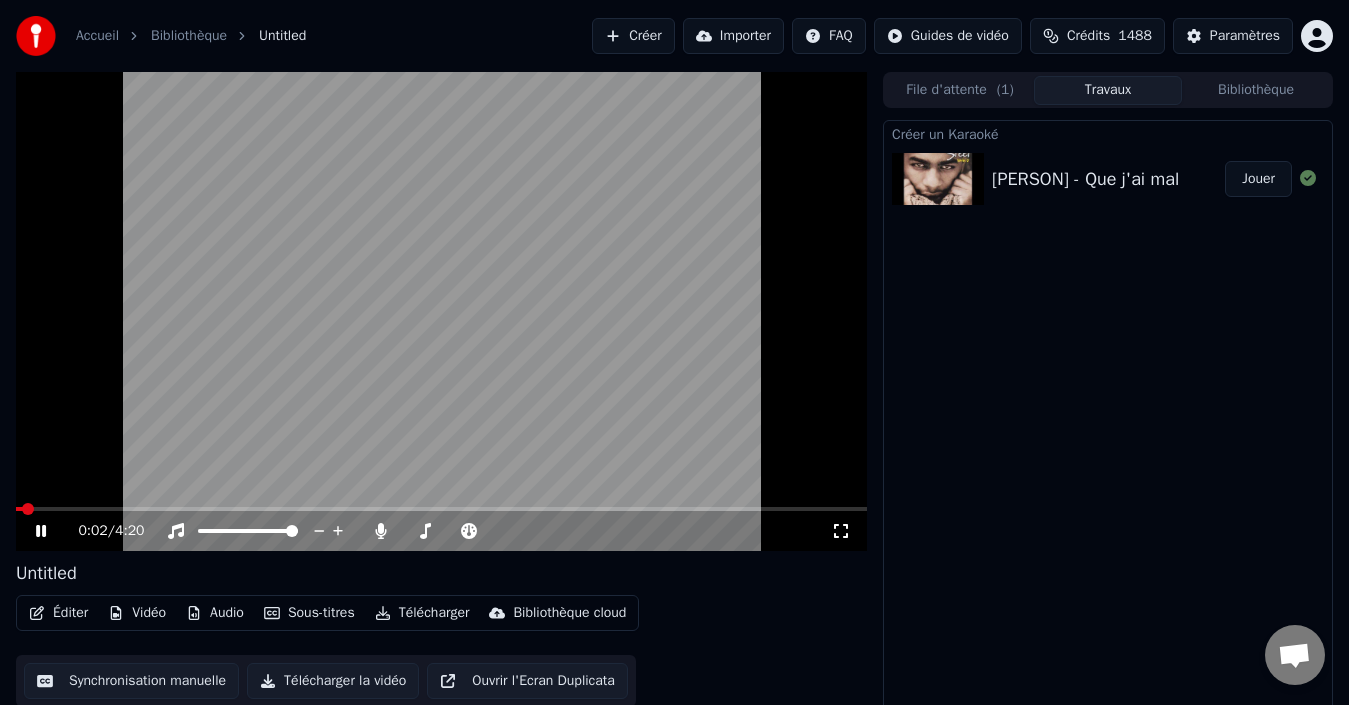 click at bounding box center [19, 509] 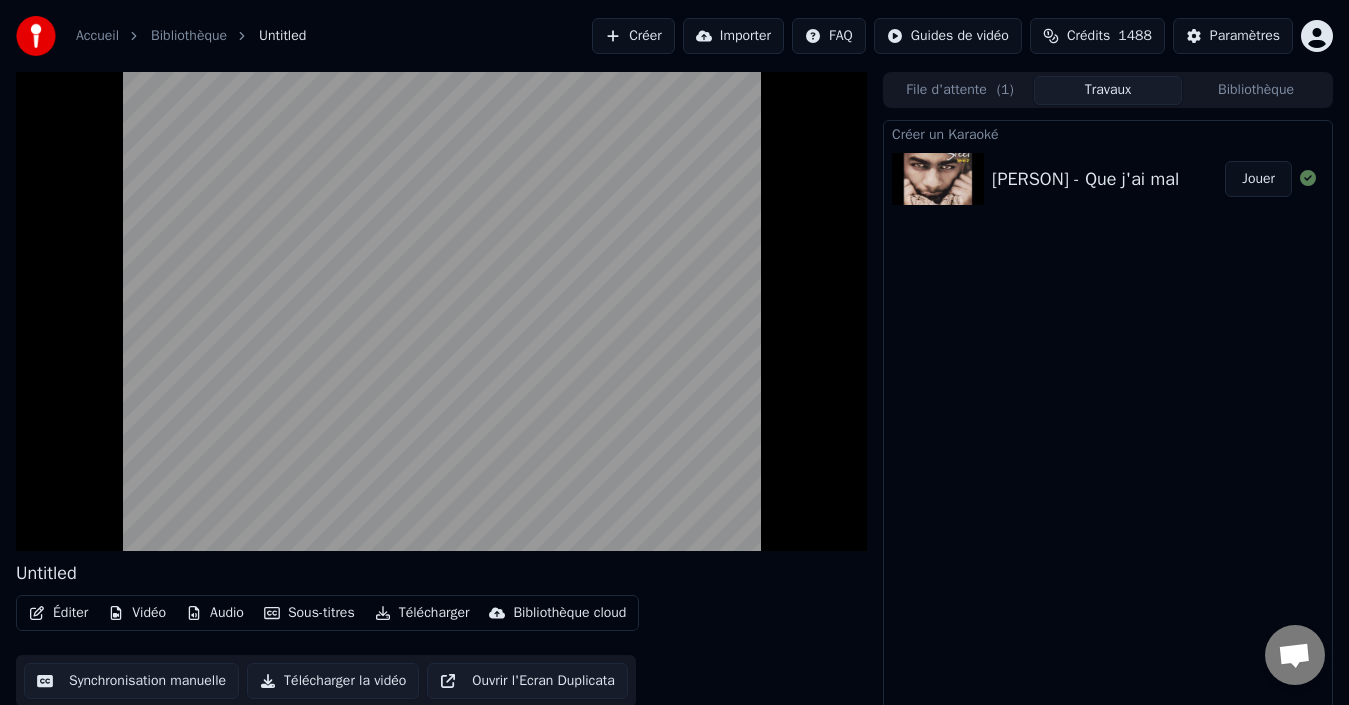 click on "Éditer" at bounding box center (58, 613) 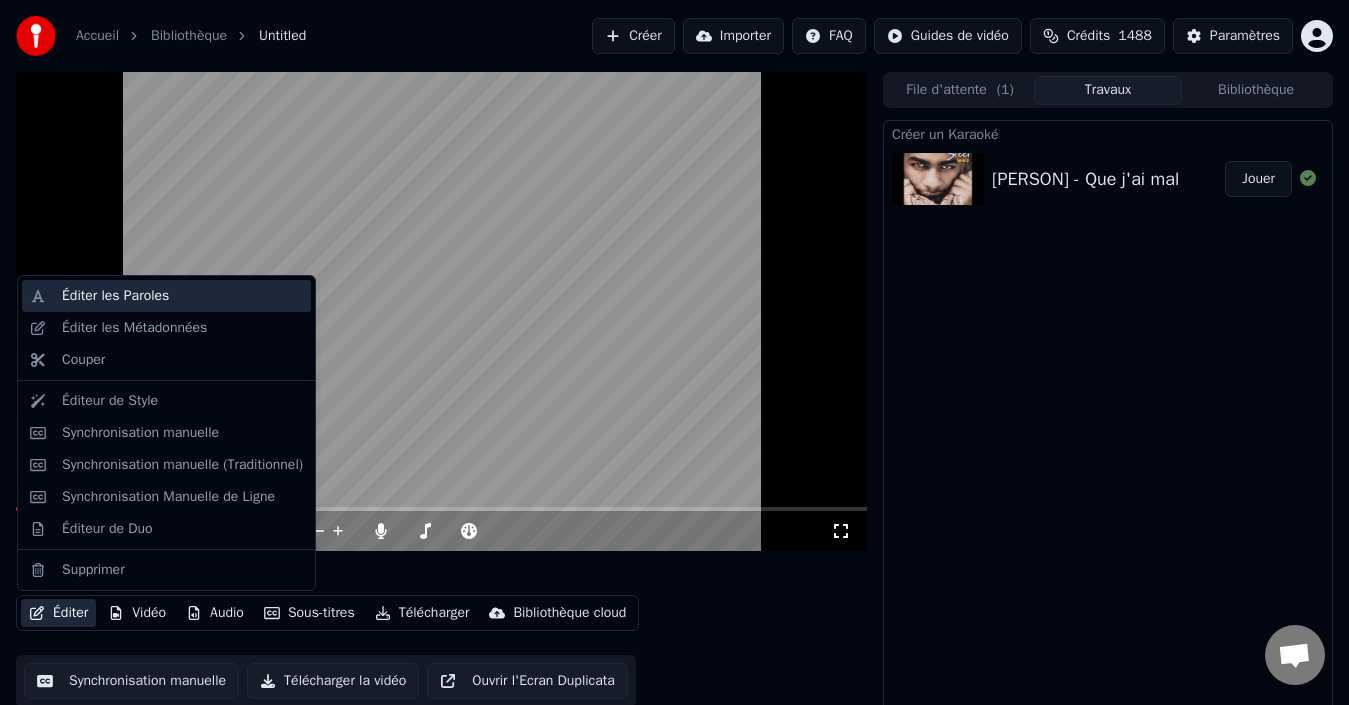 click on "Éditer les Paroles" at bounding box center [115, 296] 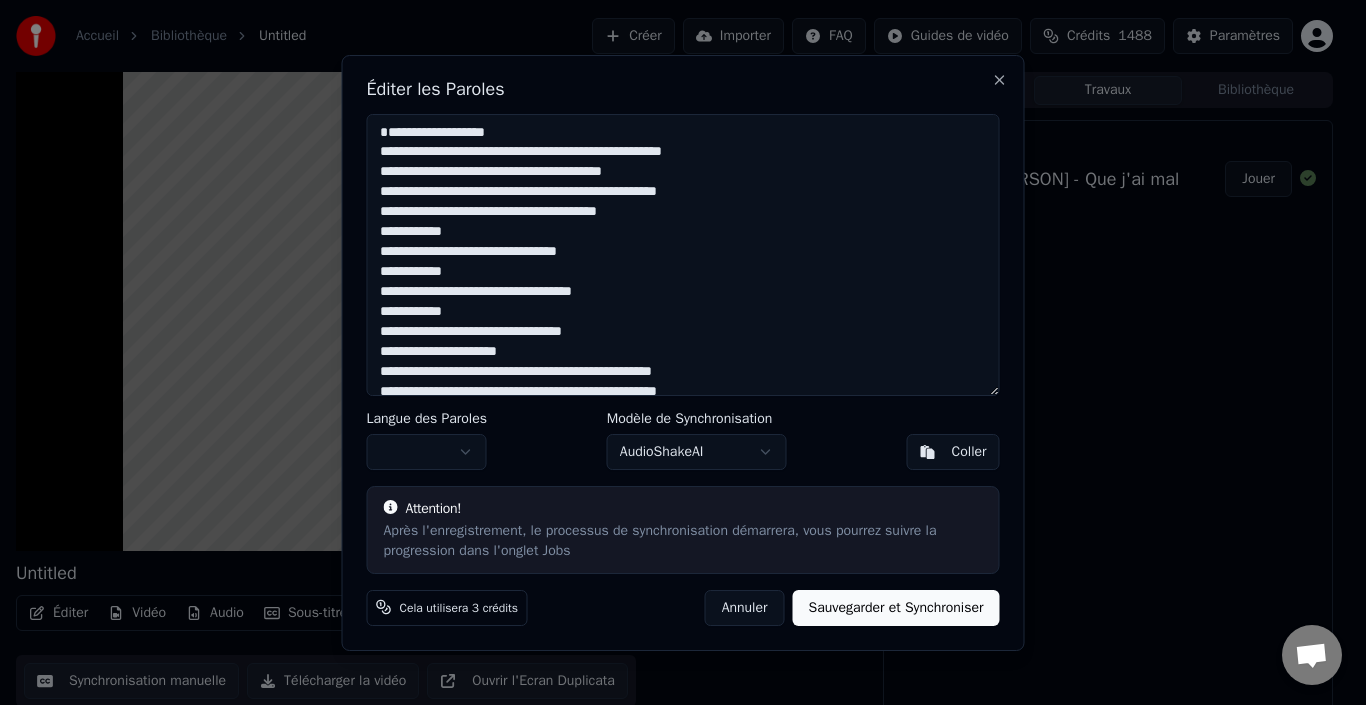 click at bounding box center (683, 255) 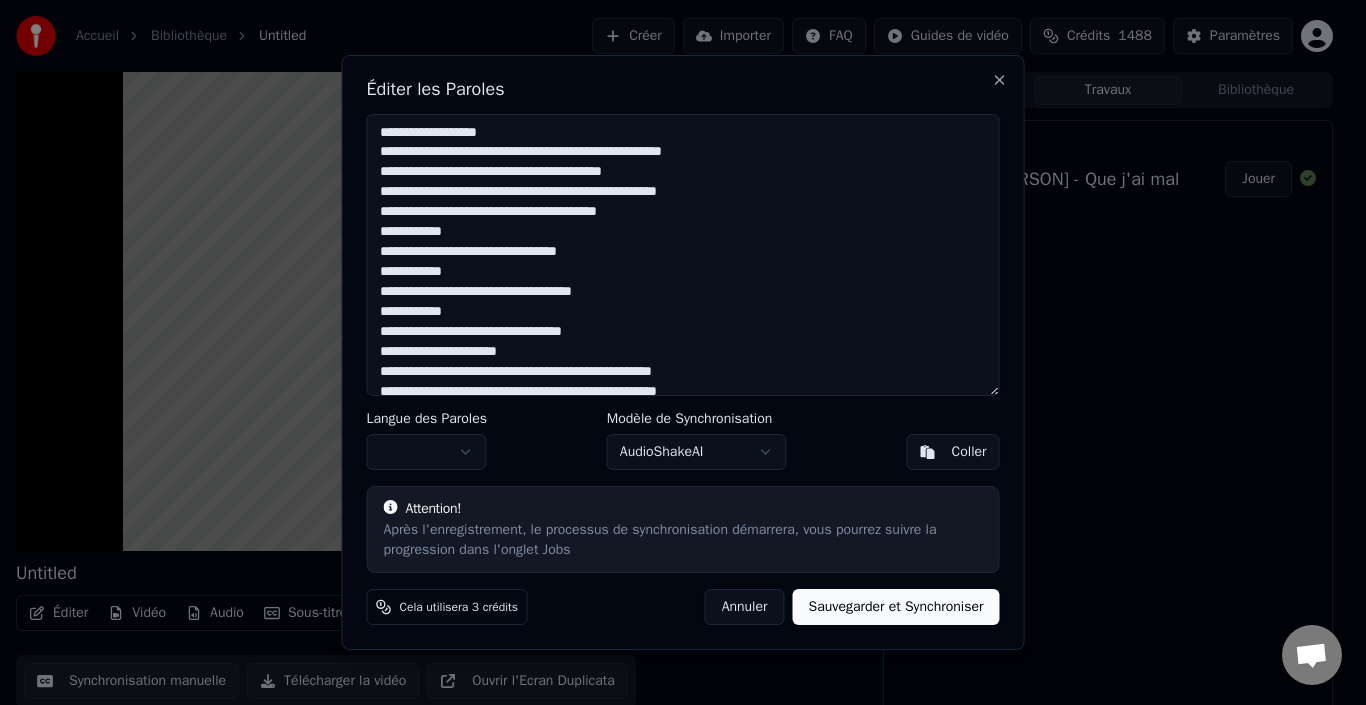 click at bounding box center (683, 255) 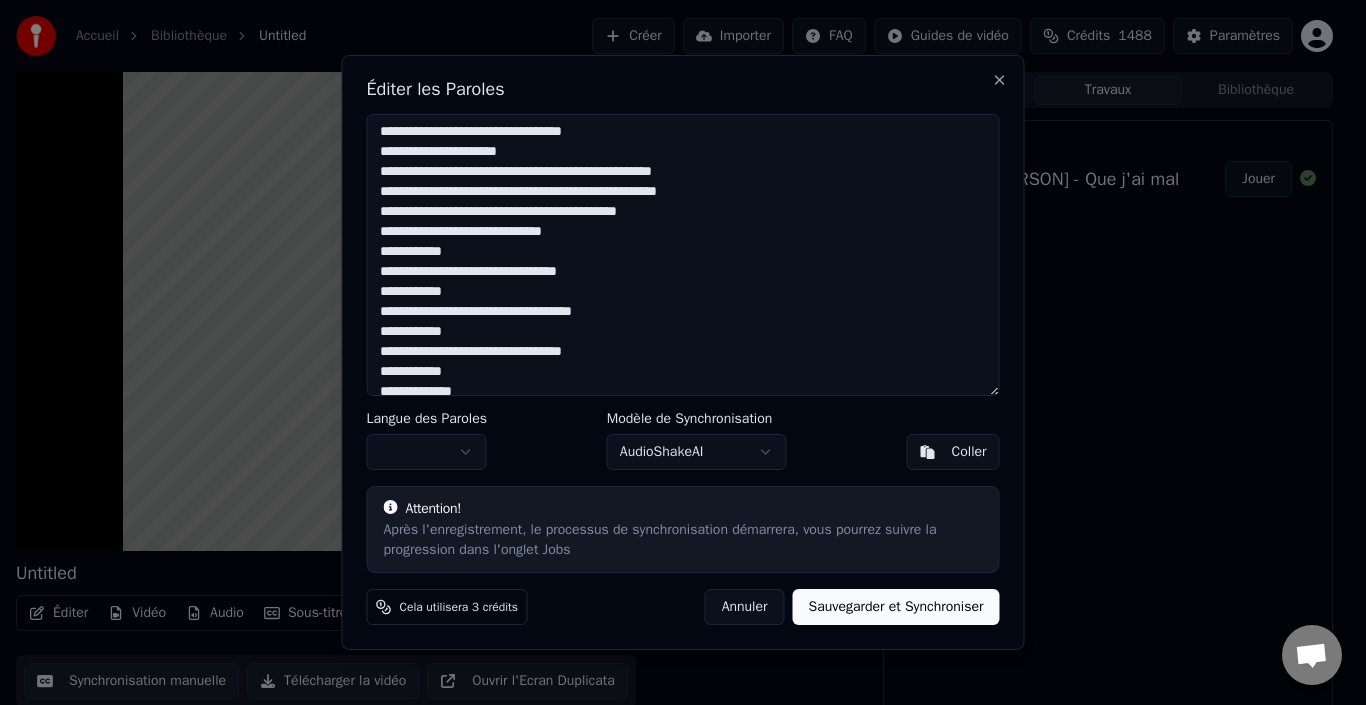 scroll, scrollTop: 300, scrollLeft: 0, axis: vertical 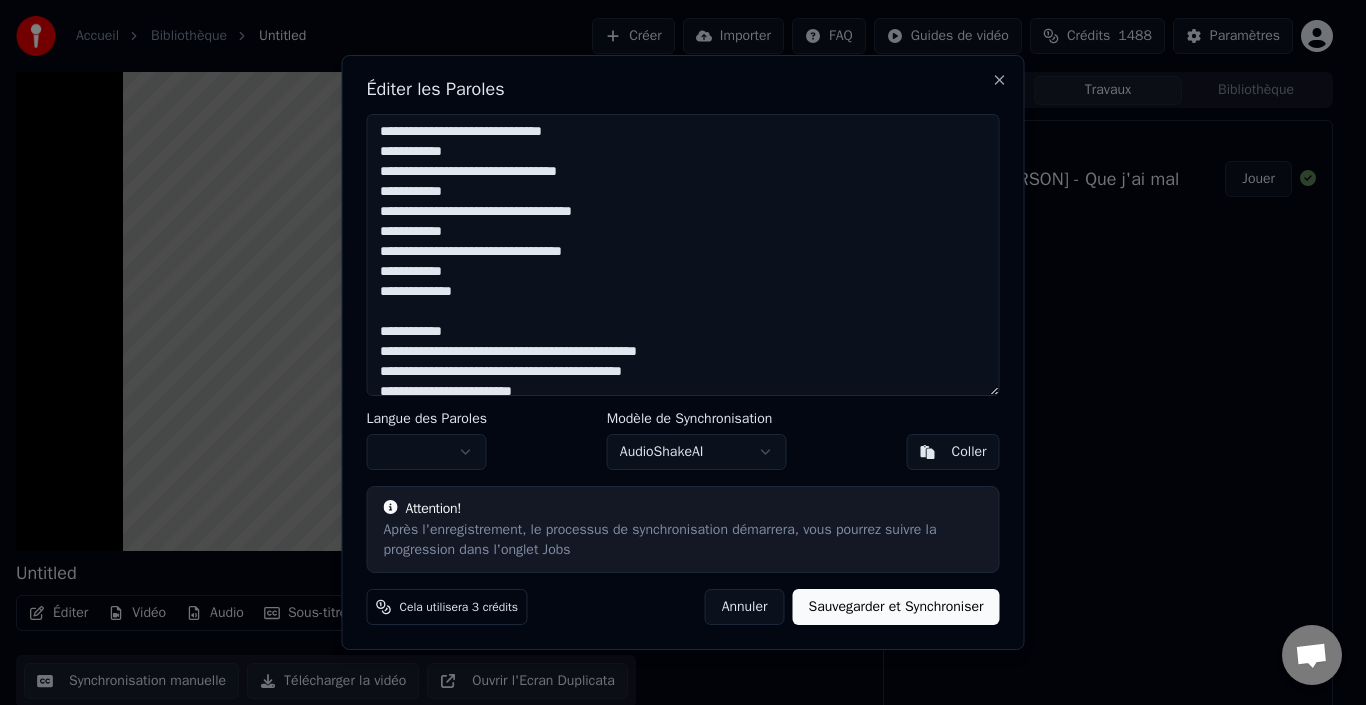 click at bounding box center [683, 255] 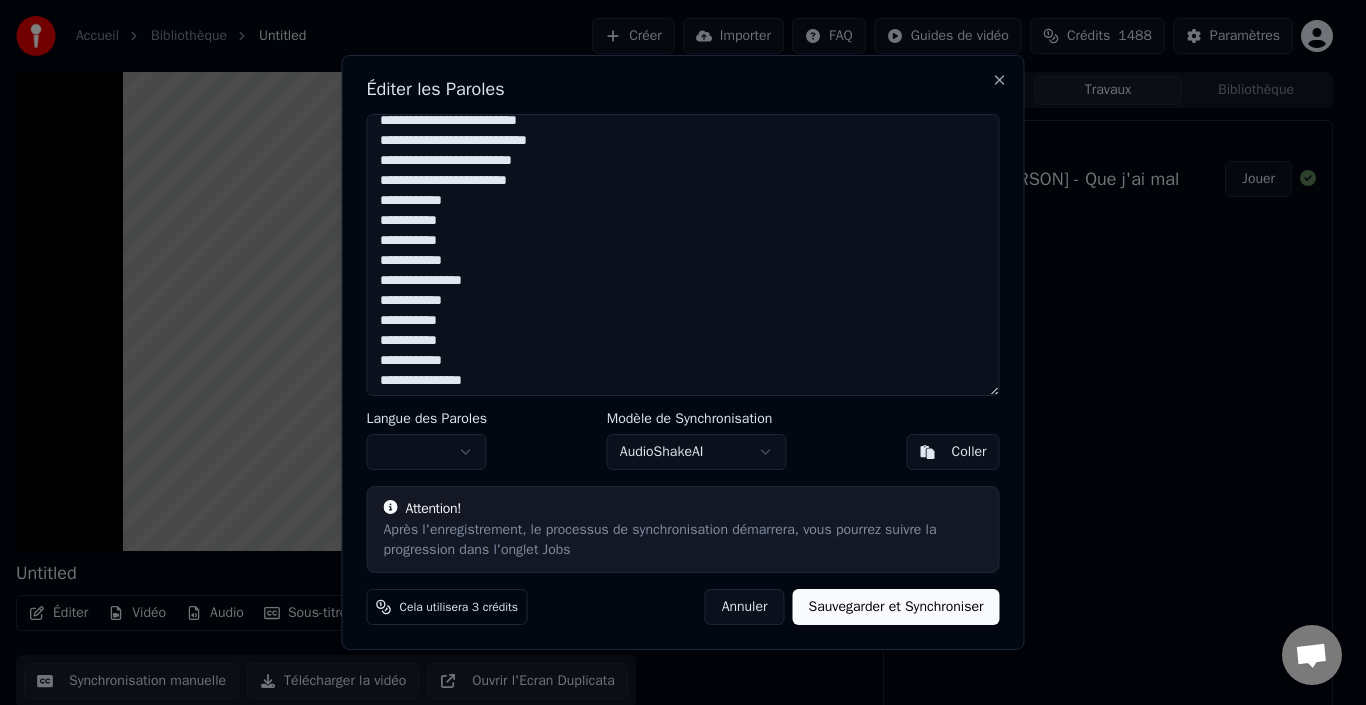 scroll, scrollTop: 735, scrollLeft: 0, axis: vertical 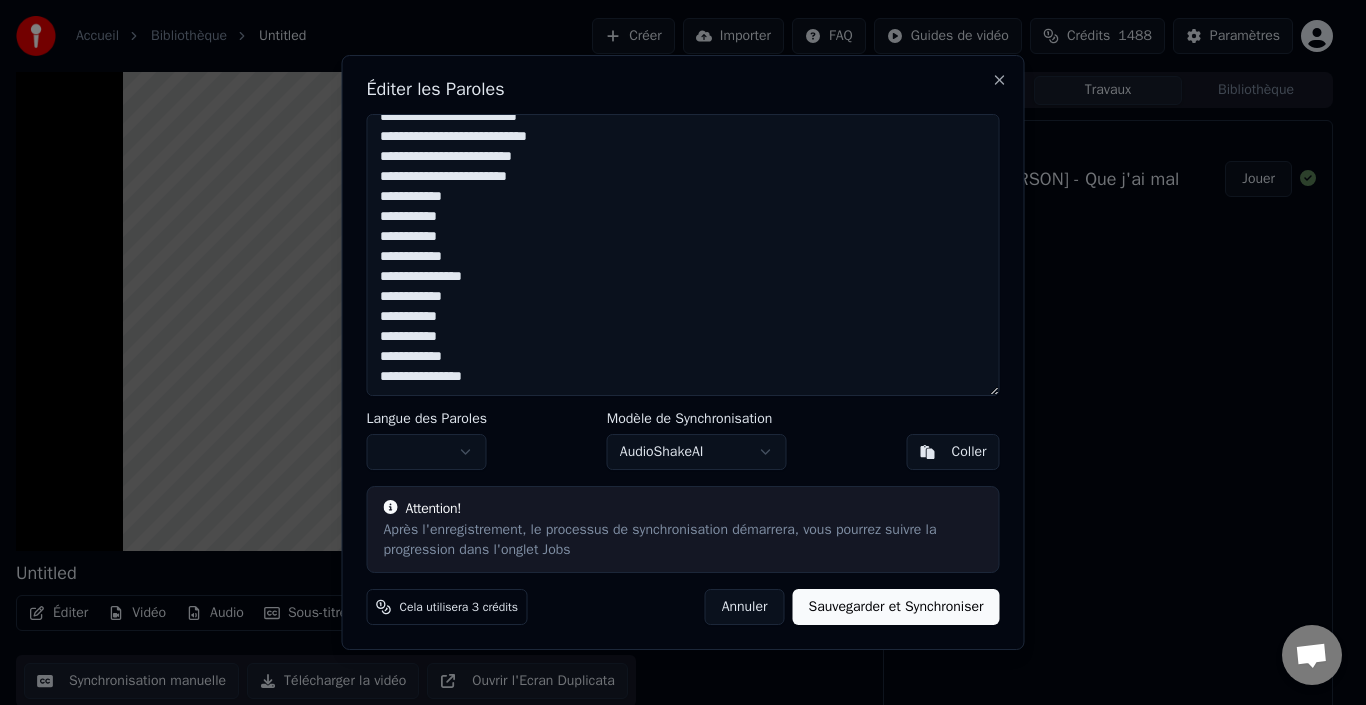 click at bounding box center (683, 255) 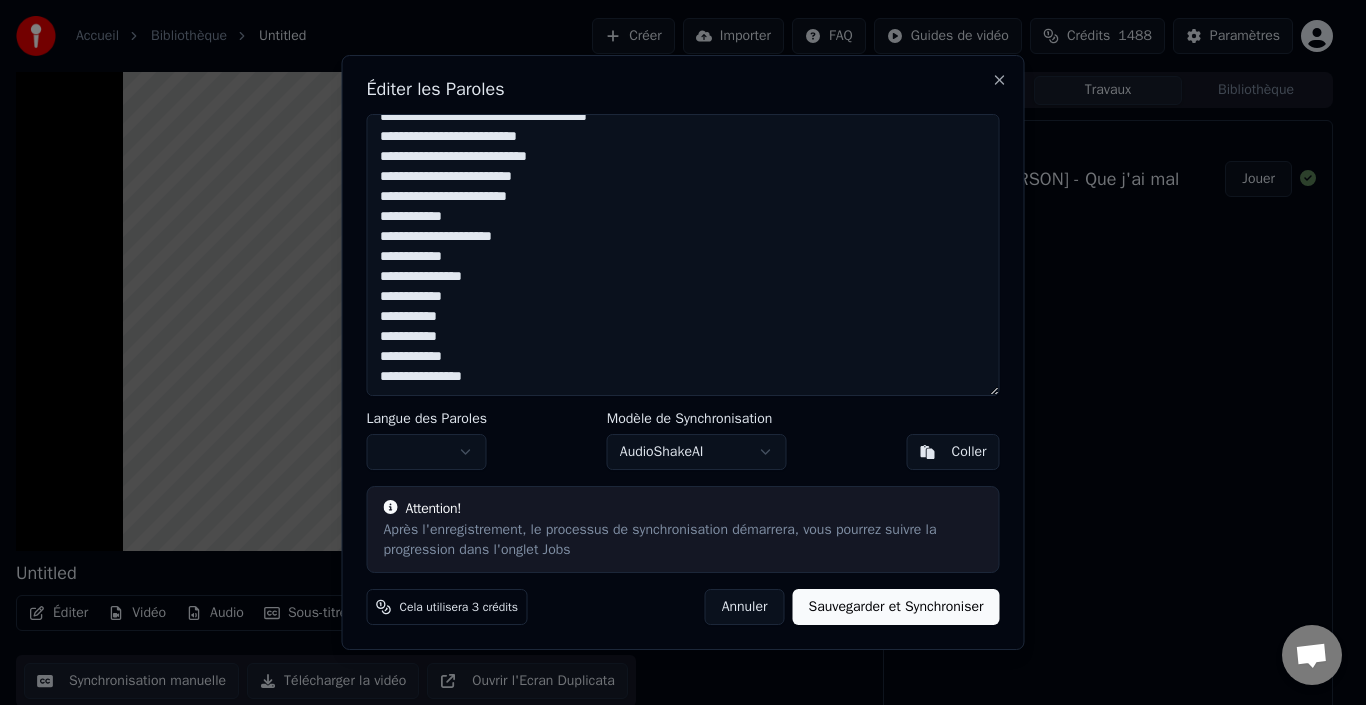 scroll, scrollTop: 715, scrollLeft: 0, axis: vertical 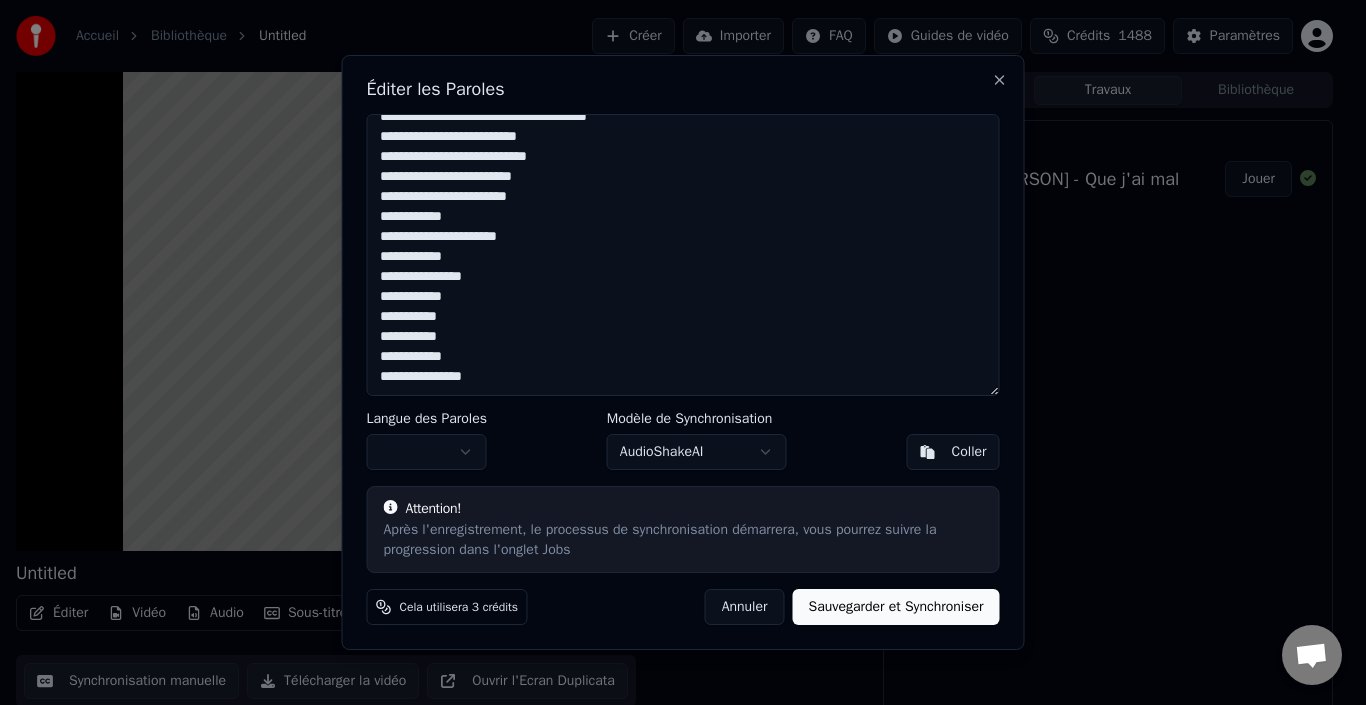click at bounding box center (683, 255) 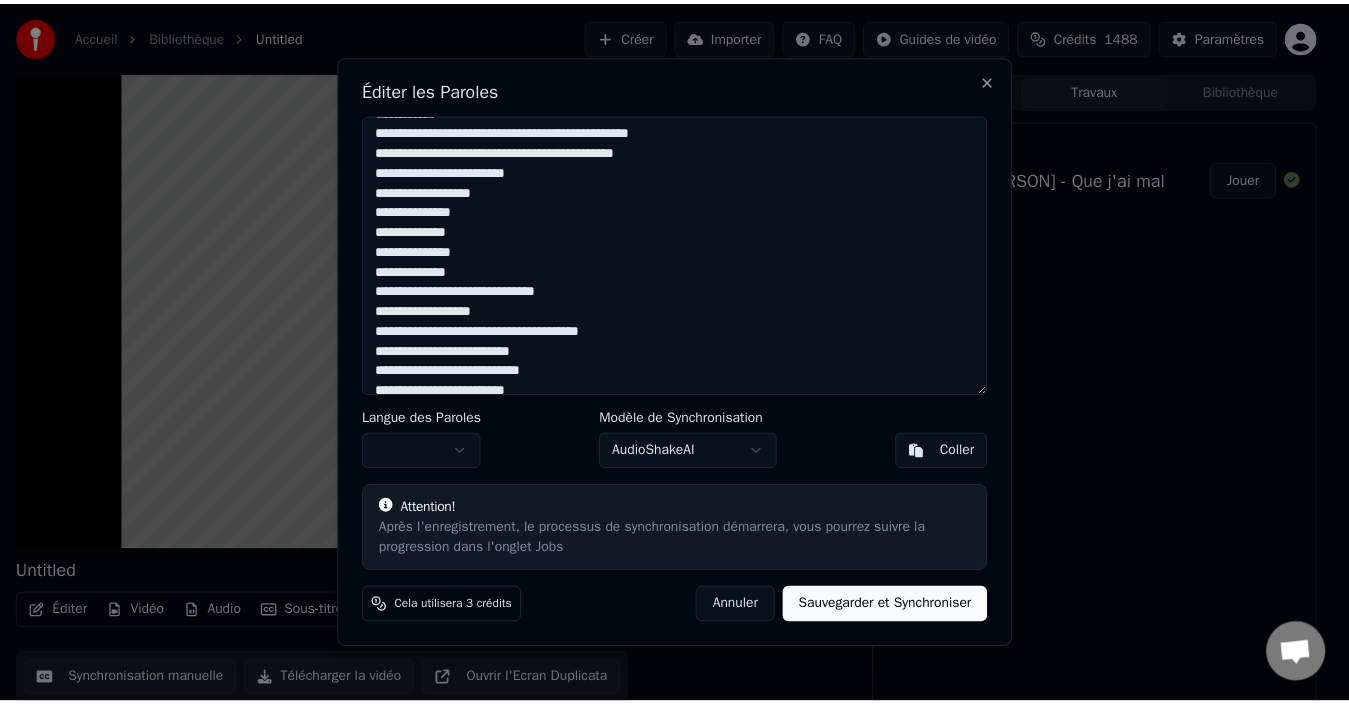scroll, scrollTop: 715, scrollLeft: 0, axis: vertical 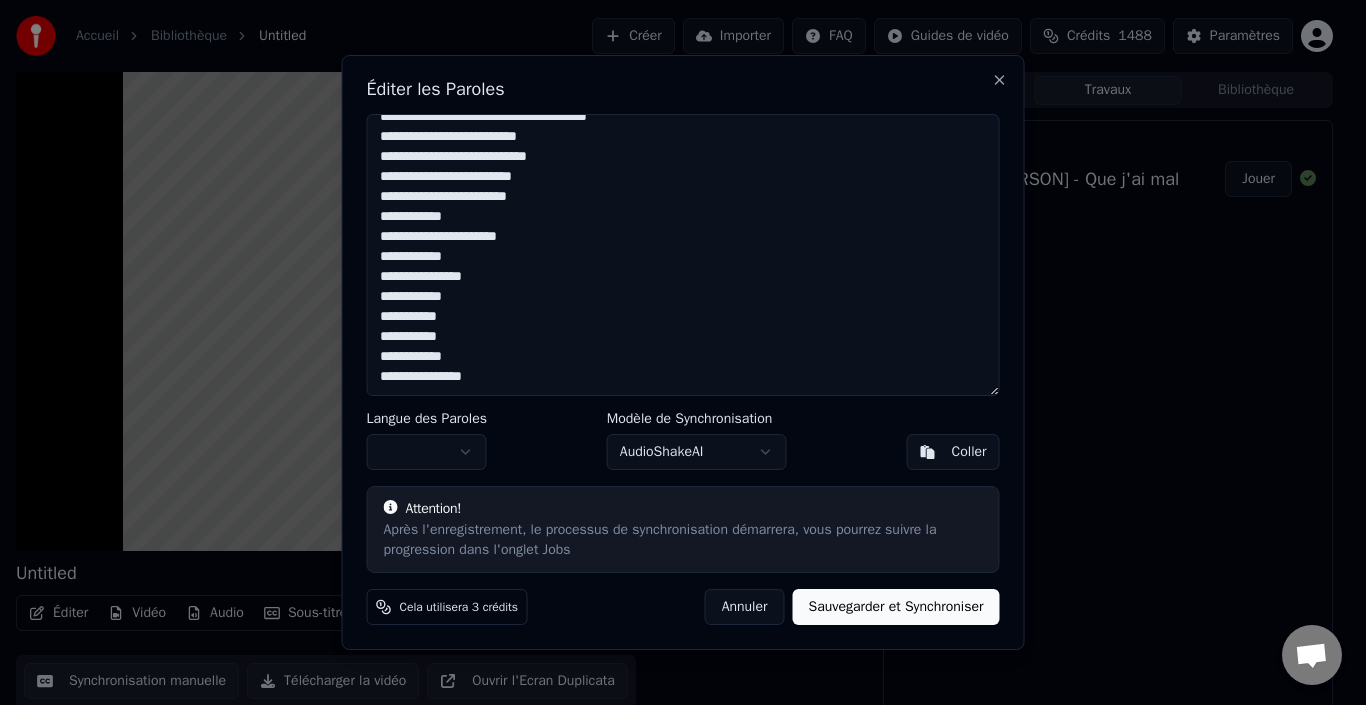 type on "**********" 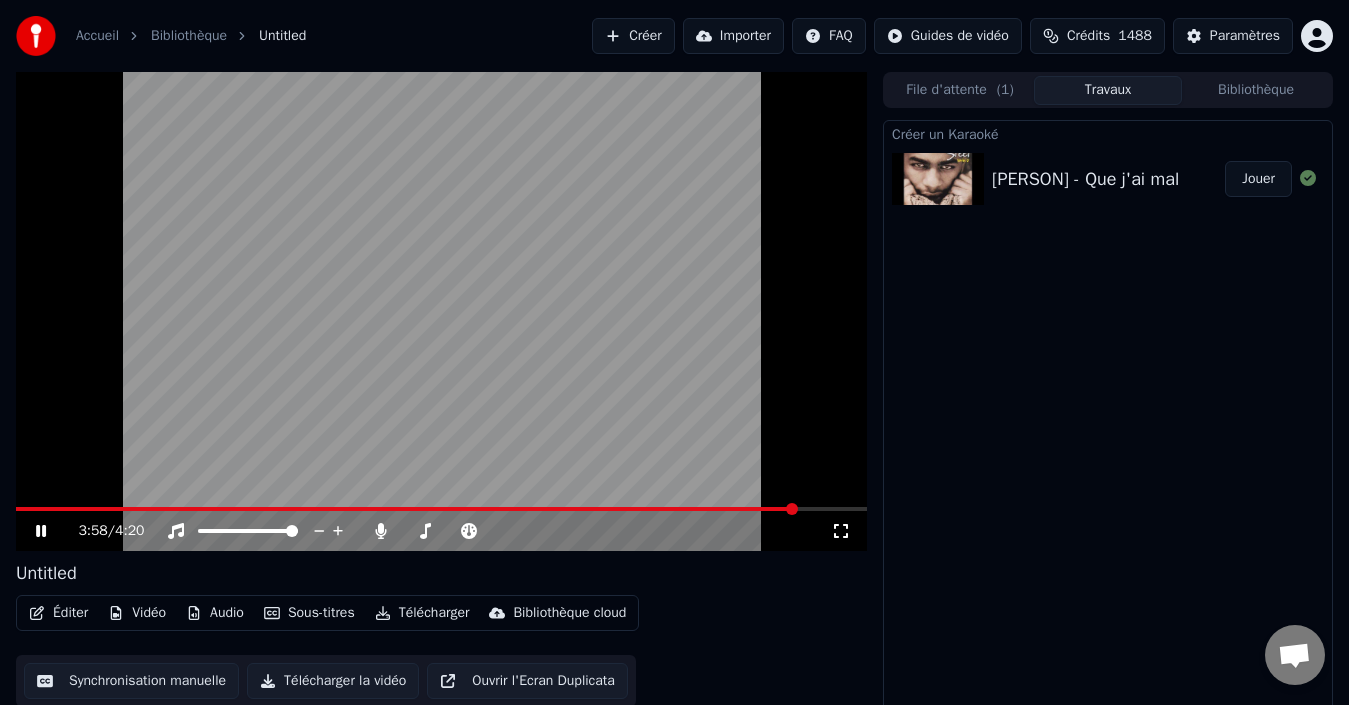 click at bounding box center (406, 509) 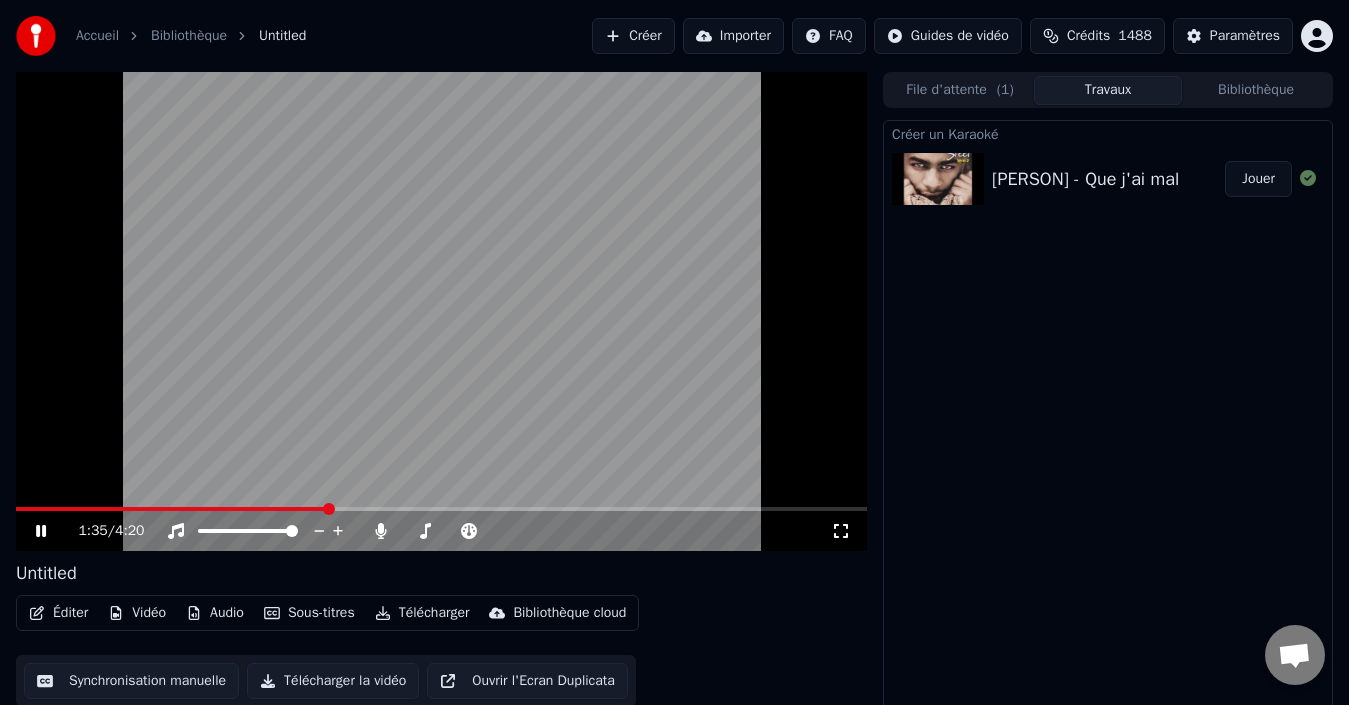 click 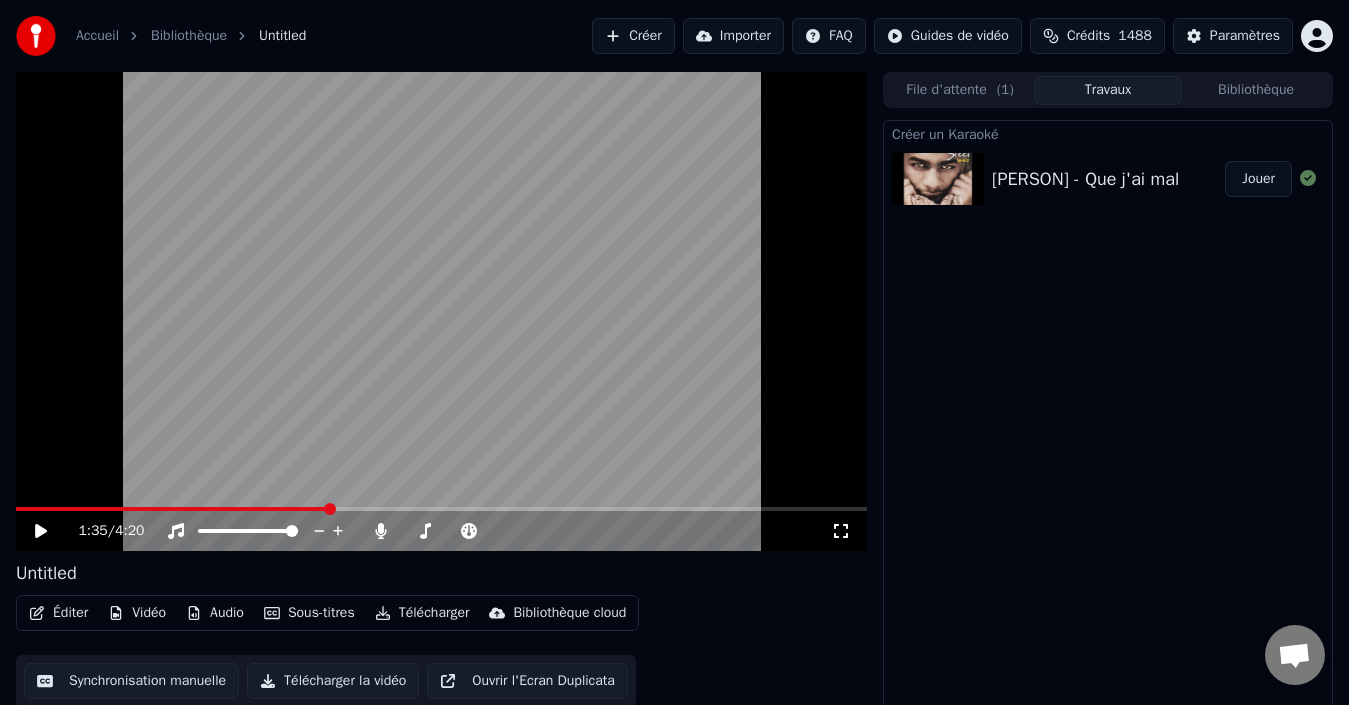 click on "Créer" at bounding box center [633, 36] 